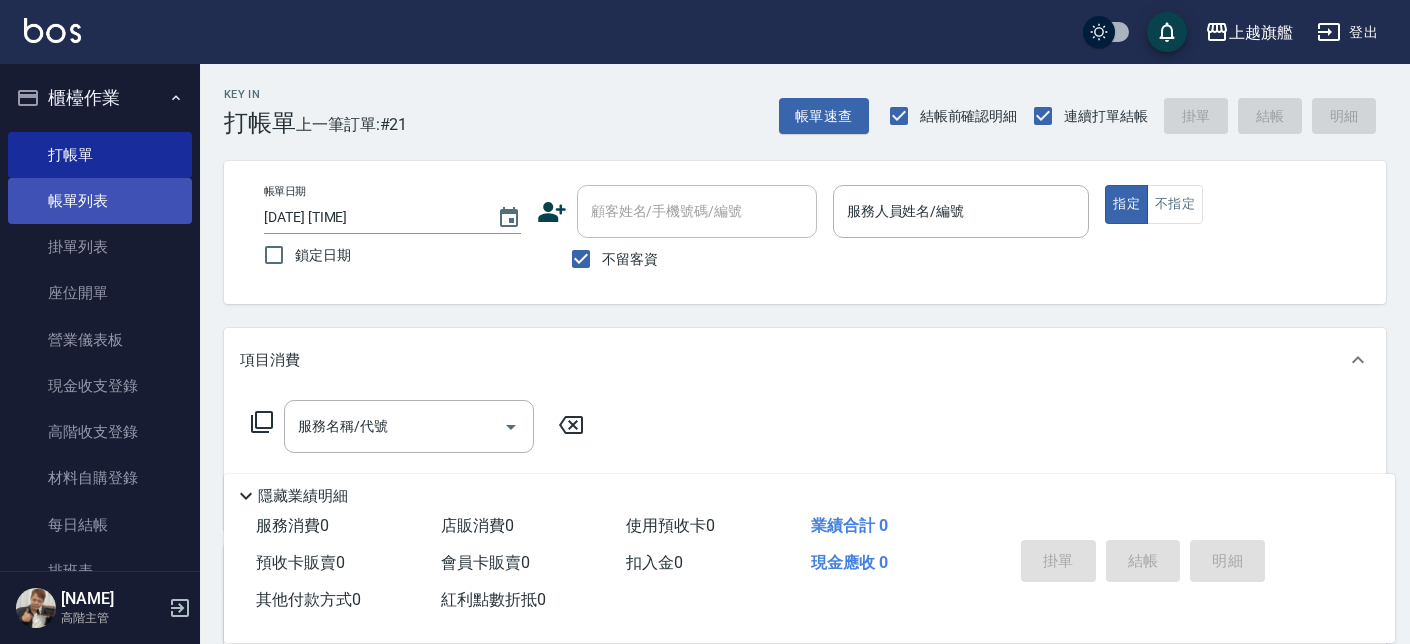 scroll, scrollTop: 0, scrollLeft: 0, axis: both 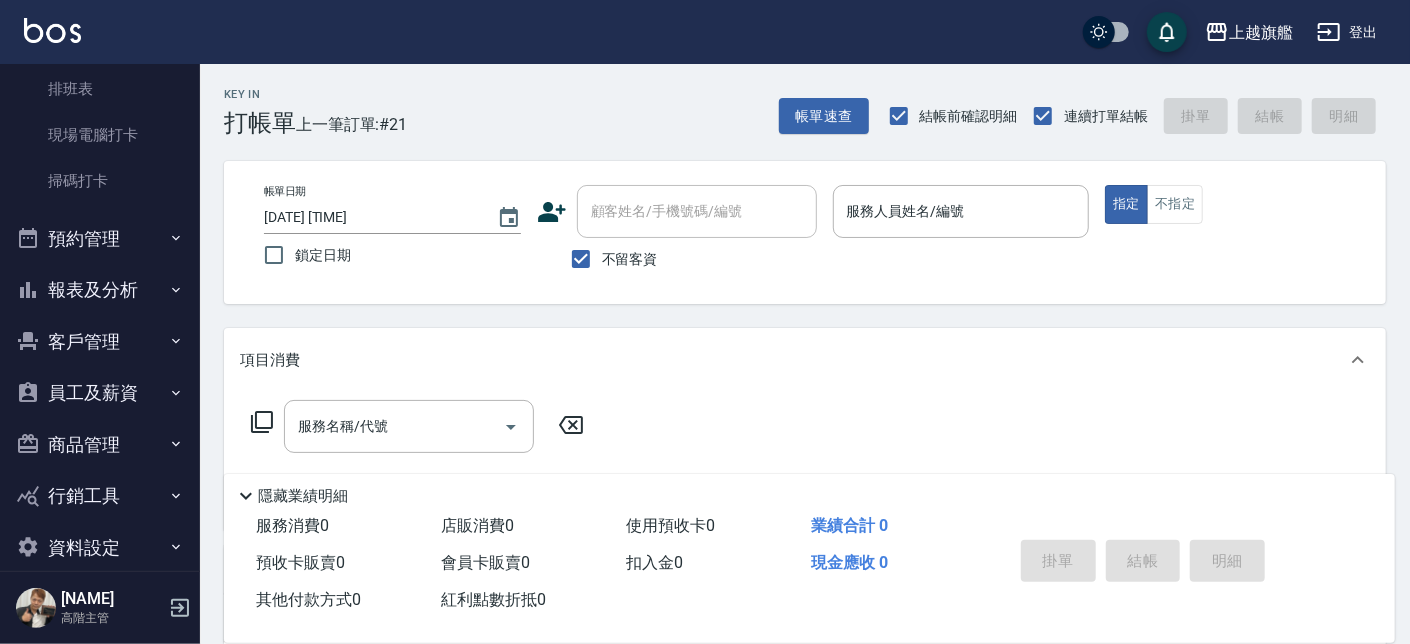 click on "客戶管理" at bounding box center [100, 342] 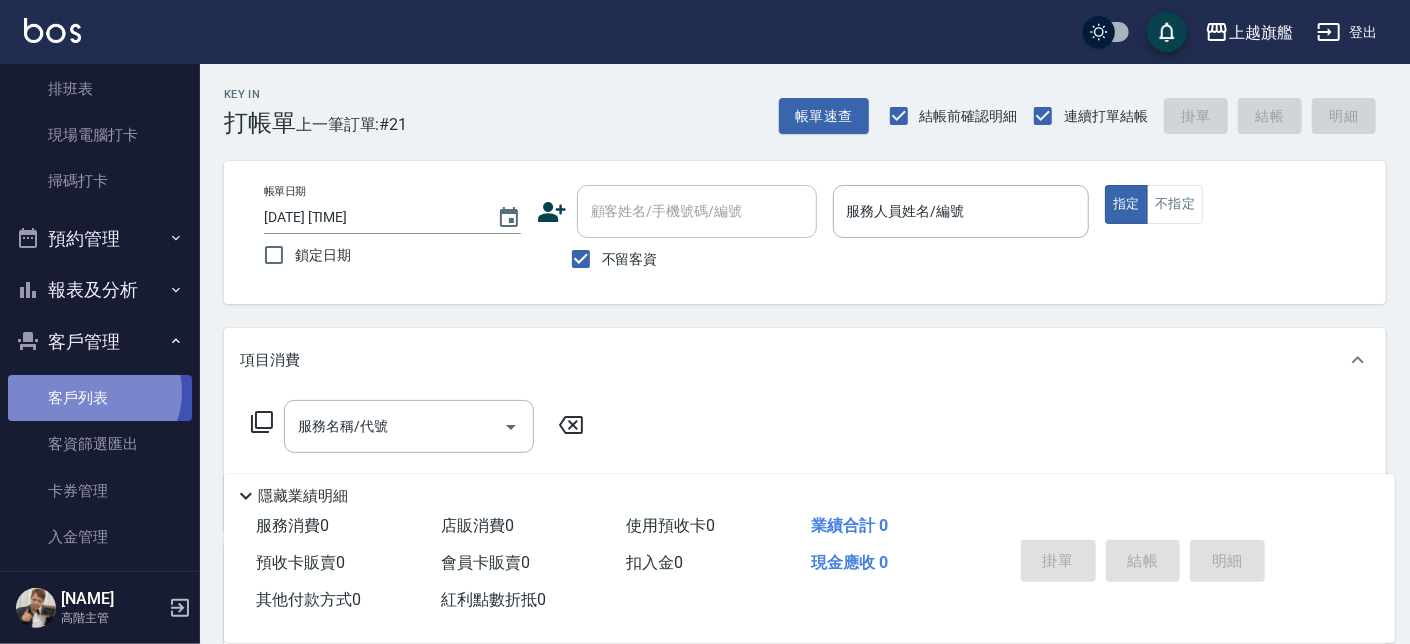 click on "客戶列表" at bounding box center (100, 398) 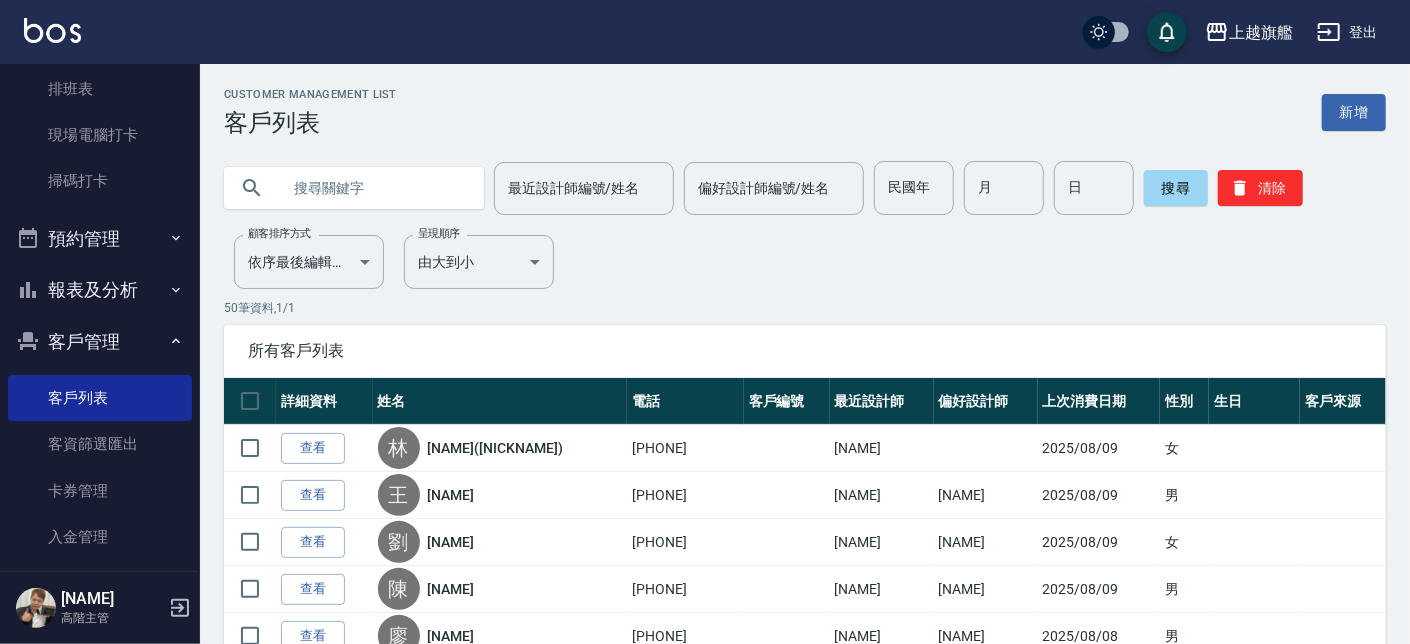 click at bounding box center [374, 188] 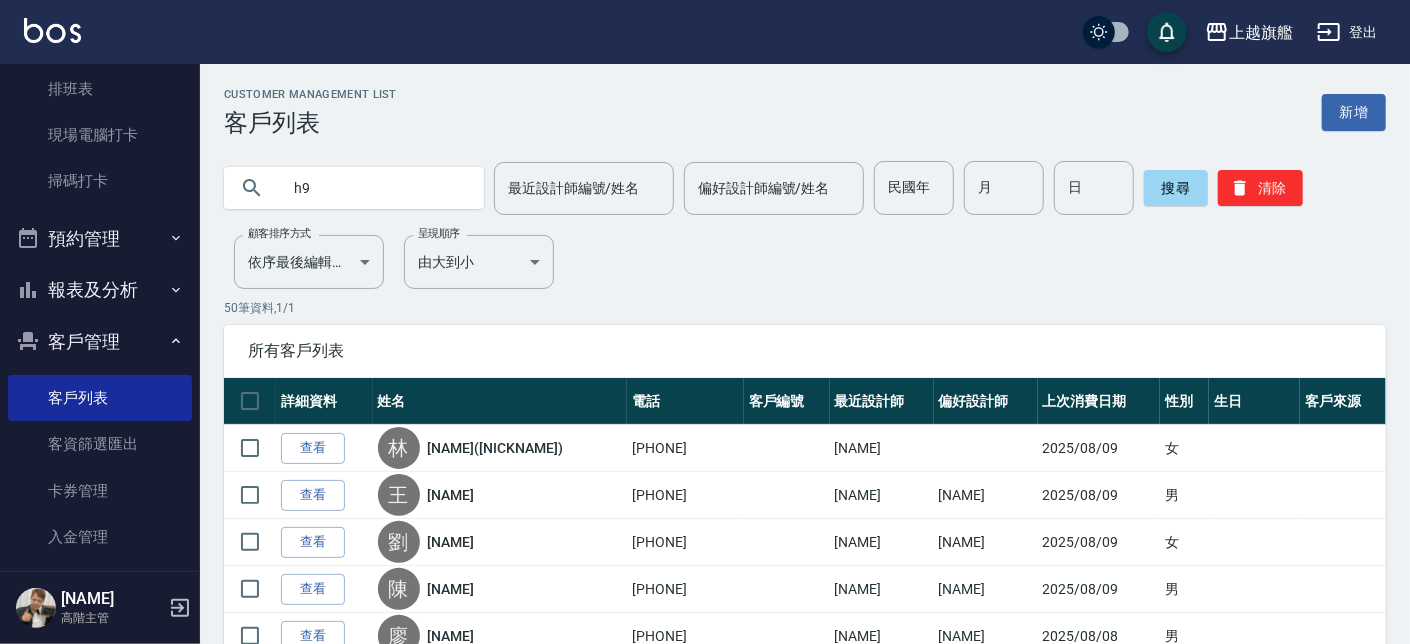 type on "h" 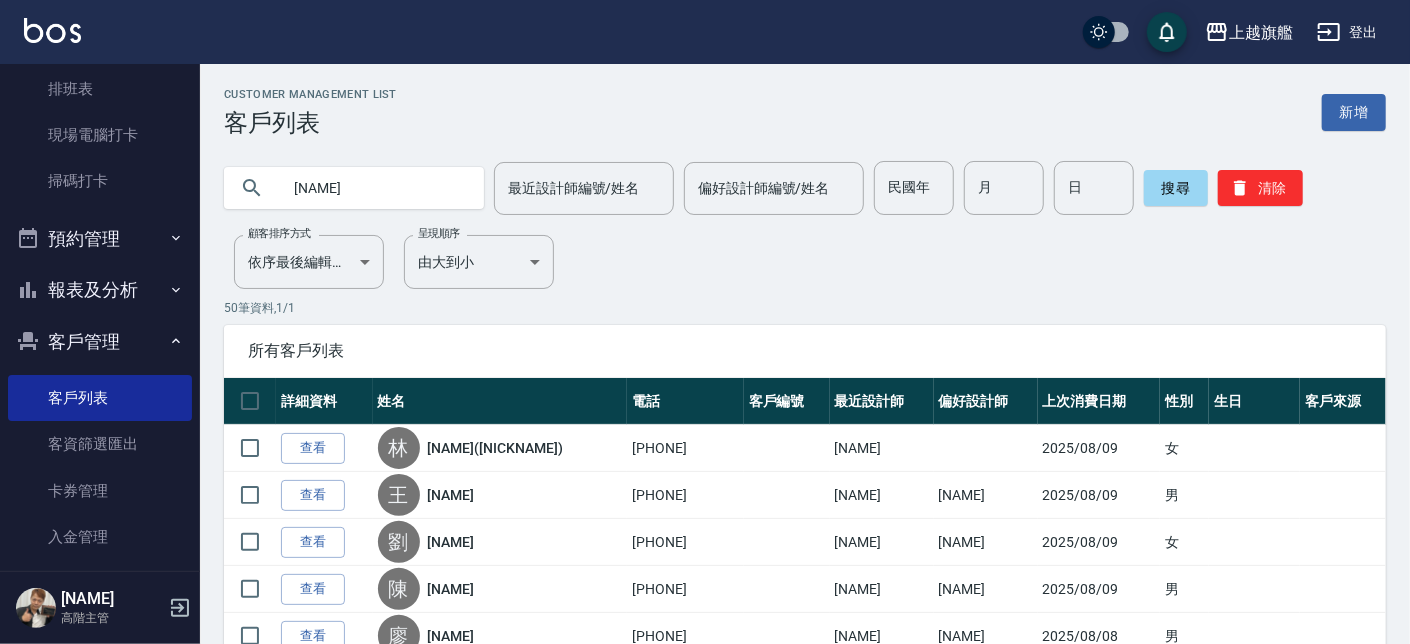 type on "蔡宇翔" 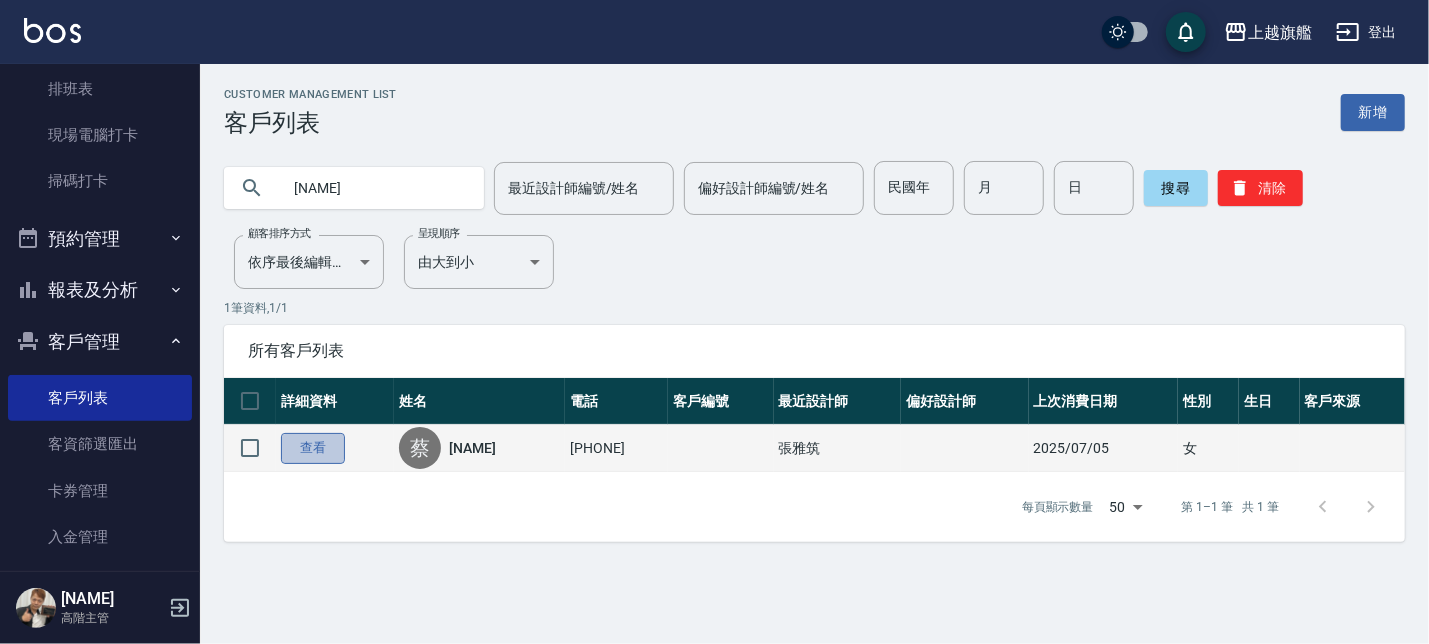click on "查看" at bounding box center [313, 448] 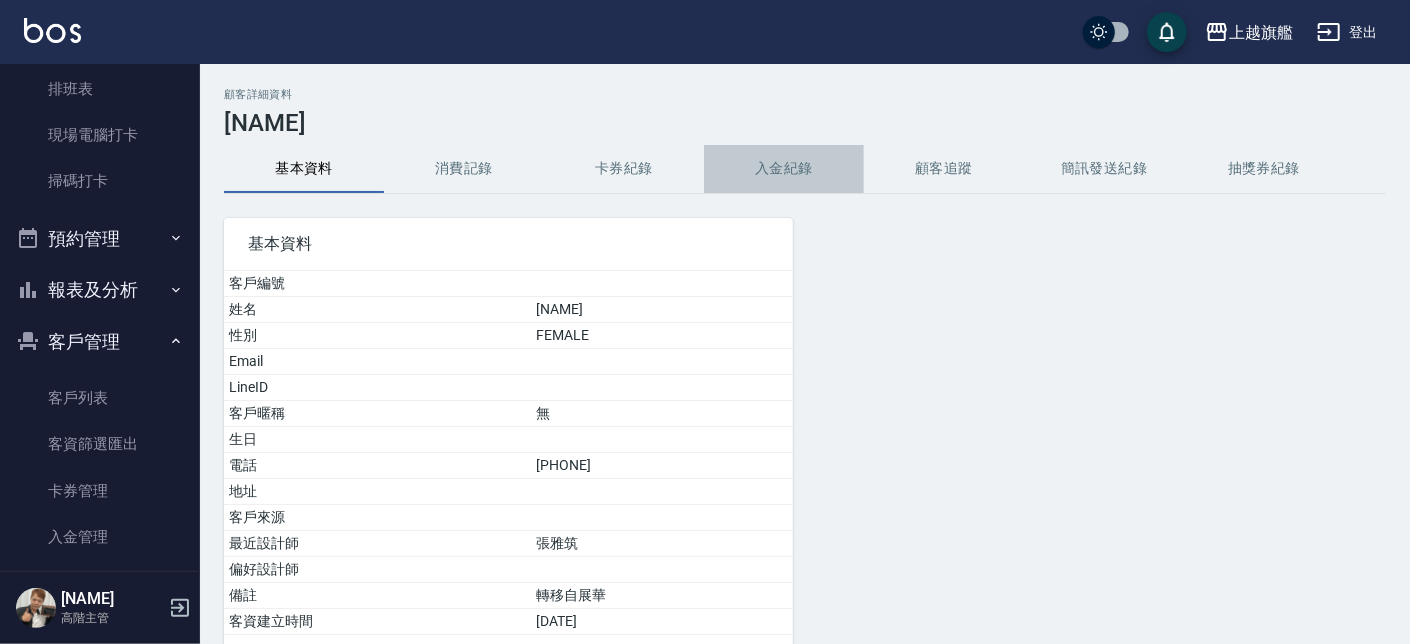 click on "入金紀錄" at bounding box center [784, 169] 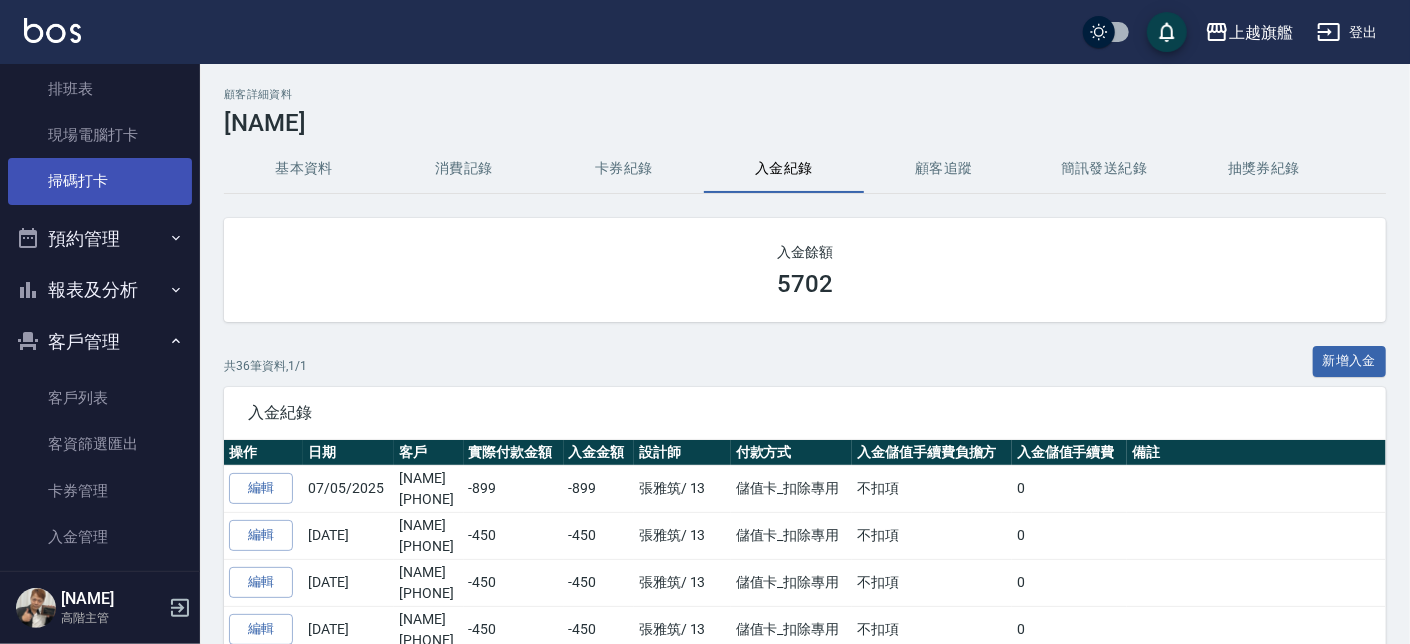 click on "掃碼打卡" at bounding box center [100, 181] 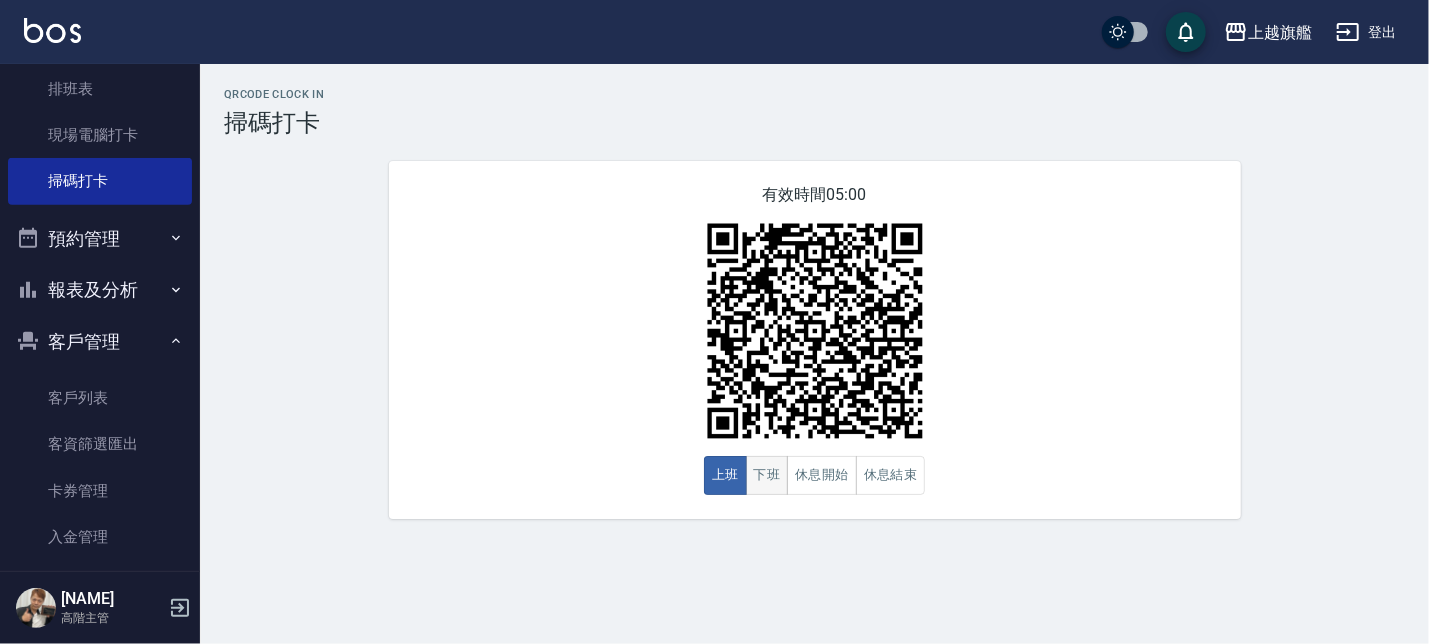 click on "下班" at bounding box center (767, 475) 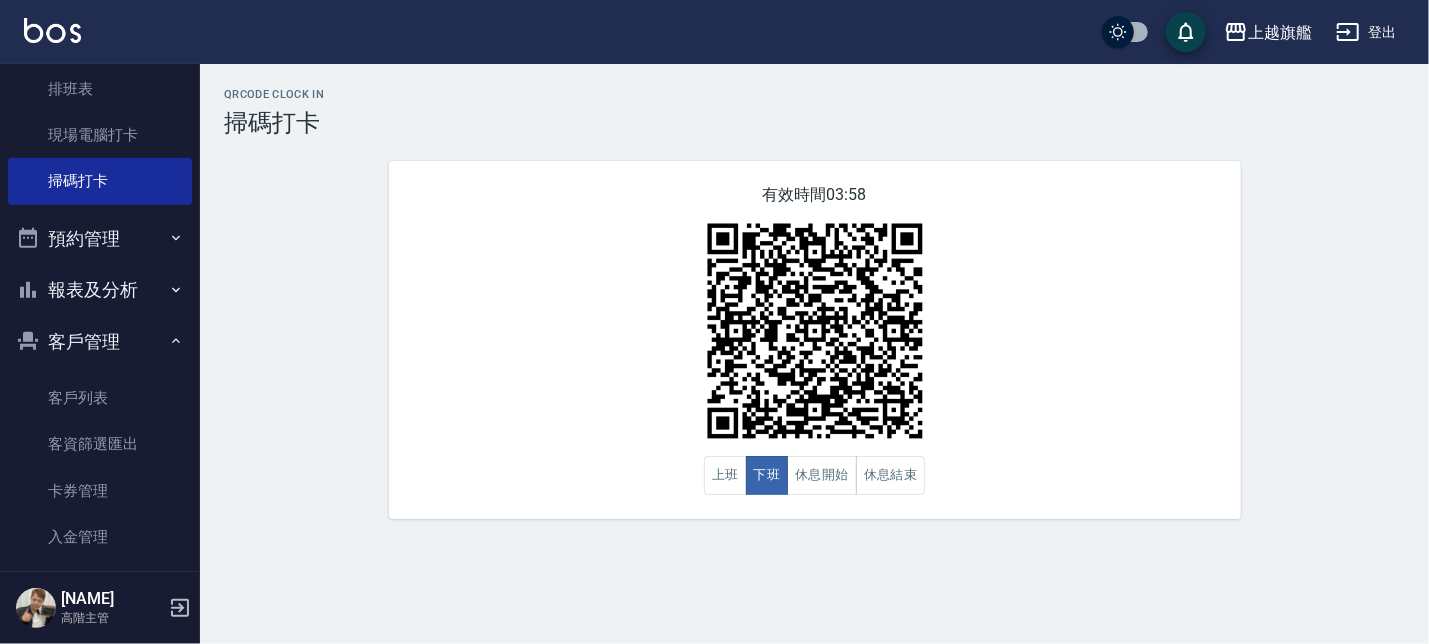 scroll, scrollTop: 0, scrollLeft: 0, axis: both 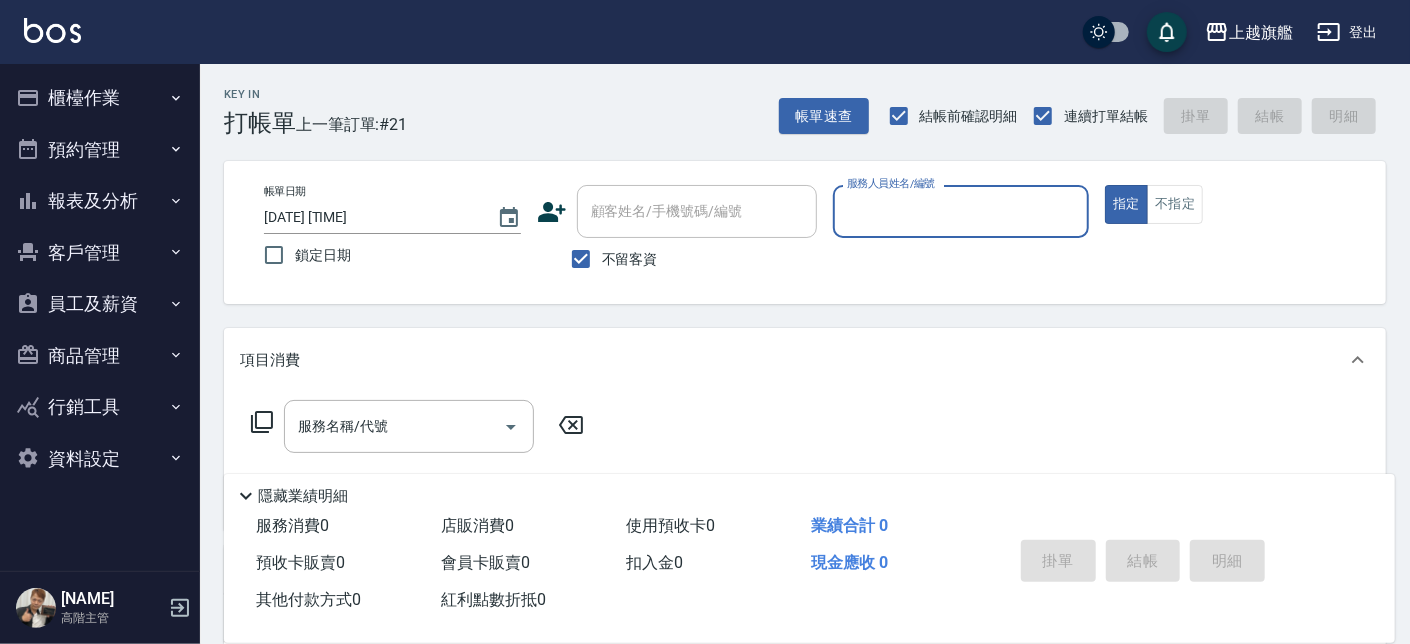 click on "客戶管理" at bounding box center [100, 253] 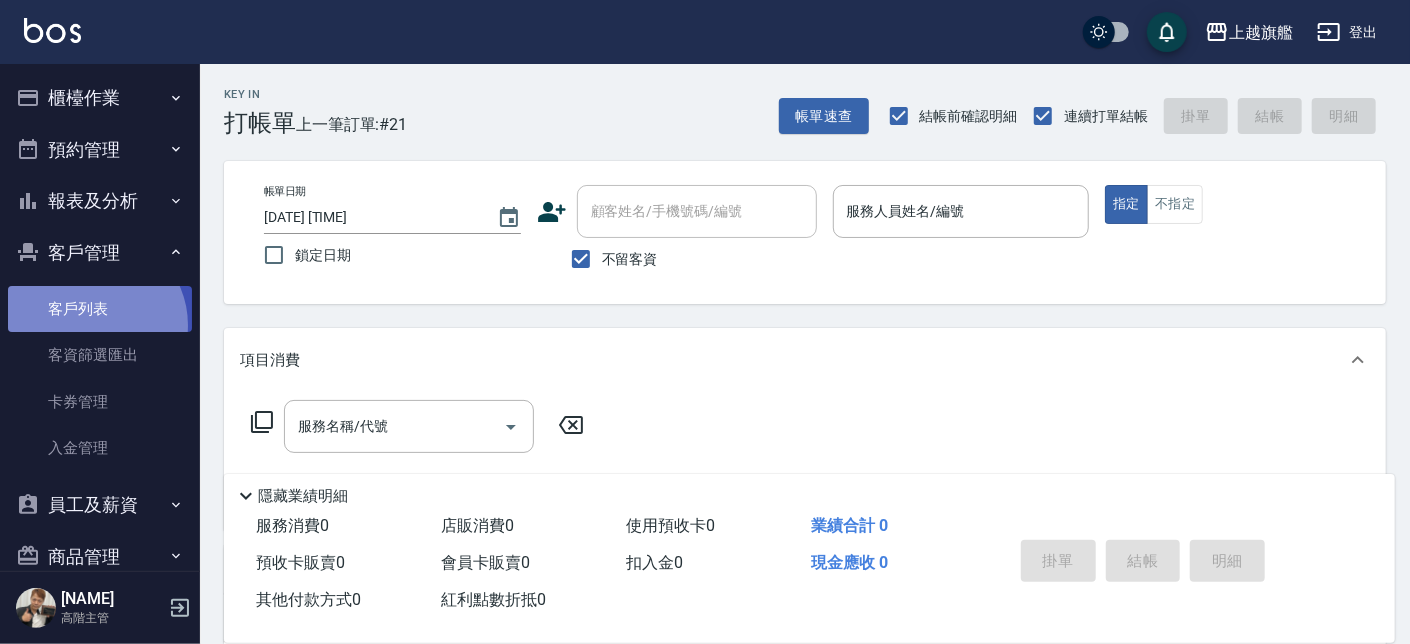 click on "客戶列表" at bounding box center [100, 309] 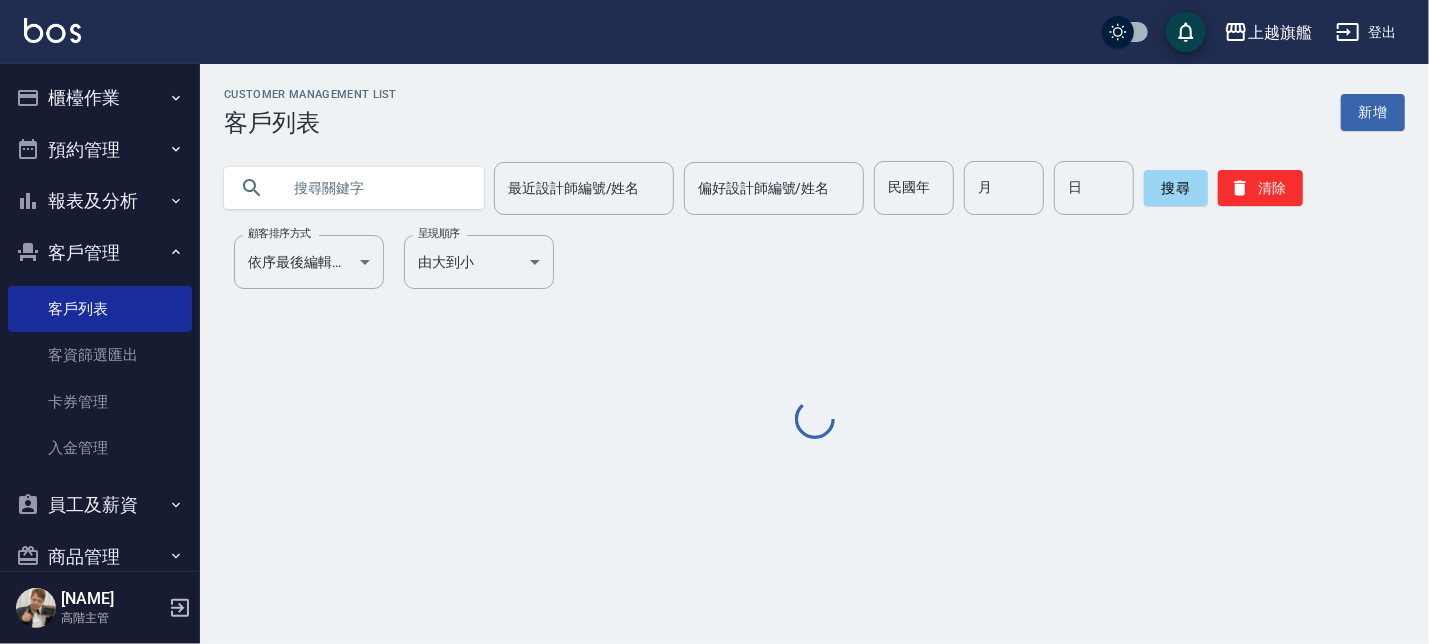 click at bounding box center (374, 188) 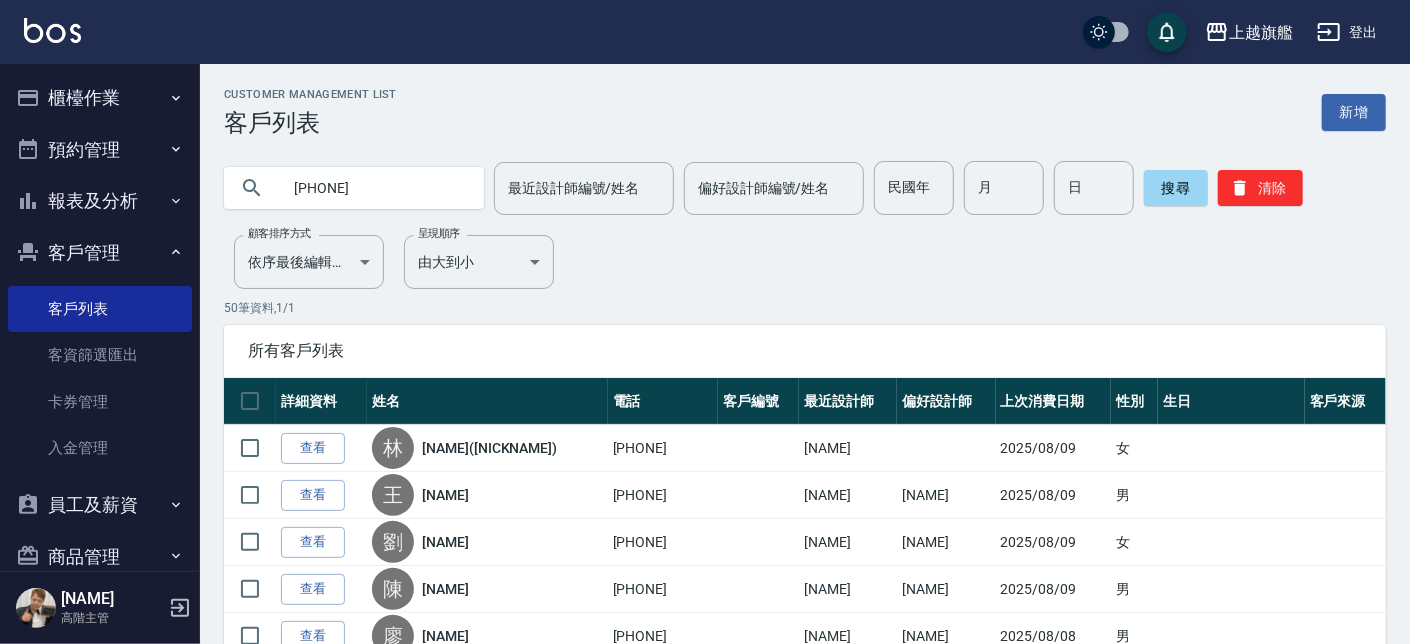 type on "0921379343" 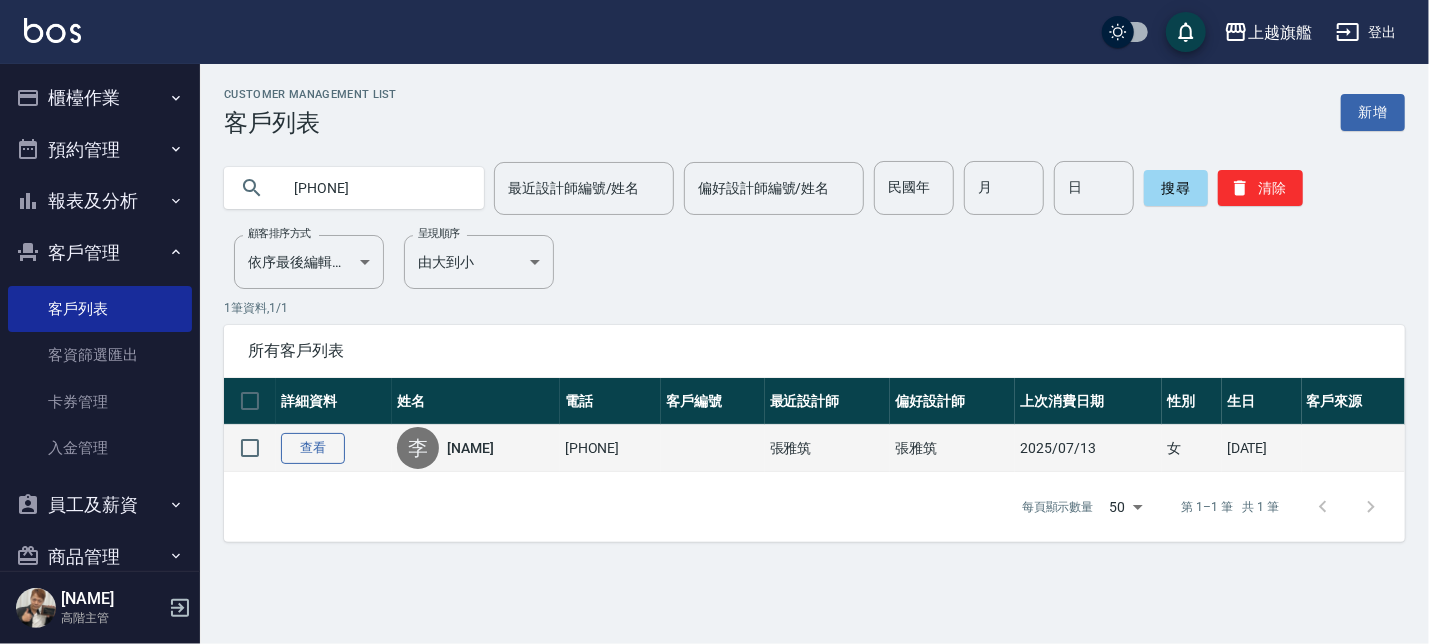 click on "查看" at bounding box center [313, 448] 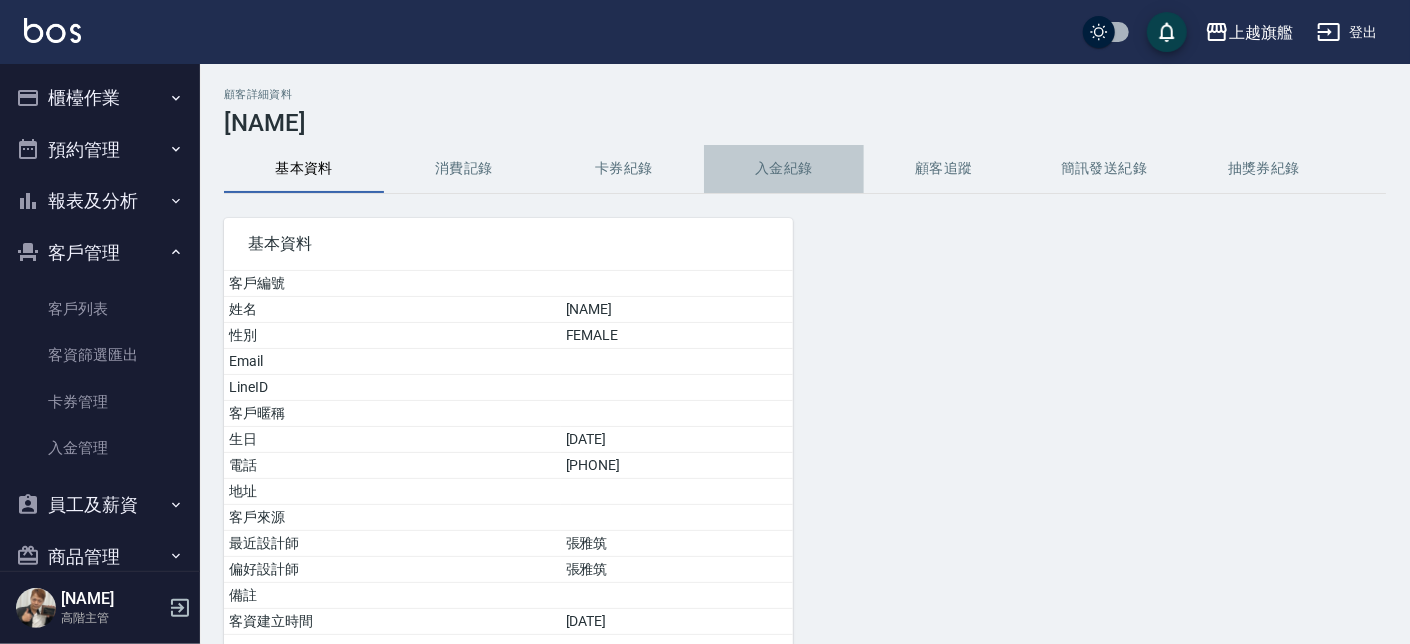 click on "入金紀錄" at bounding box center [784, 169] 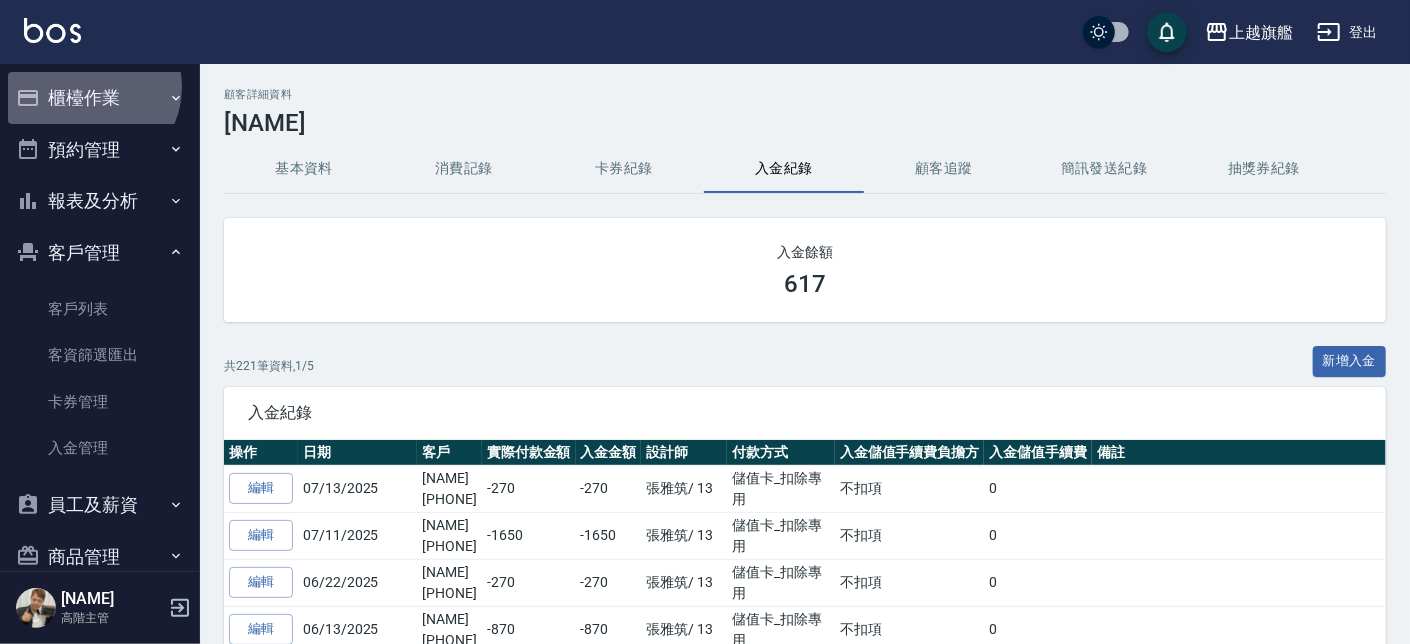 click on "櫃檯作業" at bounding box center (100, 98) 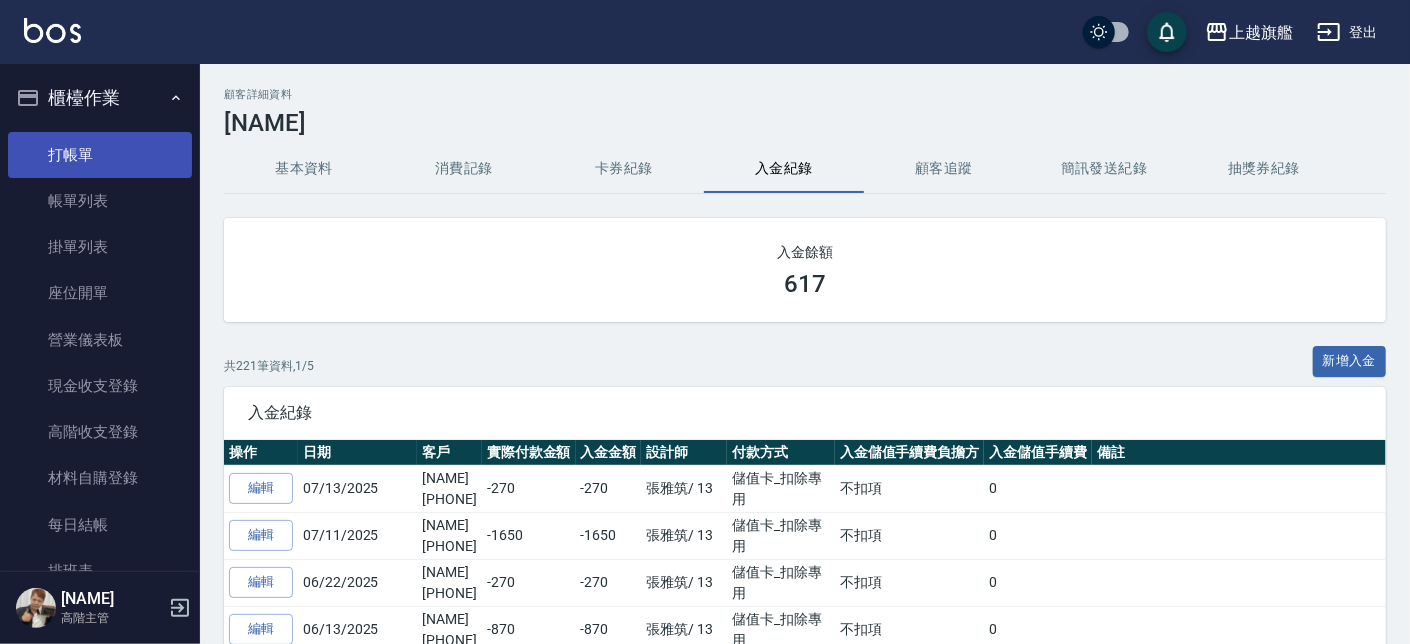 click on "打帳單" at bounding box center [100, 155] 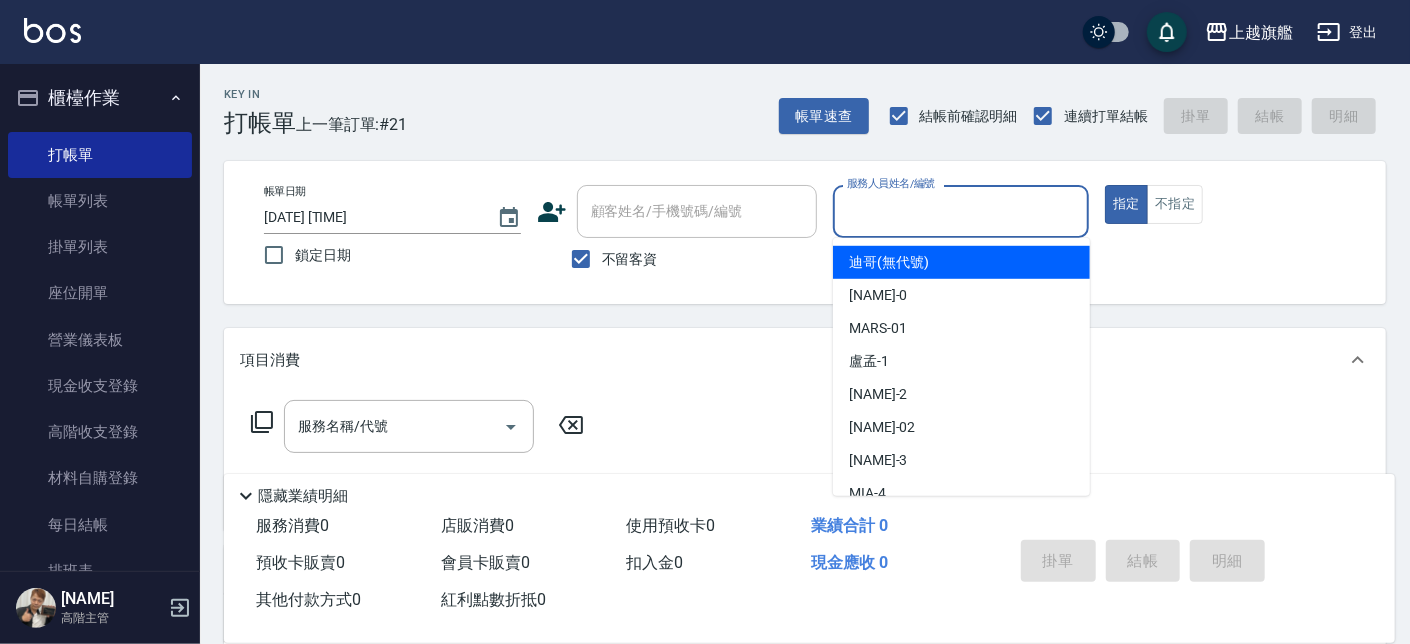 click on "服務人員姓名/編號" at bounding box center [961, 211] 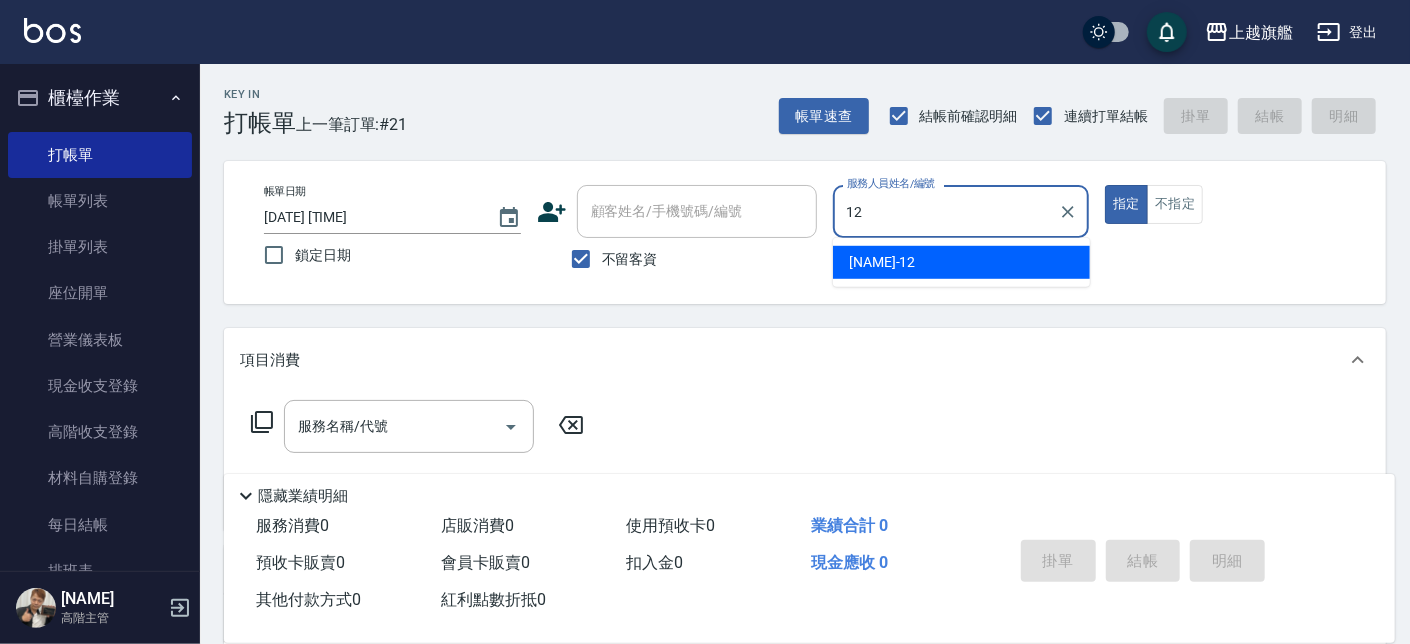 type on "陳佩君-12" 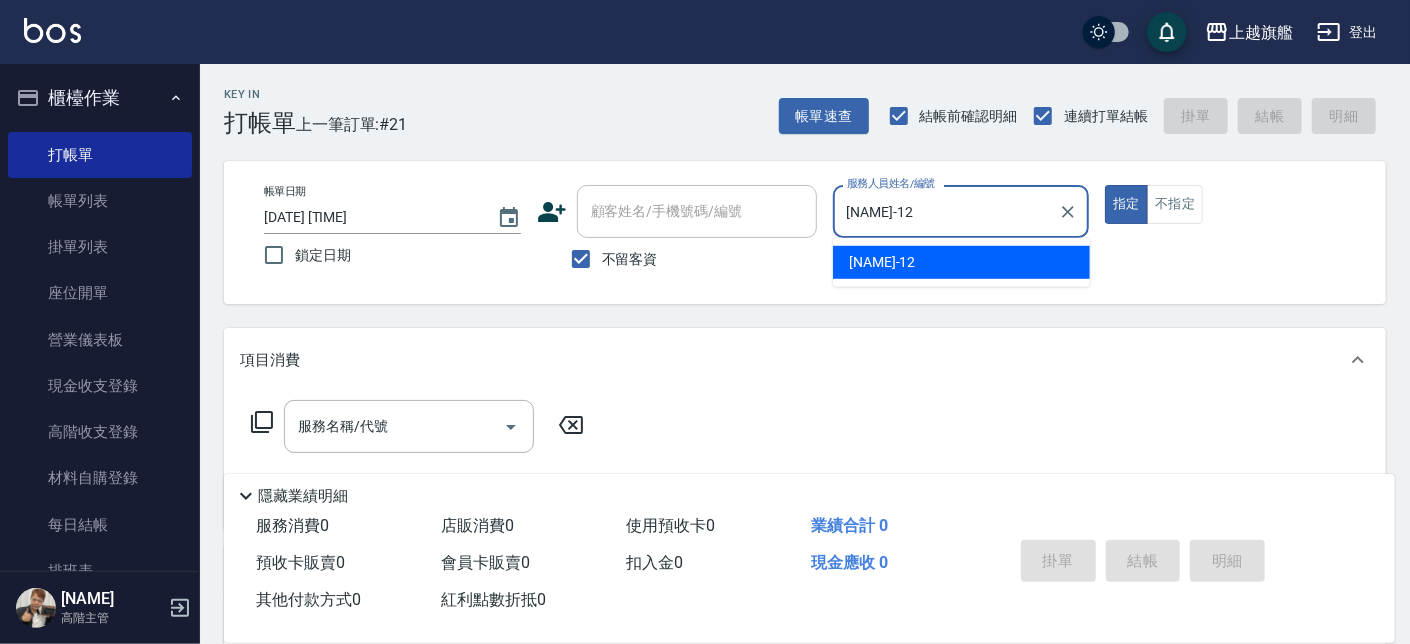 type on "true" 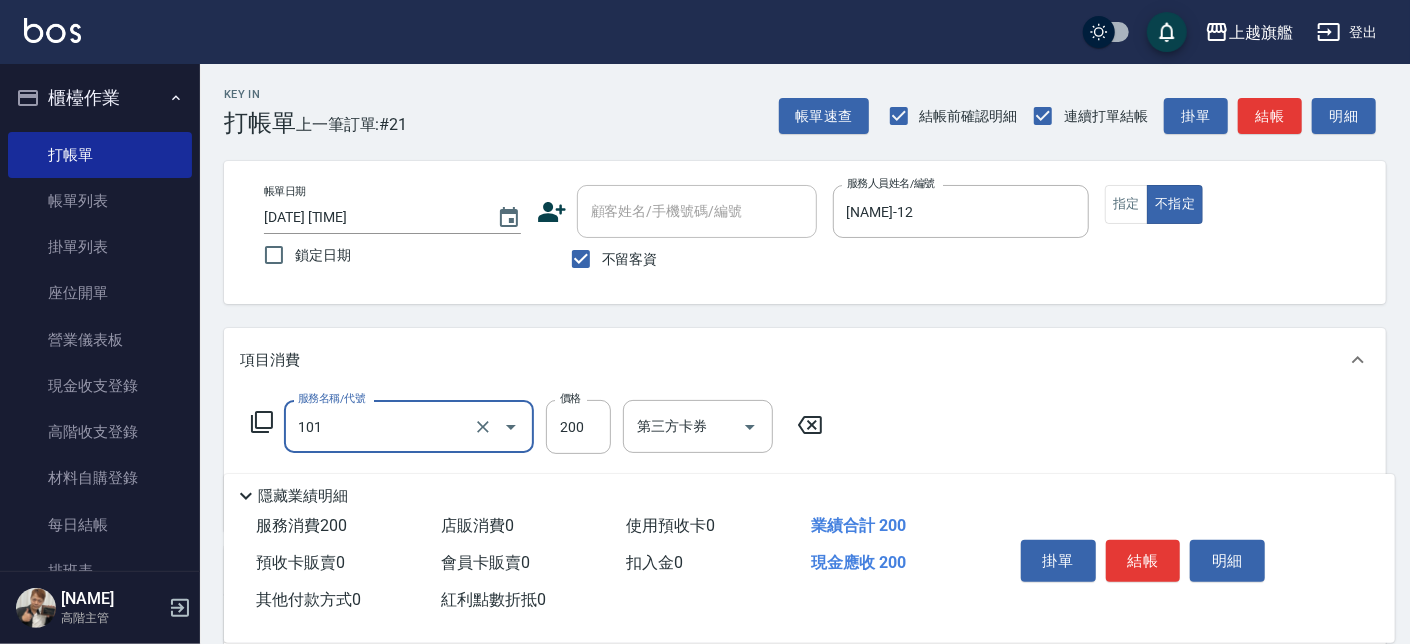 type on "一般洗(101)" 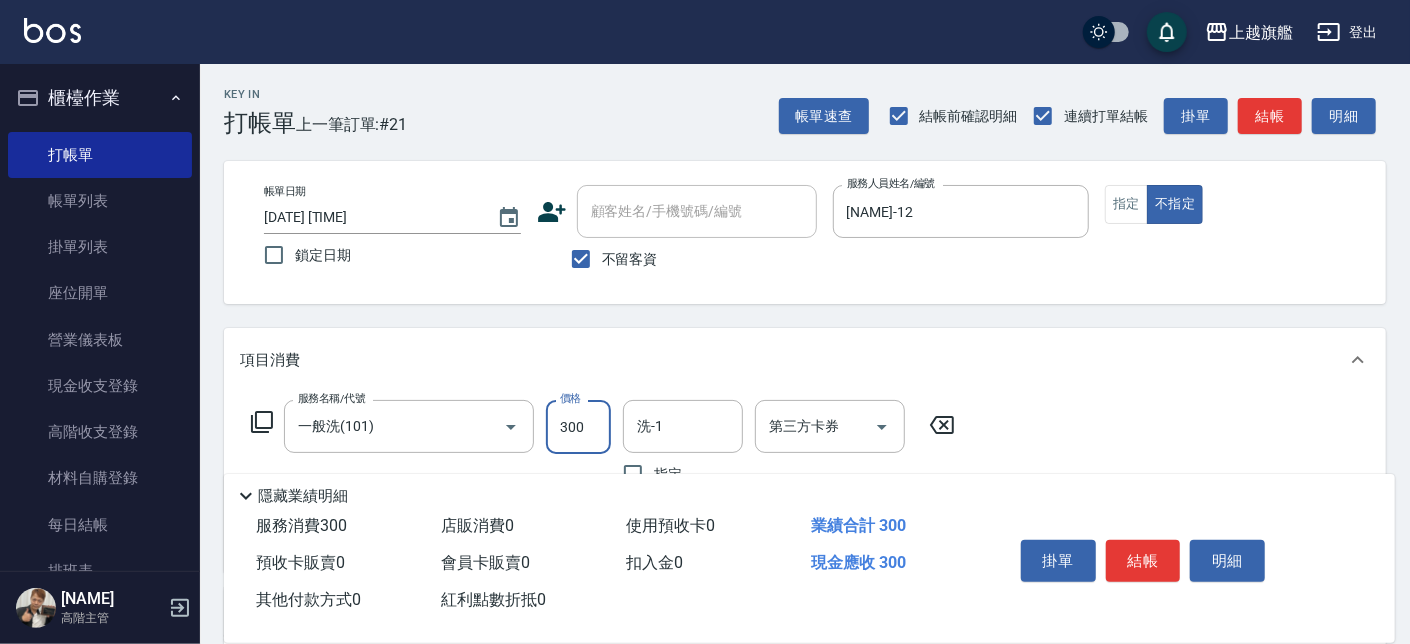 type on "300" 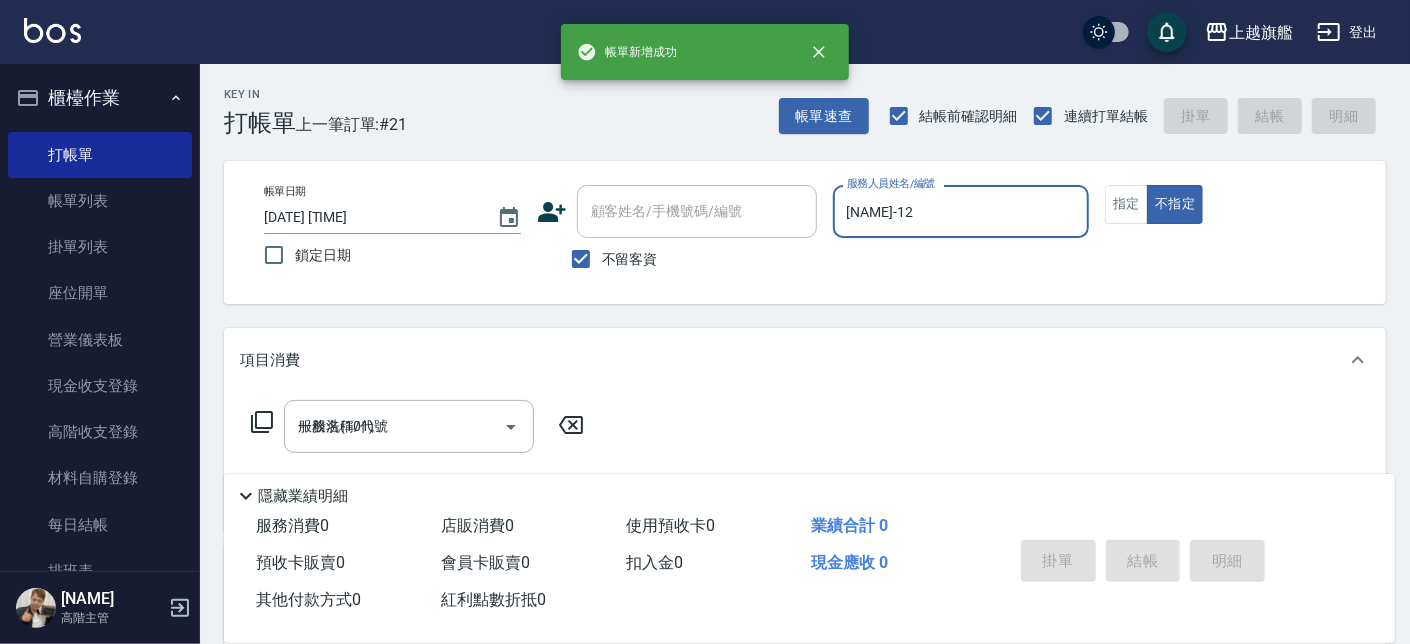 type on "2025/08/09 20:26" 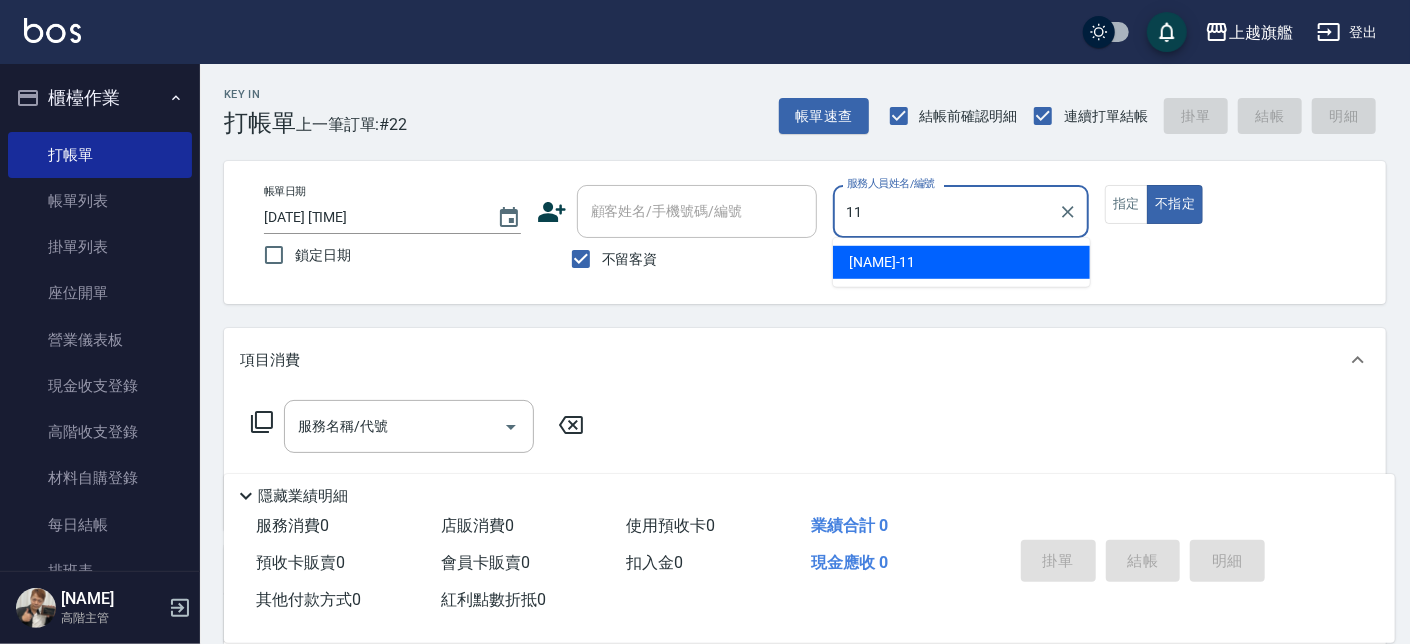 type on "蔡美秀-11" 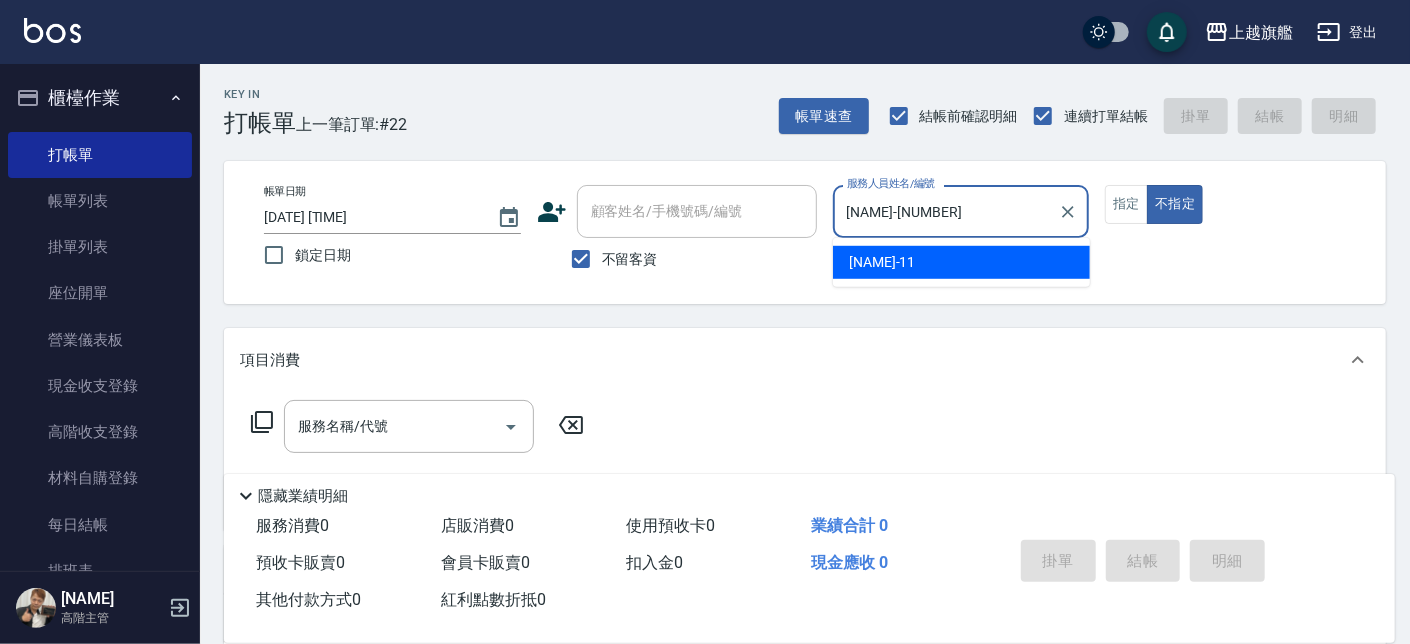type on "false" 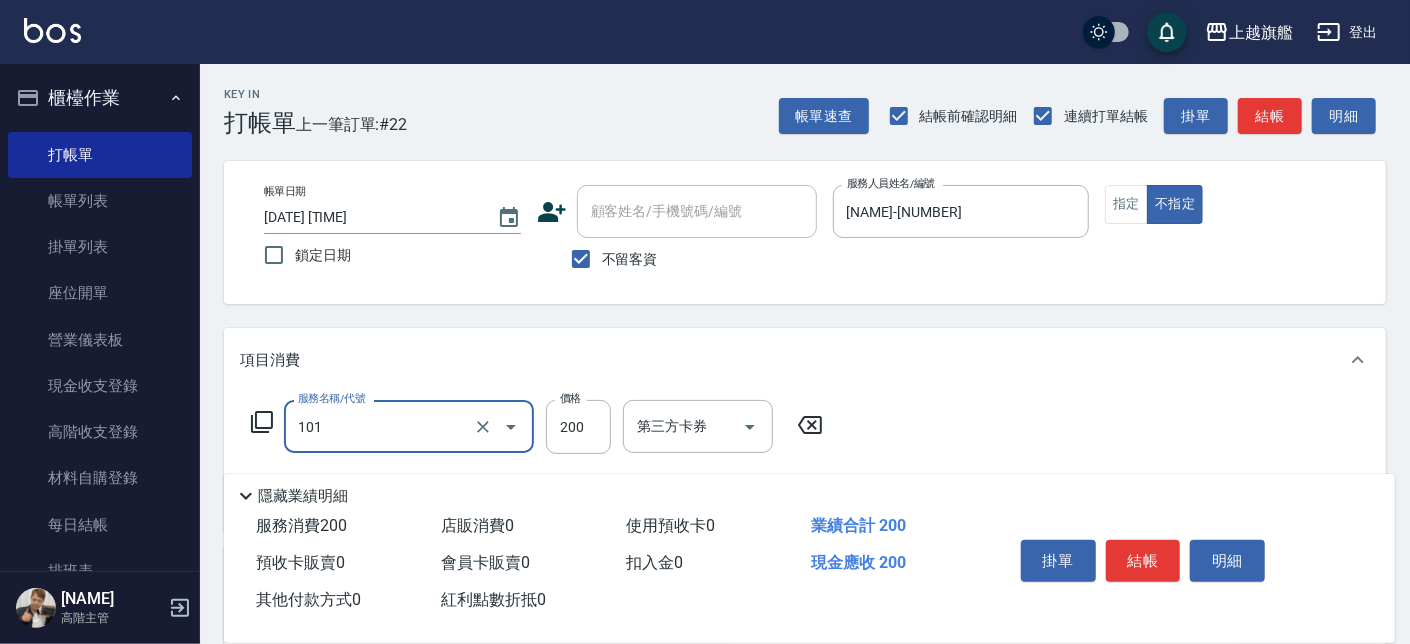 type on "一般洗(101)" 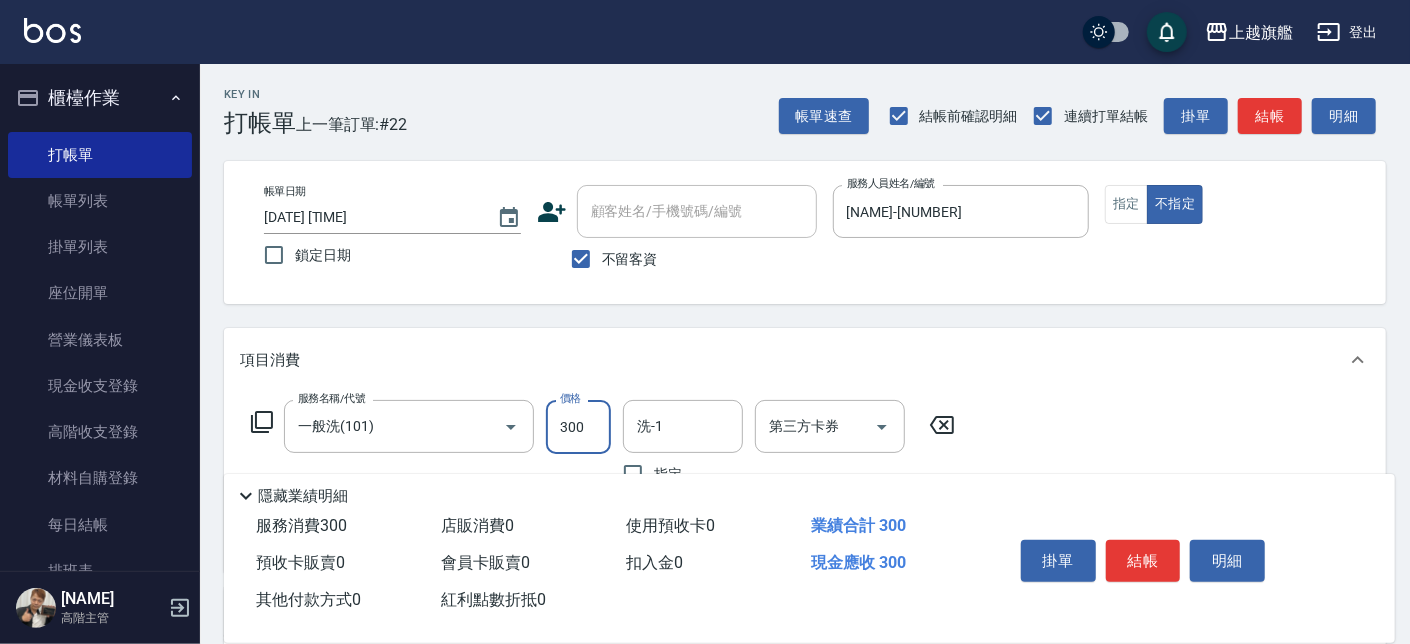 type on "300" 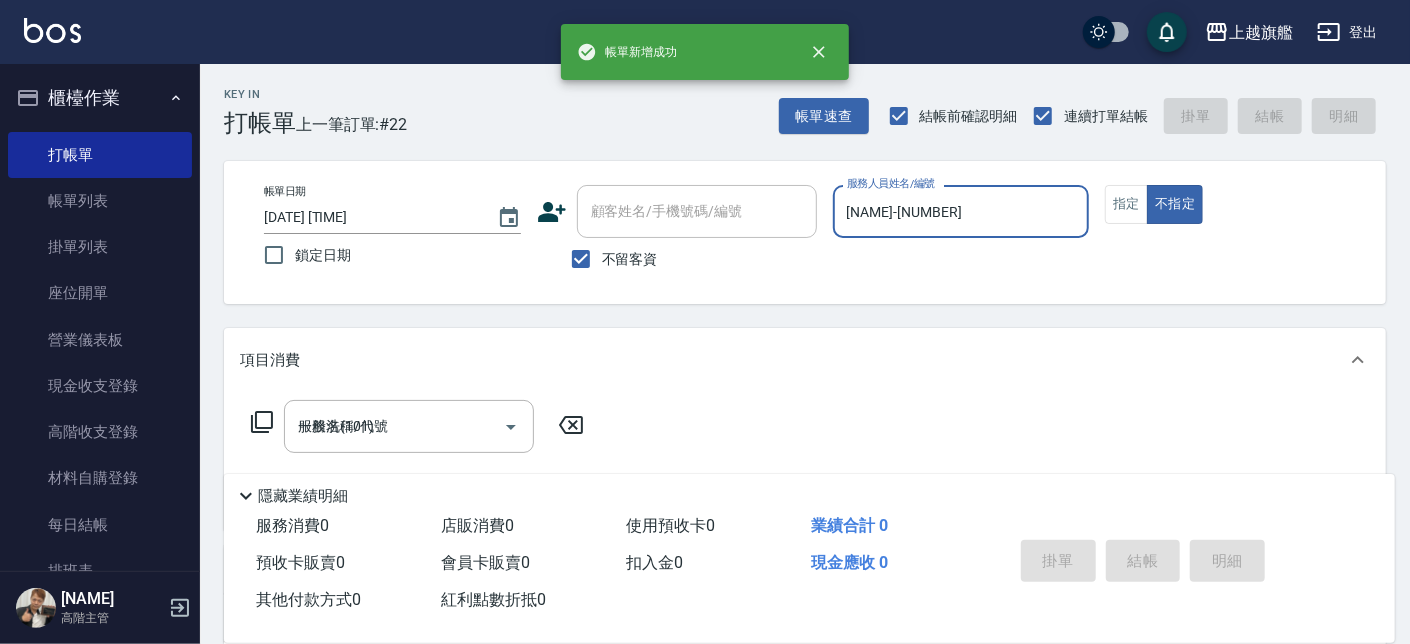 type 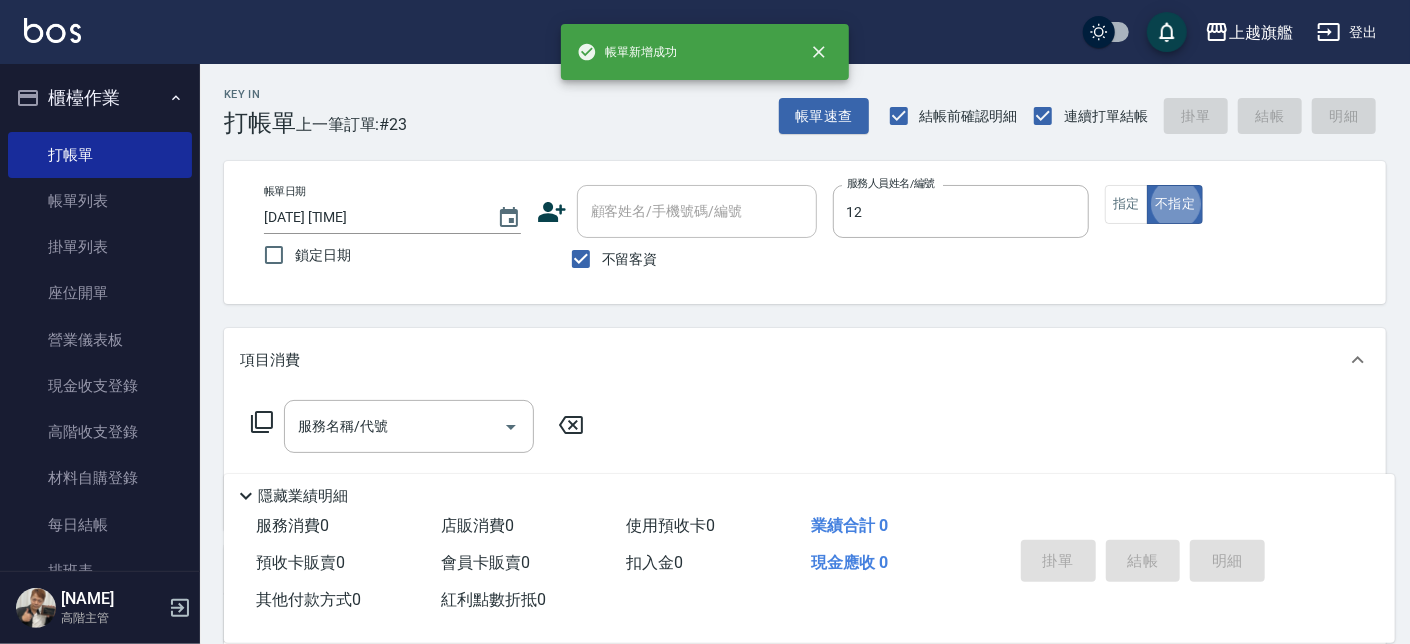 type on "陳佩君-12" 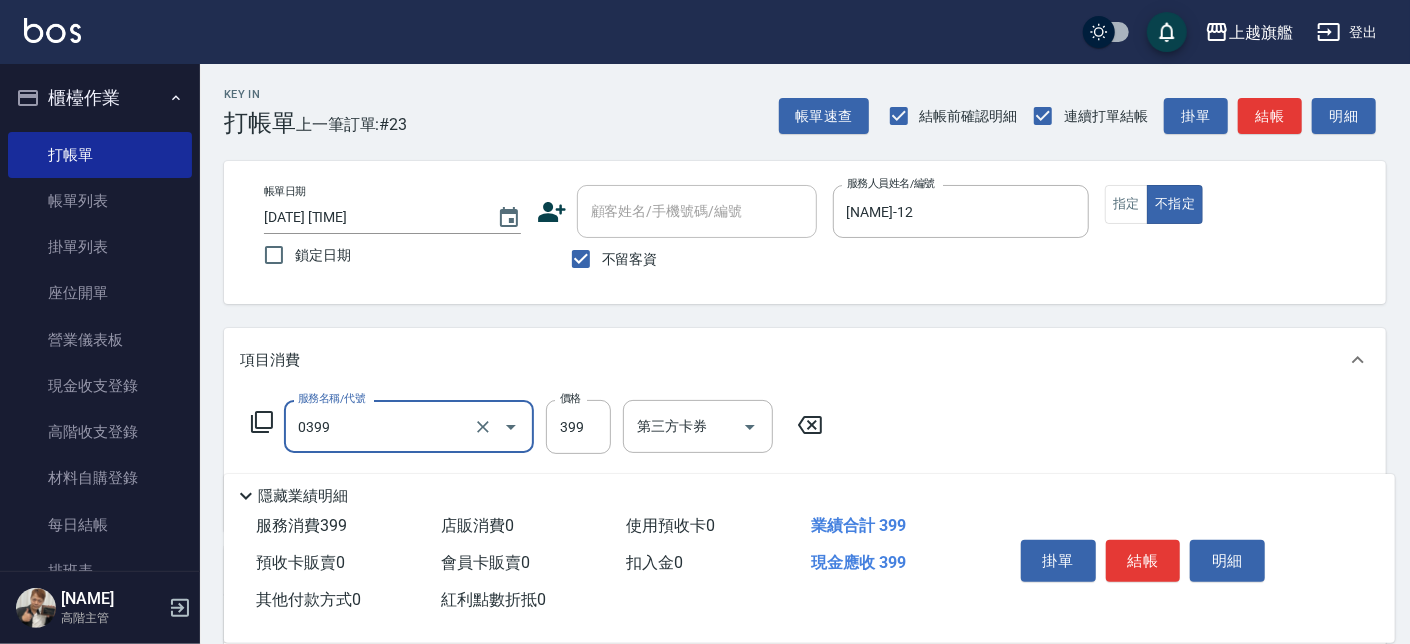 type on "海鹽SPA(0399)" 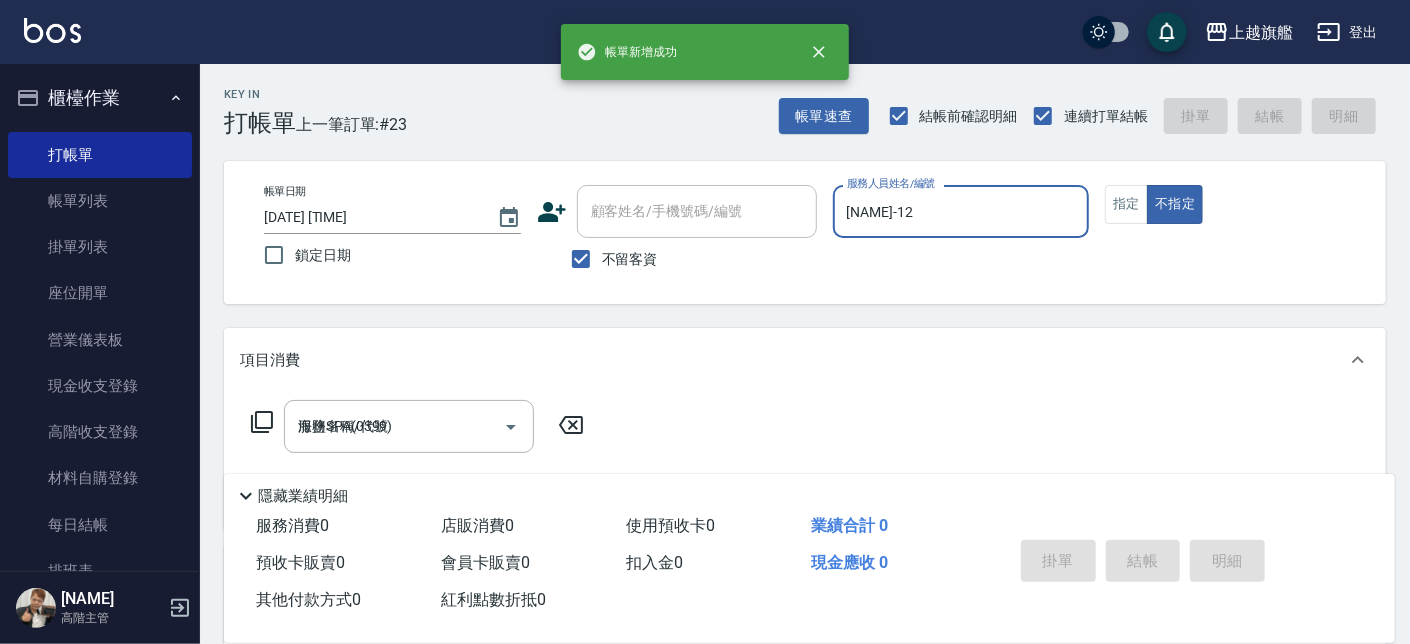 type 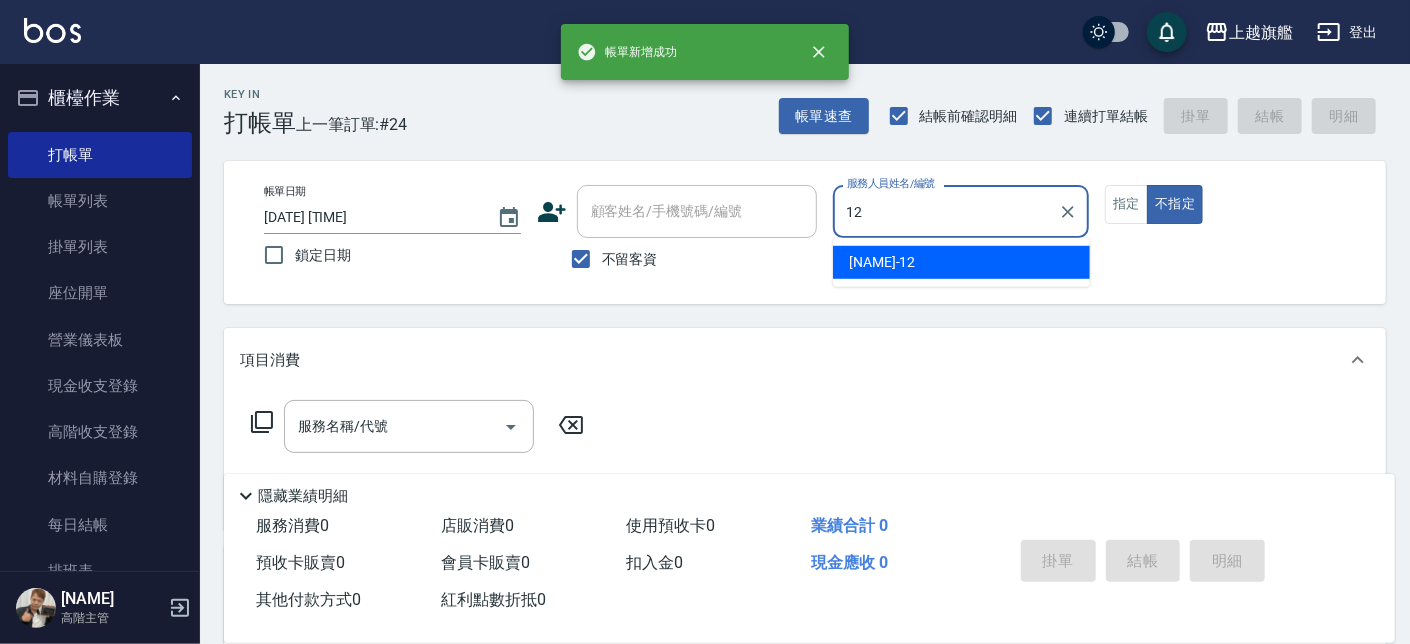 type on "陳佩君-12" 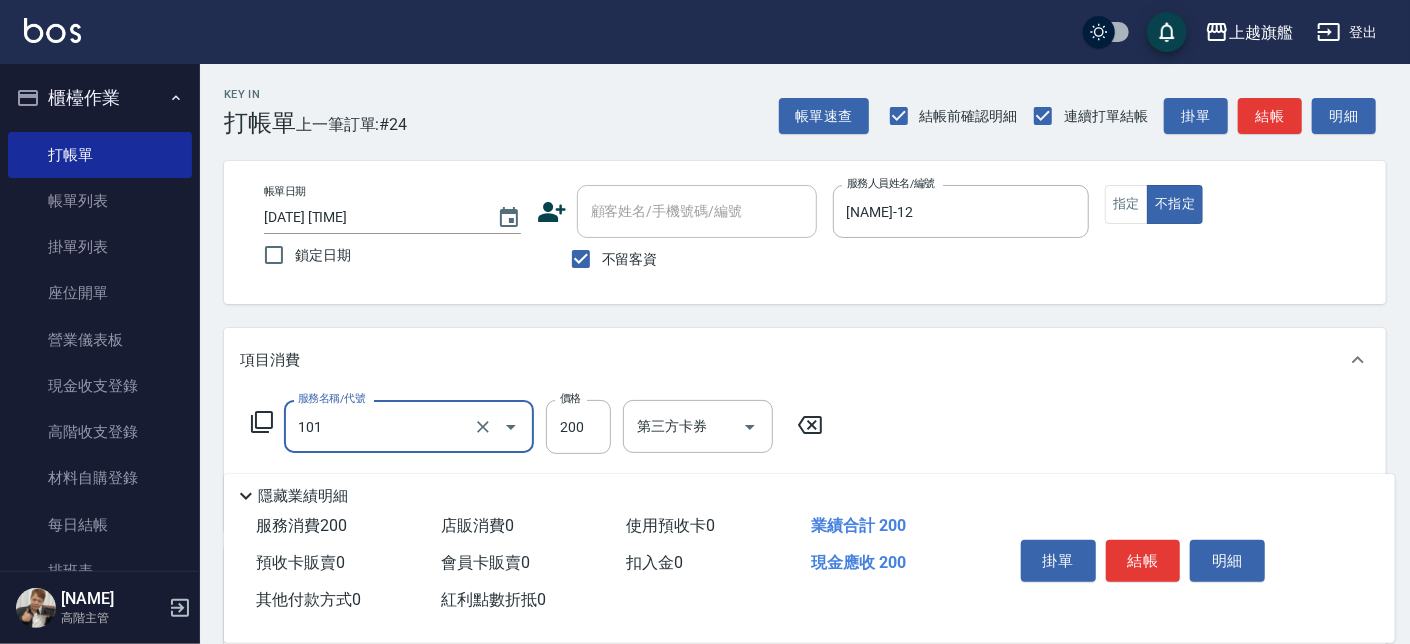 type on "一般洗(101)" 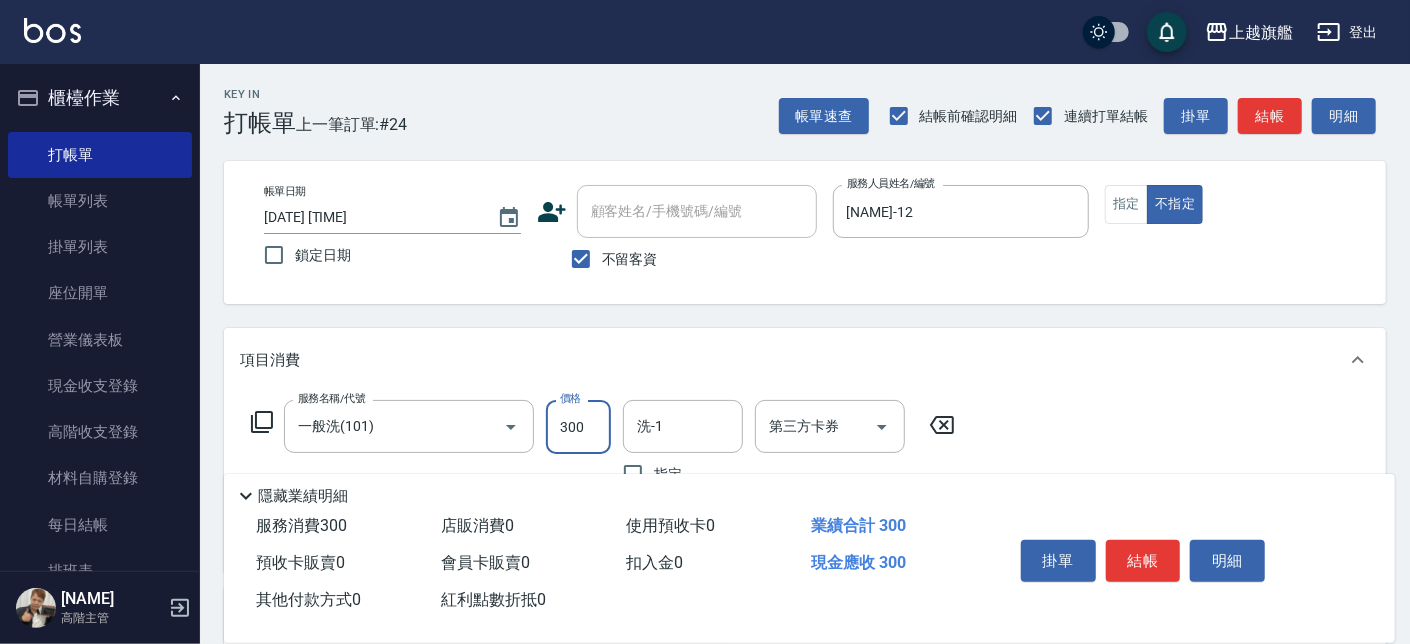 type on "300" 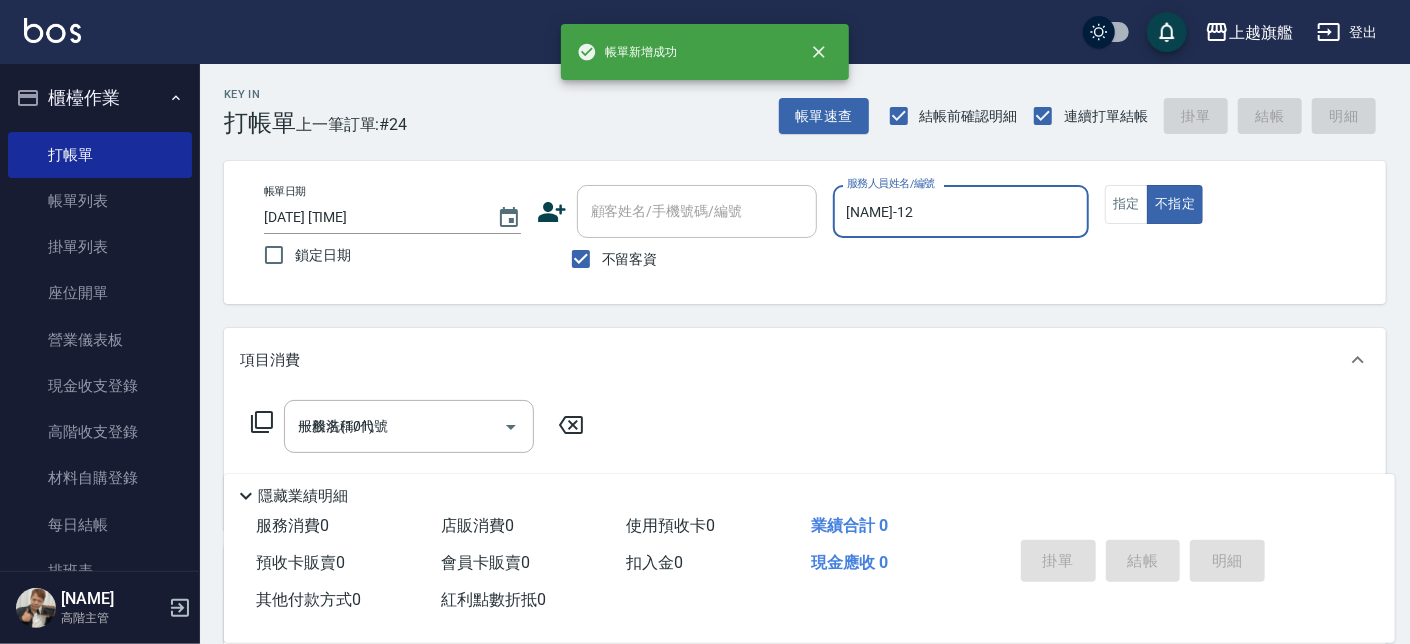 type 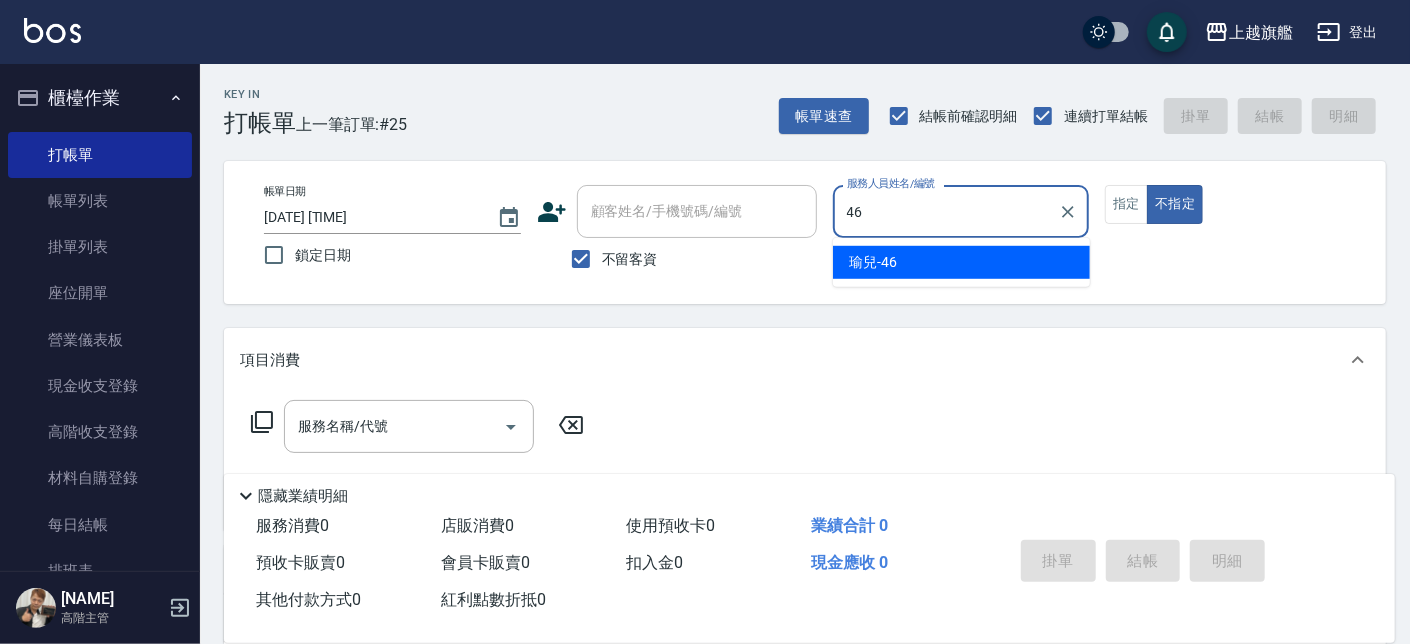 type on "瑜兒-46" 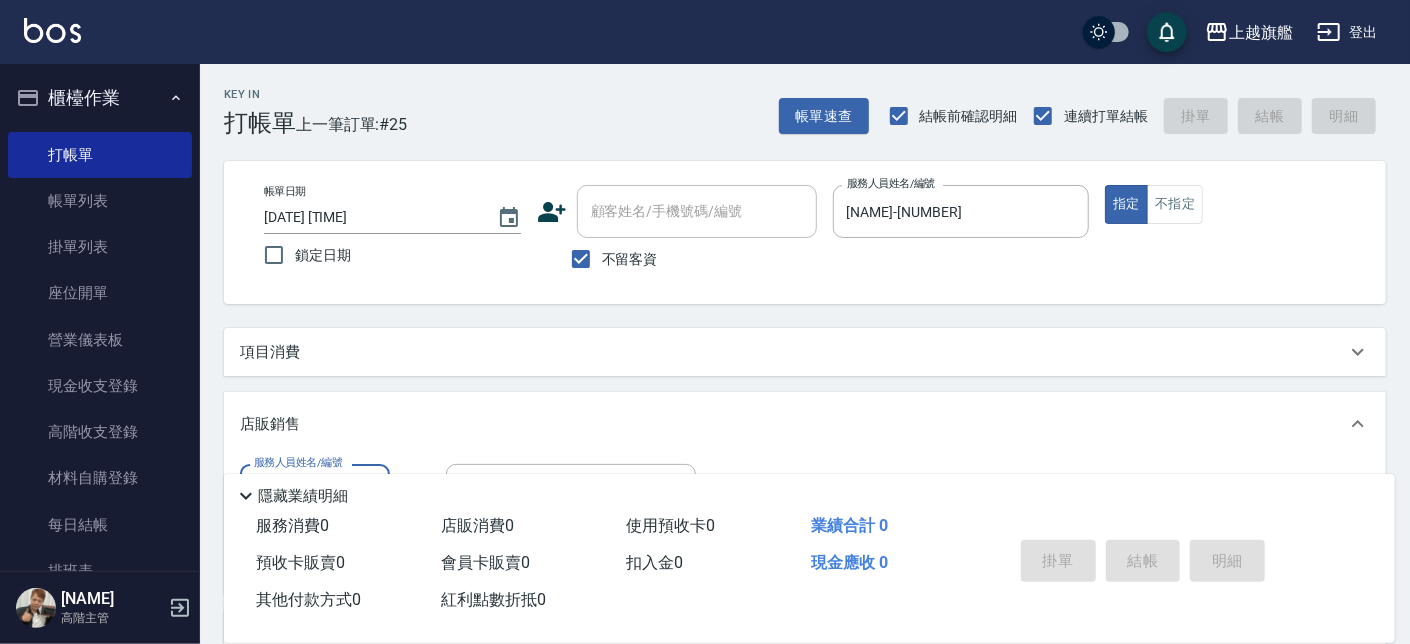 scroll, scrollTop: 0, scrollLeft: 0, axis: both 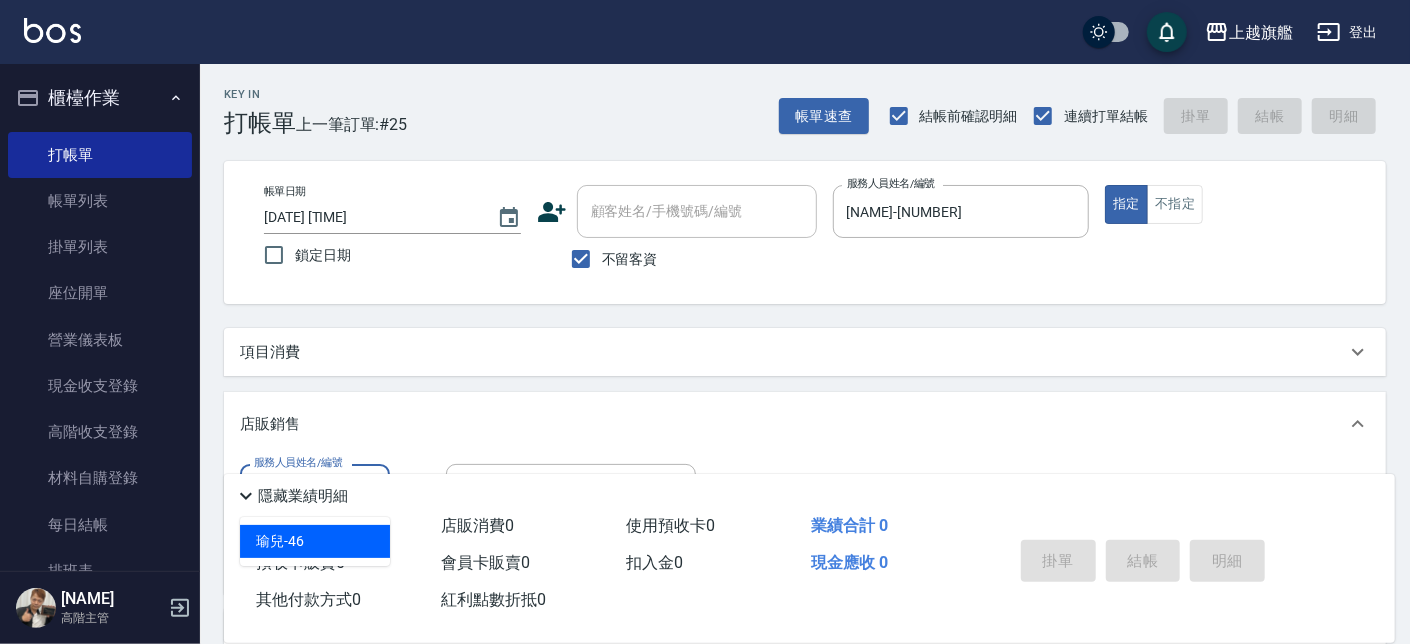 type on "瑜兒-46" 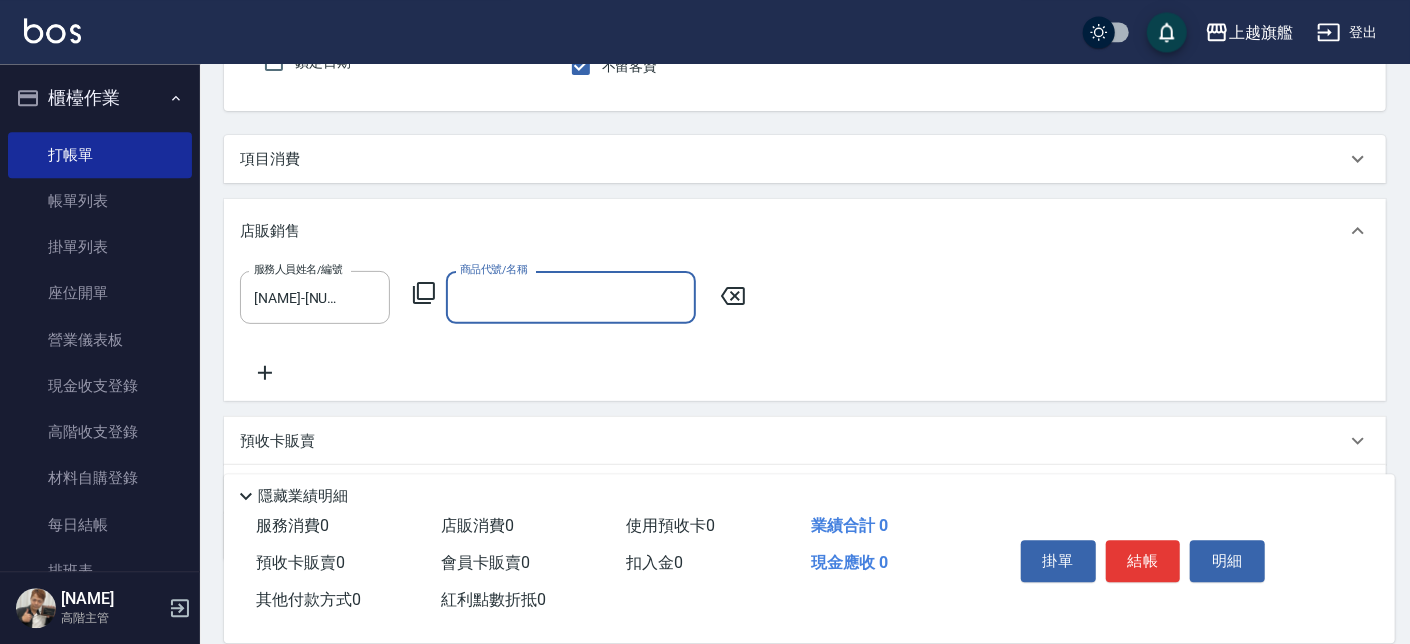 scroll, scrollTop: 227, scrollLeft: 0, axis: vertical 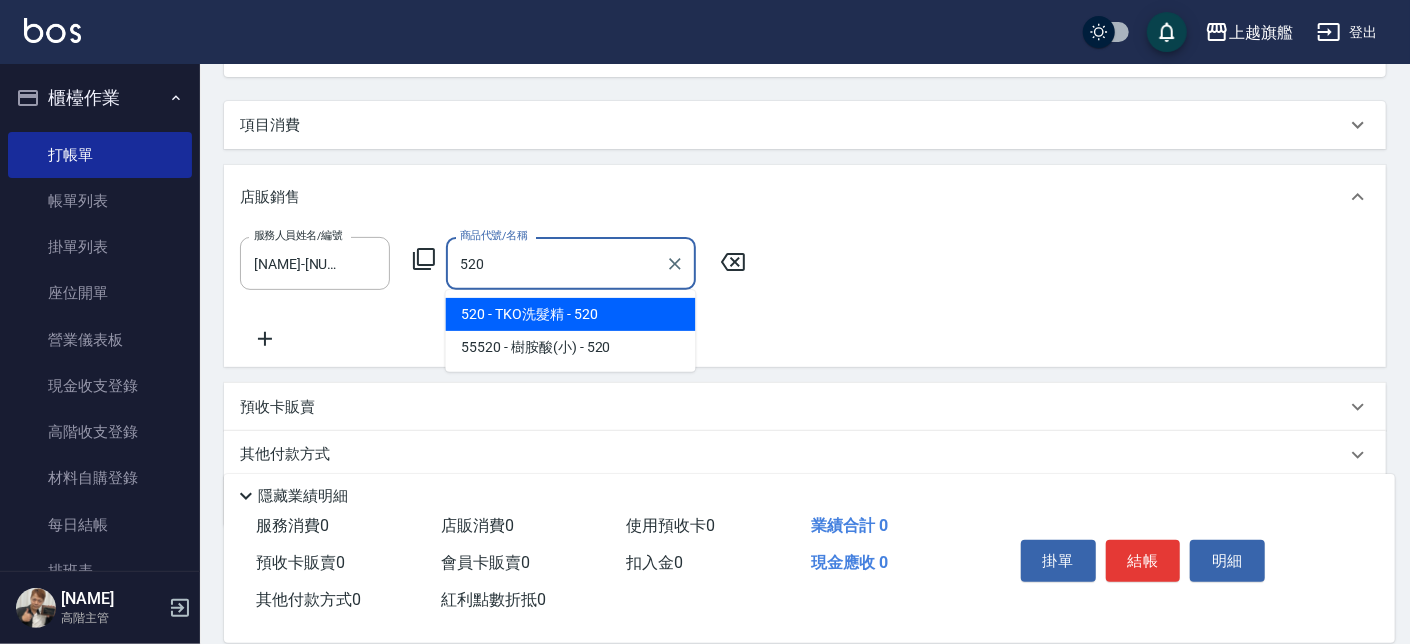 type on "TKO洗髮精" 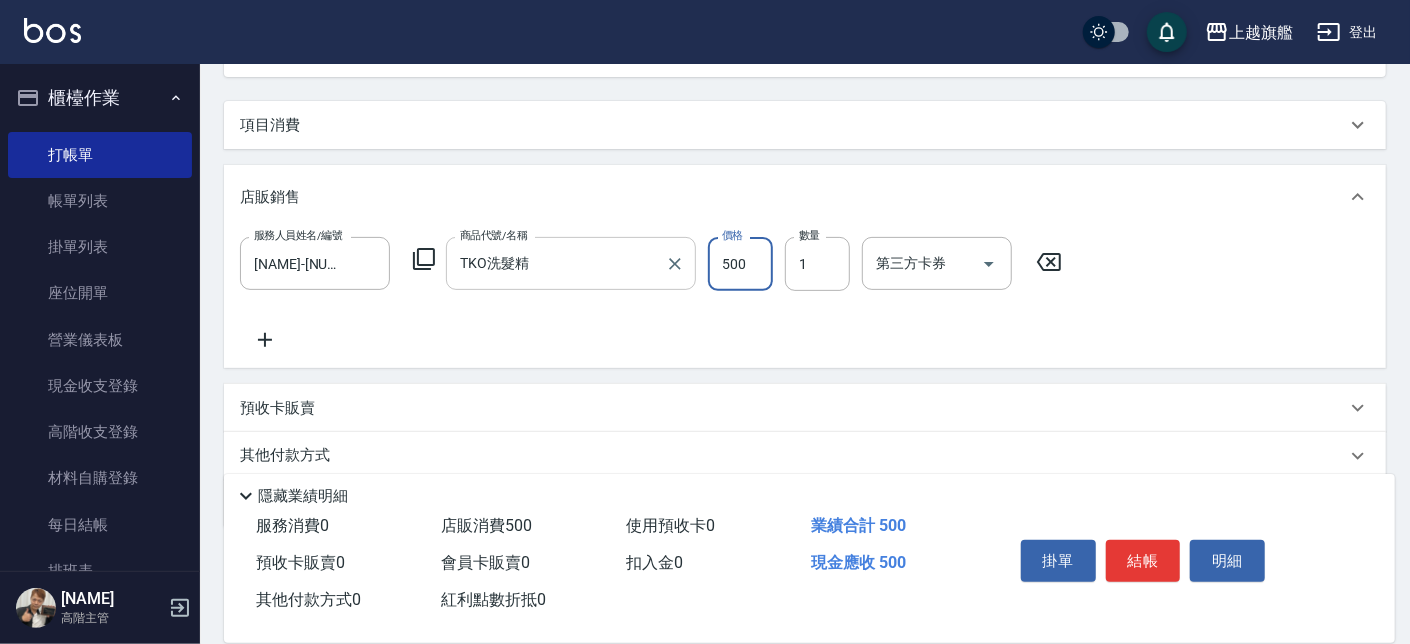 type on "500" 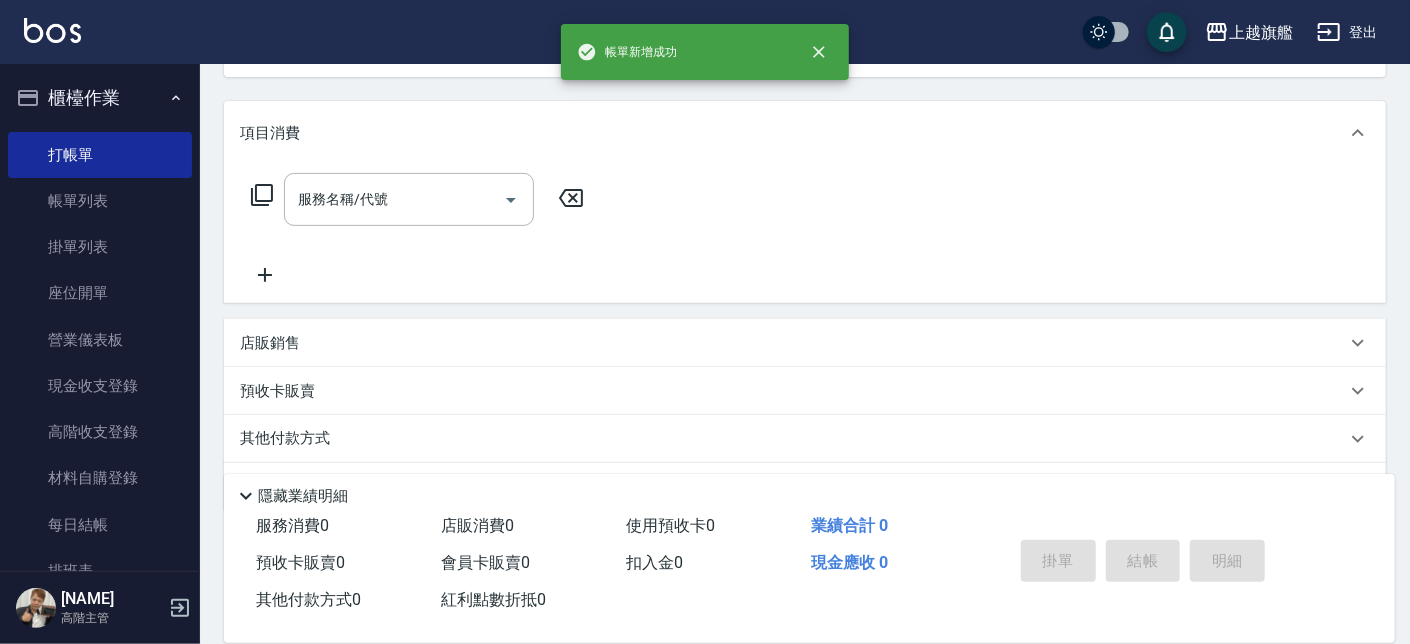 type on "2025/08/09 20:29" 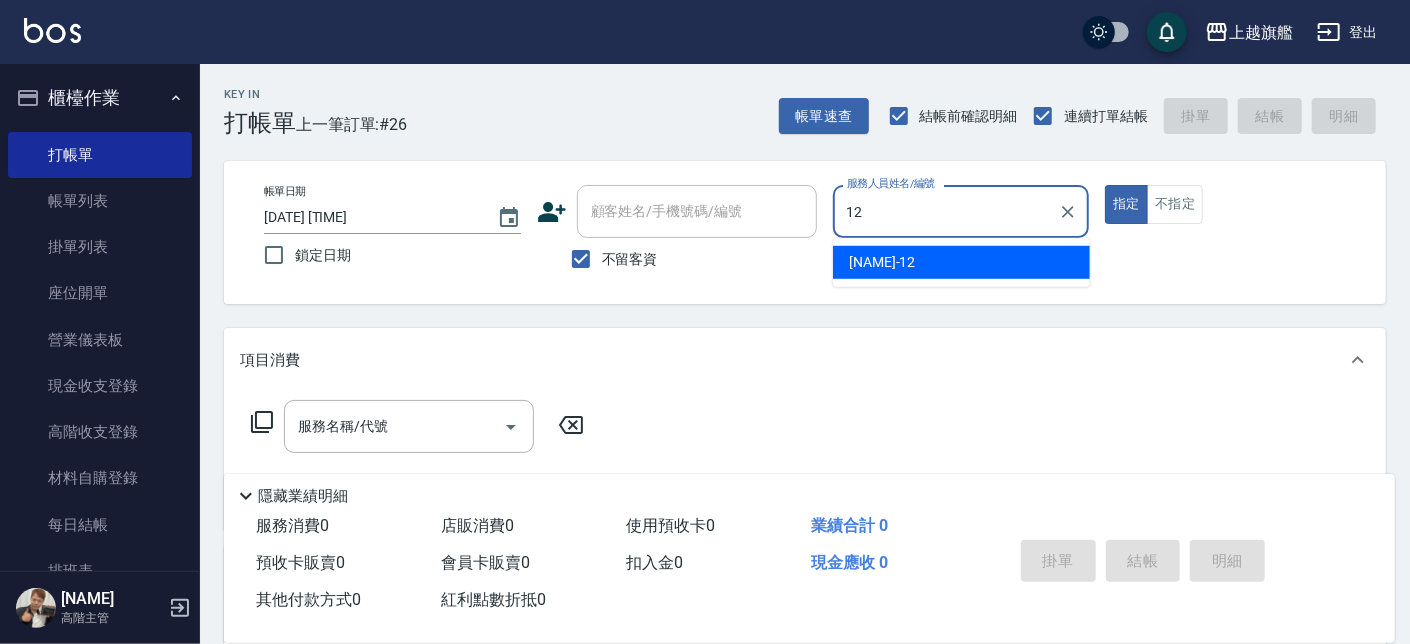 type on "陳佩君-12" 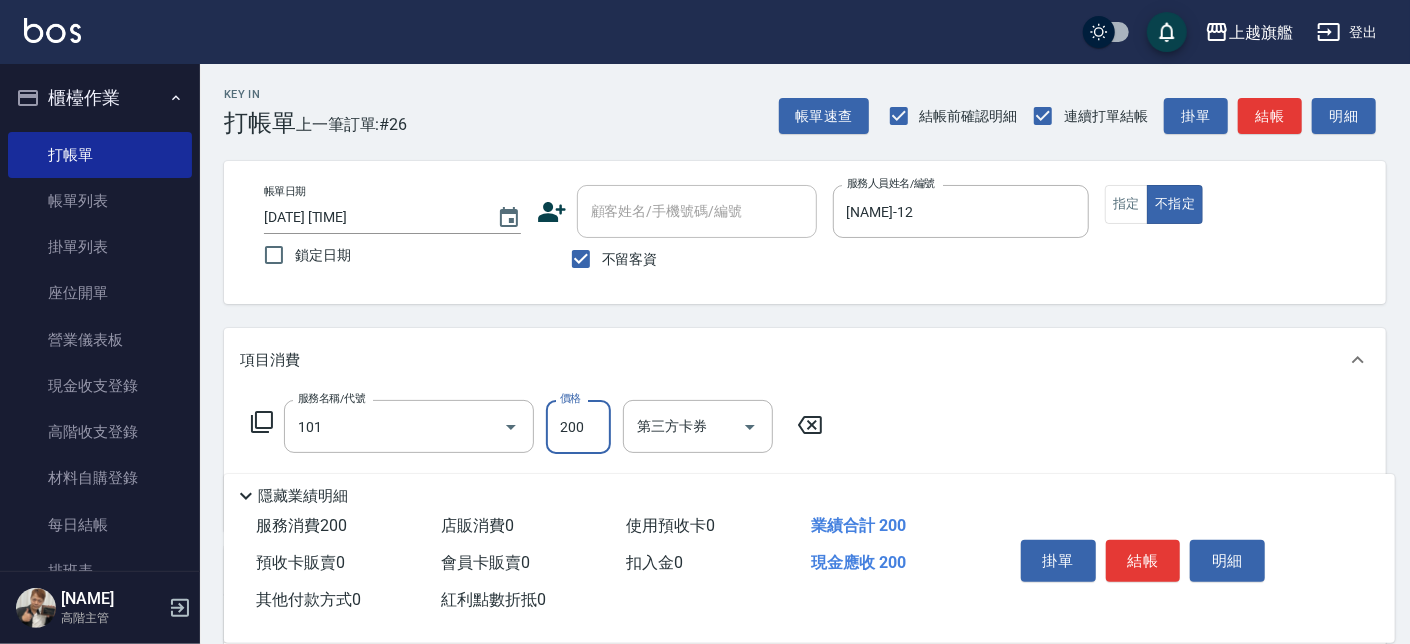 type on "一般洗(101)" 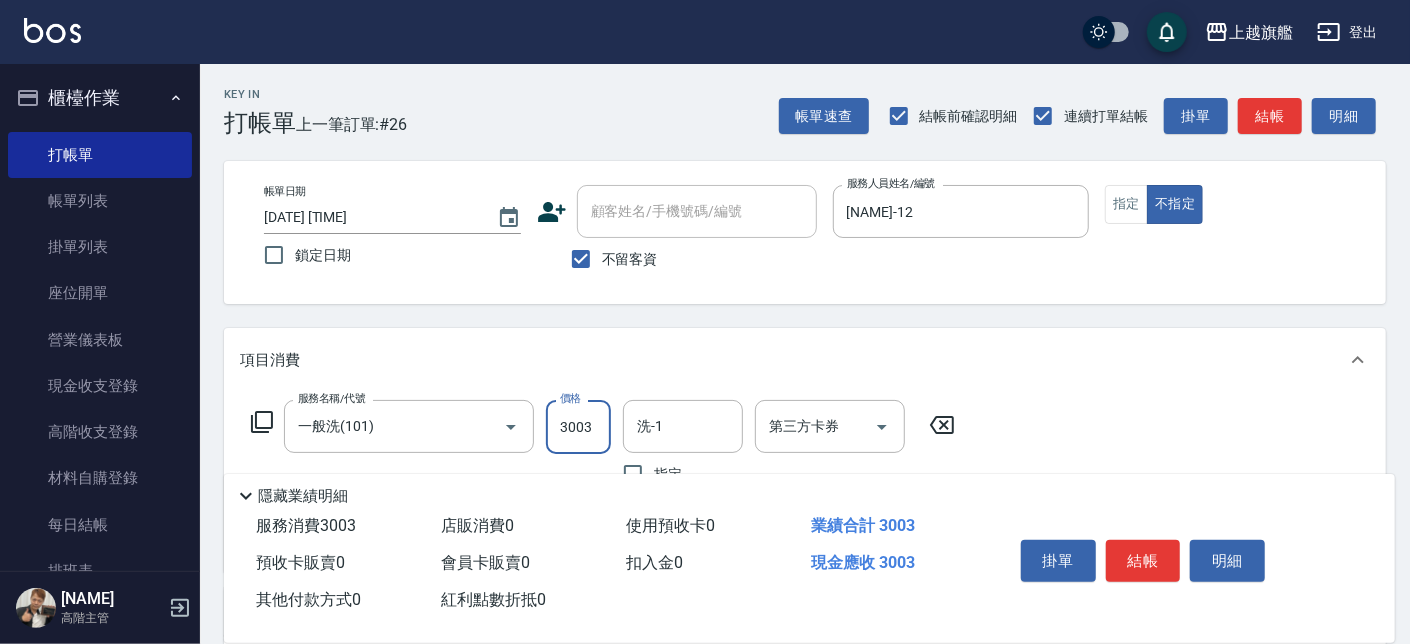 scroll, scrollTop: 0, scrollLeft: 0, axis: both 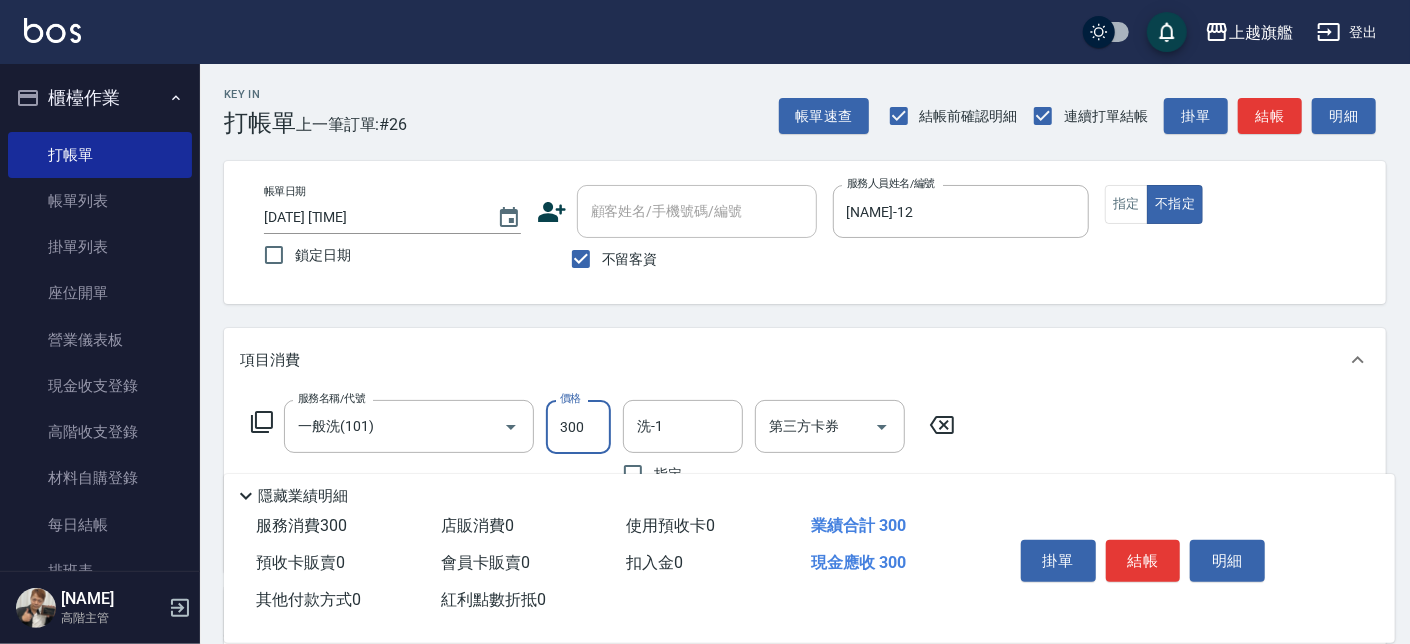 type on "300" 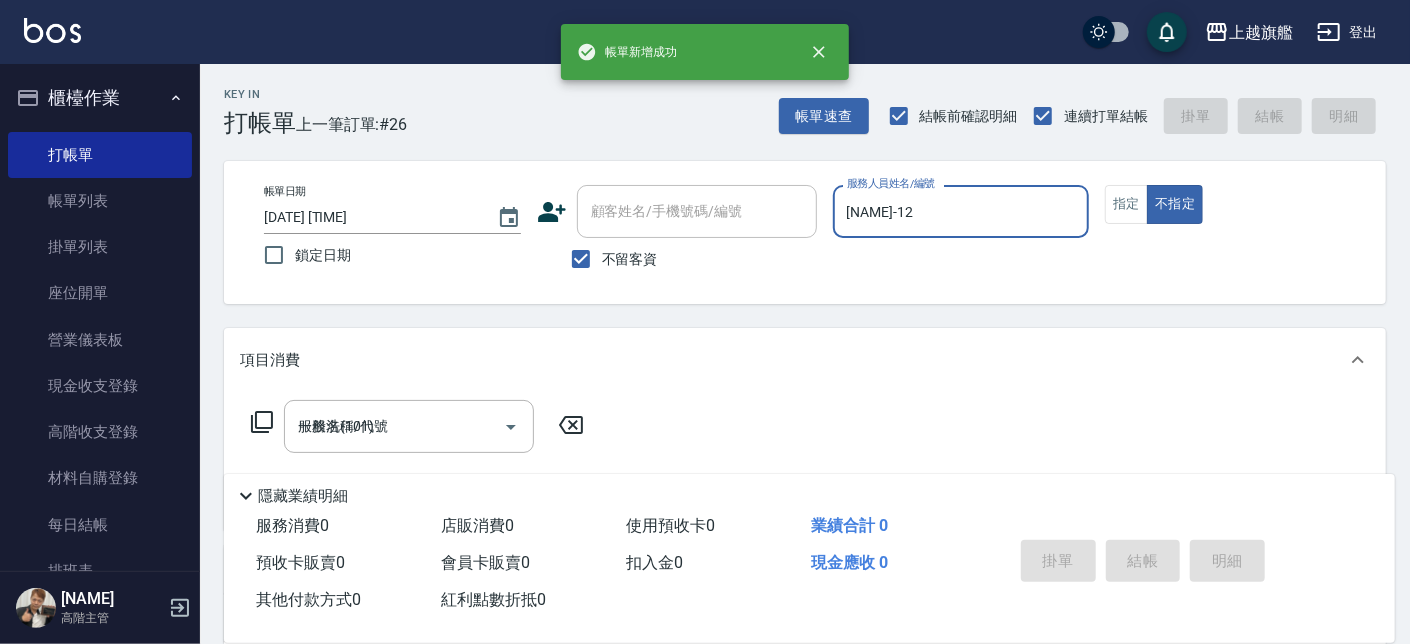 type on "2025/08/09 20:30" 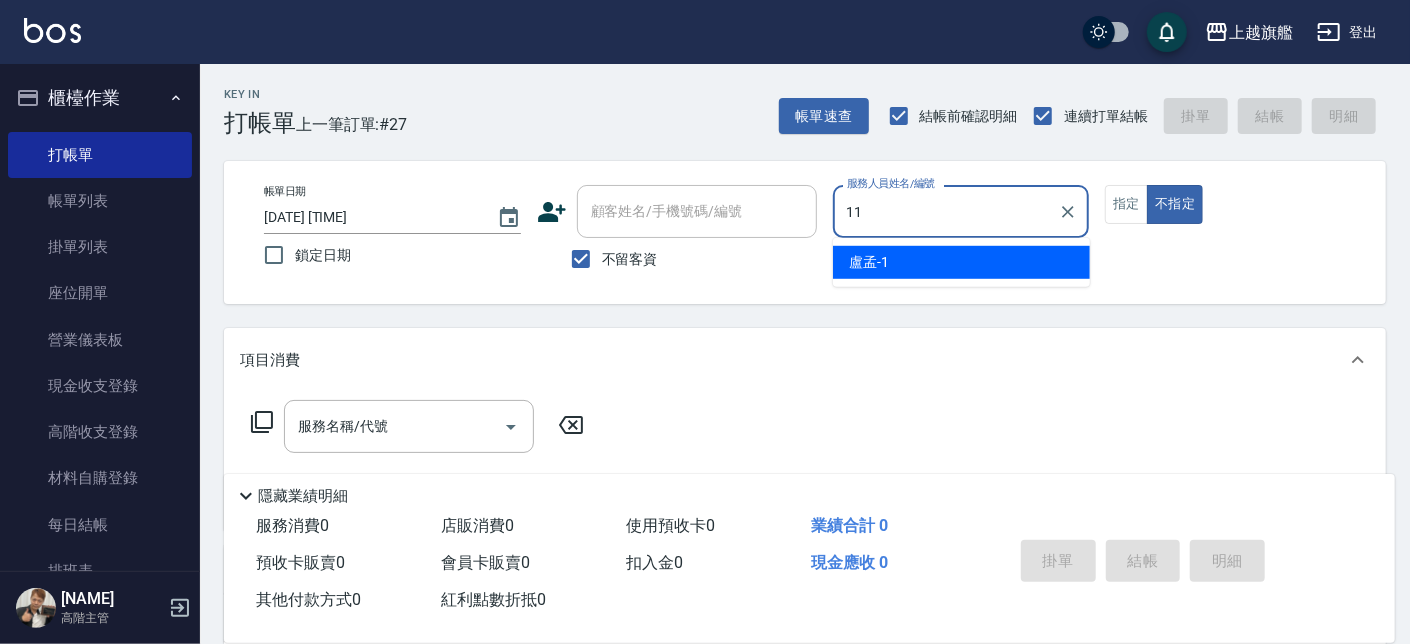type on "蔡美秀-11" 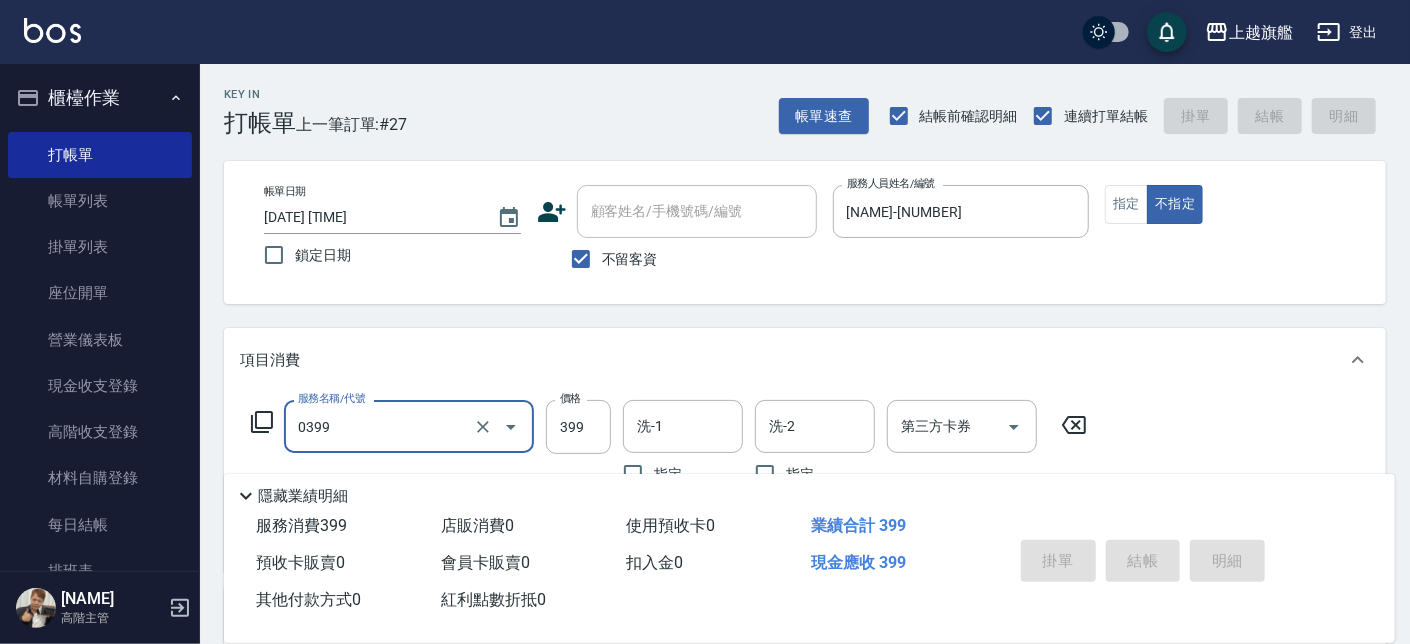 type on "0399" 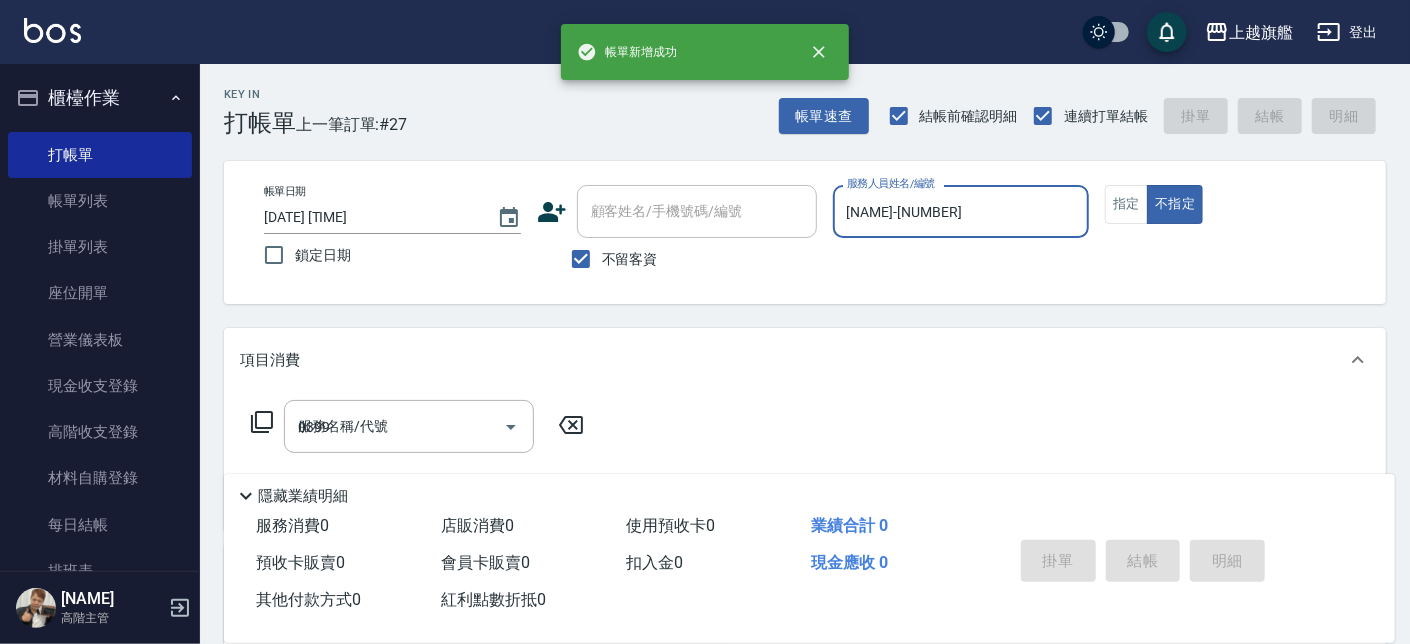 type 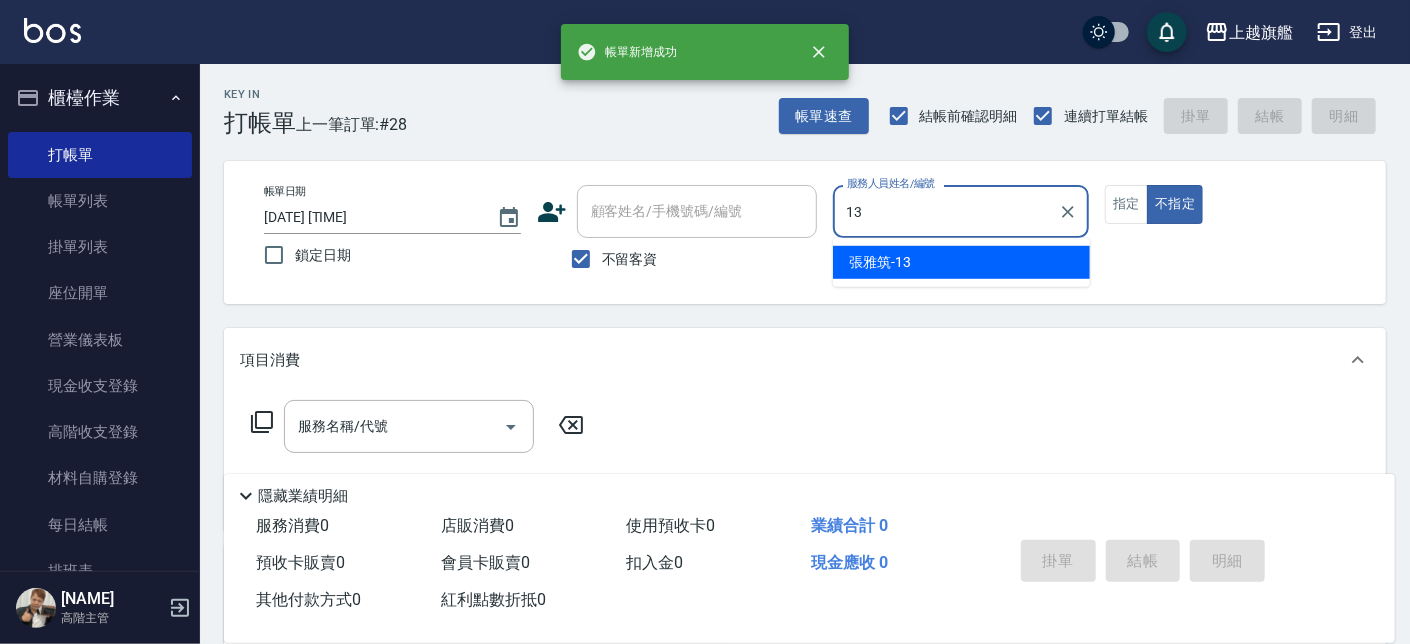 type on "張雅筑-13" 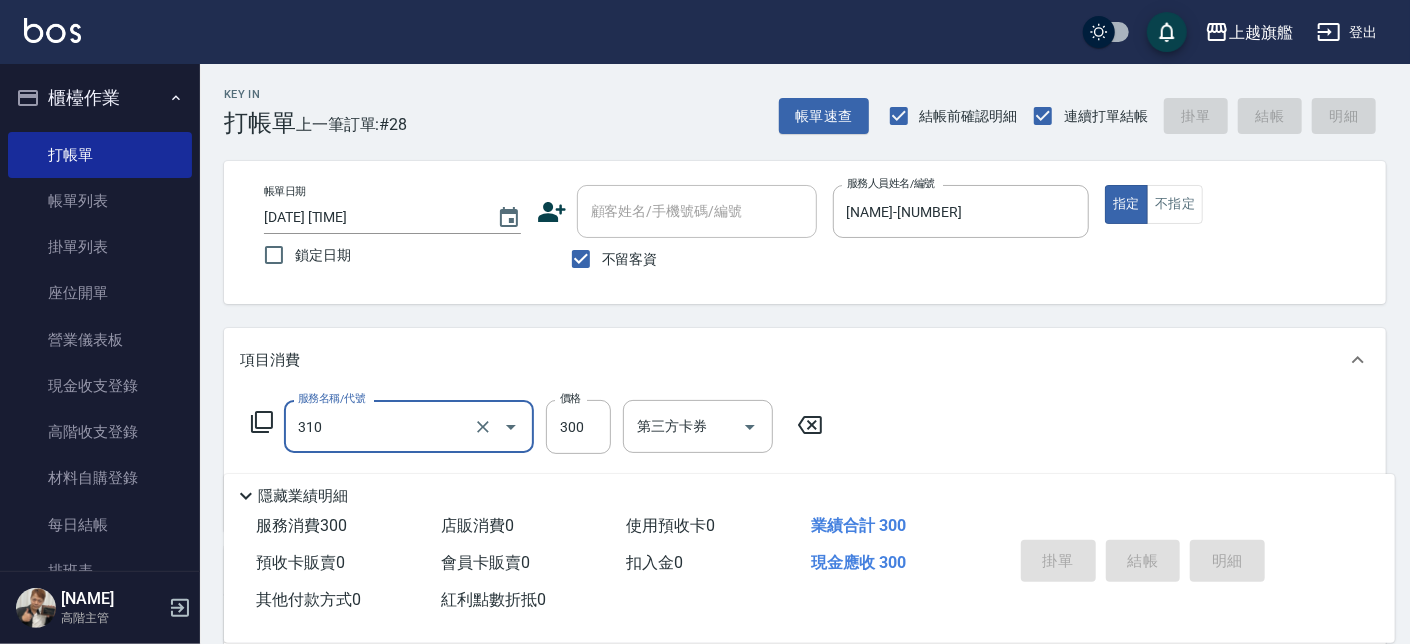 type on "310" 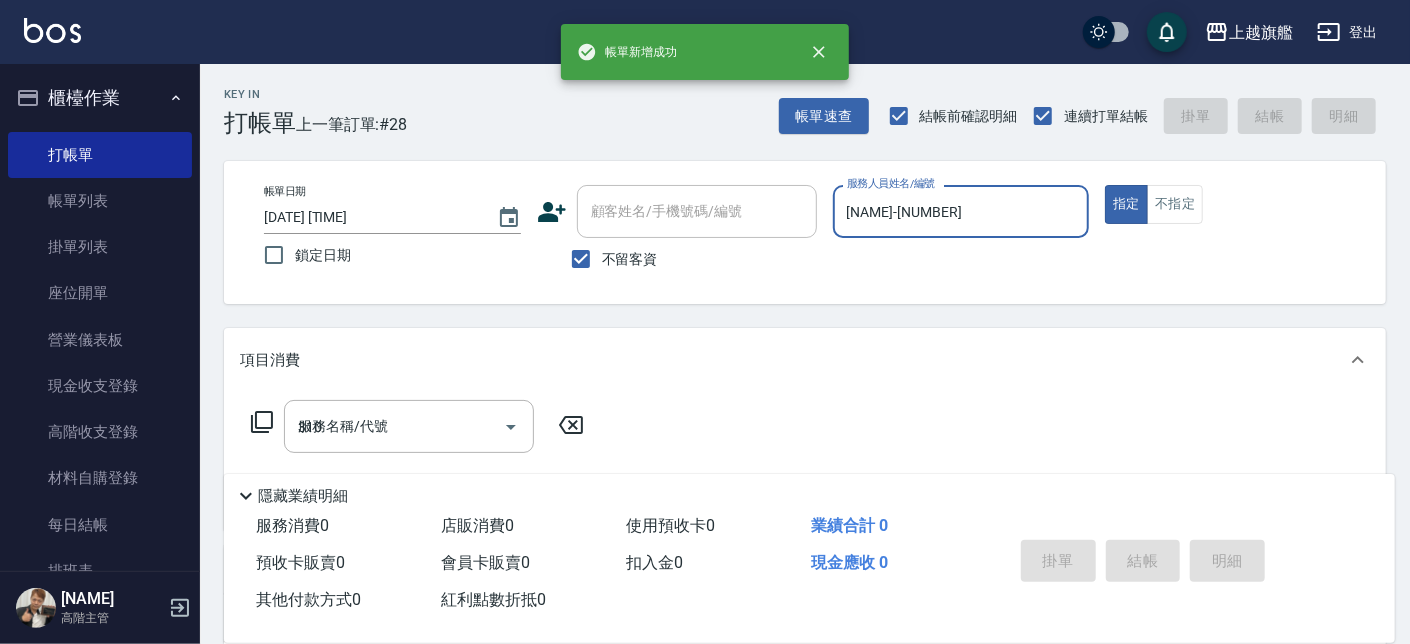 type 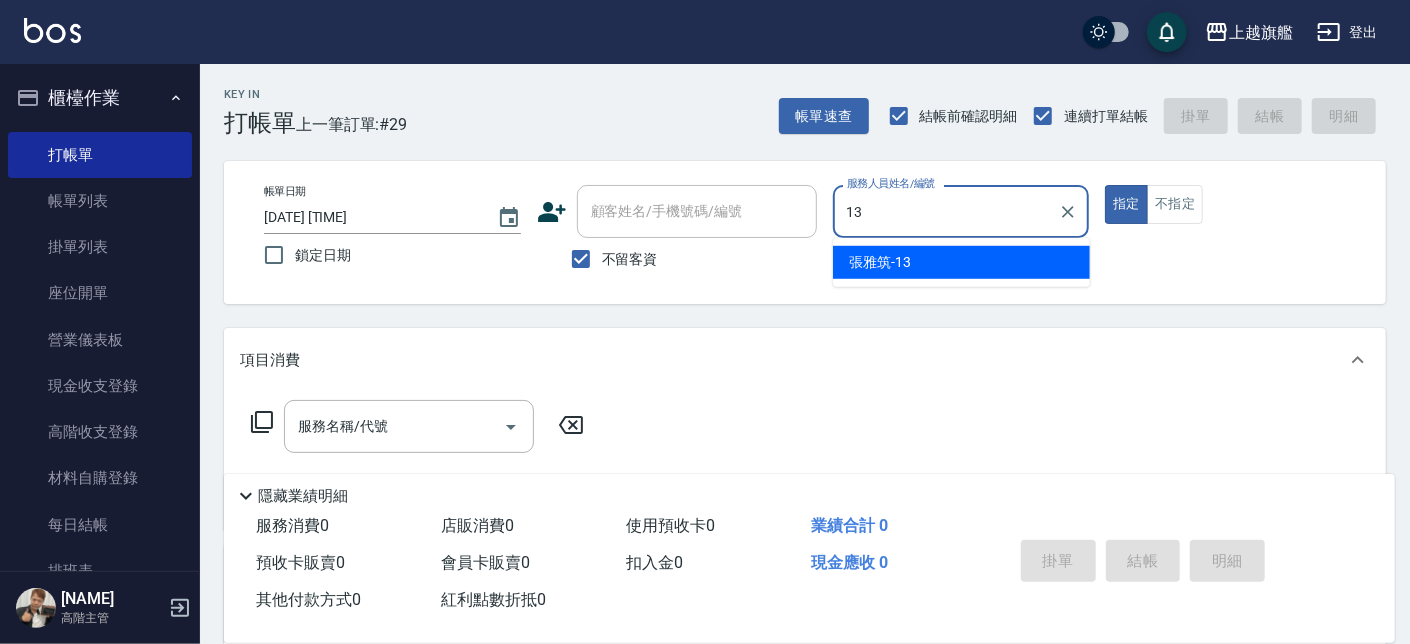 type on "張雅筑-13" 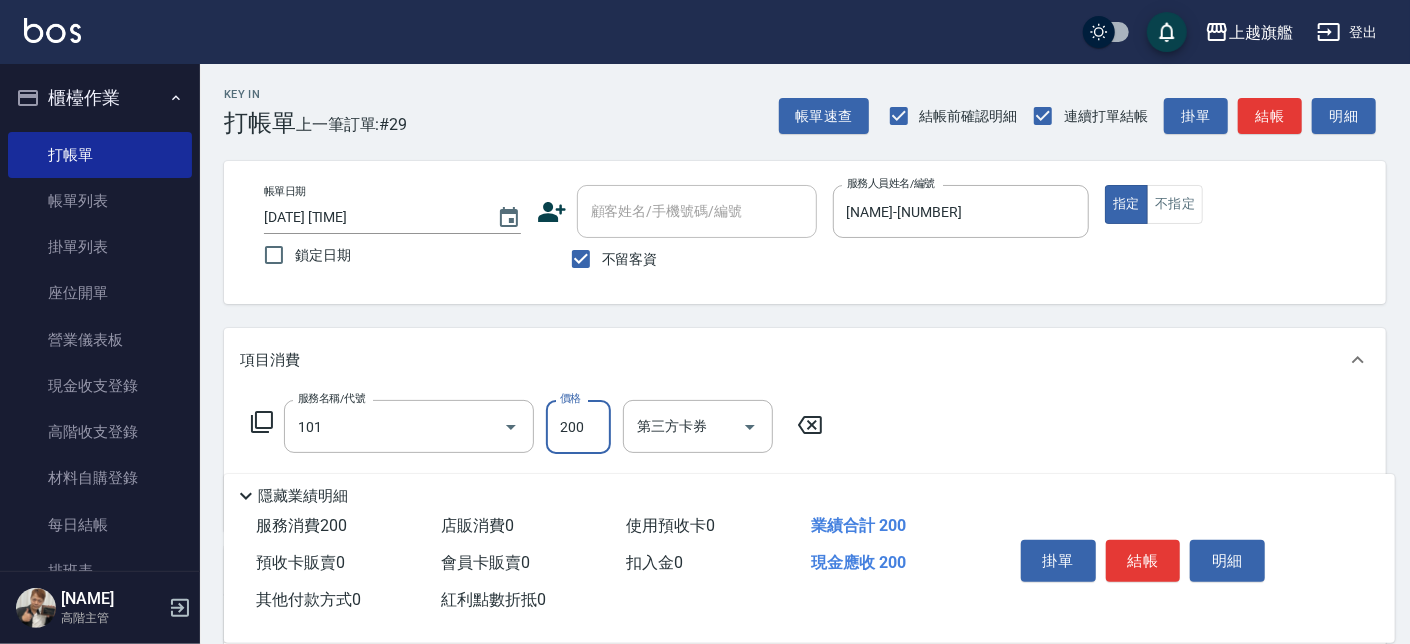type on "一般洗(101)" 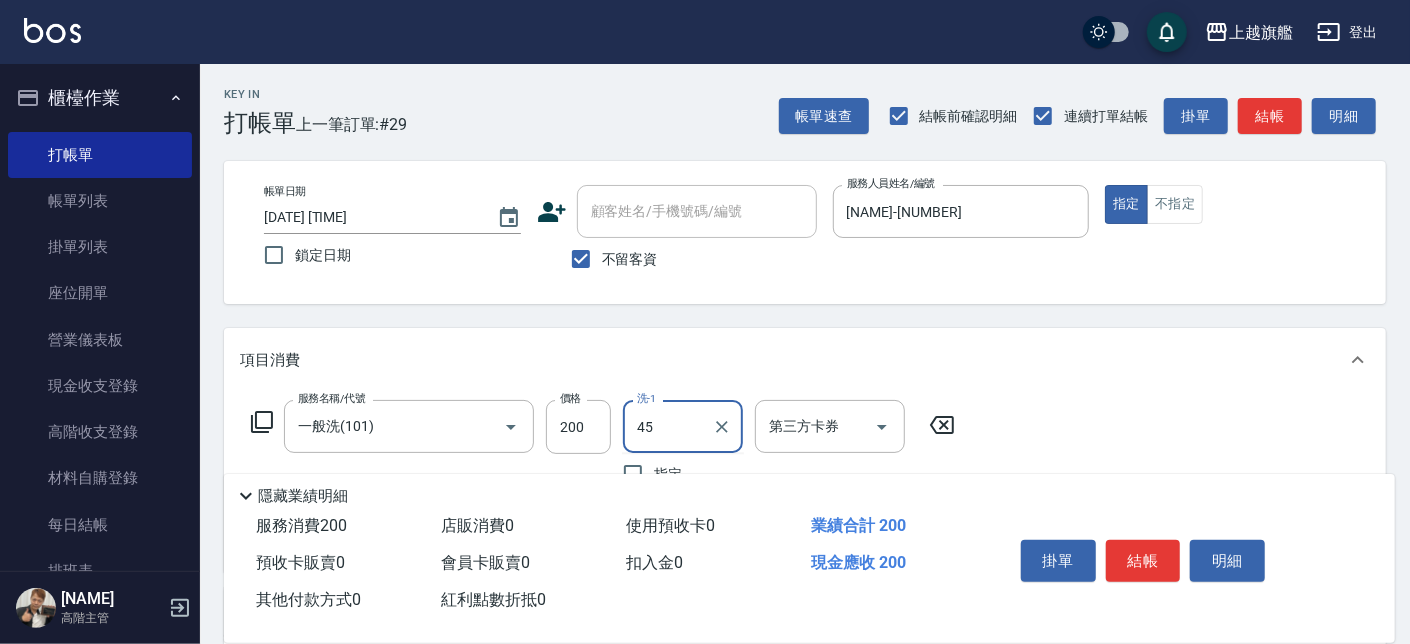 type on "4" 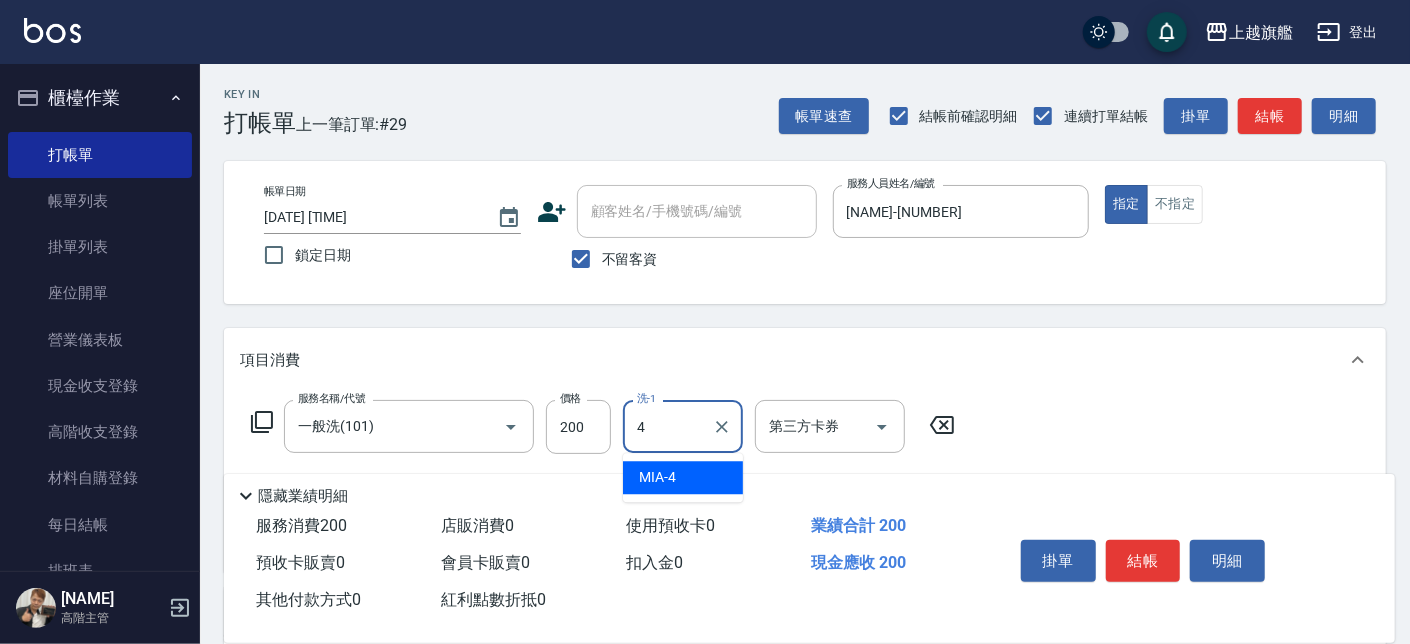 type 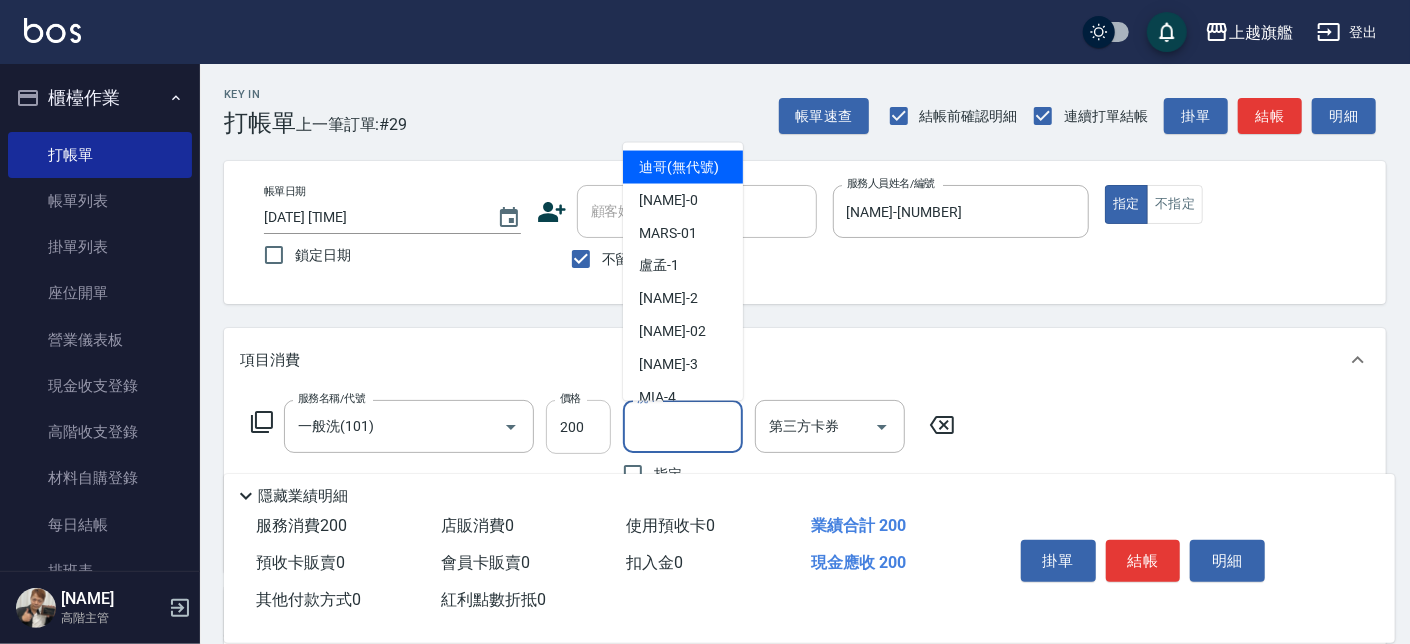 click on "200" at bounding box center (578, 427) 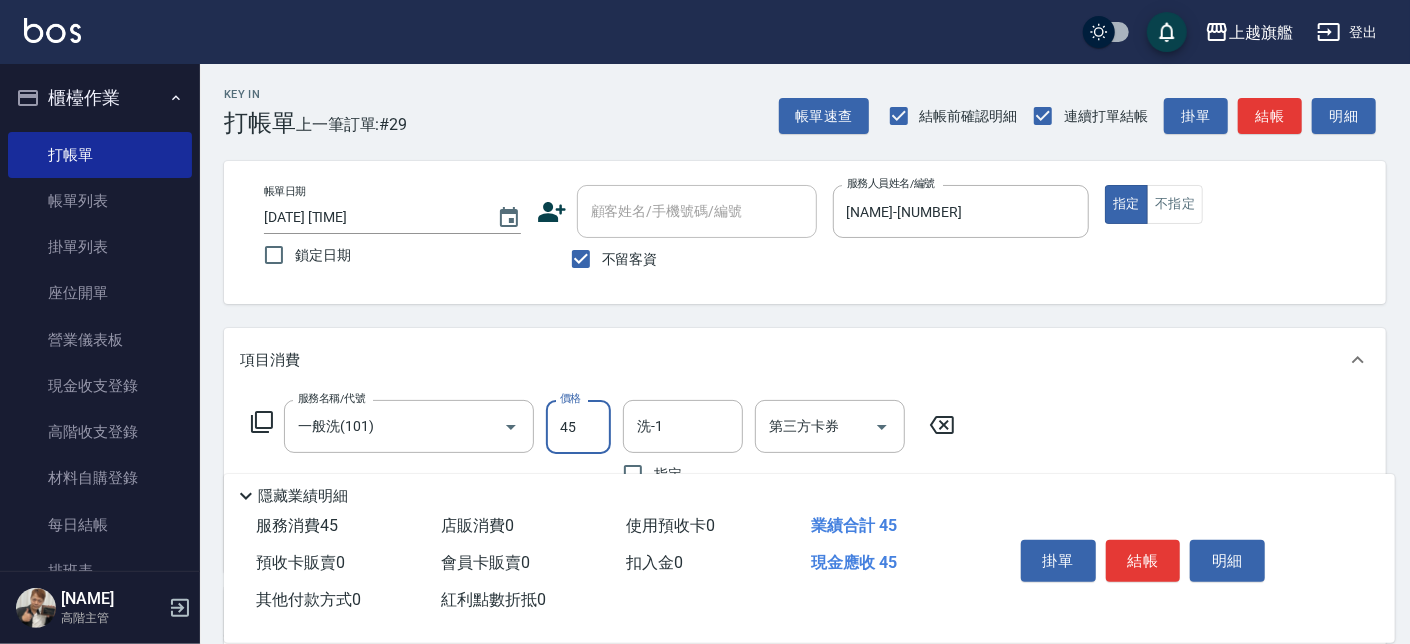 type on "450" 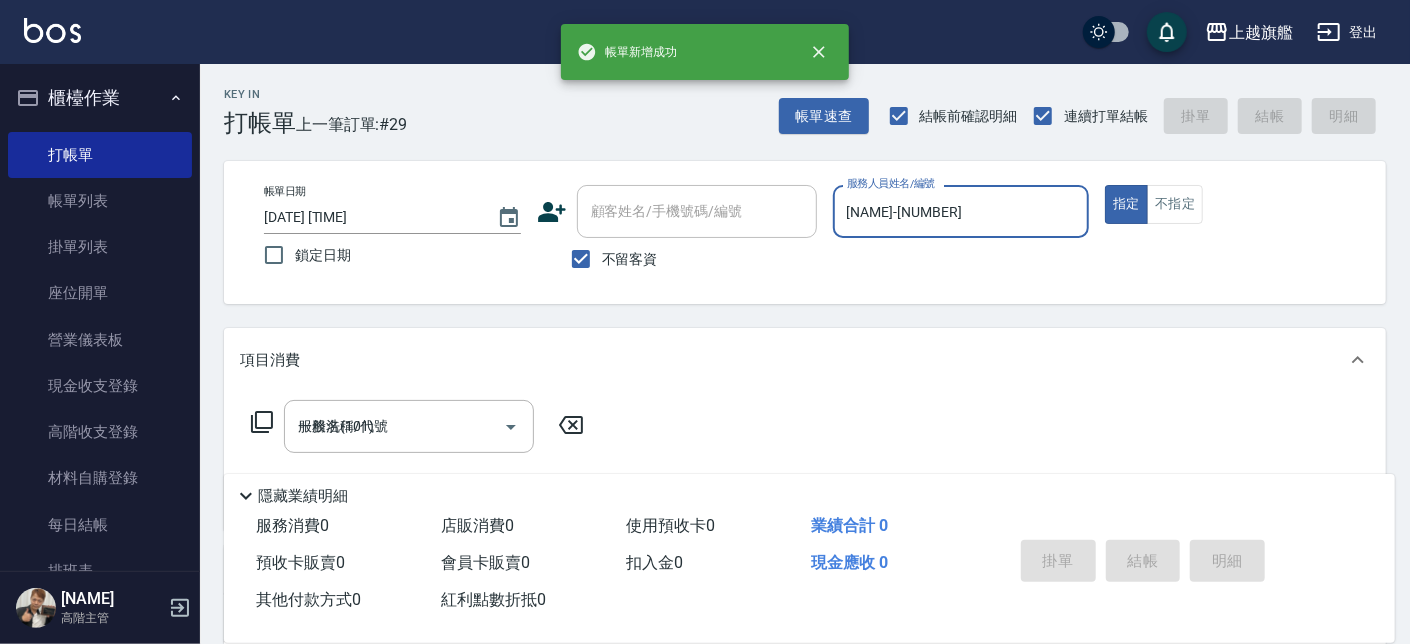 type 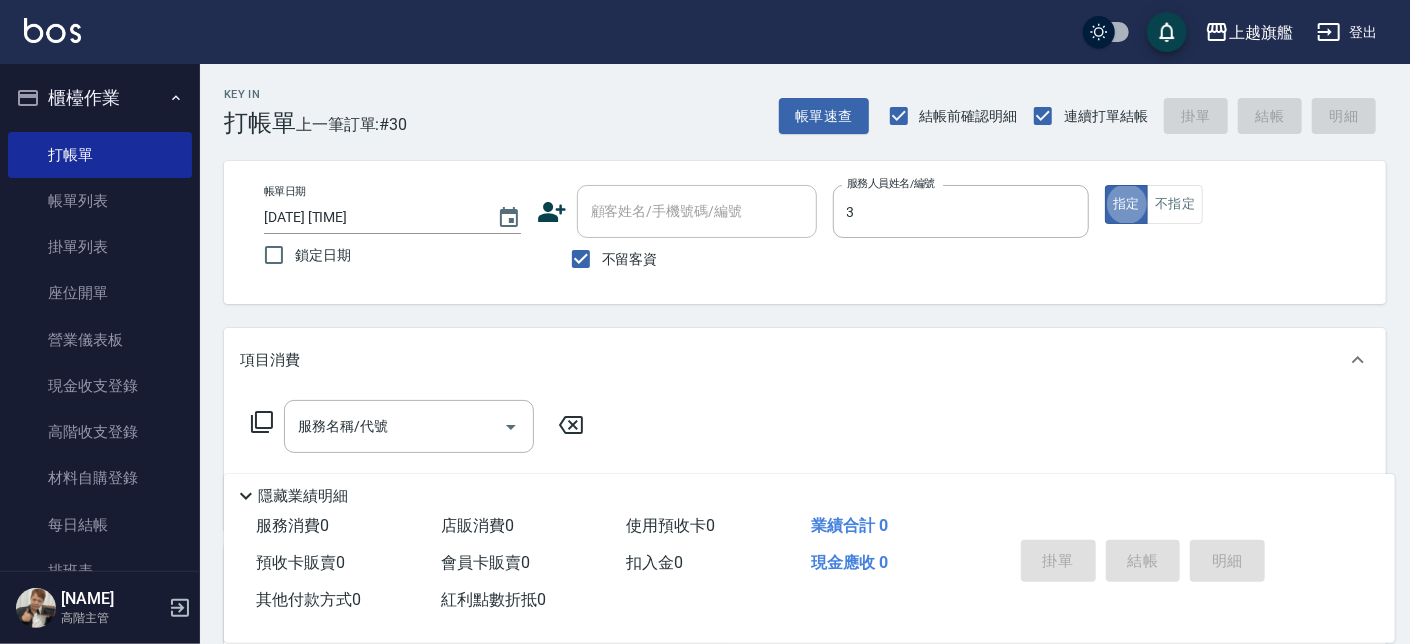 type on "謝雅婷-3" 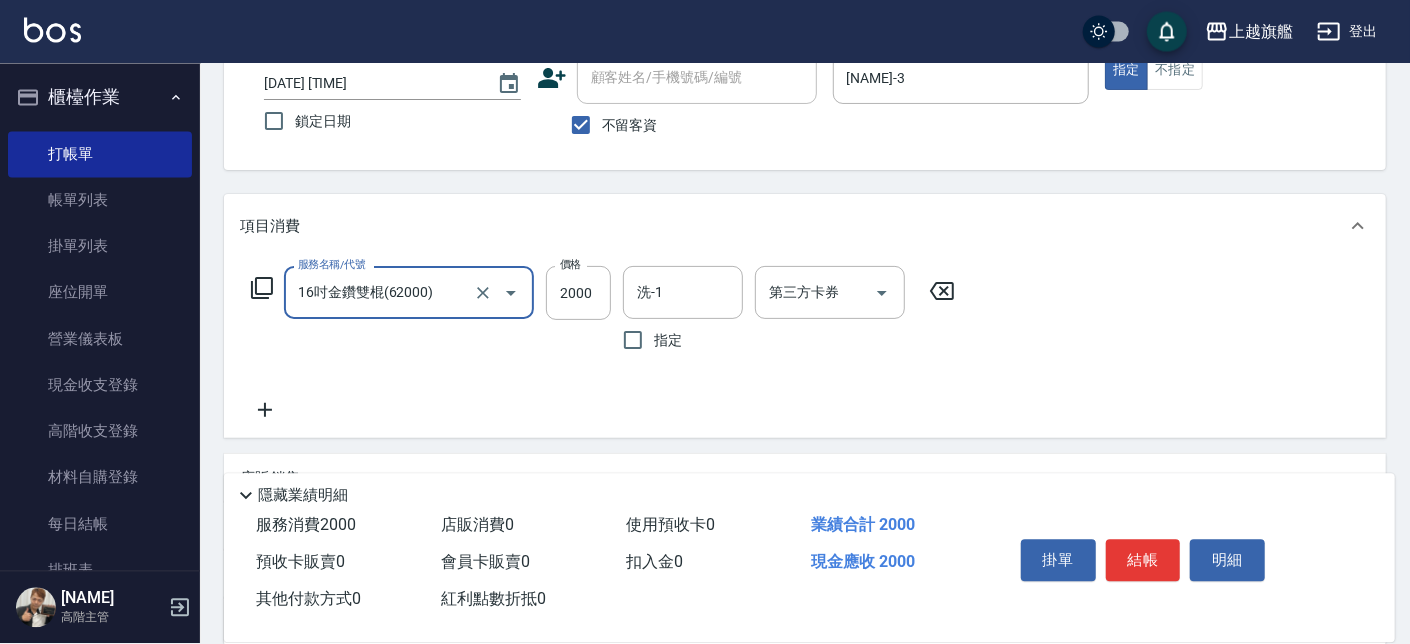 scroll, scrollTop: 227, scrollLeft: 0, axis: vertical 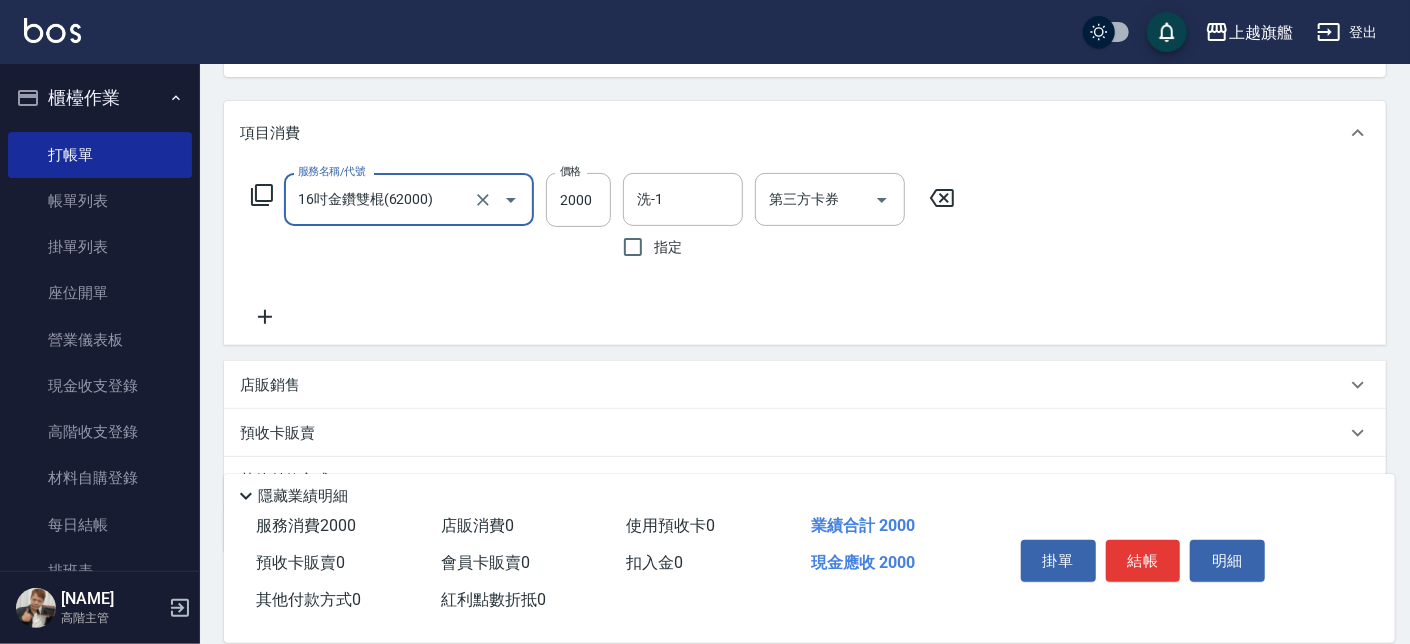 type on "16吋金鑽雙棍(62000)" 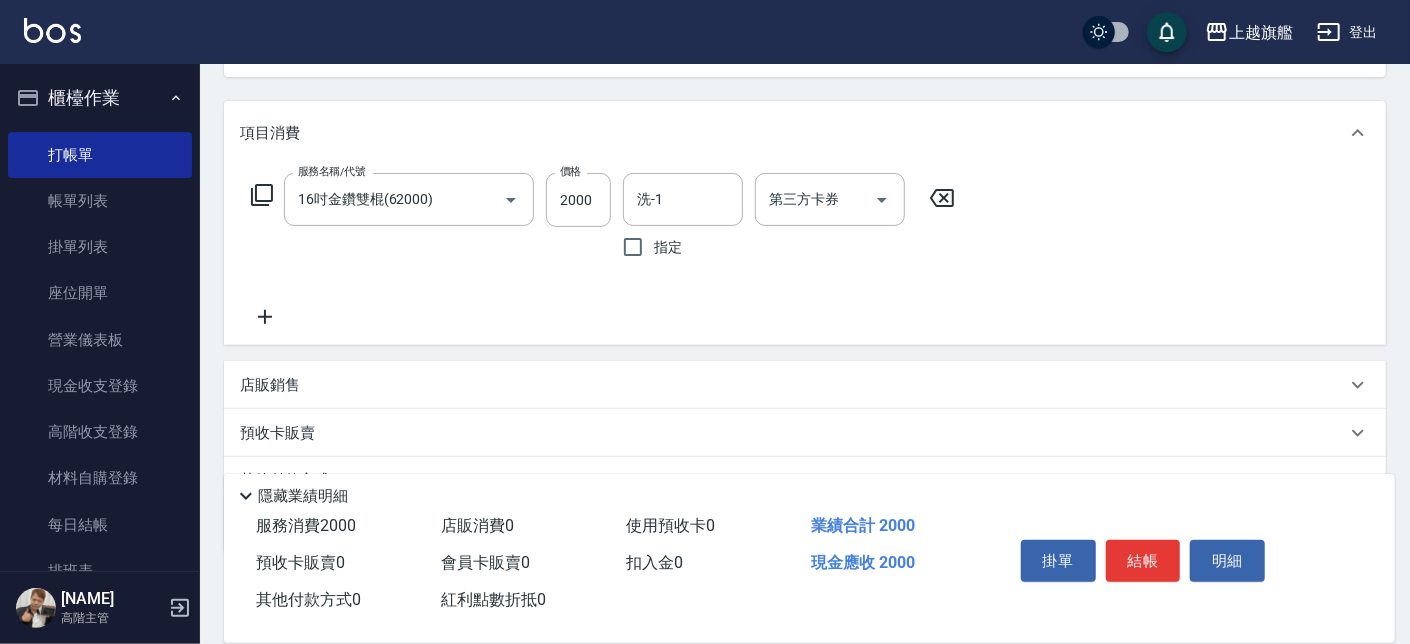 click 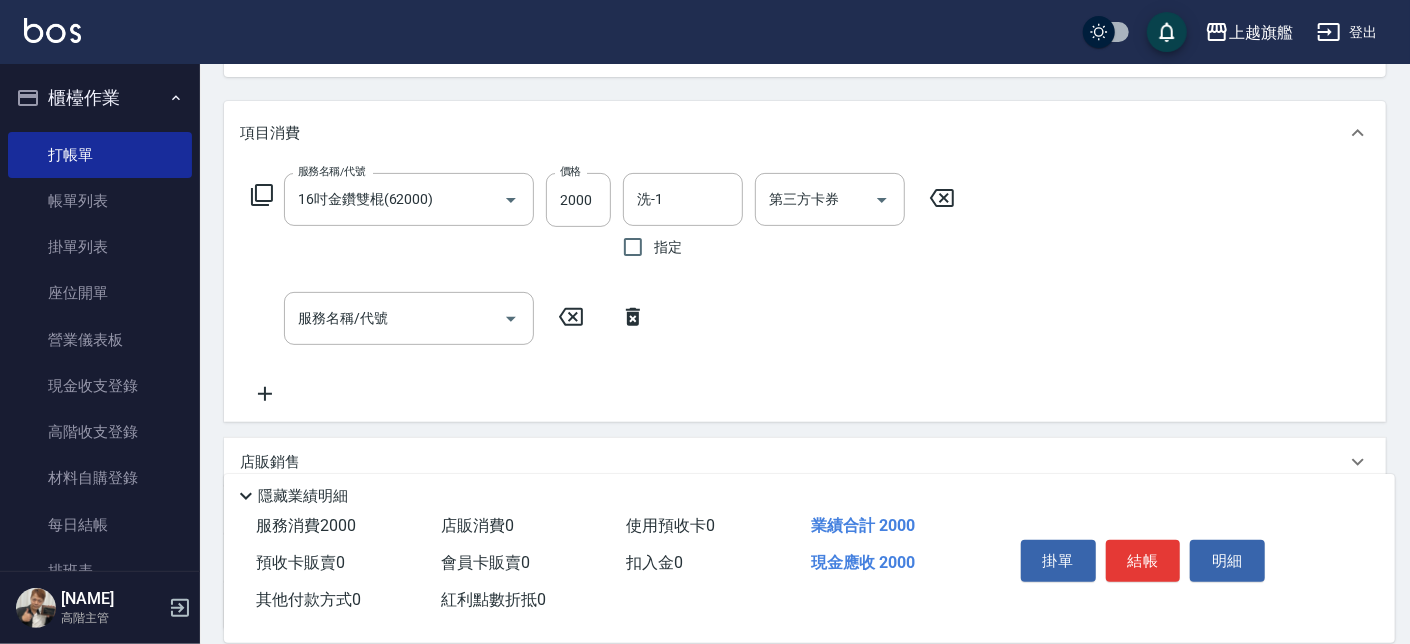 drag, startPoint x: 255, startPoint y: 393, endPoint x: 327, endPoint y: 347, distance: 85.44004 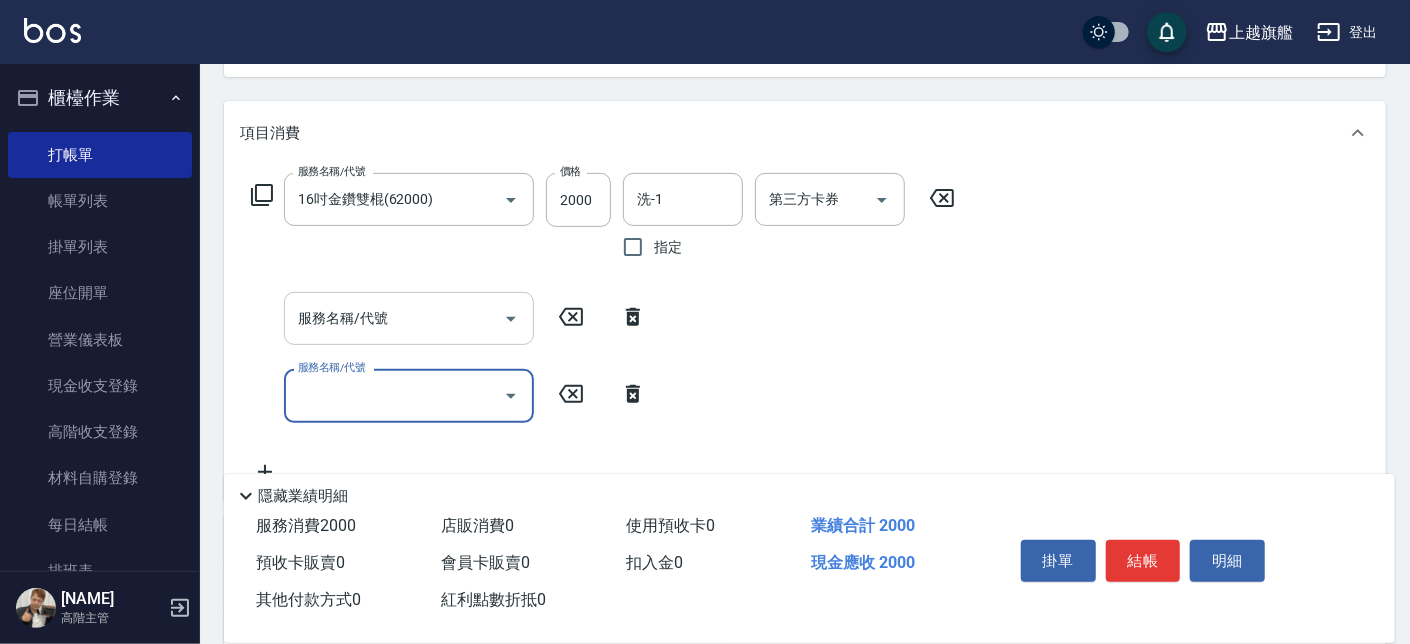 click on "服務名稱/代號" at bounding box center (394, 318) 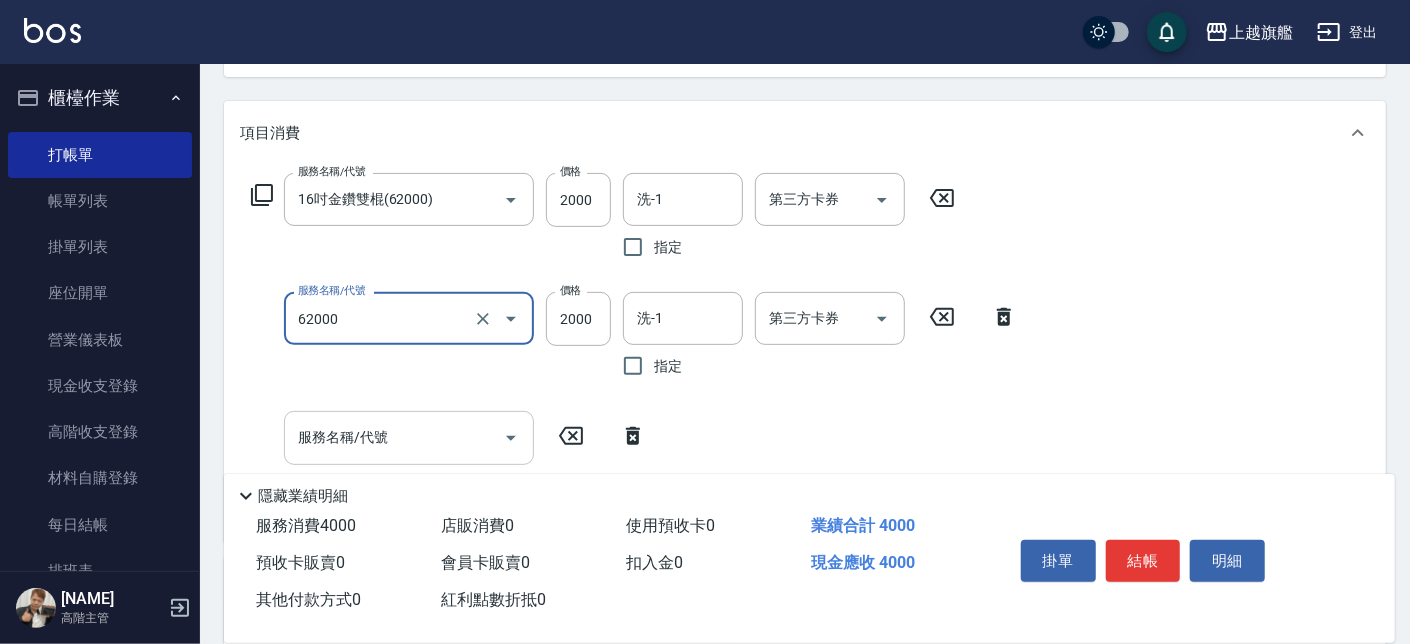 type on "16吋金鑽雙棍(62000)" 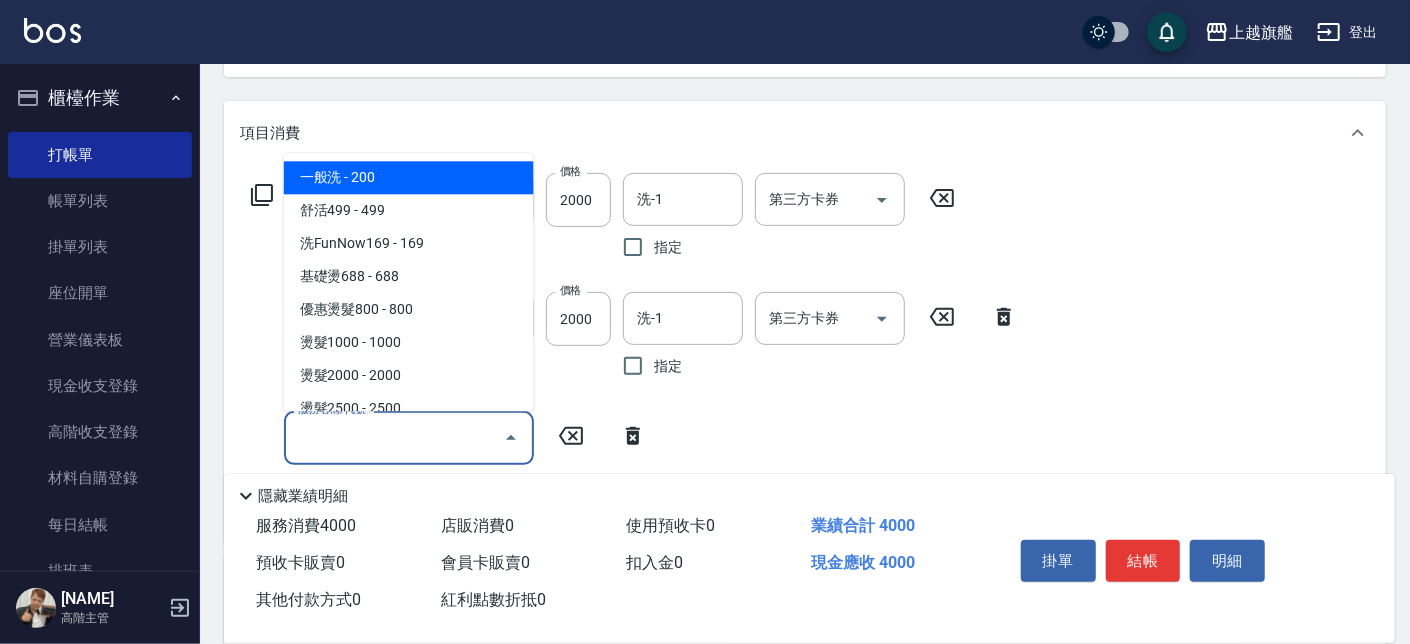click on "服務名稱/代號" at bounding box center [394, 437] 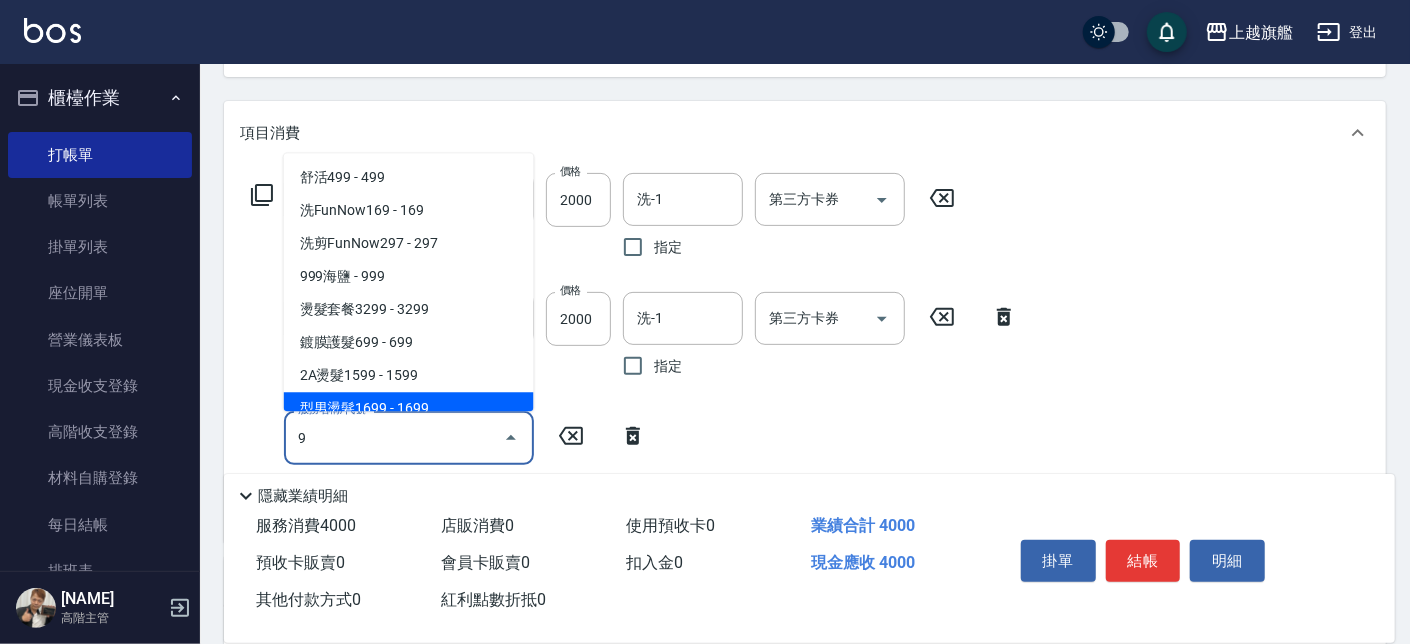 drag, startPoint x: 317, startPoint y: 443, endPoint x: 255, endPoint y: 431, distance: 63.15061 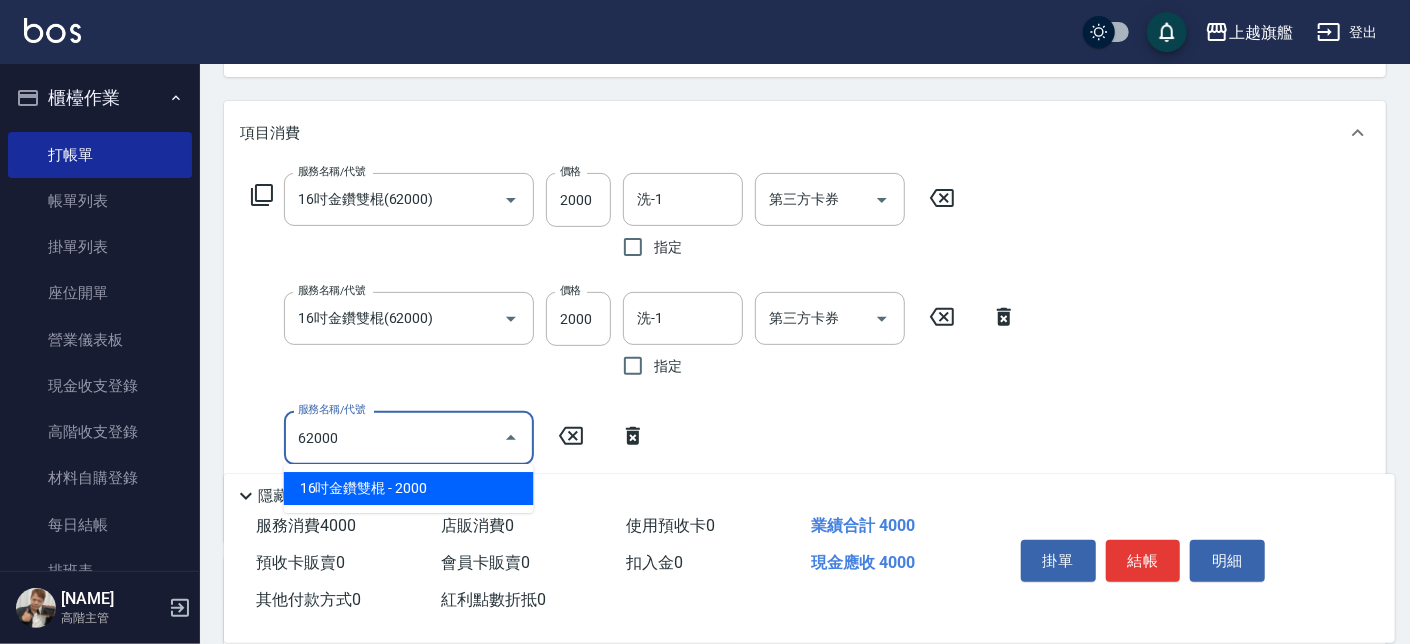 drag, startPoint x: 367, startPoint y: 485, endPoint x: 507, endPoint y: 451, distance: 144.06943 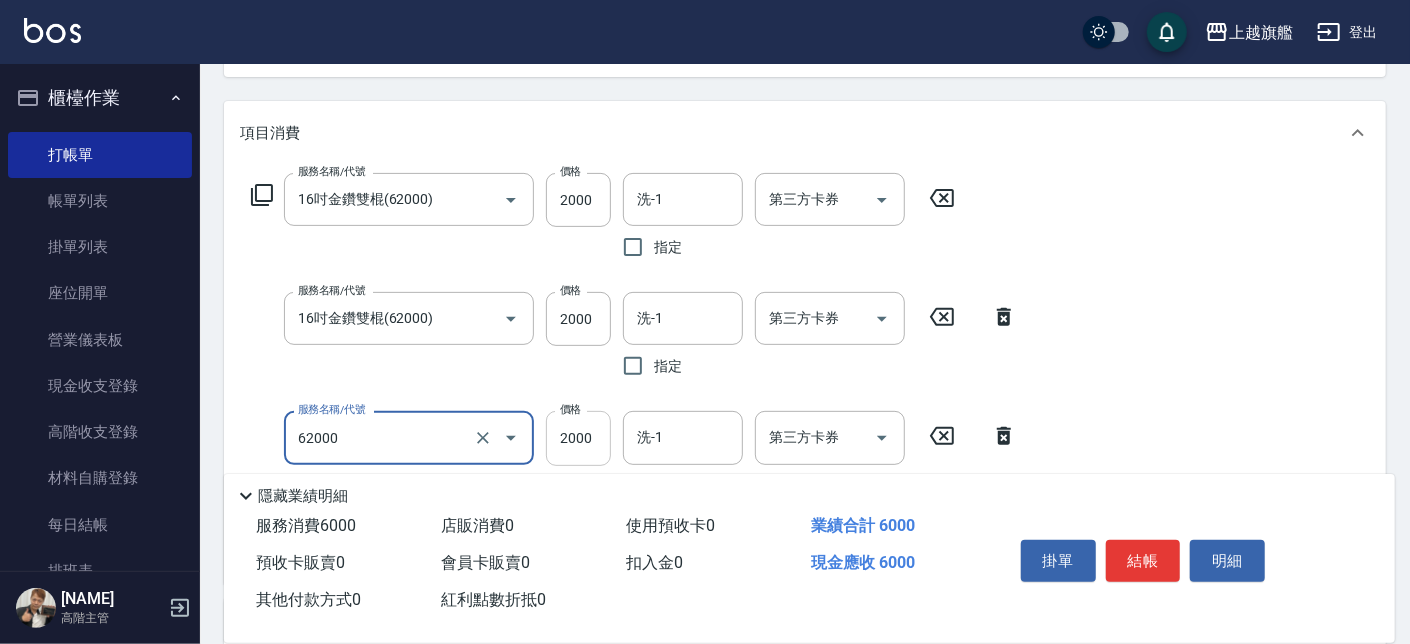 type on "16吋金鑽雙棍(62000)" 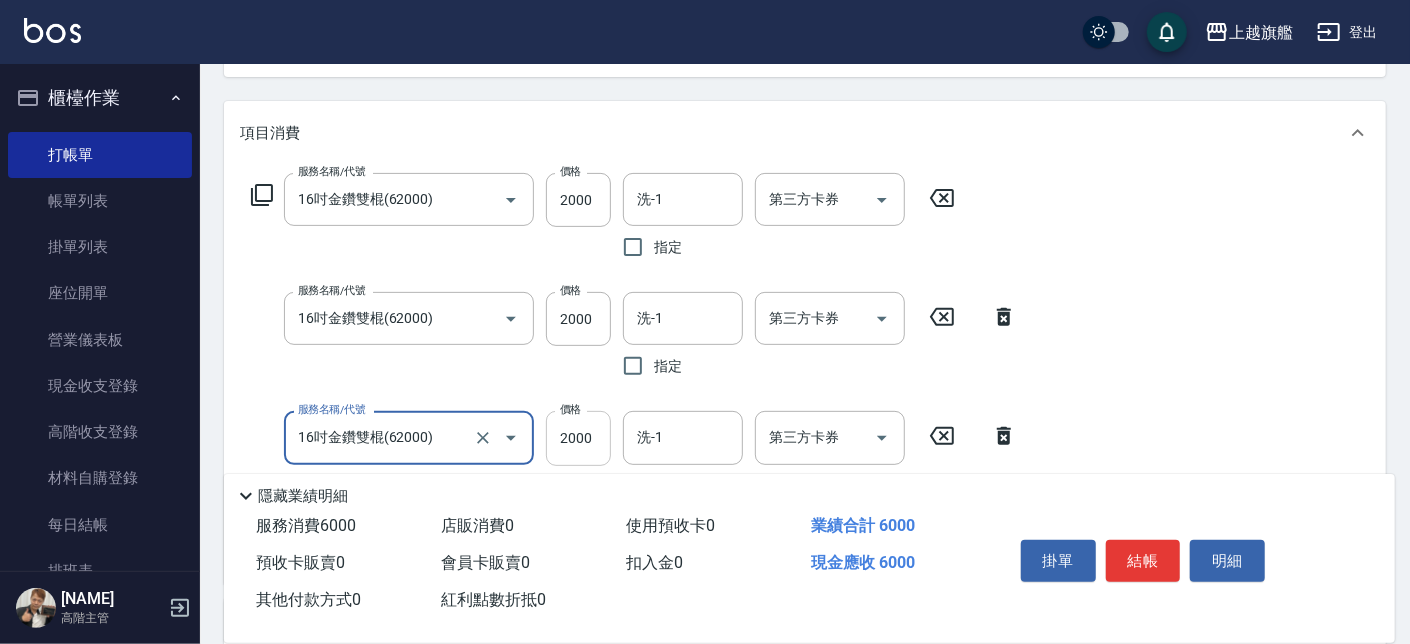 click on "2000" at bounding box center [578, 438] 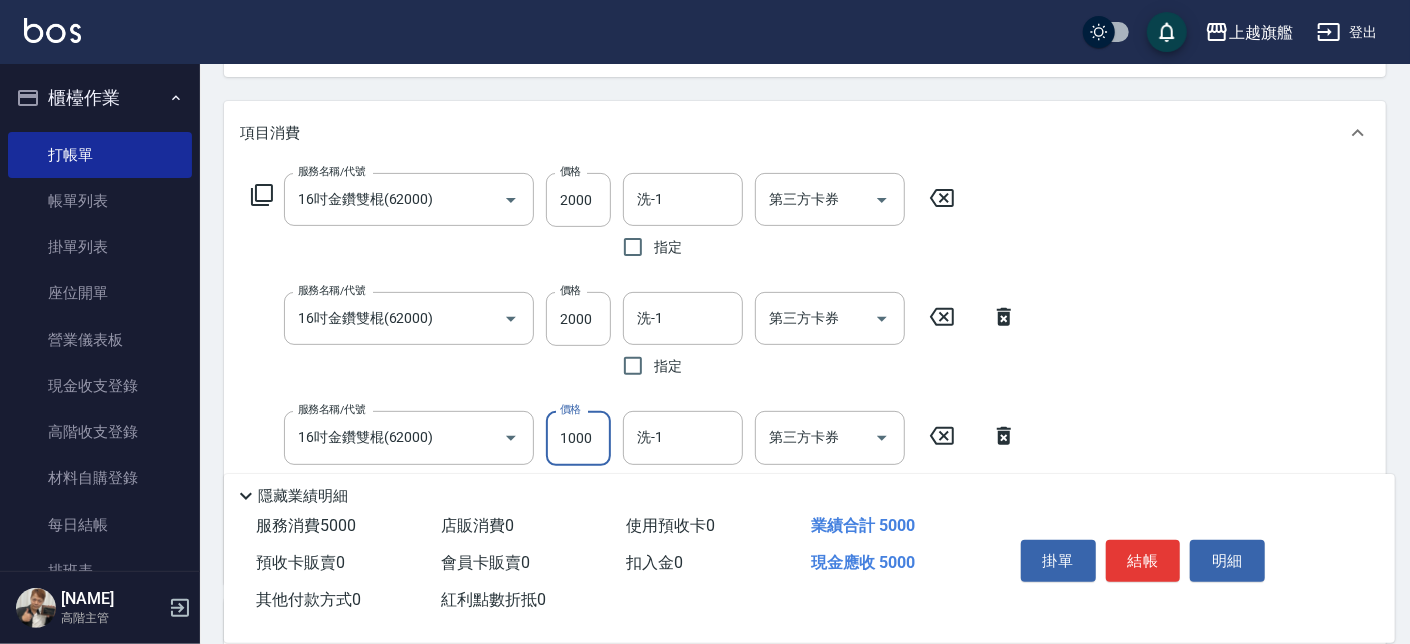 drag, startPoint x: 567, startPoint y: 463, endPoint x: 564, endPoint y: 451, distance: 12.369317 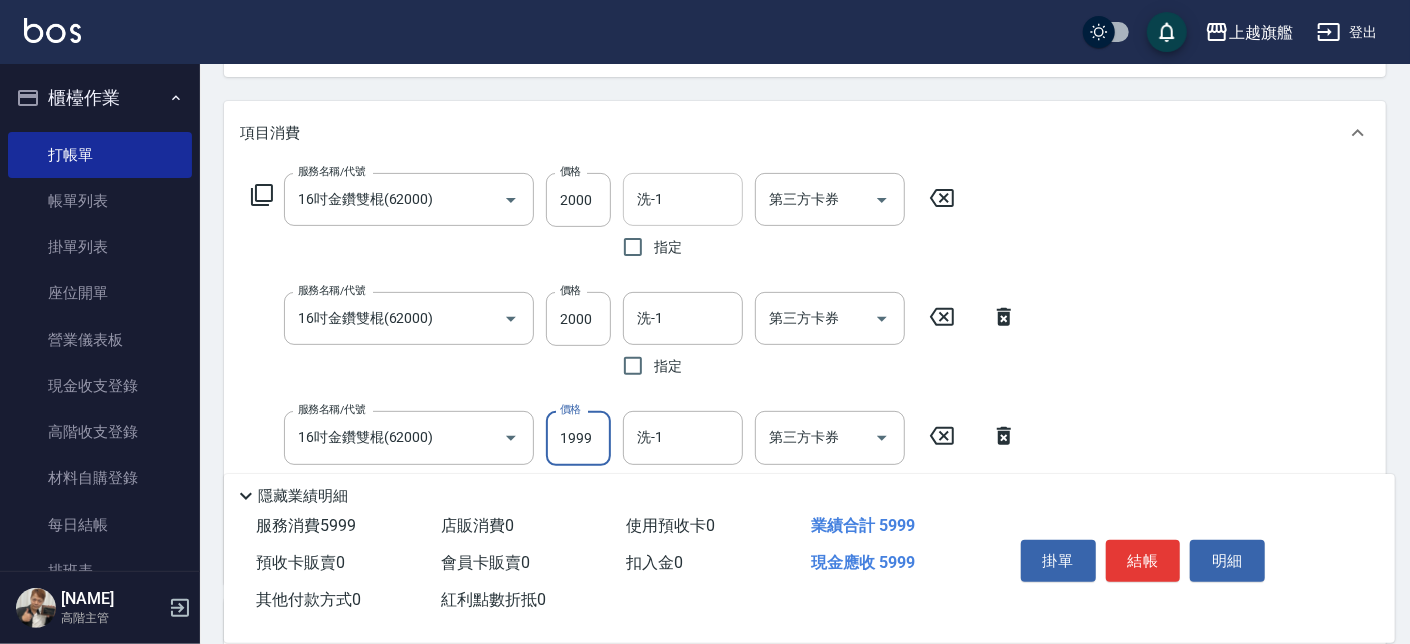 type on "1999" 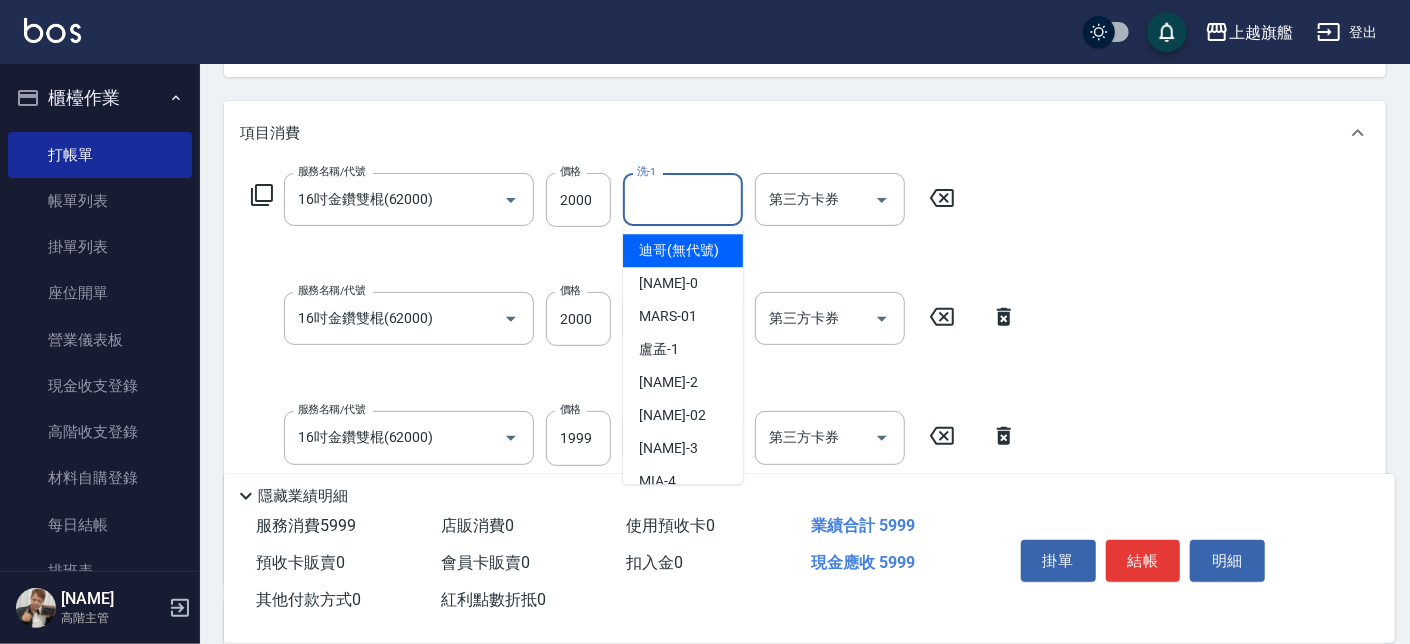 click on "洗-1" at bounding box center (683, 199) 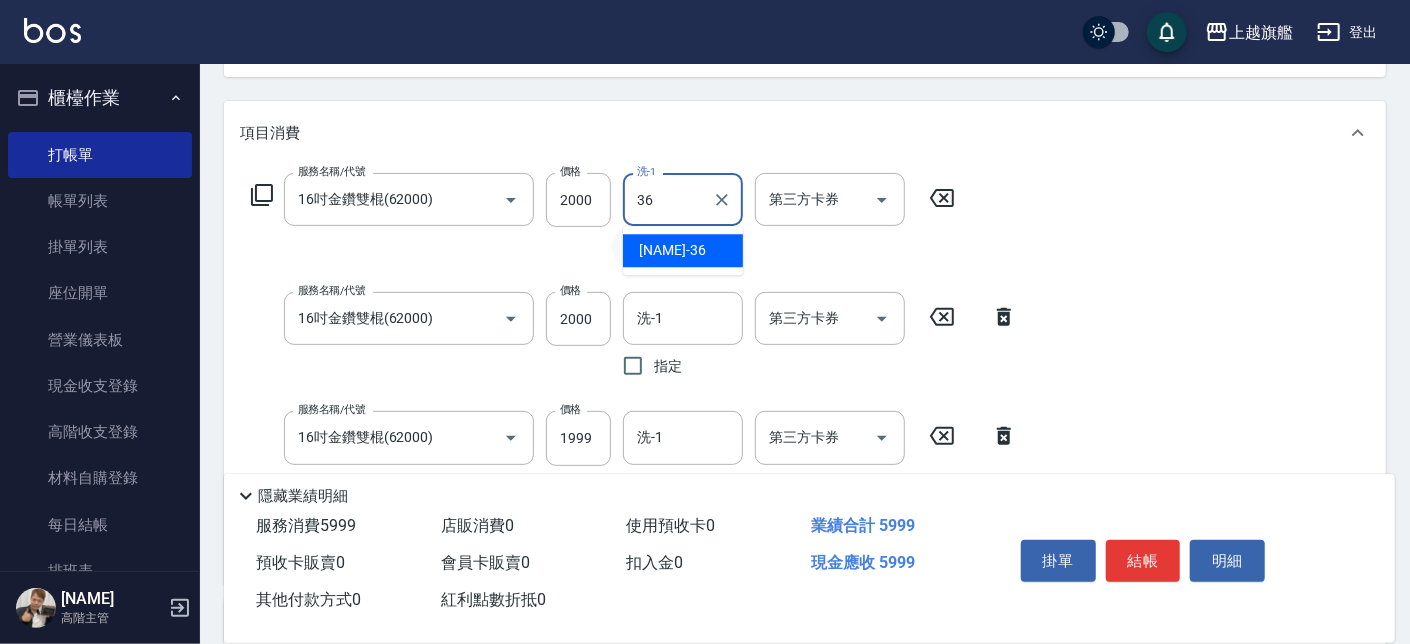 type on "蔡秉諶-36" 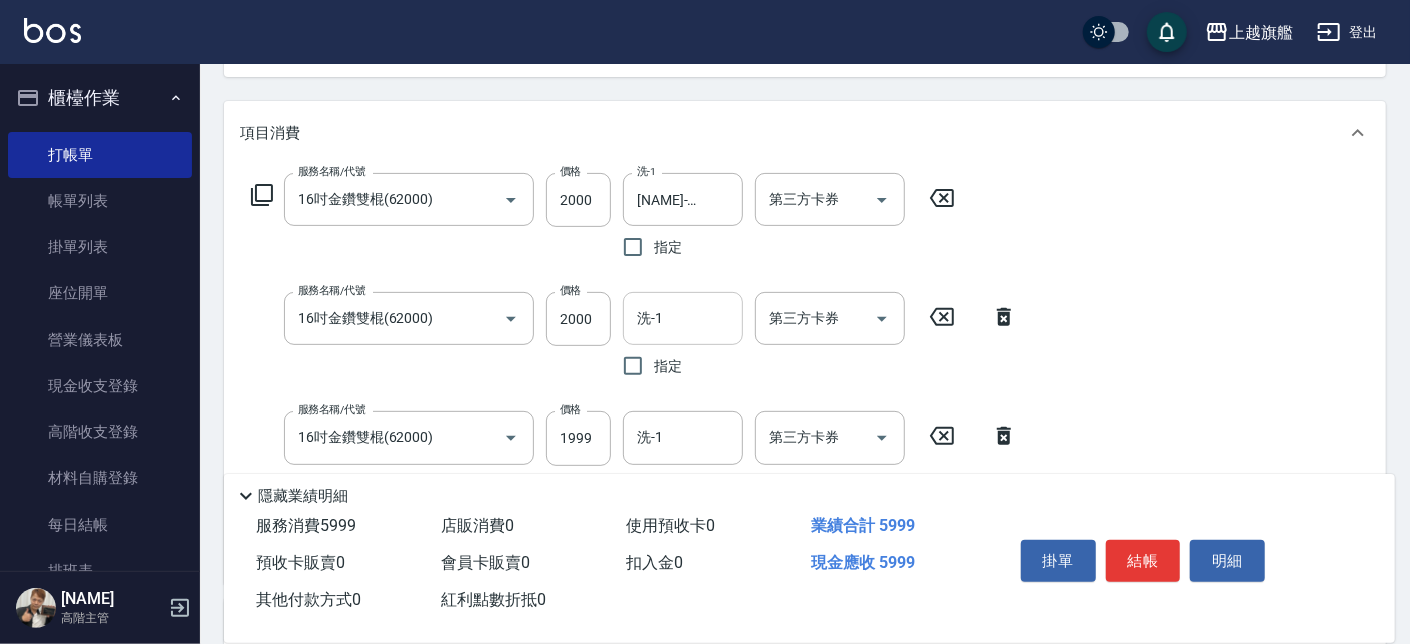 click on "洗-1" at bounding box center [683, 318] 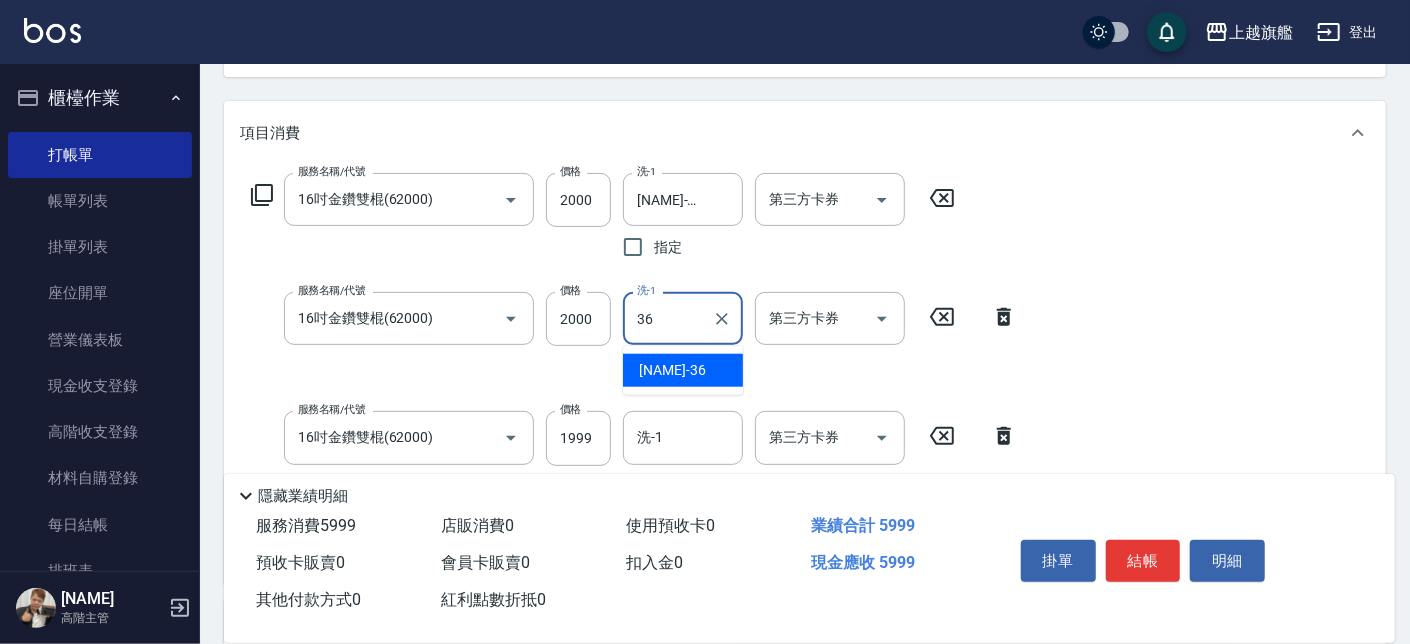 type on "蔡秉諶-36" 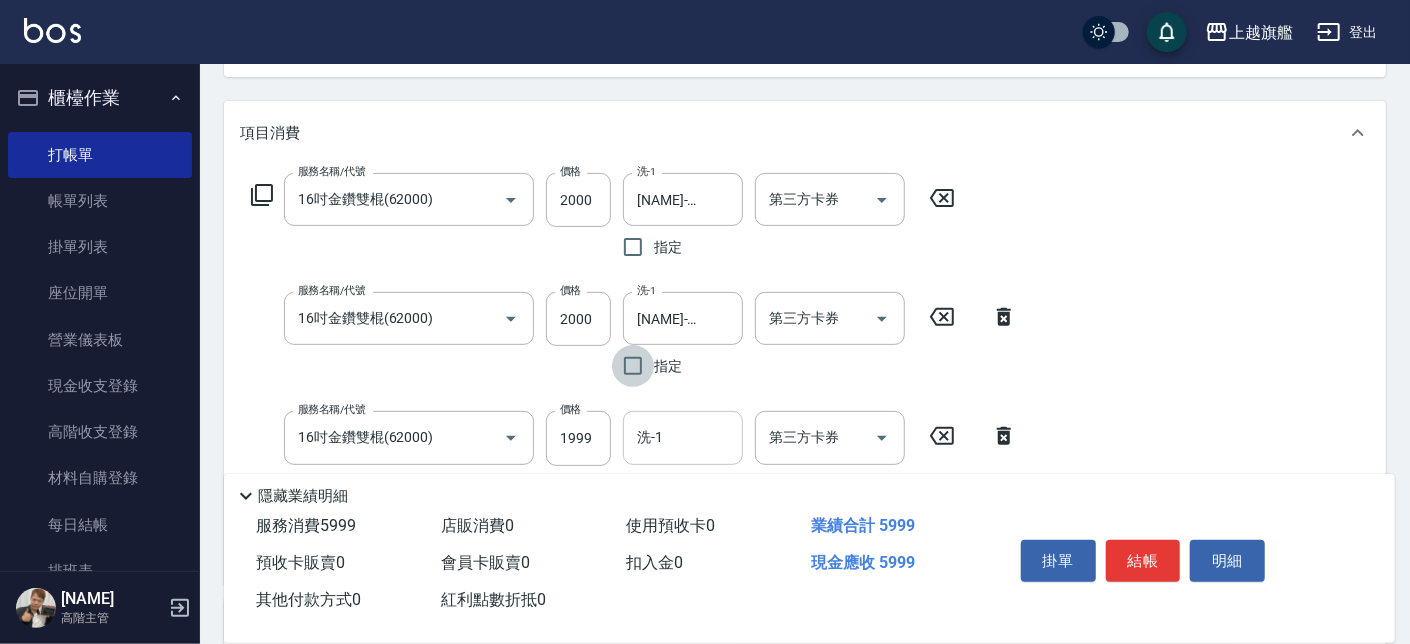 click on "洗-1" at bounding box center [683, 437] 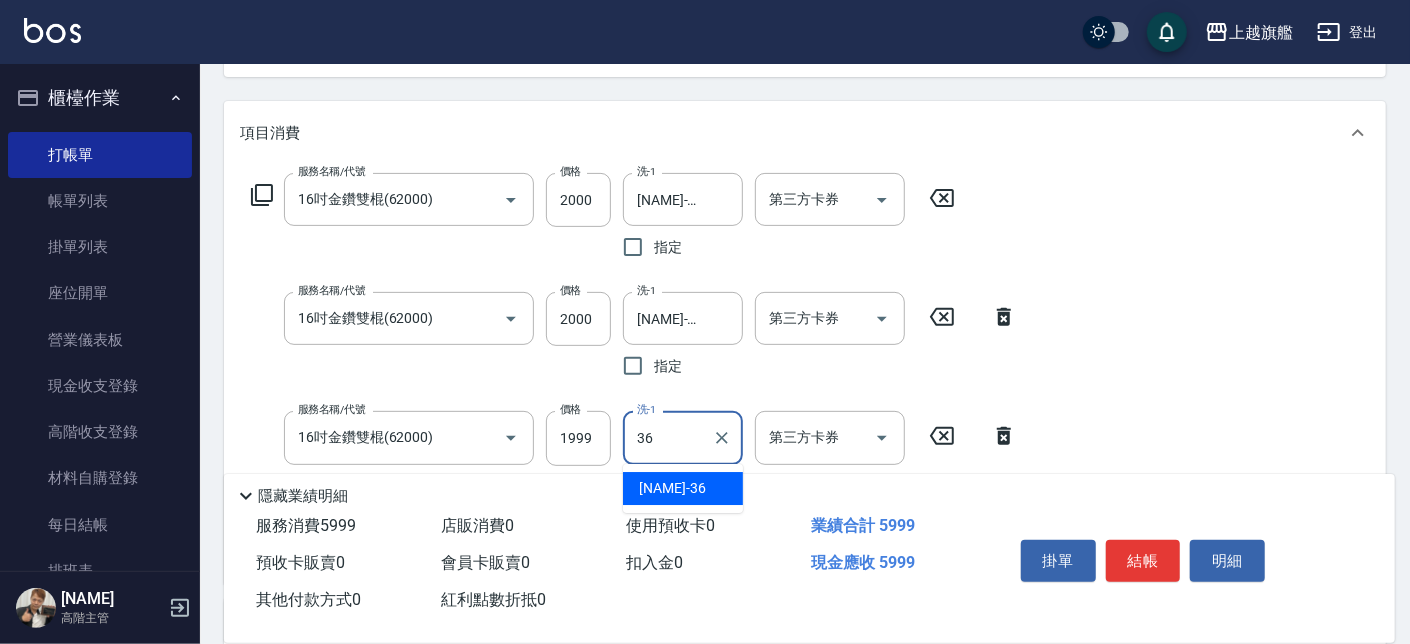 type on "蔡秉諶-36" 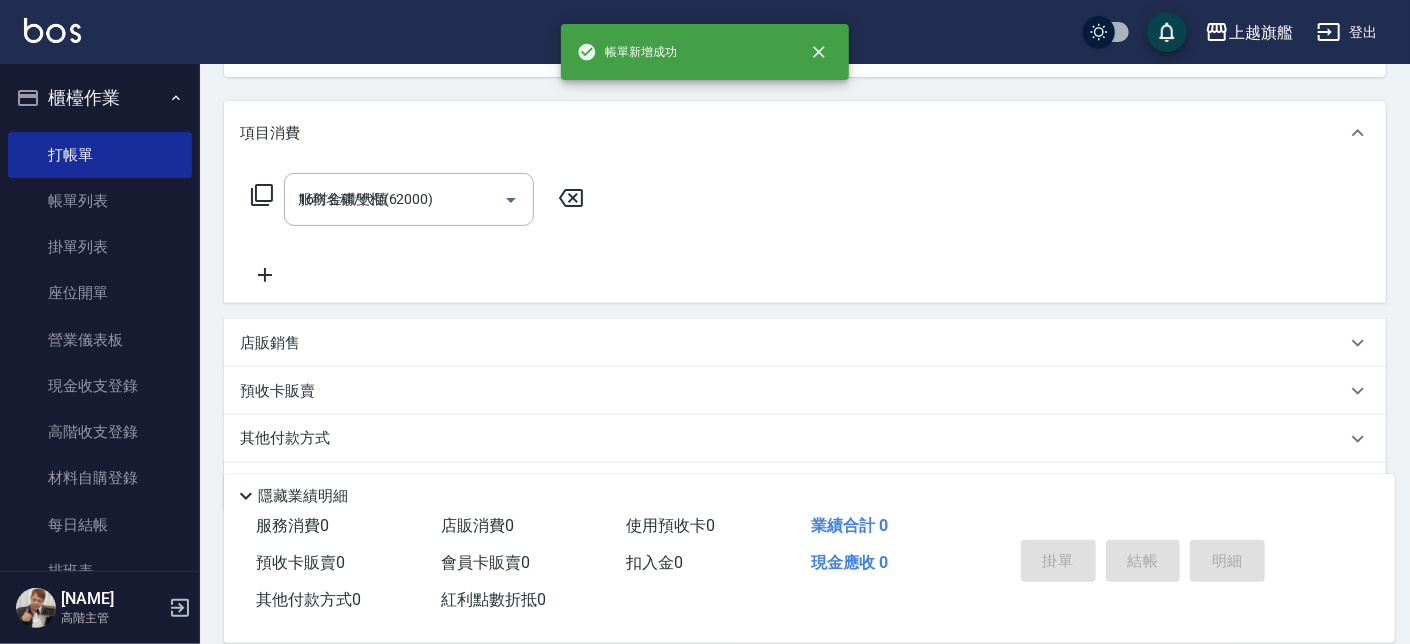 type on "2025/08/09 20:31" 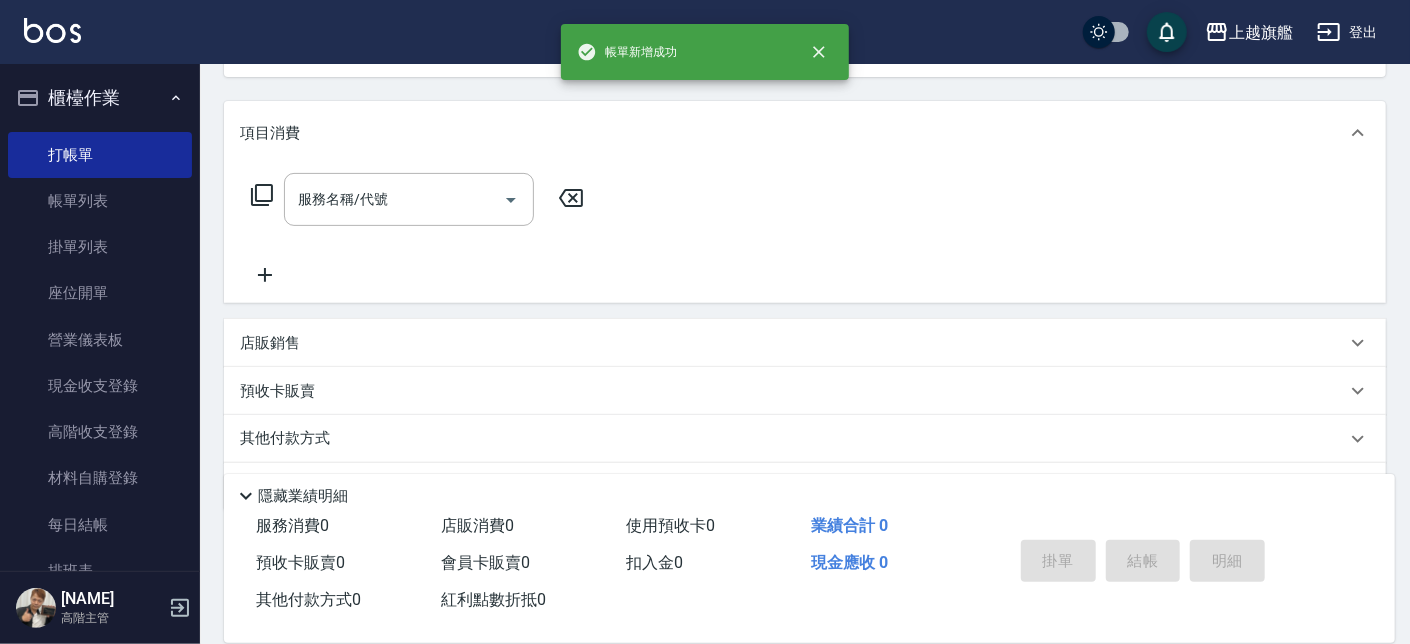 scroll, scrollTop: 0, scrollLeft: 0, axis: both 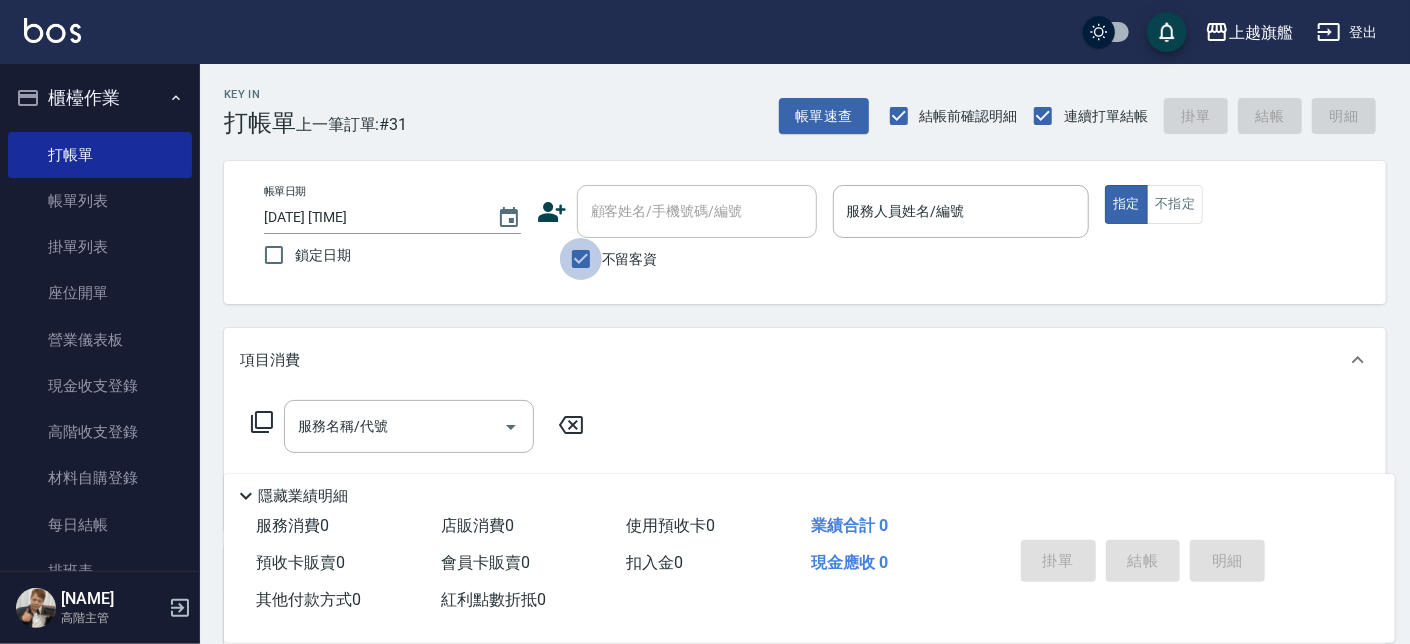 click on "不留客資" at bounding box center [581, 259] 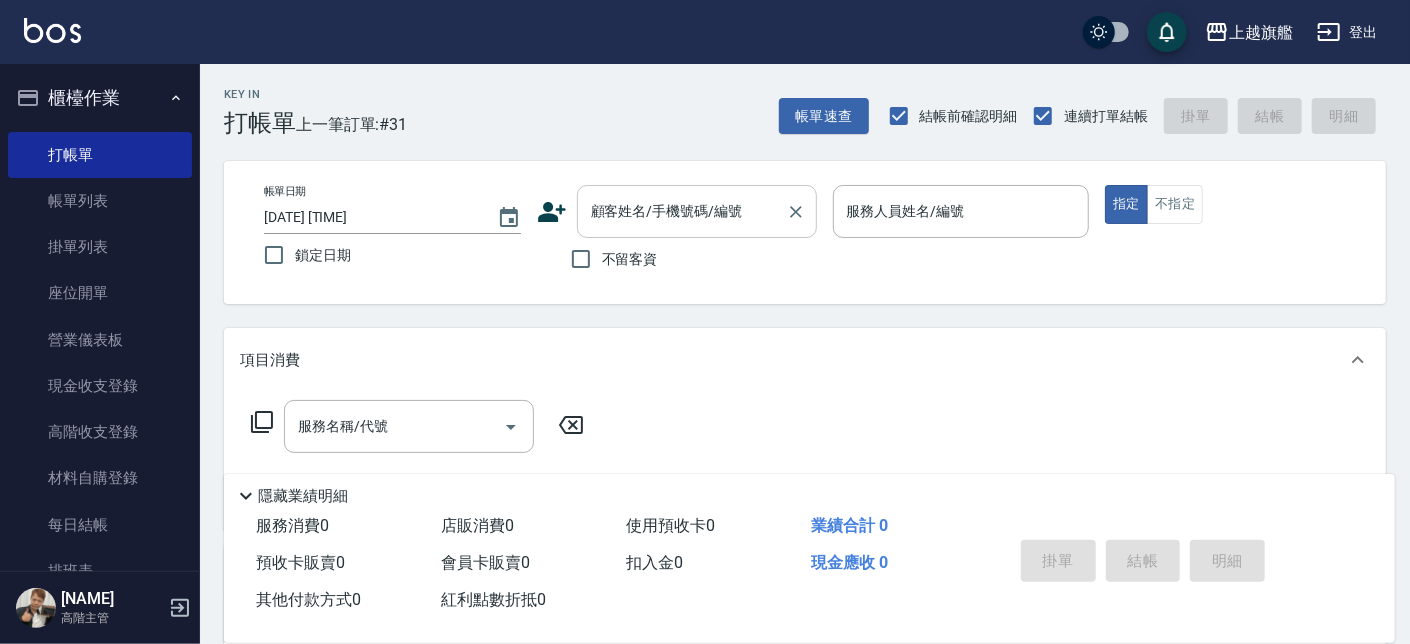 click on "顧客姓名/手機號碼/編號" at bounding box center [682, 211] 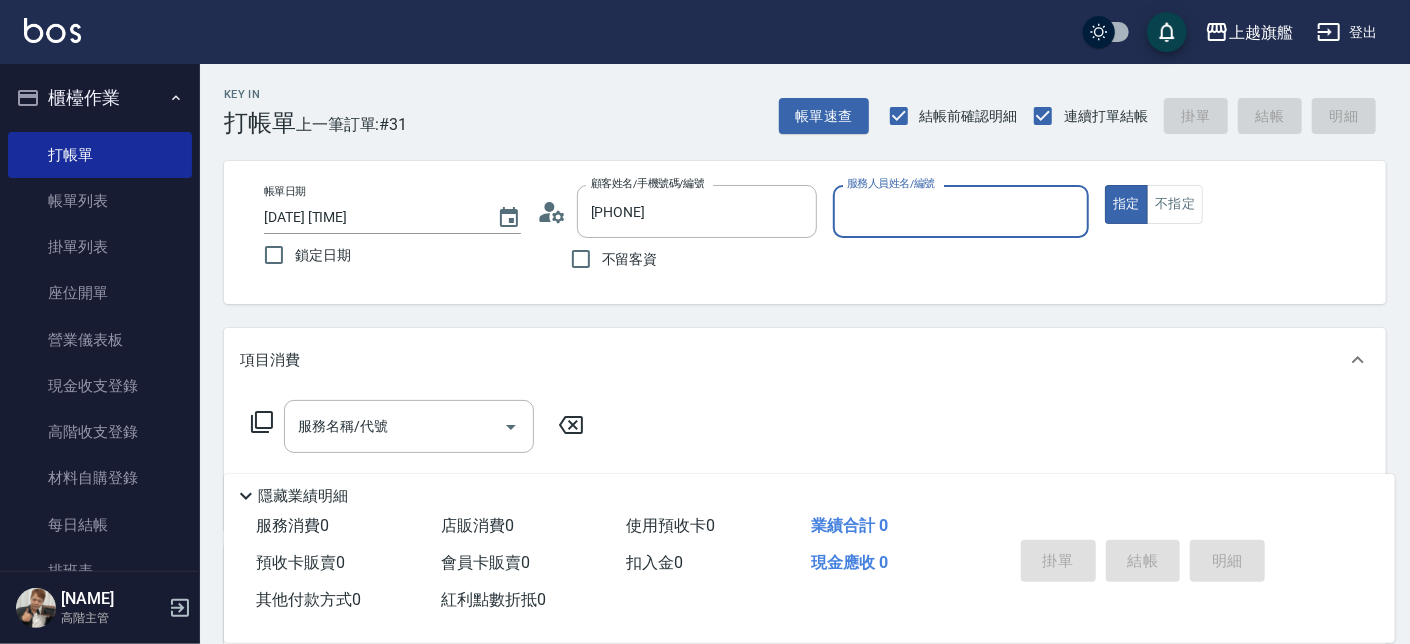 type on "蔡宇翔/0988825933/null" 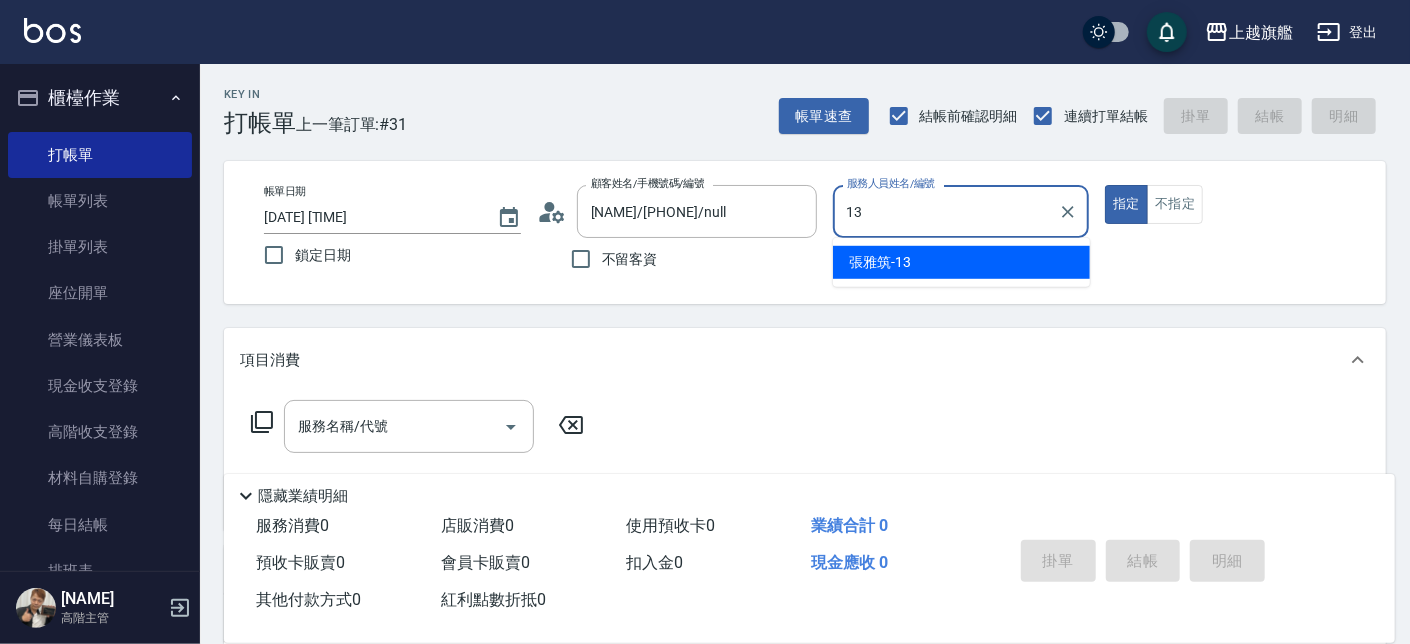 type on "張雅筑-13" 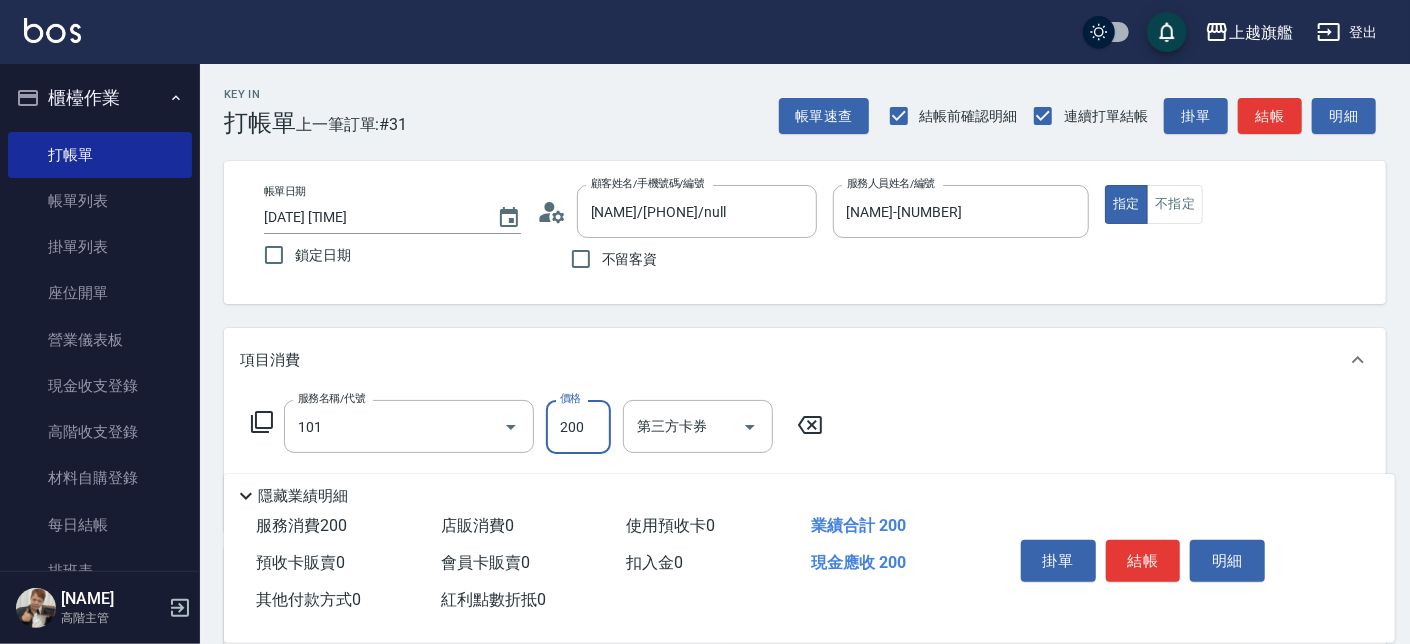 type on "一般洗(101)" 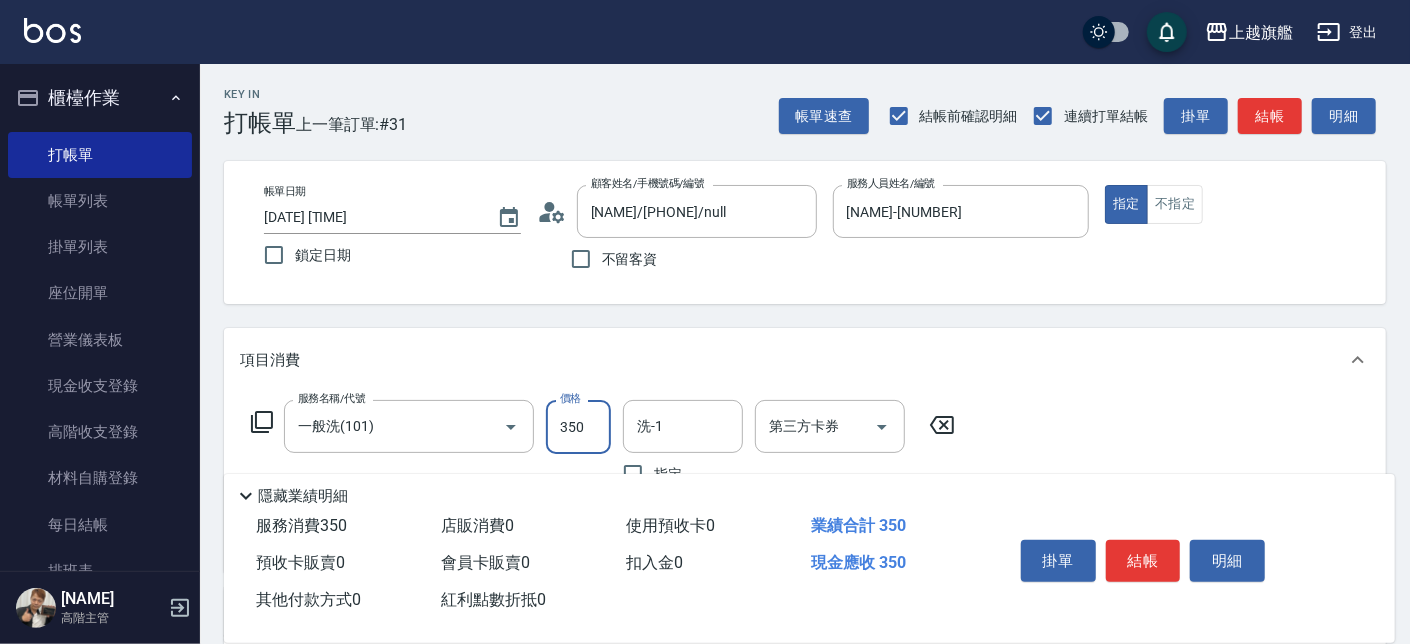 type on "350" 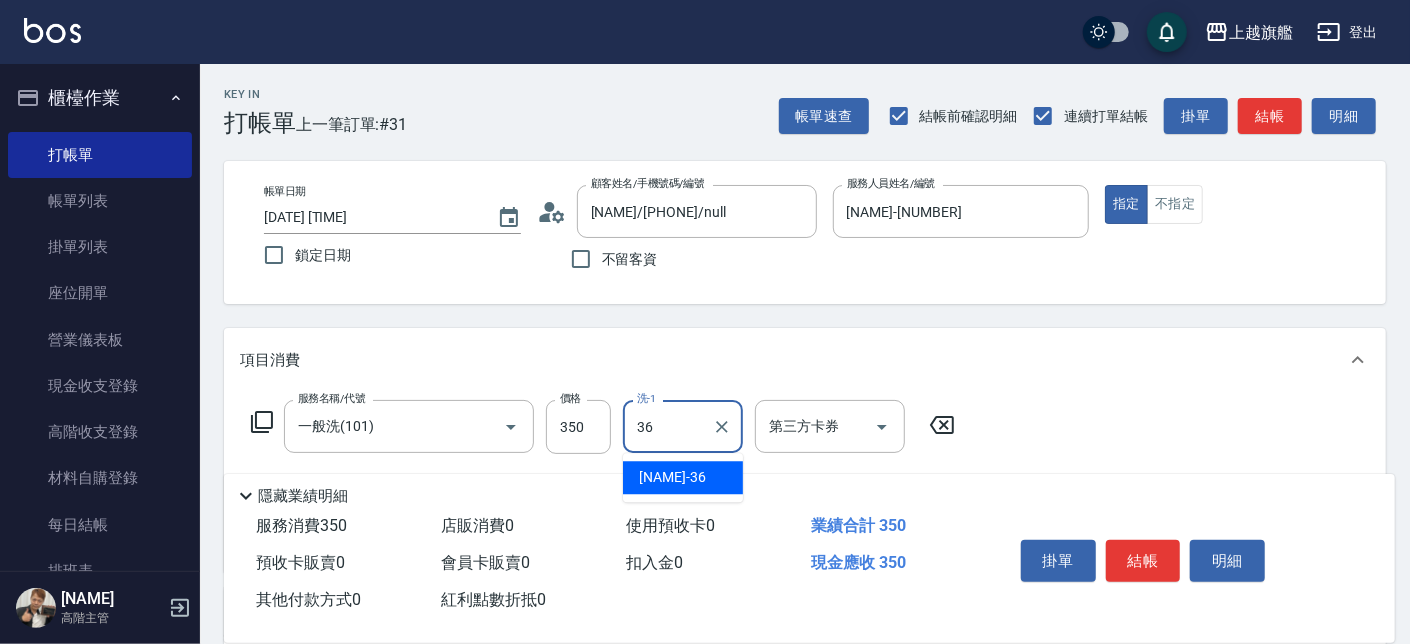 type on "蔡秉諶-36" 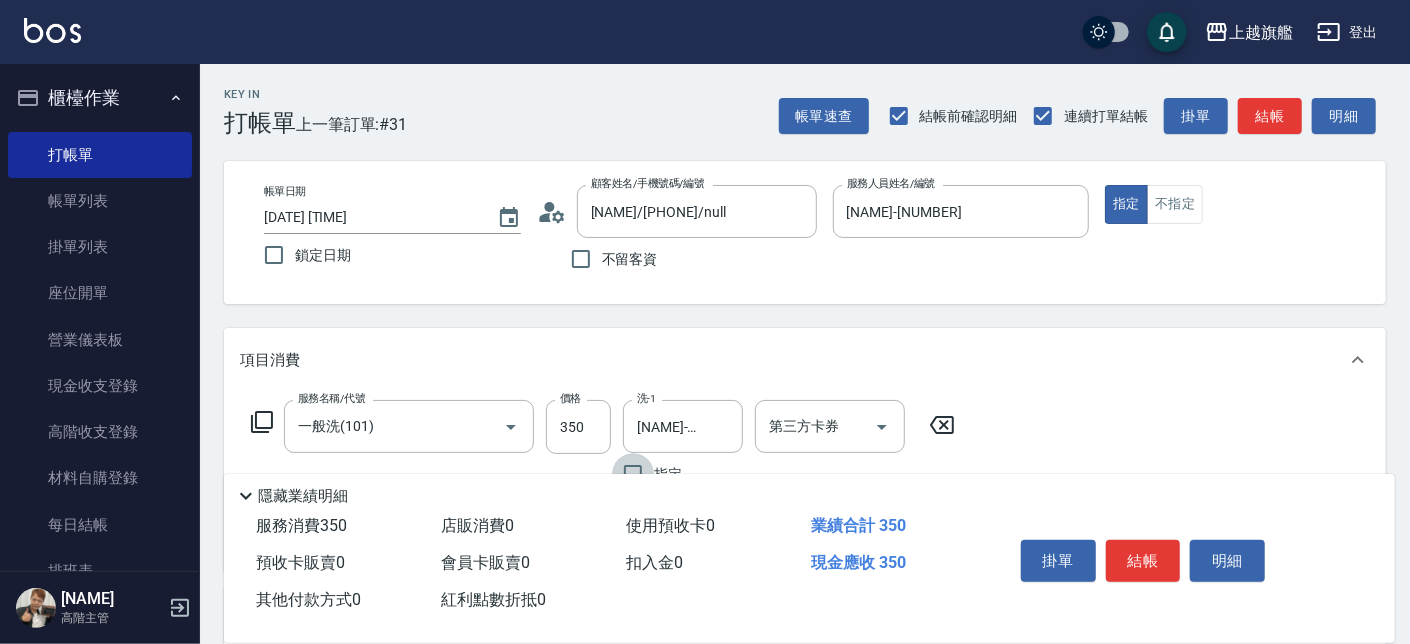 scroll, scrollTop: 374, scrollLeft: 0, axis: vertical 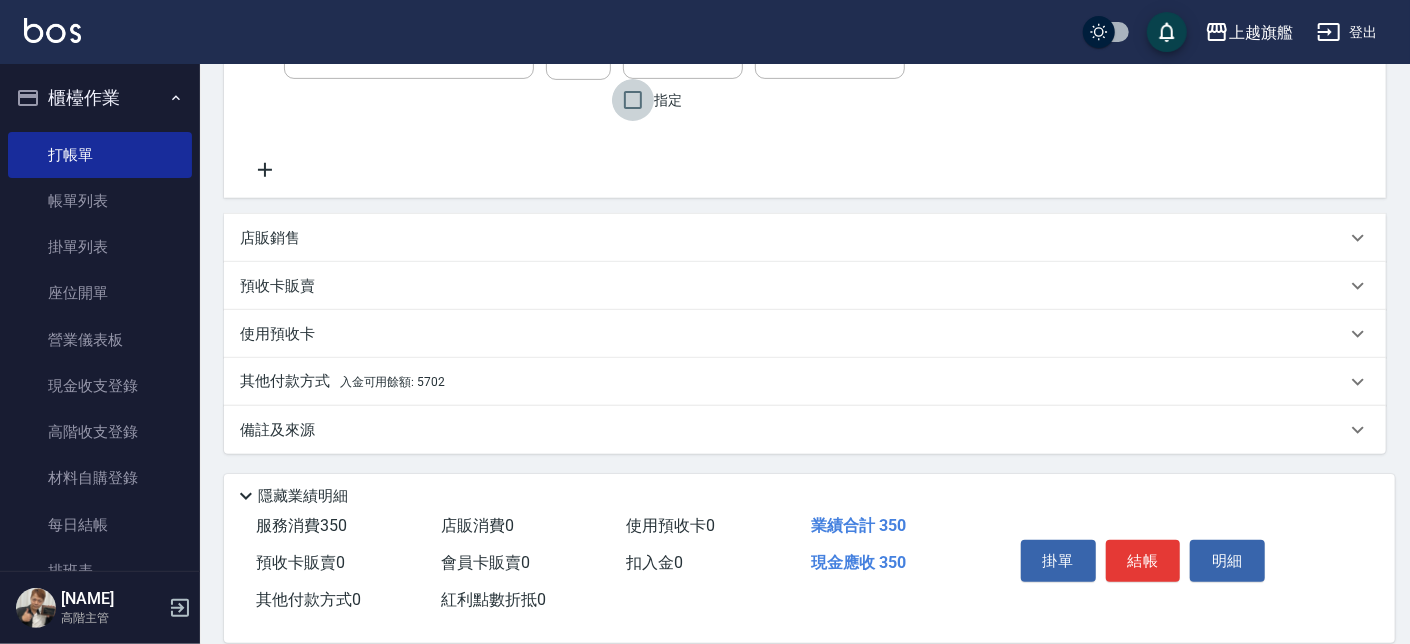 click on "入金可用餘額: 5702" at bounding box center [392, 382] 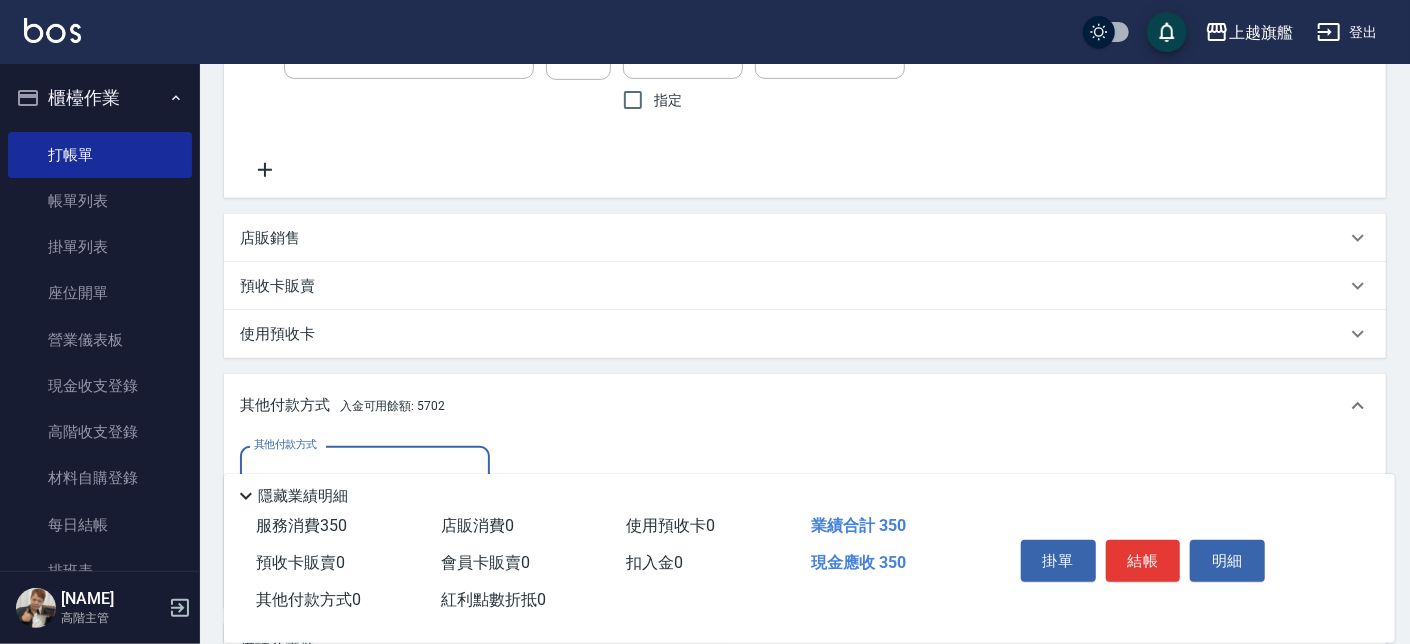 scroll, scrollTop: 0, scrollLeft: 0, axis: both 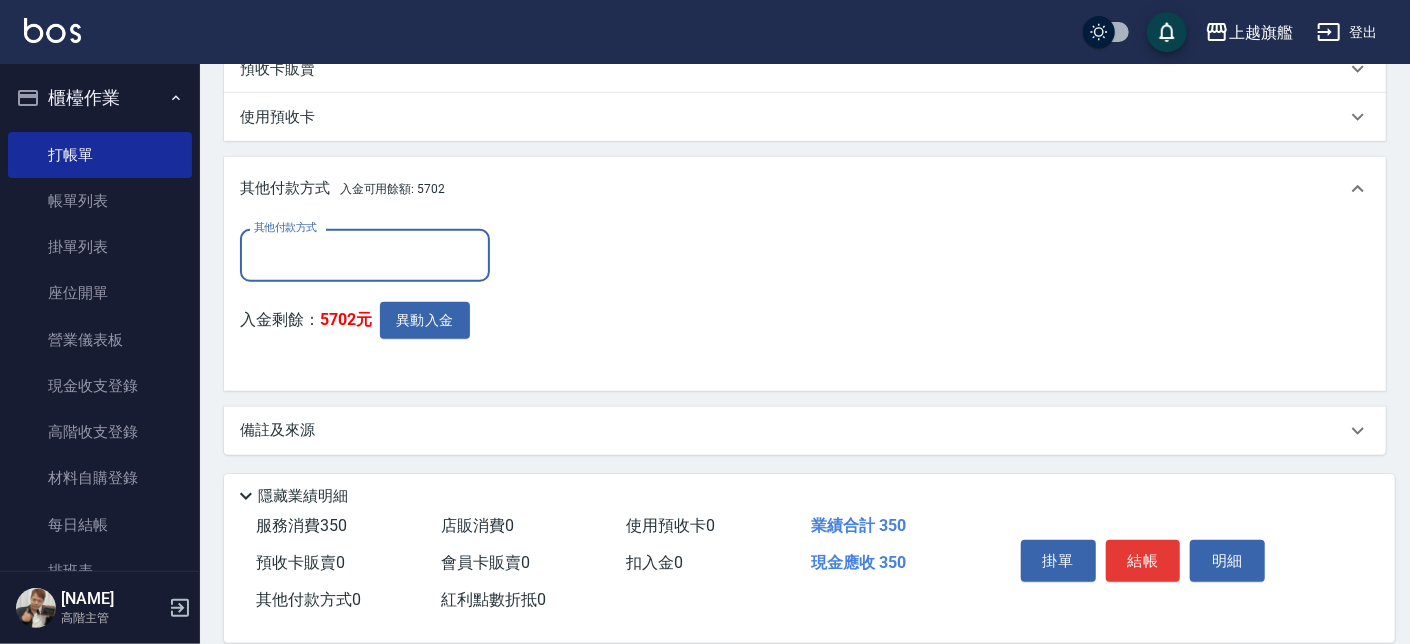 click on "其他付款方式" at bounding box center [365, 255] 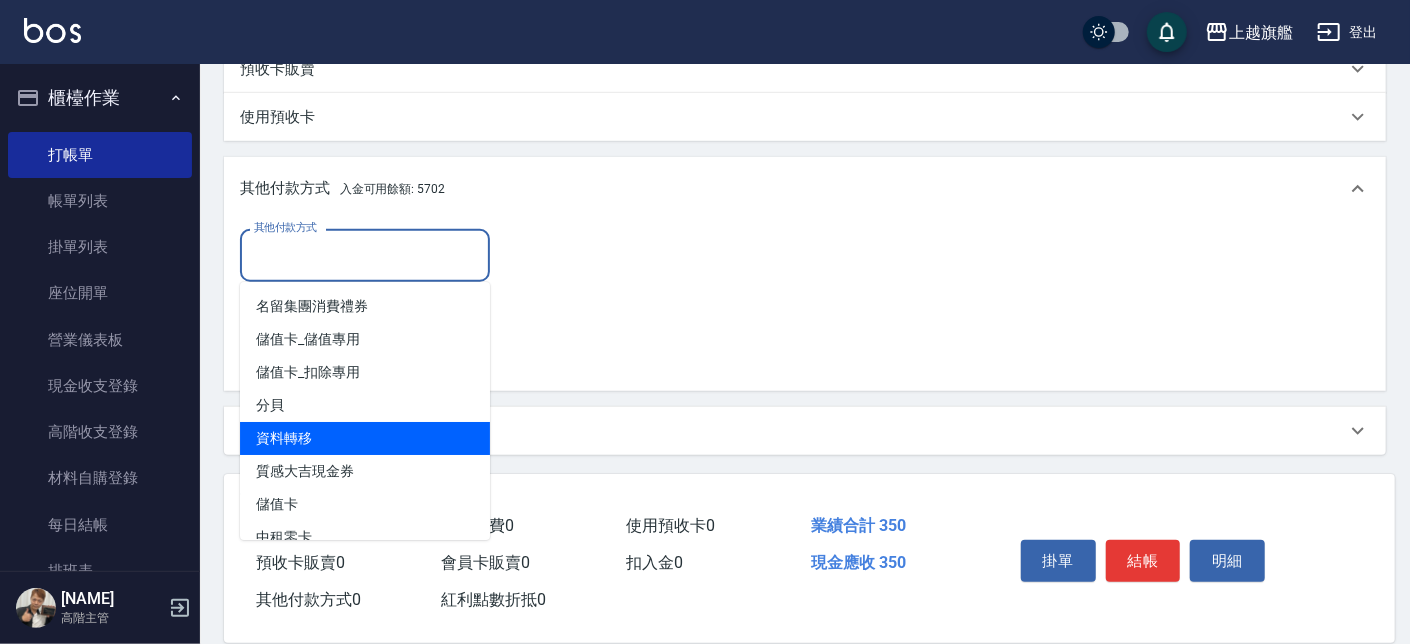 click on "其他付款方式 其他付款方式 入金剩餘： 5702元 異動入金" at bounding box center [805, 302] 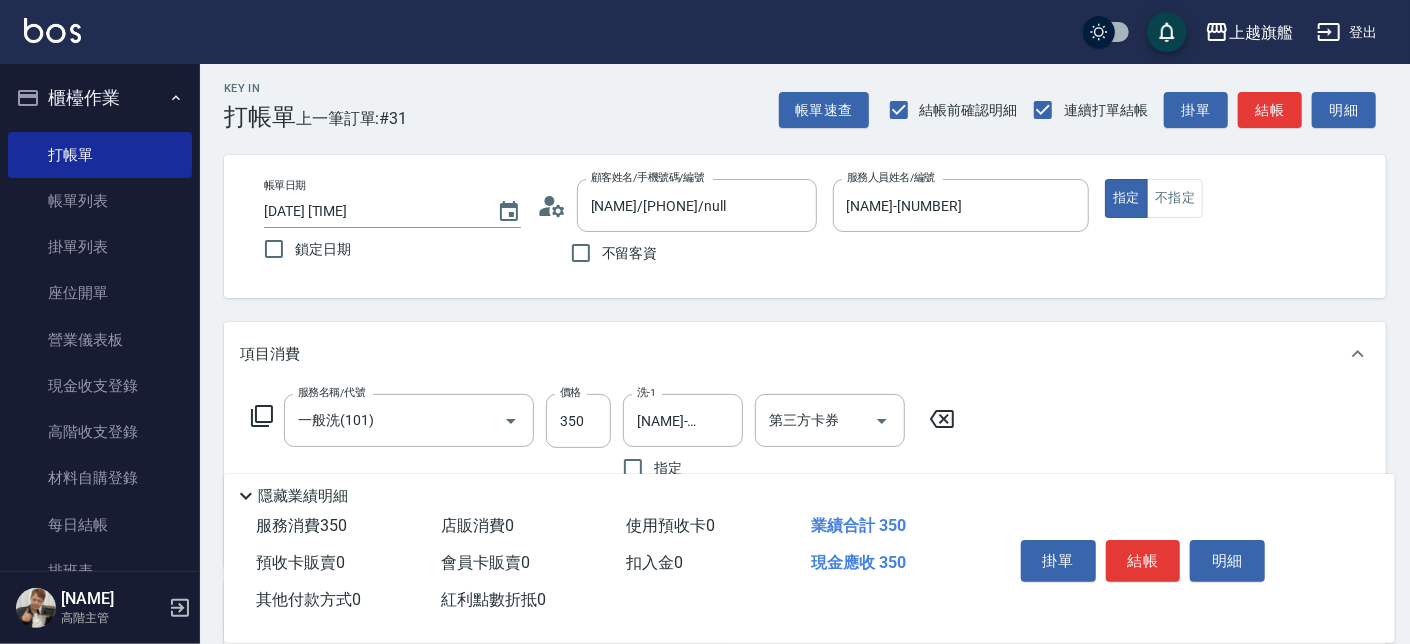 scroll, scrollTop: 0, scrollLeft: 0, axis: both 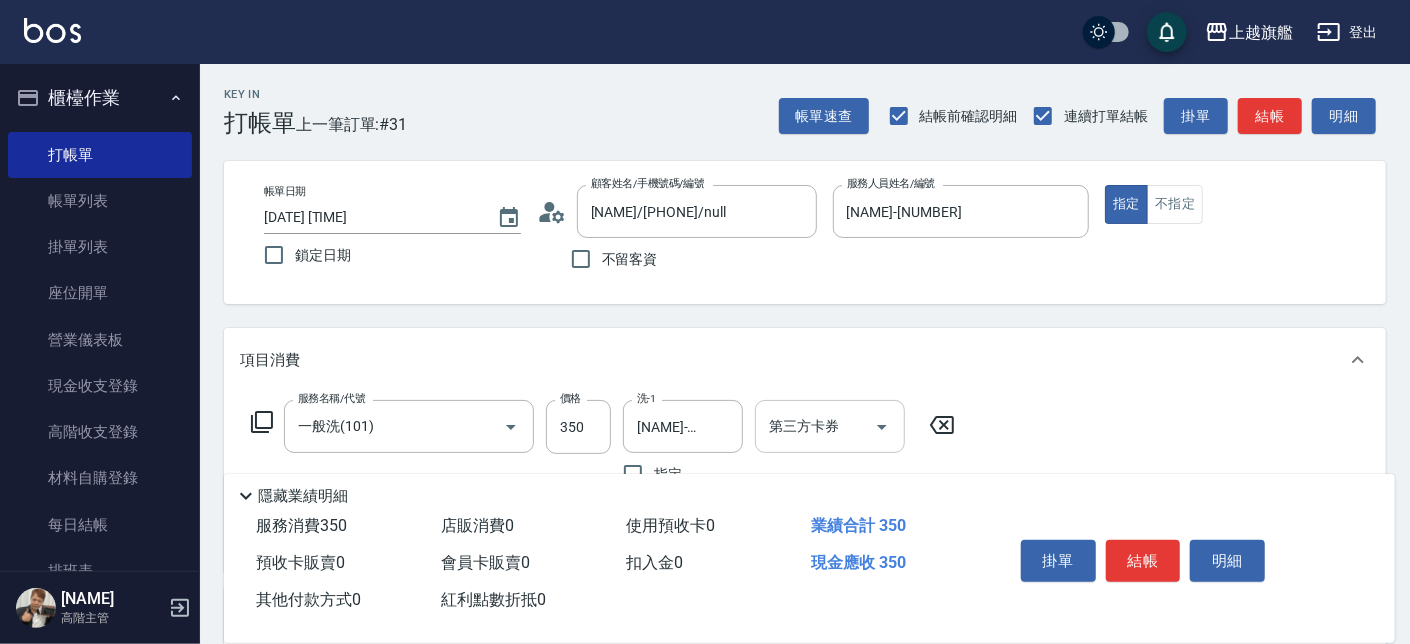 click on "第三方卡券" at bounding box center (815, 426) 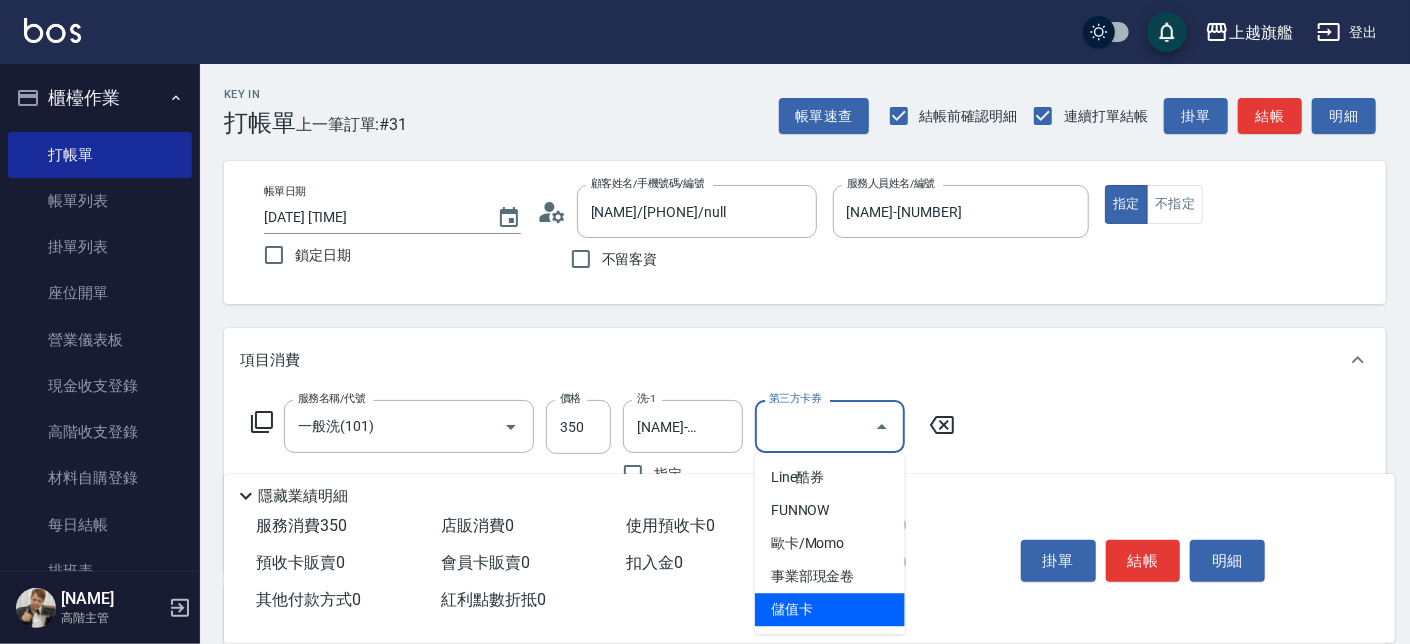 drag, startPoint x: 788, startPoint y: 601, endPoint x: 776, endPoint y: 584, distance: 20.808653 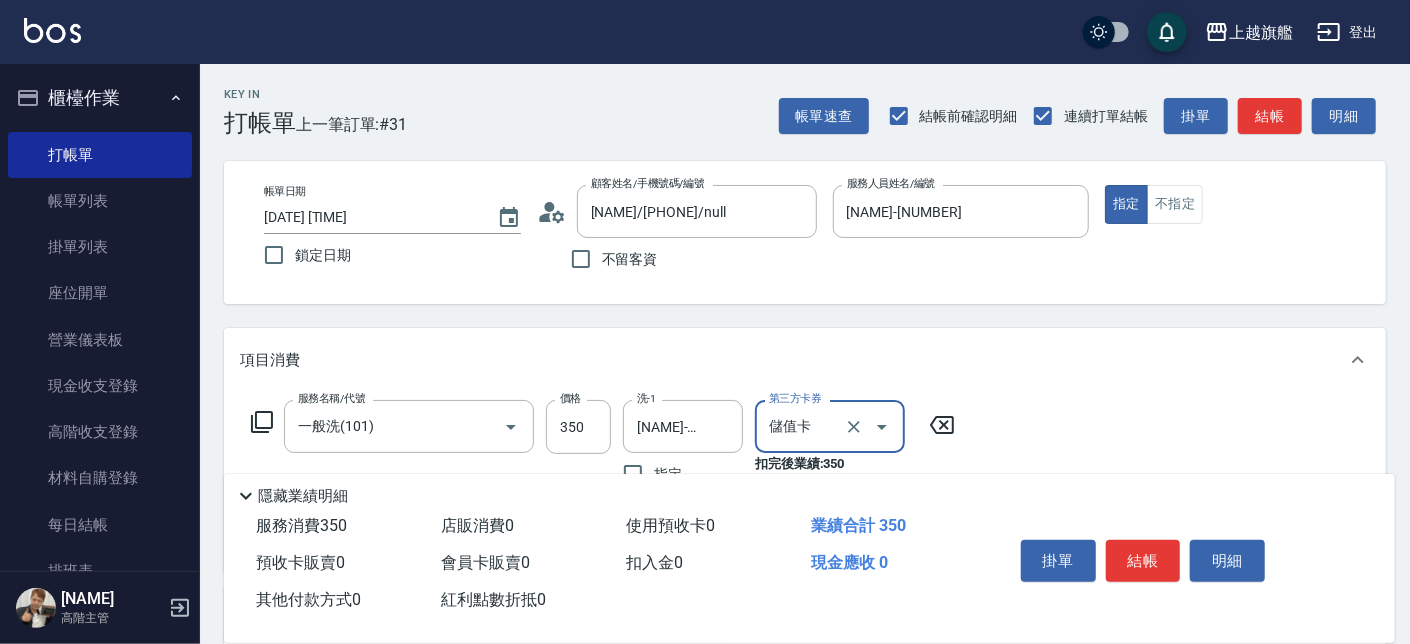 type on "儲值卡" 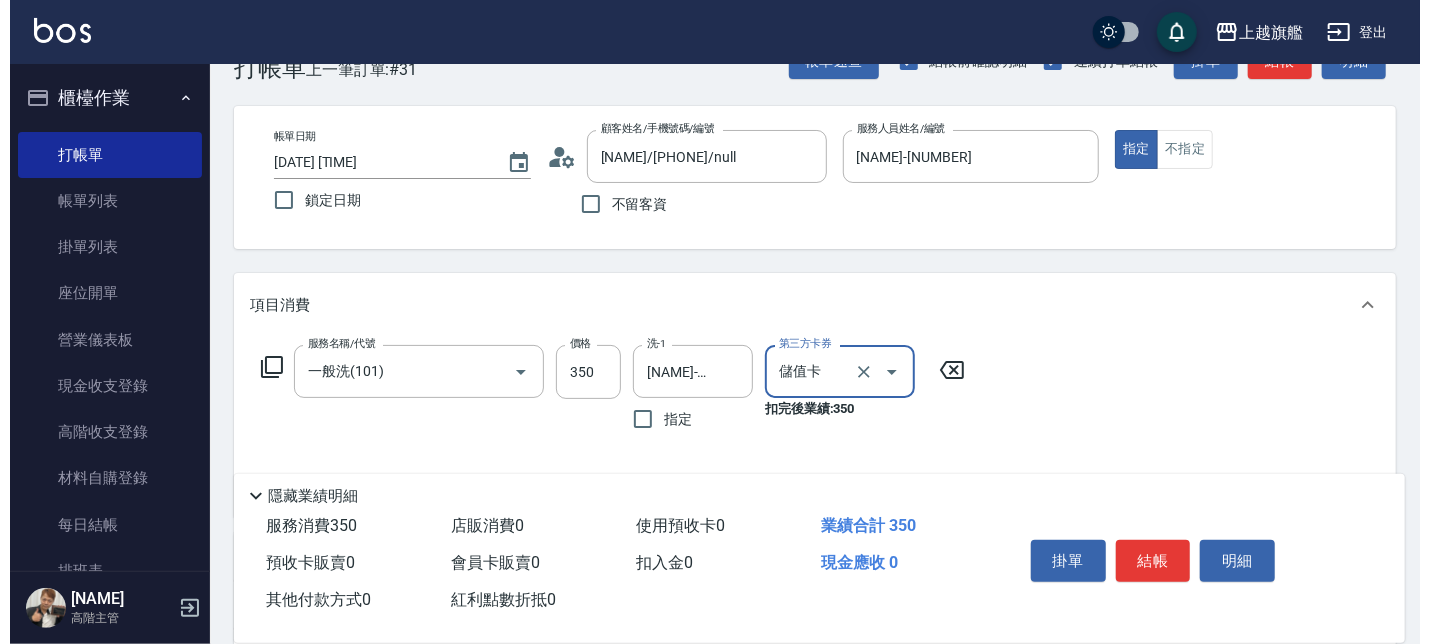 scroll, scrollTop: 591, scrollLeft: 0, axis: vertical 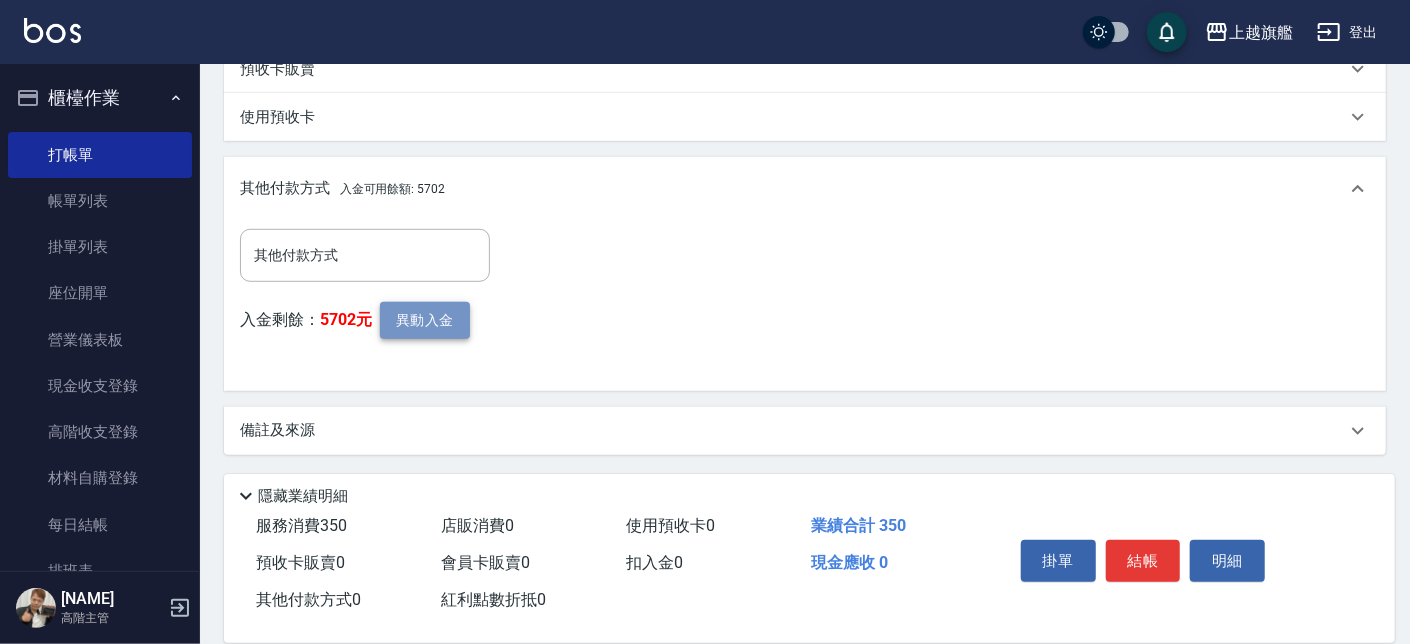 click on "異動入金" at bounding box center [425, 320] 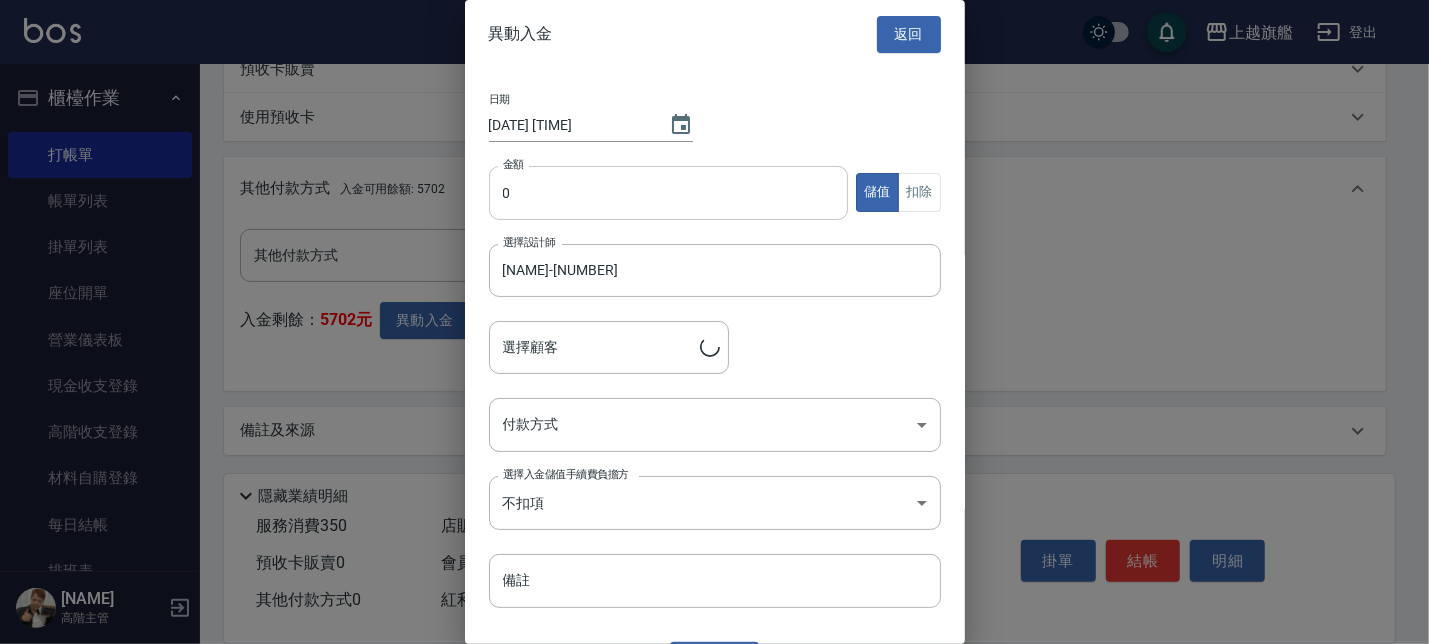 type on "蔡宇翔/0988825933" 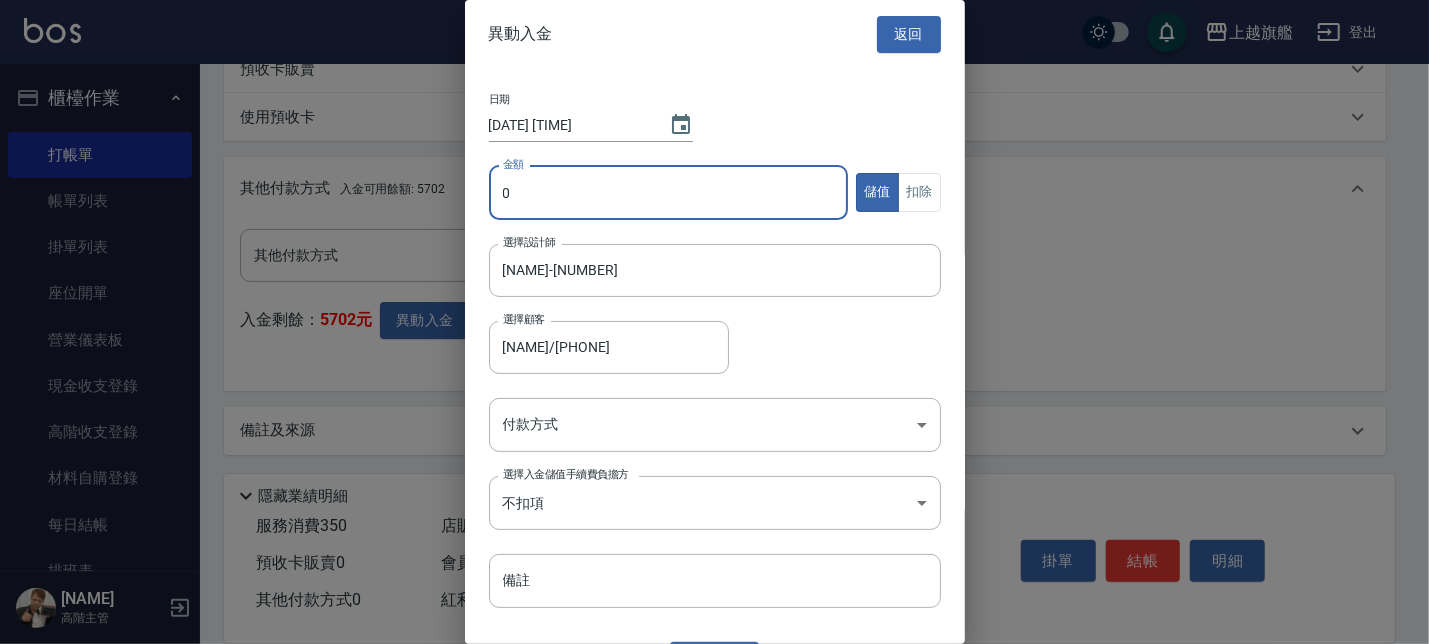 drag, startPoint x: 573, startPoint y: 180, endPoint x: 506, endPoint y: 184, distance: 67.11929 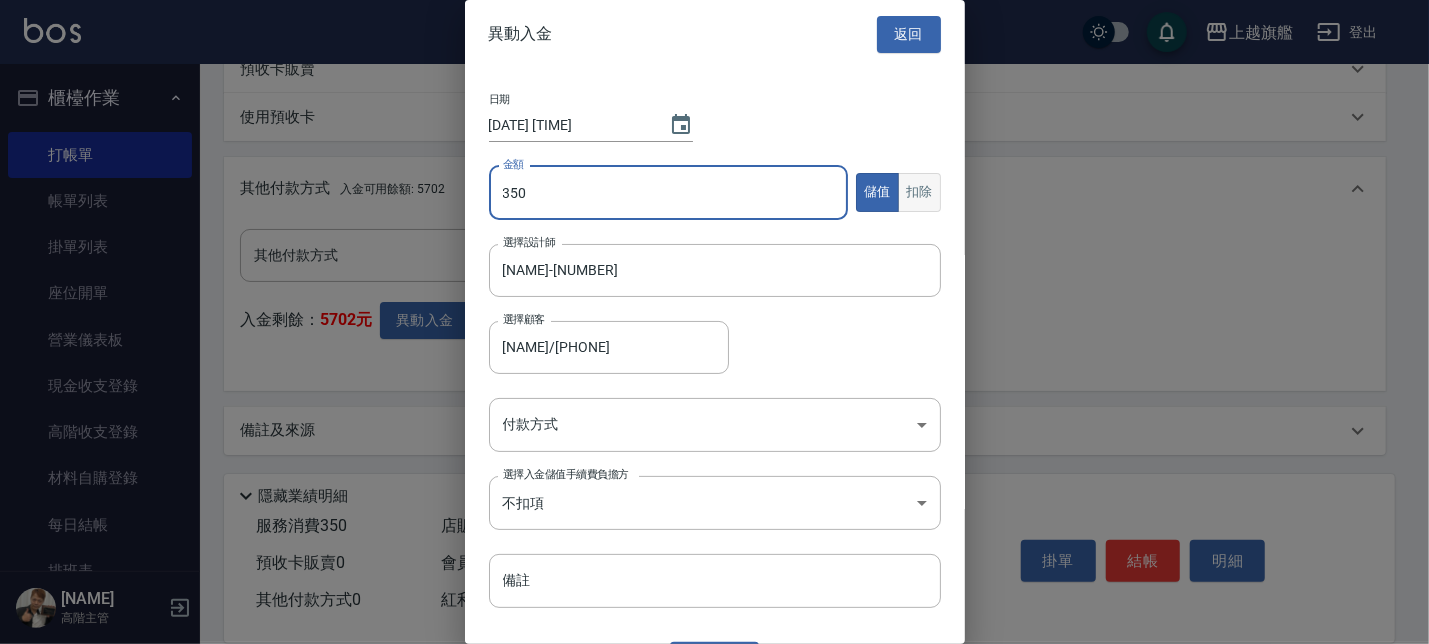 type on "350" 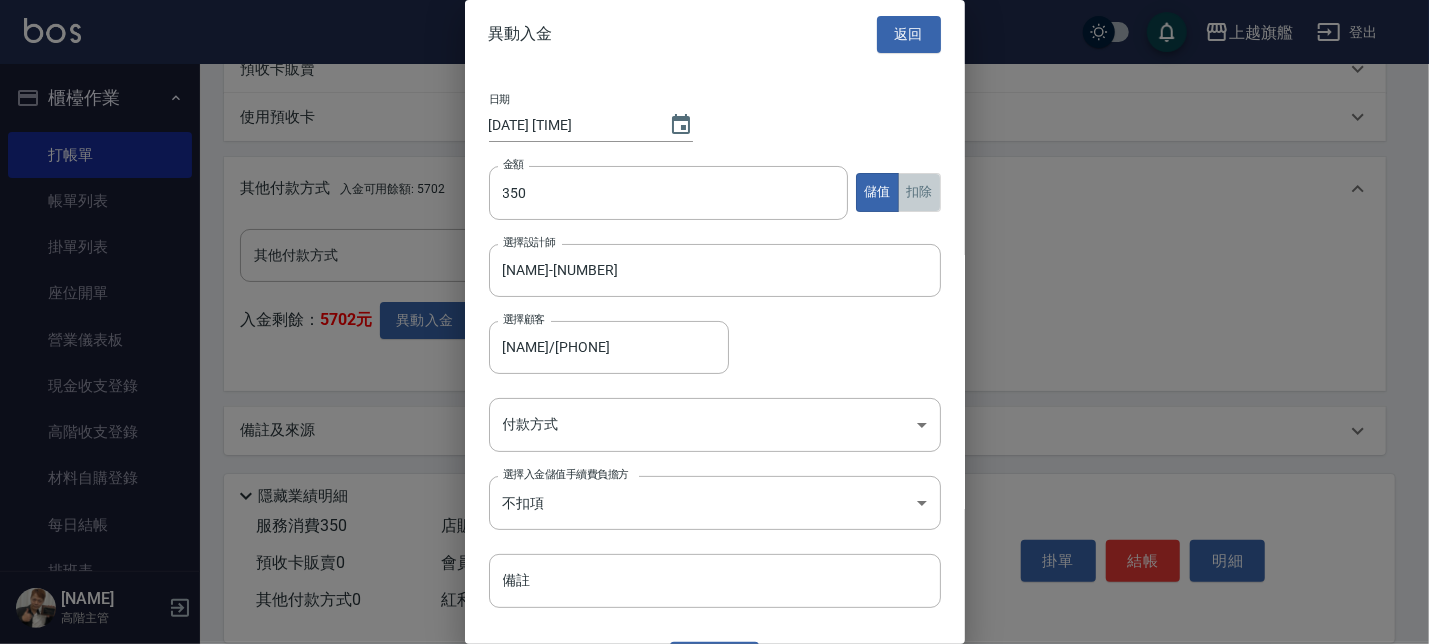 click on "扣除" at bounding box center [919, 192] 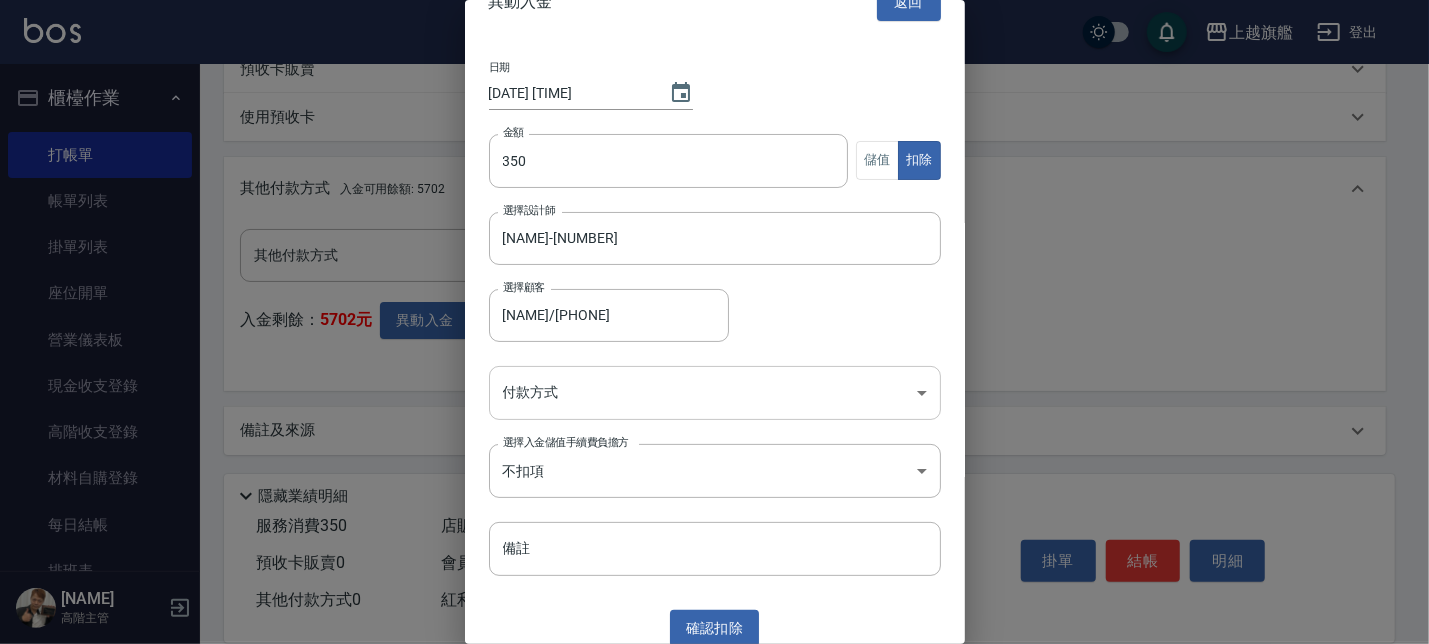 scroll, scrollTop: 44, scrollLeft: 0, axis: vertical 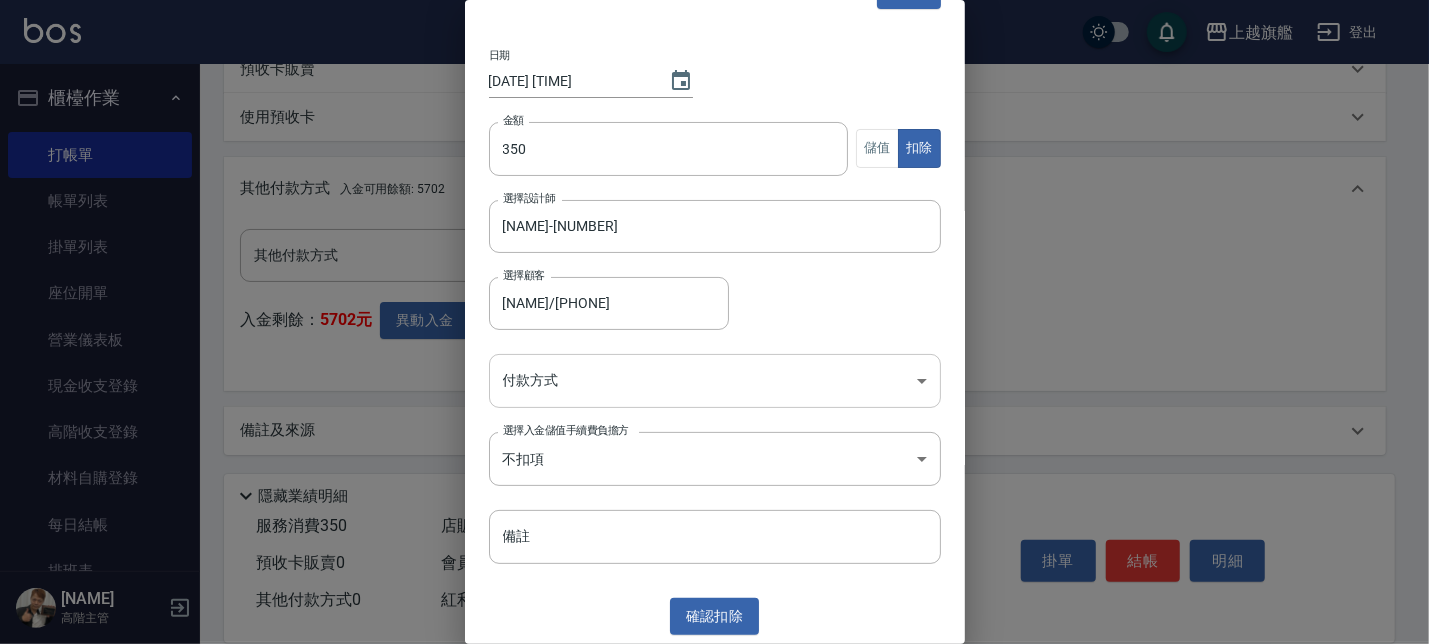 click on "上越旗艦 登出 櫃檯作業 打帳單 帳單列表 掛單列表 座位開單 營業儀表板 現金收支登錄 高階收支登錄 材料自購登錄 每日結帳 排班表 現場電腦打卡 掃碼打卡 預約管理 預約管理 單日預約紀錄 單週預約紀錄 報表及分析 報表目錄 消費分析儀表板 店家區間累計表 店家日報表 店家排行榜 互助日報表 互助月報表 互助排行榜 互助點數明細 互助業績報表 全店業績分析表 每日業績分析表 營業統計分析表 營業項目月分析表 設計師業績表 設計師日報表 設計師業績分析表 設計師業績月報表 設計師抽成報表 設計師排行榜 商品銷售排行榜 商品消耗明細 商品進銷貨報表 商品庫存表 商品庫存盤點表 會員卡銷售報表 服務扣項明細表 單一服務項目查詢 店販抽成明細 店販分類抽成明細 顧客入金餘額表 顧客卡券餘額表 每日非現金明細 每日收支明細 收支分類明細表 收支匯款表 0" at bounding box center (714, 27) 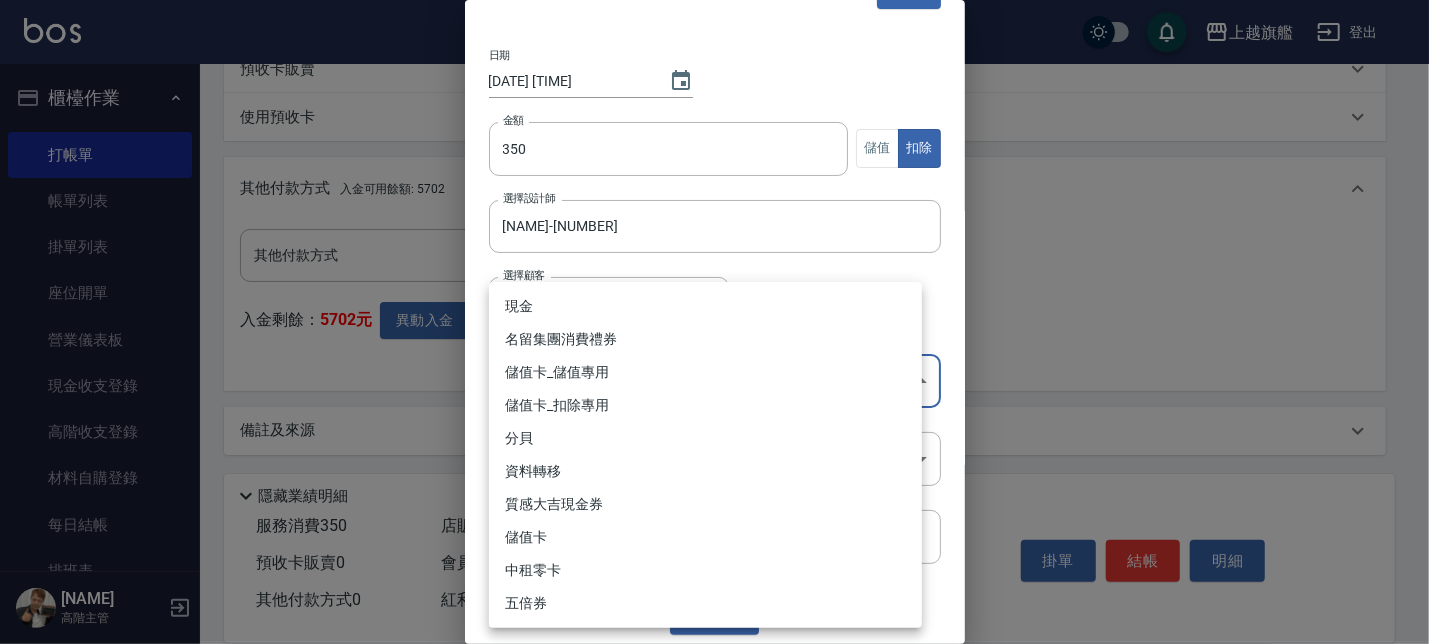 click on "儲值卡_扣除專用" at bounding box center (705, 405) 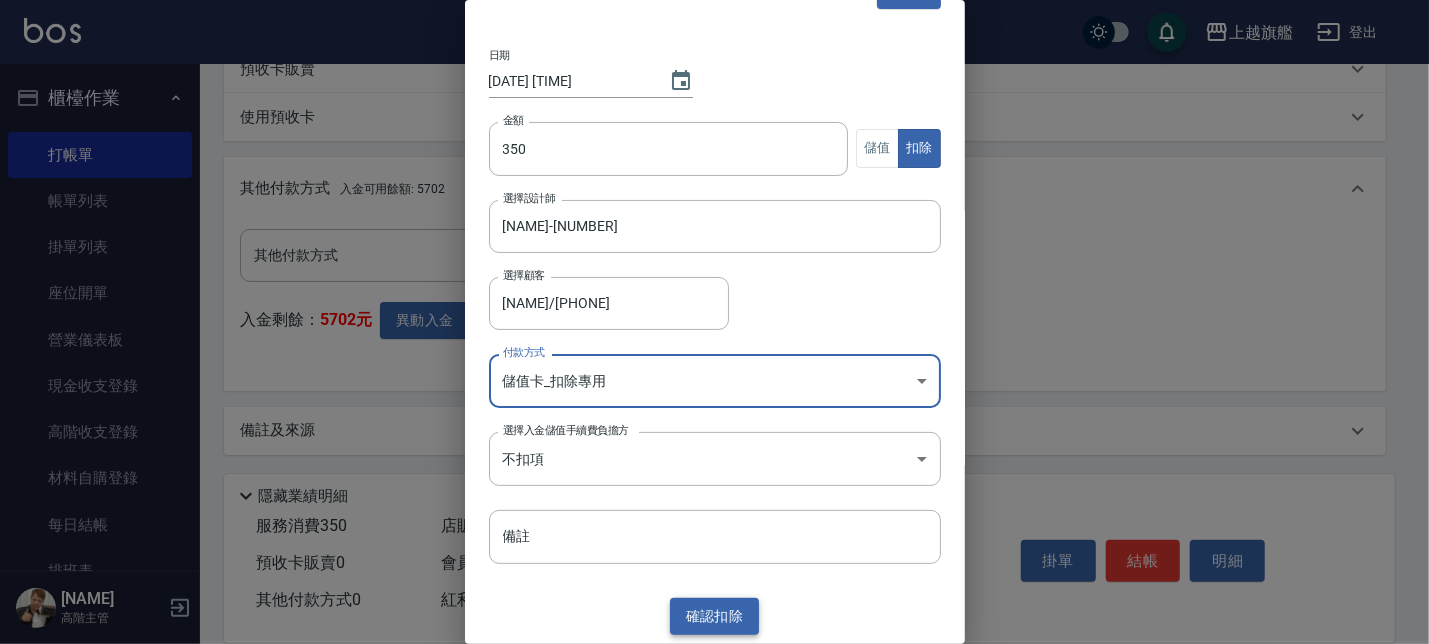 click on "確認 扣除" at bounding box center (715, 616) 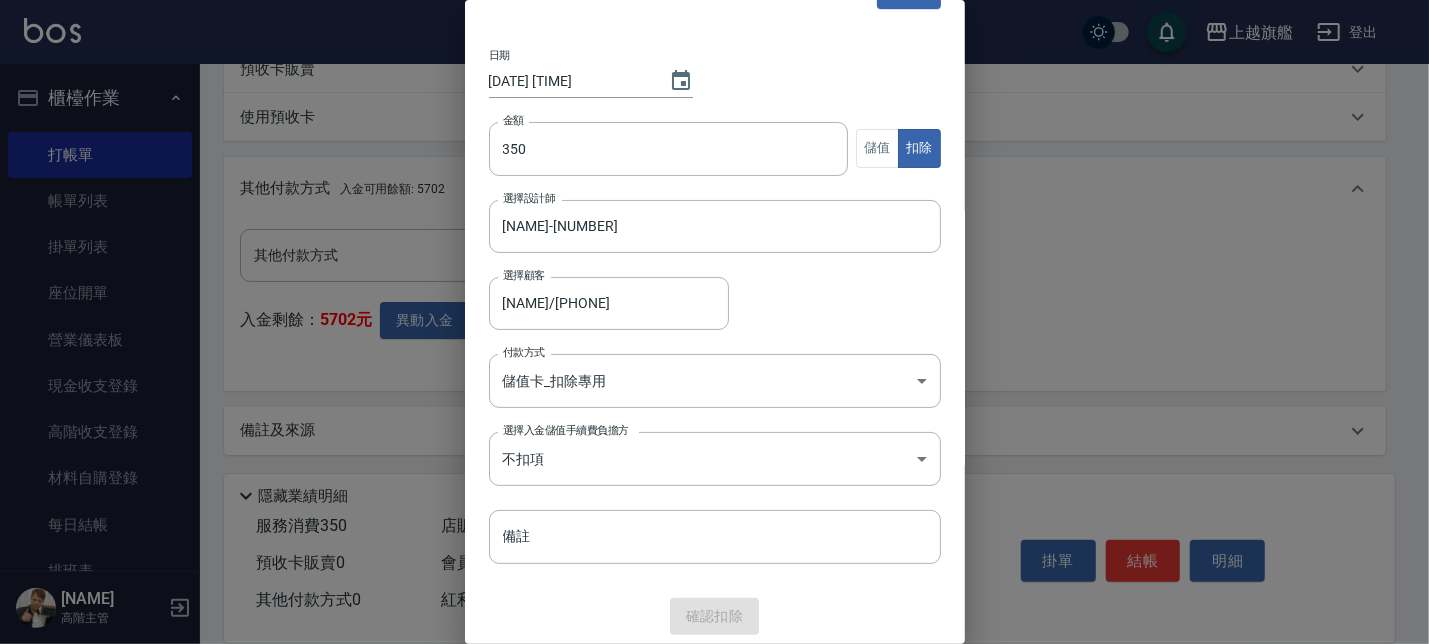 scroll, scrollTop: 499, scrollLeft: 0, axis: vertical 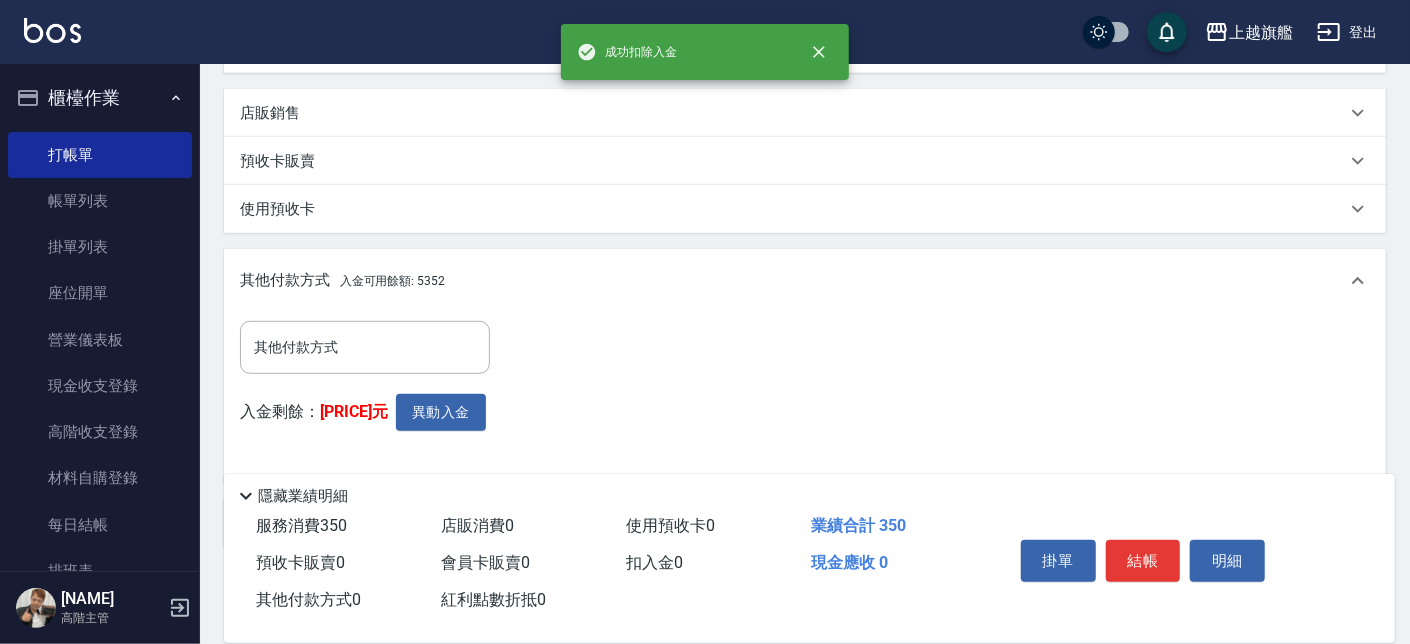 click on "掛單 結帳 明細" at bounding box center (1143, 563) 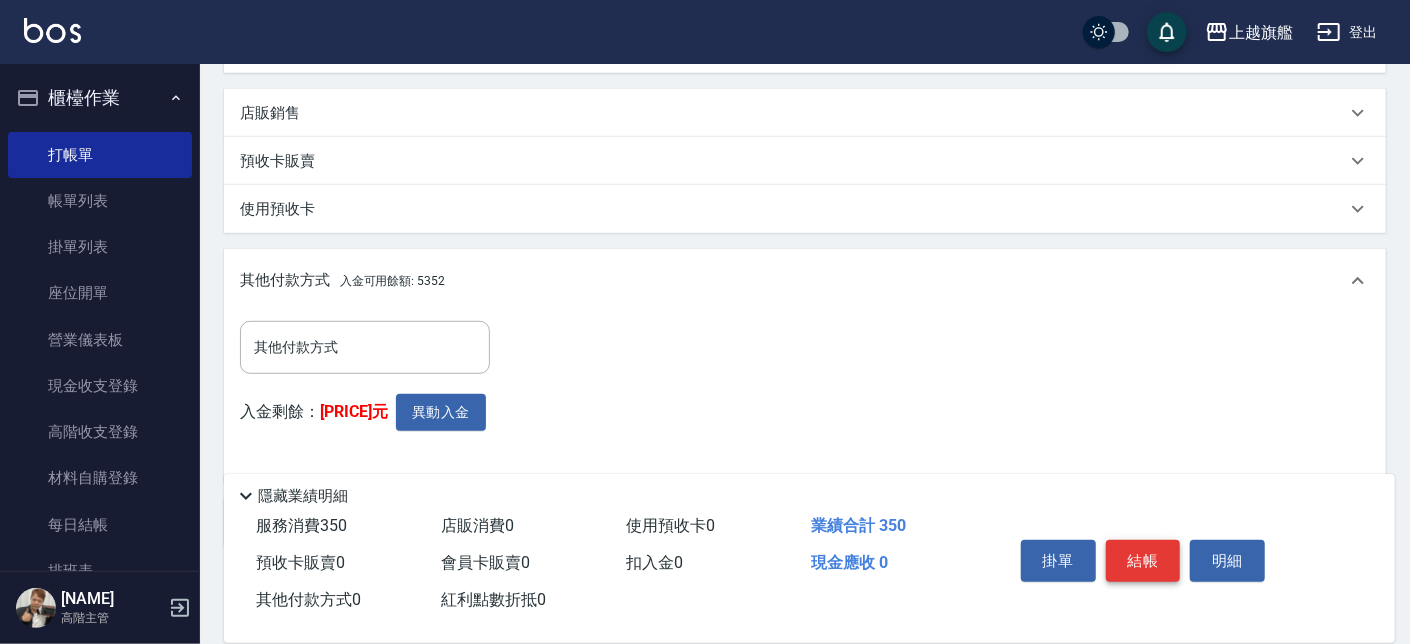 click on "結帳" at bounding box center [1143, 561] 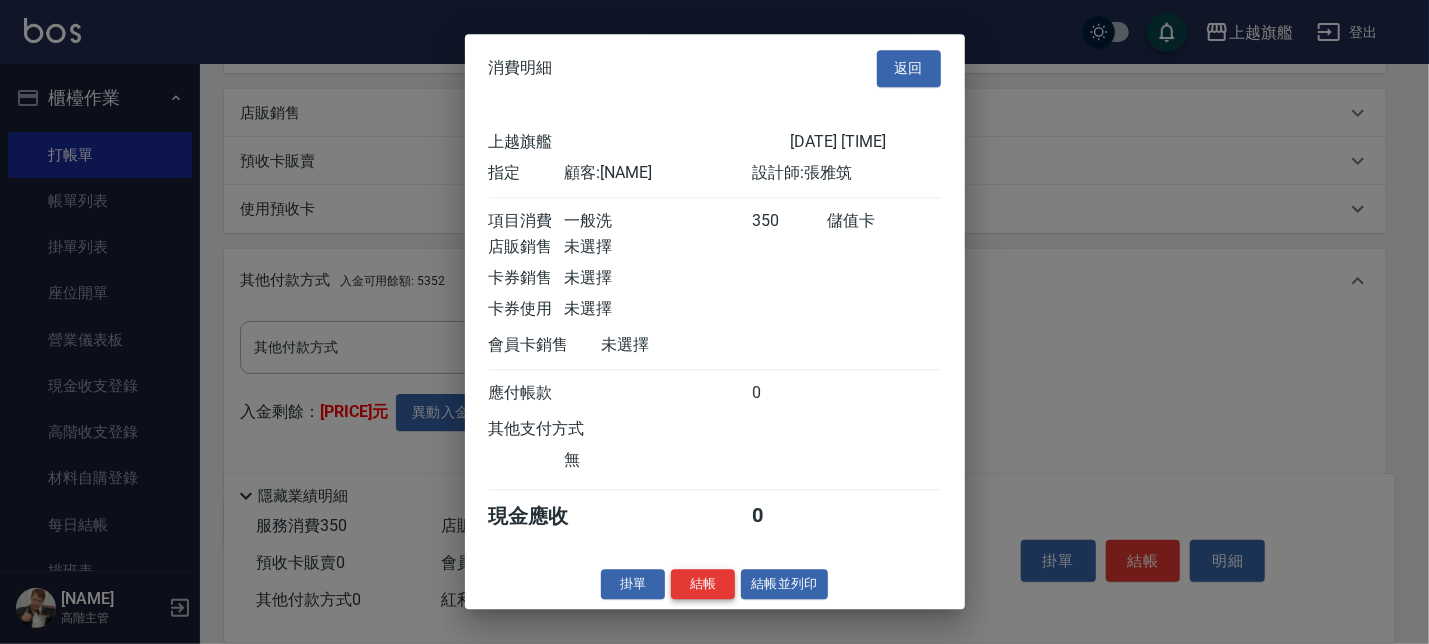 click on "結帳" at bounding box center [703, 584] 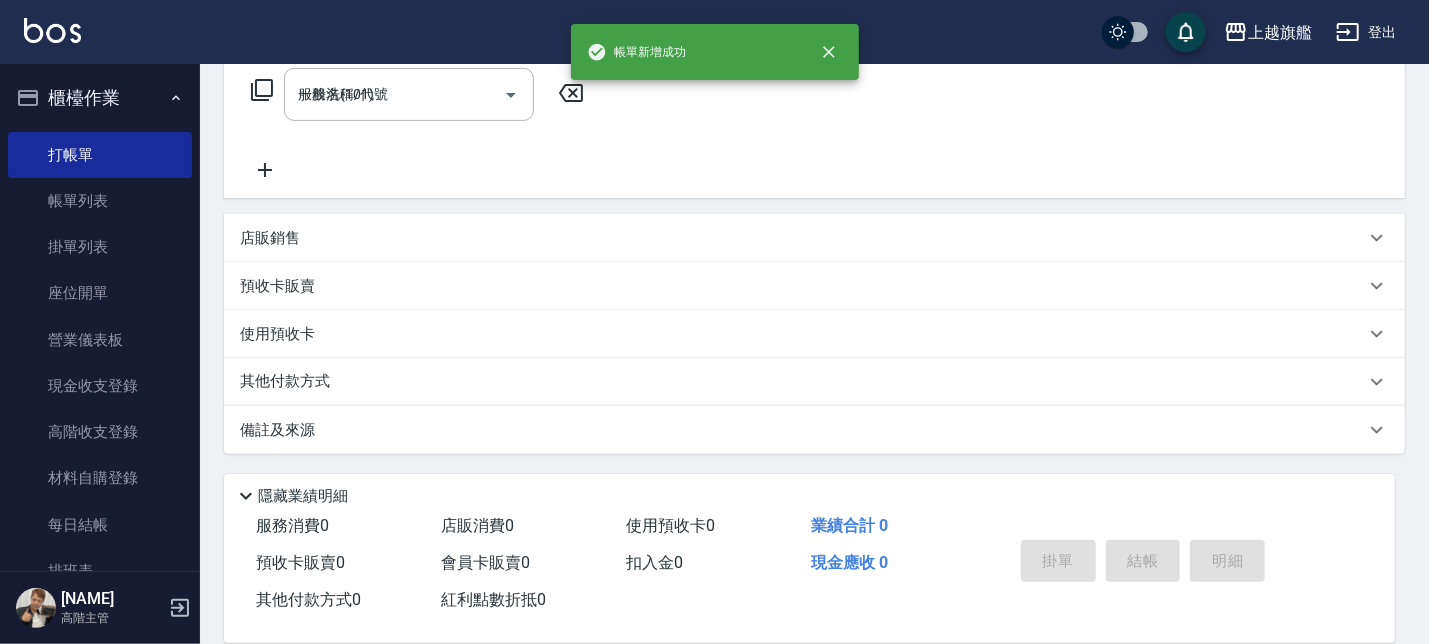 type on "2025/08/09 20:32" 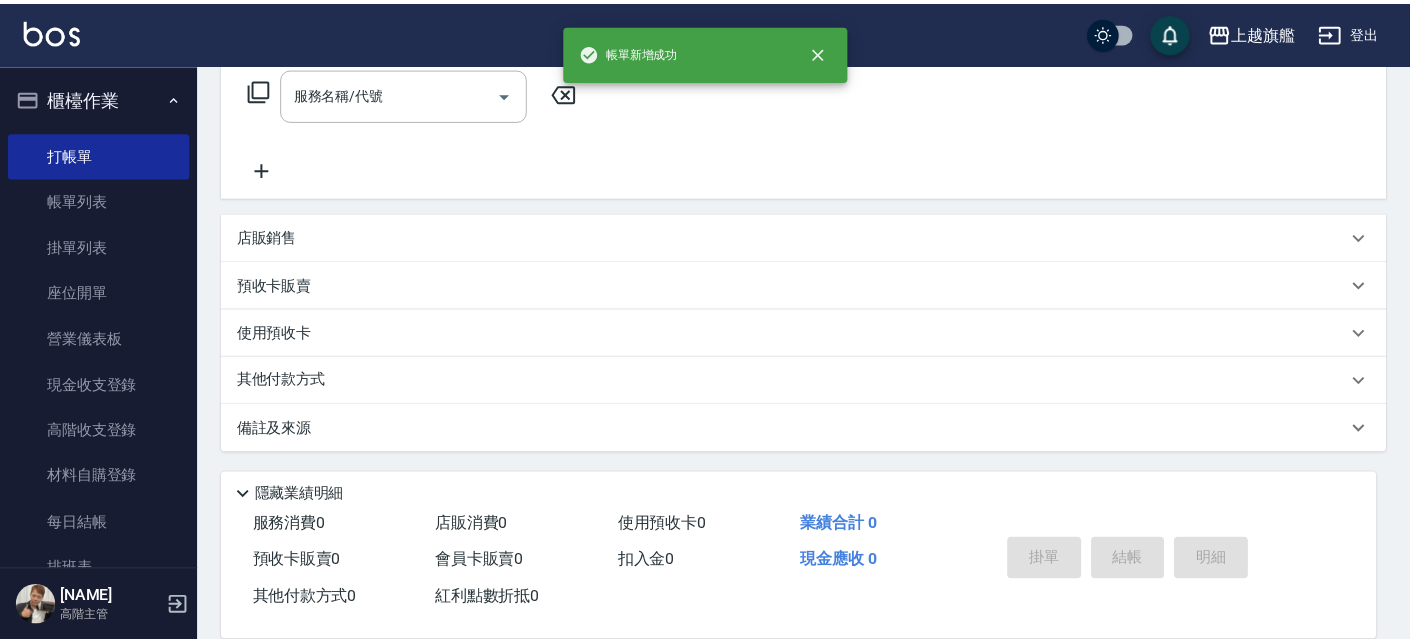scroll, scrollTop: 0, scrollLeft: 0, axis: both 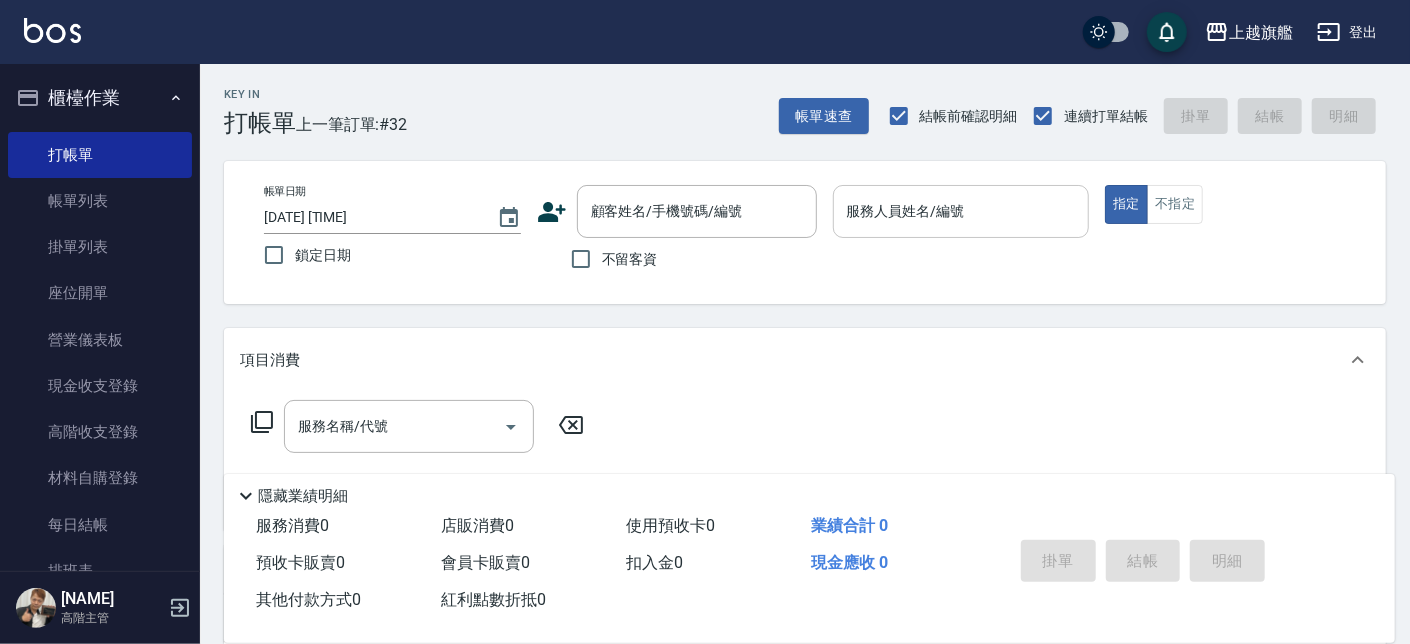 drag, startPoint x: 850, startPoint y: 227, endPoint x: 870, endPoint y: 227, distance: 20 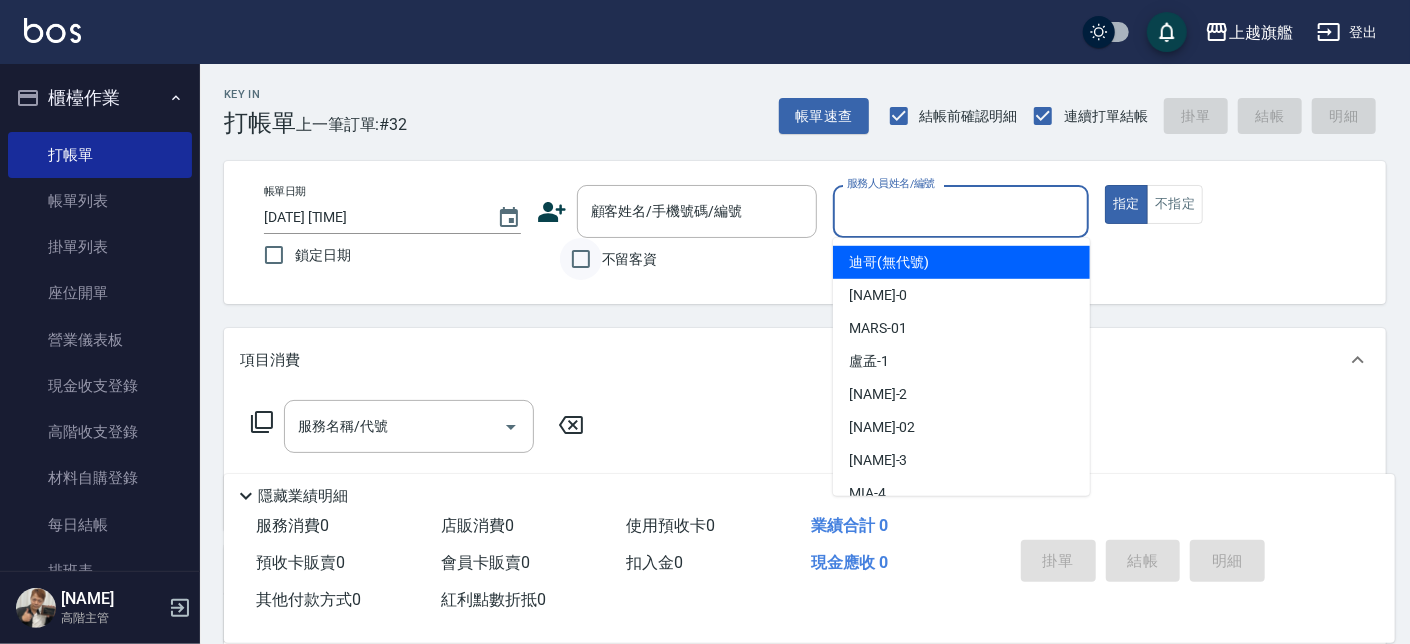click on "不留客資" at bounding box center (581, 259) 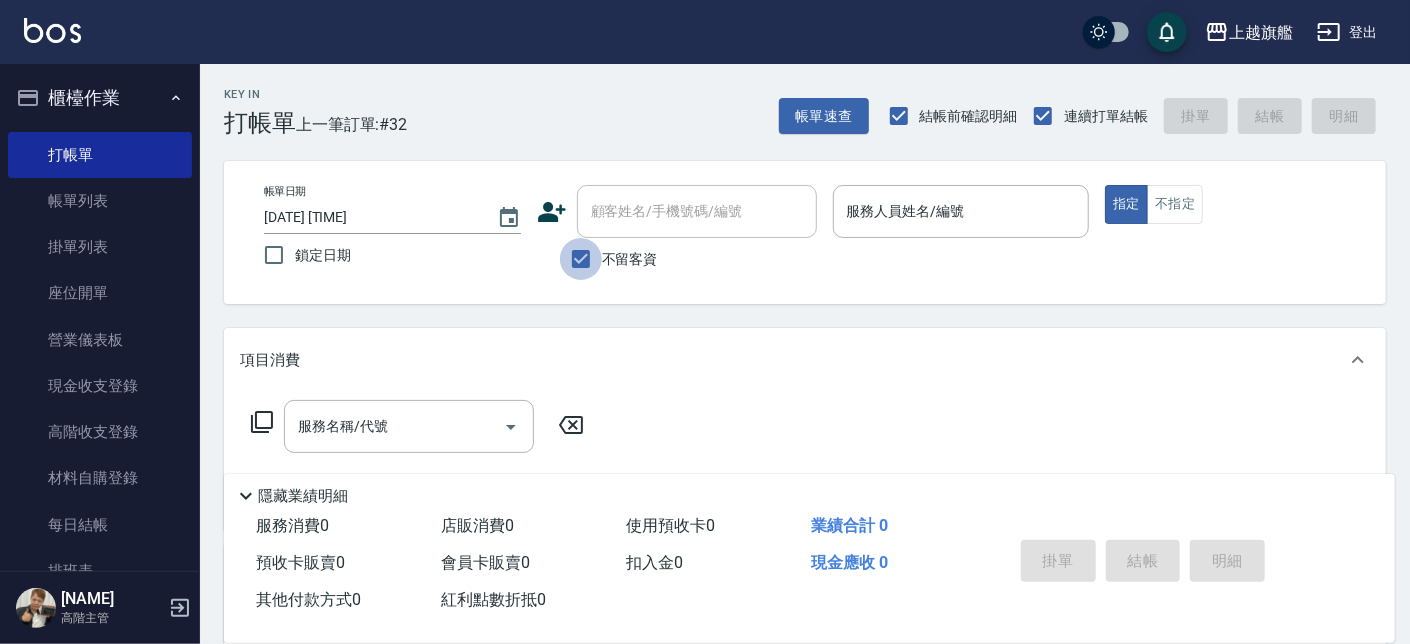 click on "不留客資" at bounding box center (581, 259) 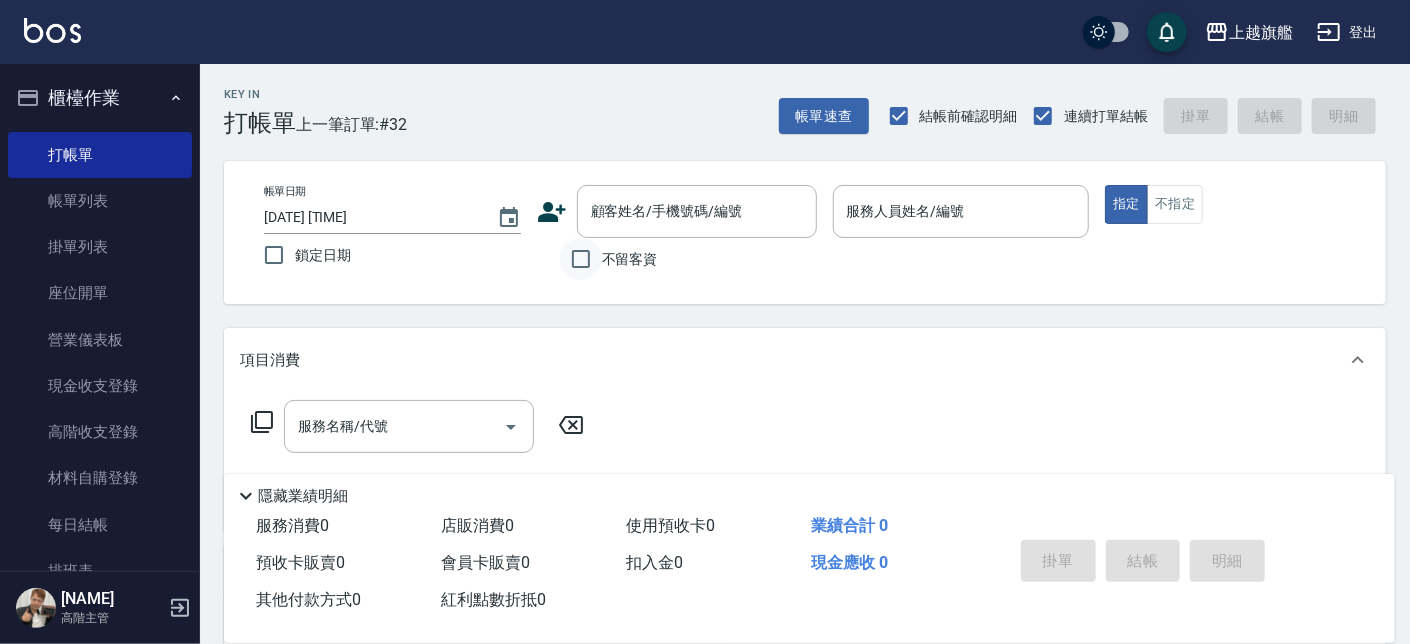 click on "不留客資" at bounding box center (581, 259) 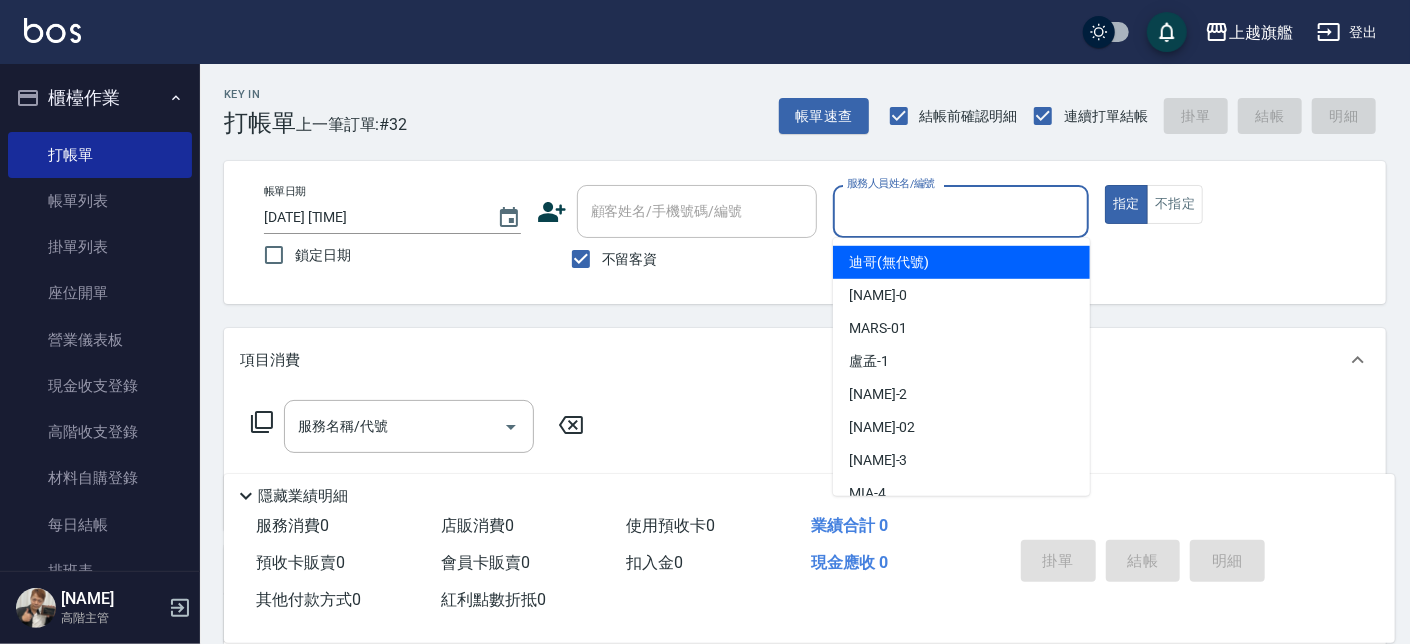 click on "服務人員姓名/編號" at bounding box center (961, 211) 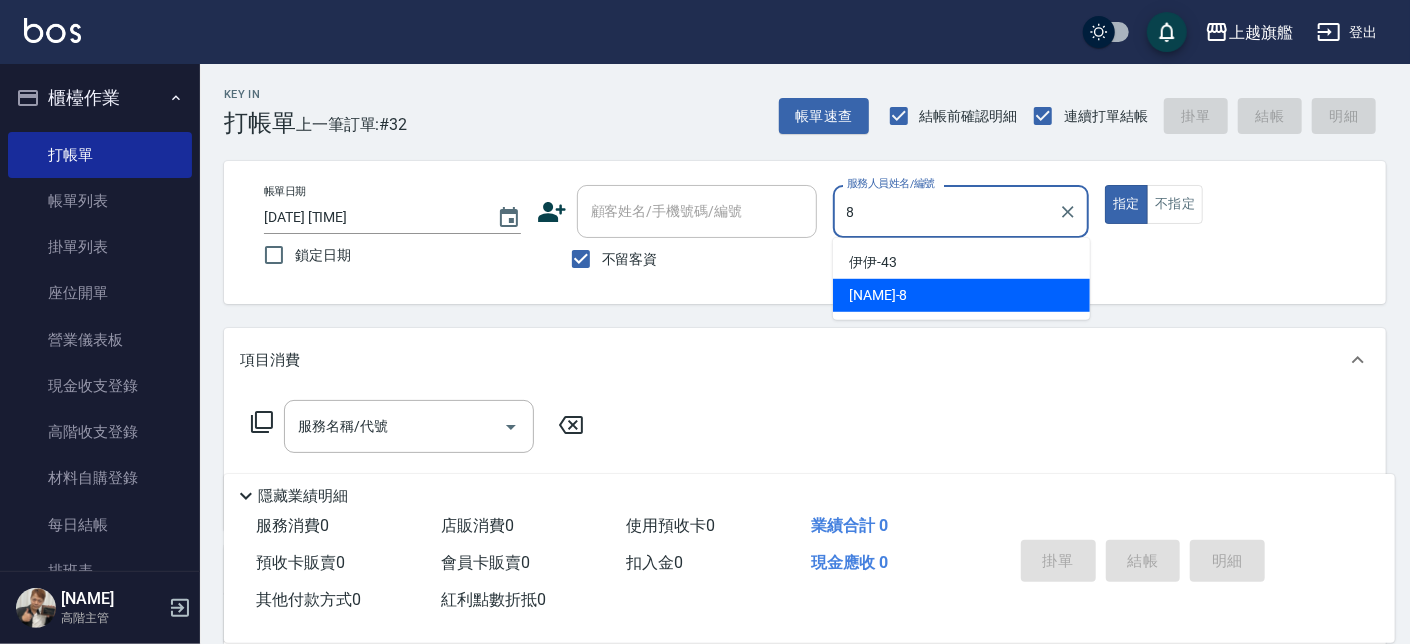 type on "周秀娟-8" 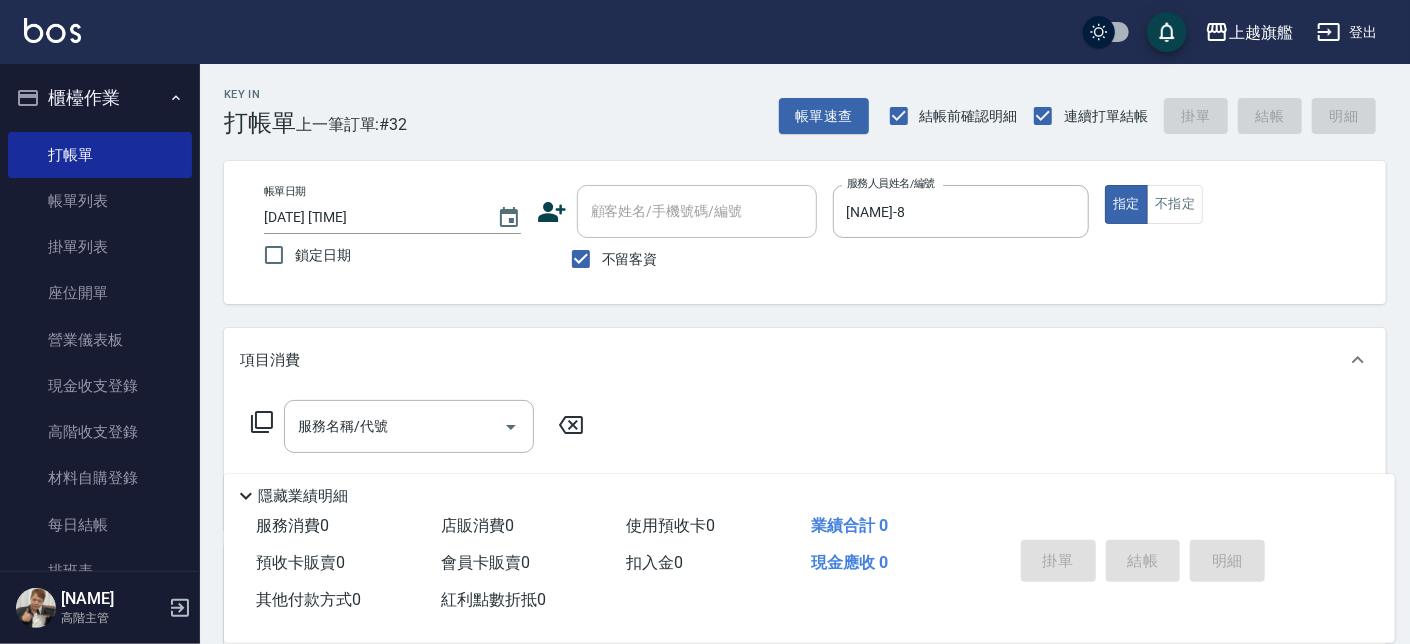click on "服務名稱/代號 服務名稱/代號" at bounding box center [805, 461] 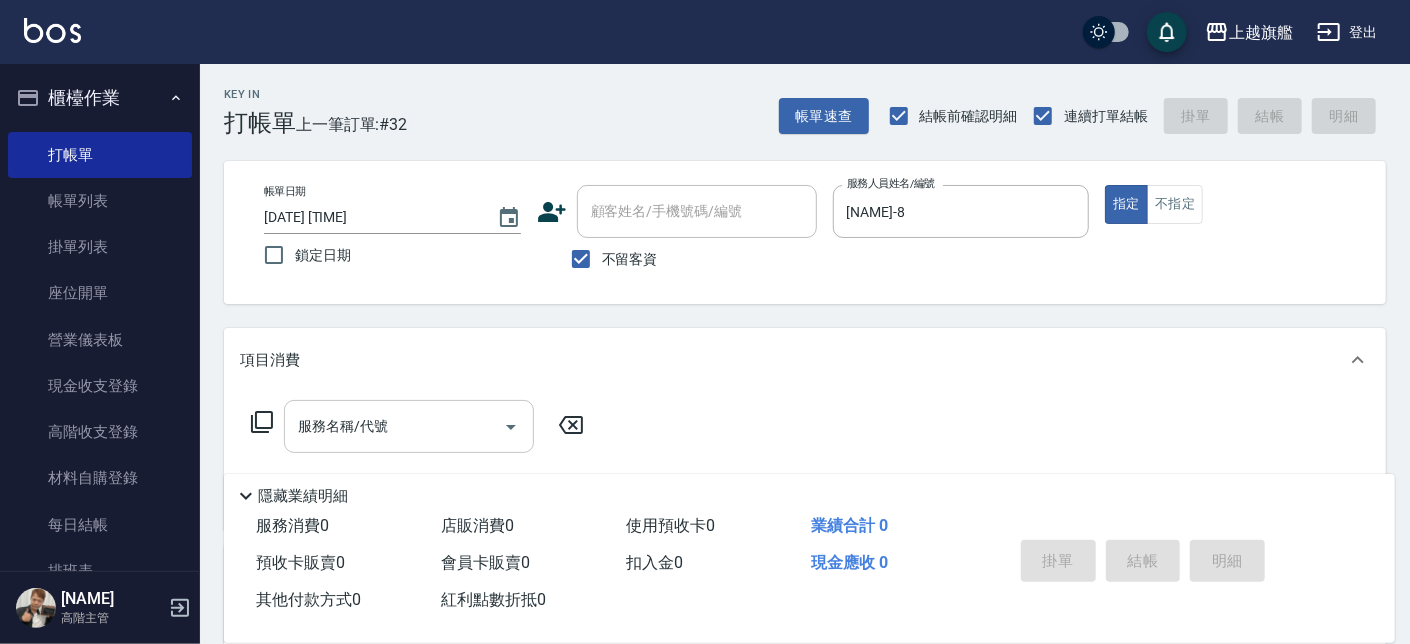 click on "服務名稱/代號" at bounding box center (409, 426) 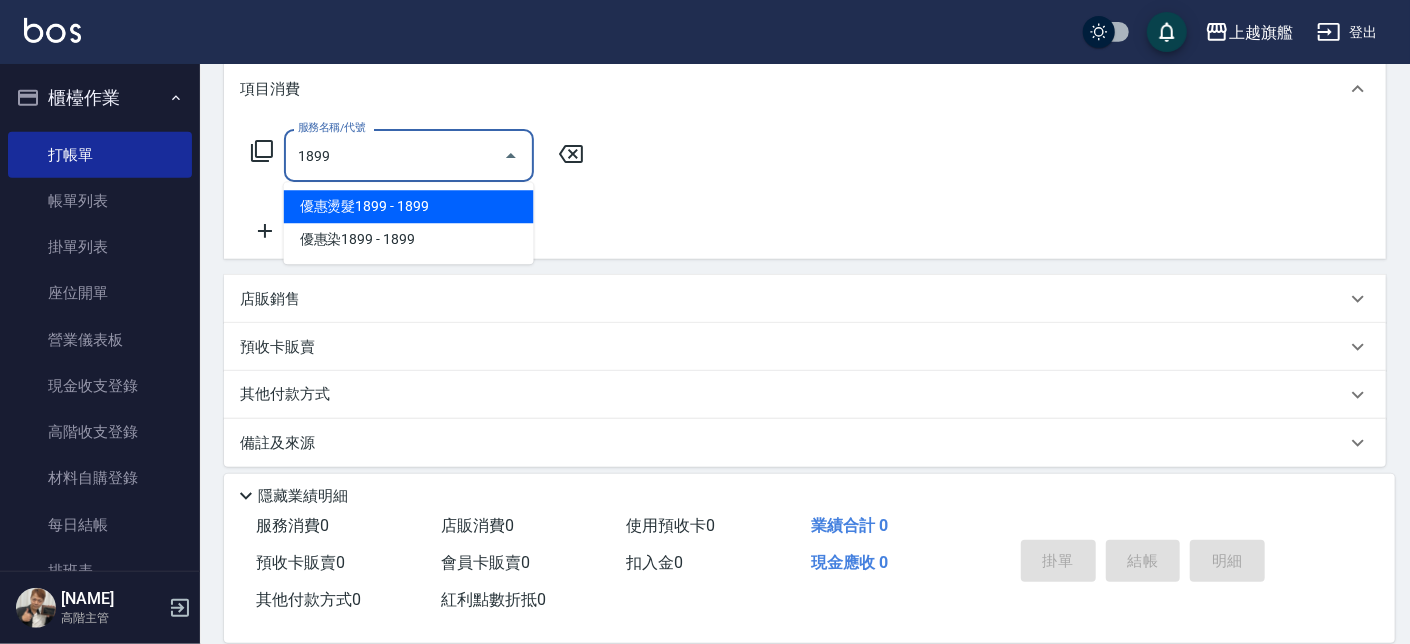 scroll, scrollTop: 283, scrollLeft: 0, axis: vertical 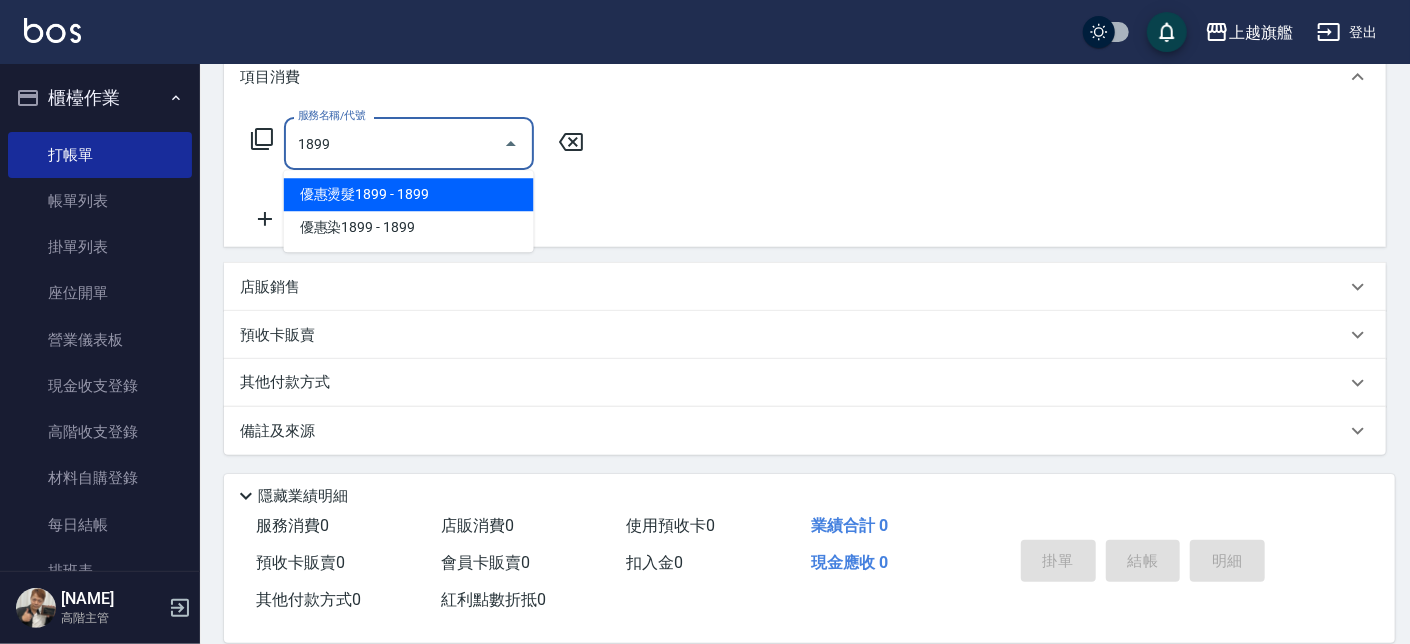 click on "優惠燙髮1899 - 1899" at bounding box center [409, 194] 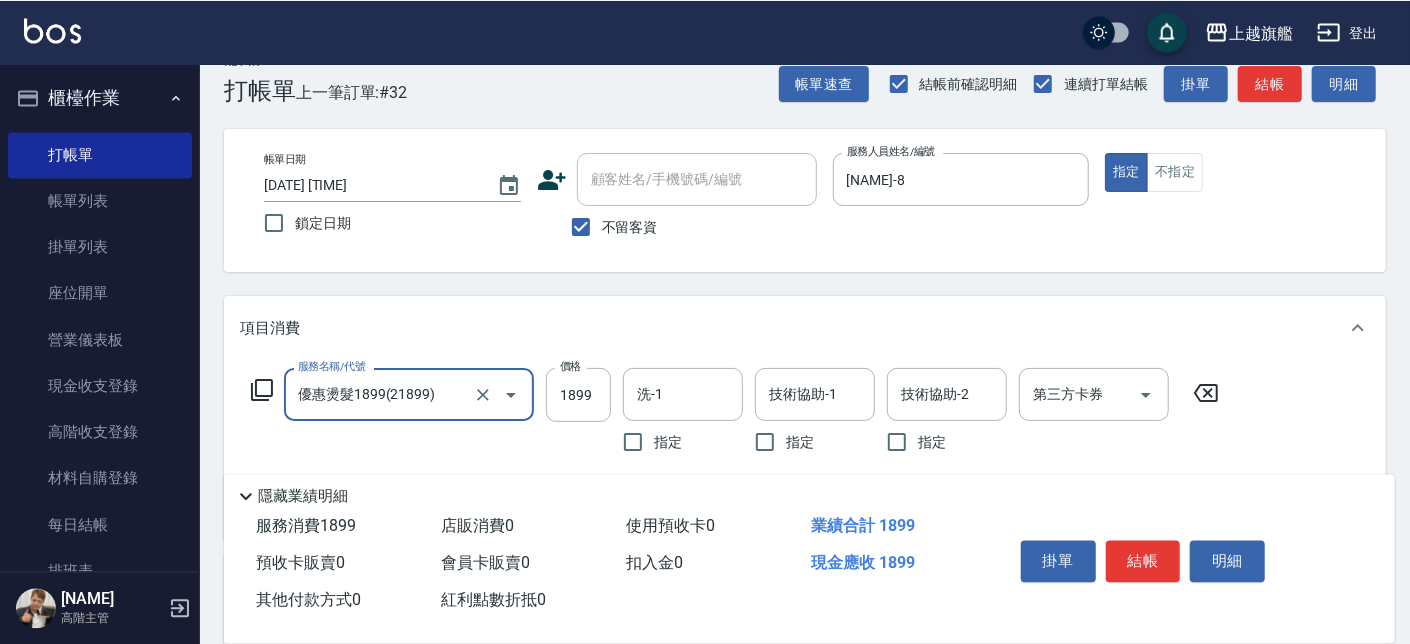 scroll, scrollTop: 0, scrollLeft: 0, axis: both 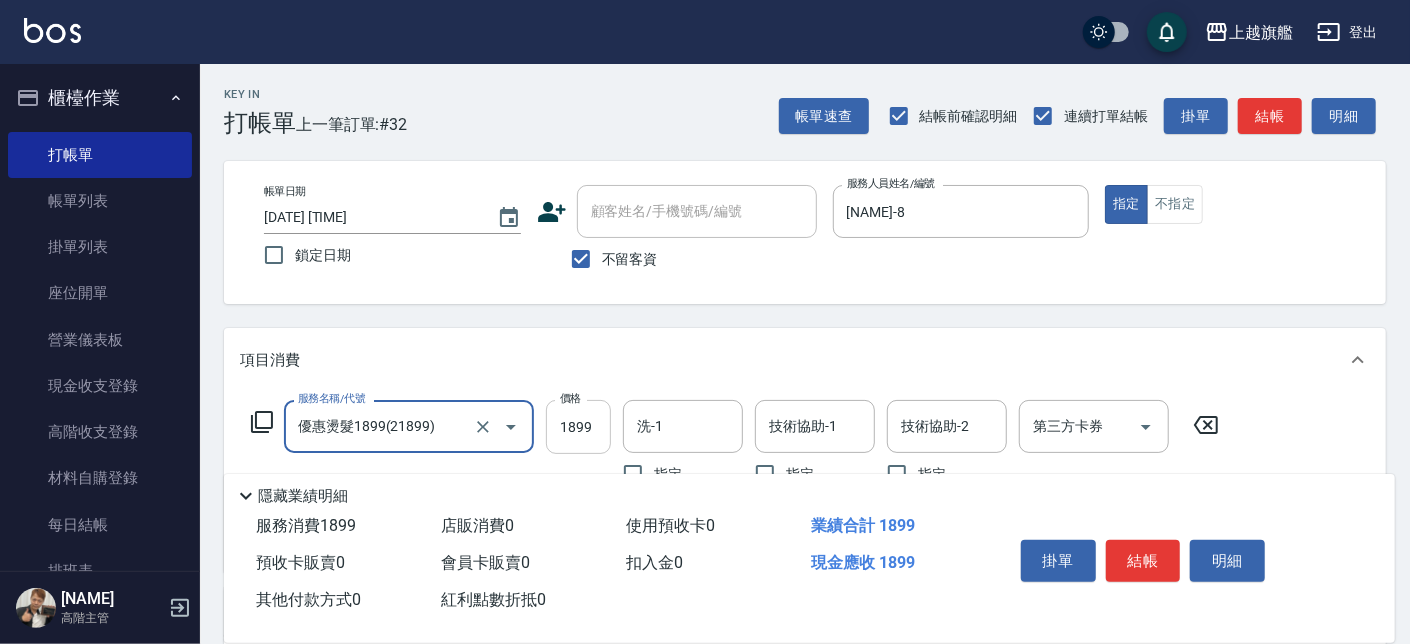type on "優惠燙髮1899(21899)" 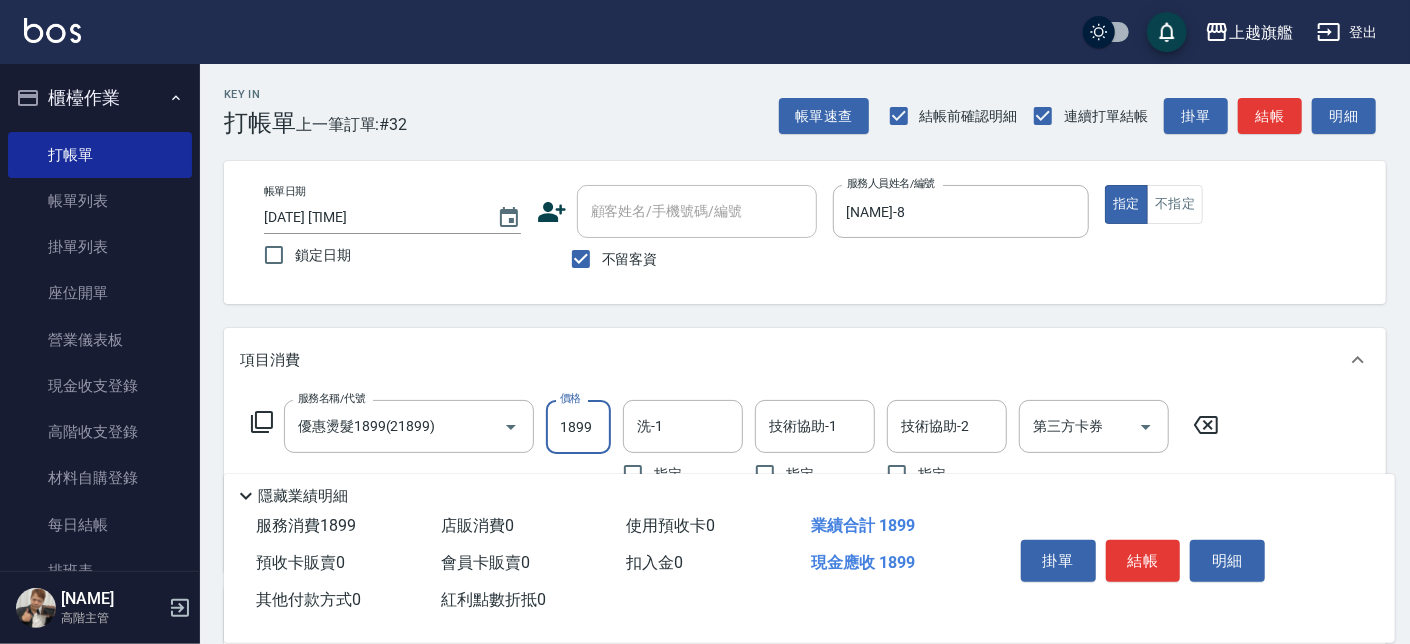 click on "1899" at bounding box center (578, 427) 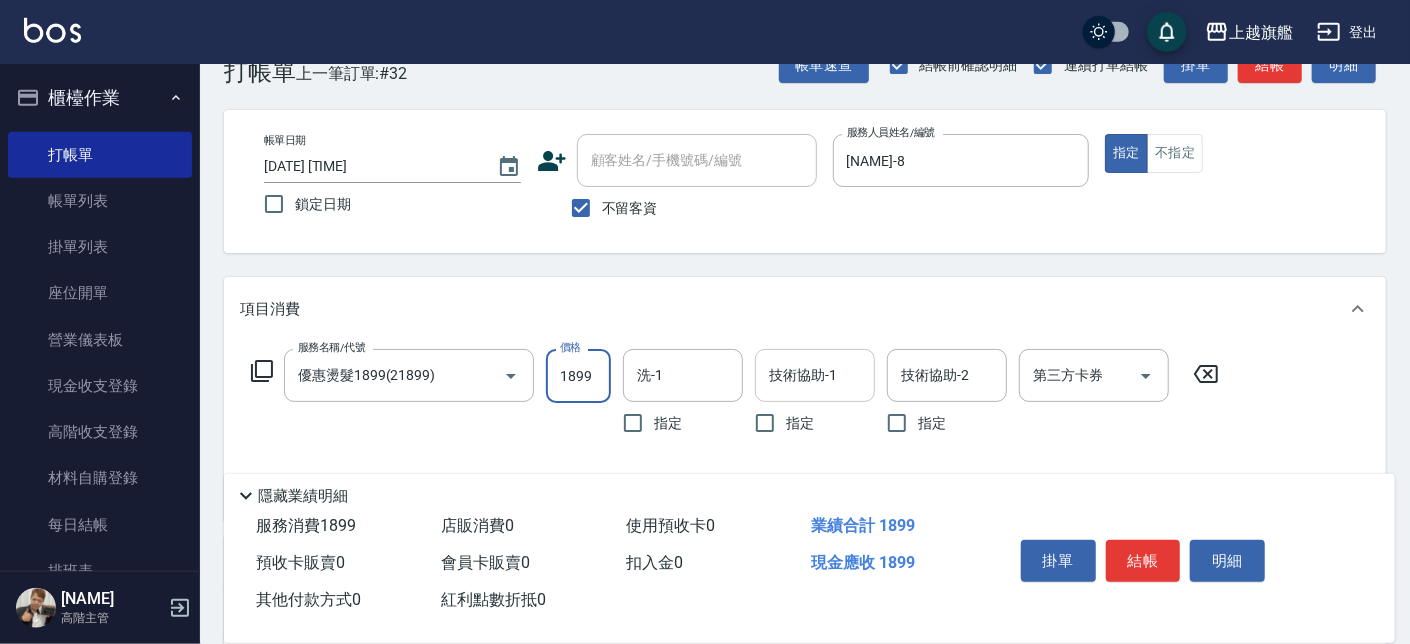 scroll, scrollTop: 113, scrollLeft: 0, axis: vertical 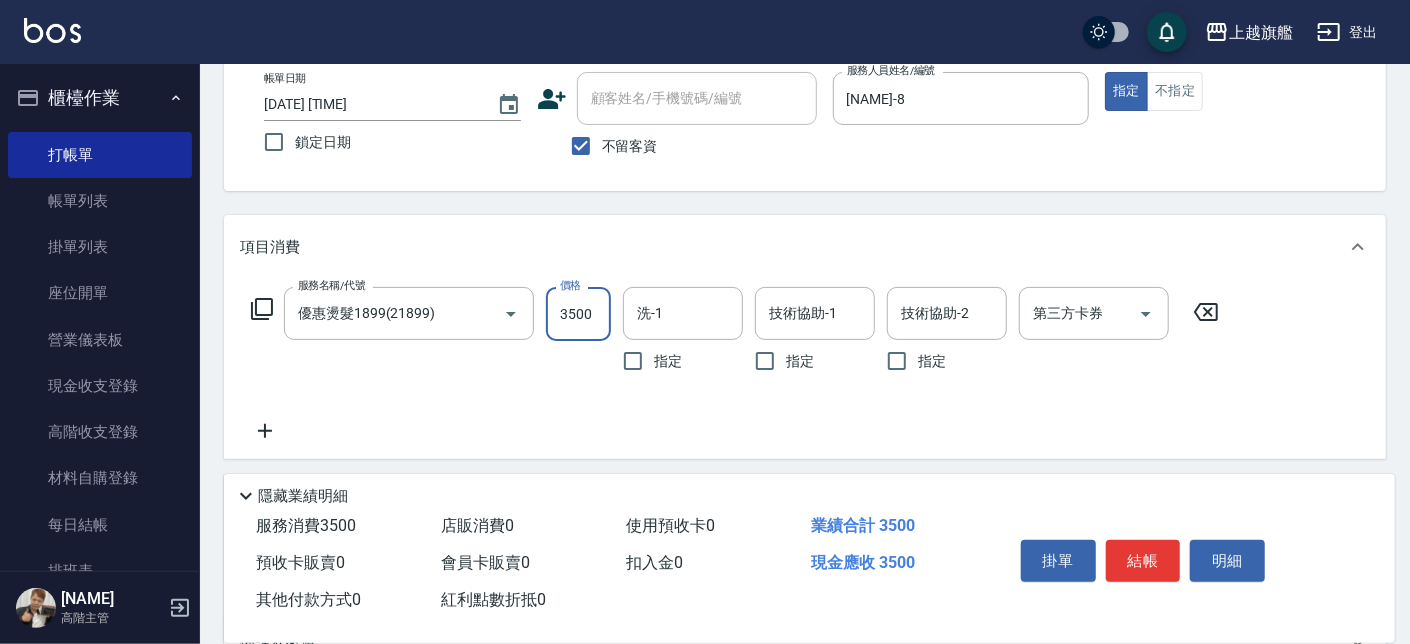 type on "3500" 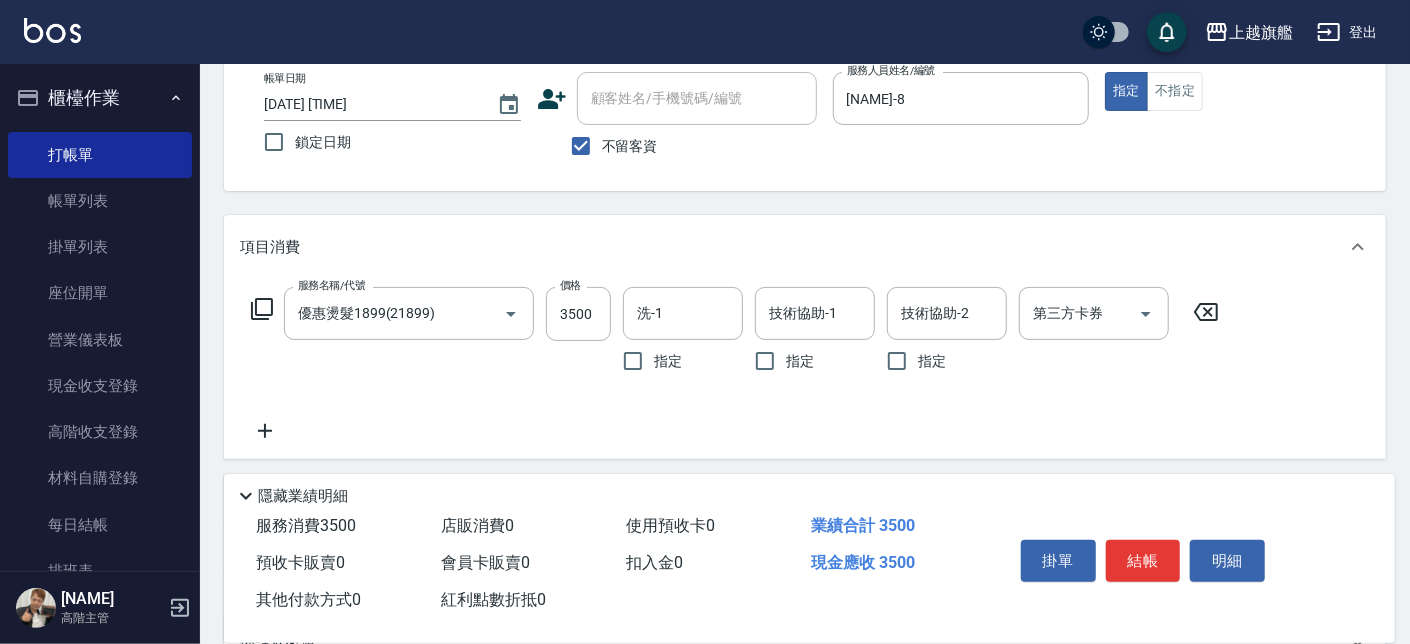 click on "服務名稱/代號 優惠燙髮1899(21899) 服務名稱/代號 價格 3500 價格 洗-1 洗-1 指定 技術協助-1 技術協助-1 指定 技術協助-2 技術協助-2 指定 第三方卡券 第三方卡券" at bounding box center (735, 365) 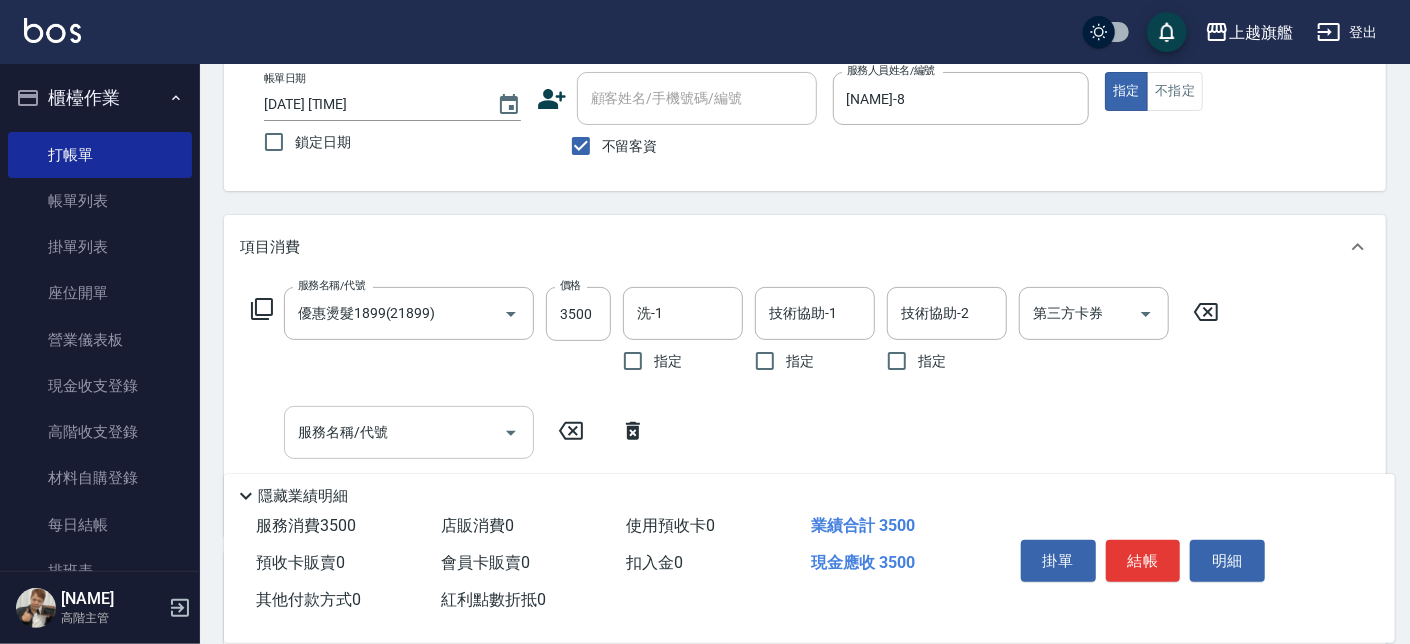 drag, startPoint x: 362, startPoint y: 394, endPoint x: 370, endPoint y: 417, distance: 24.351591 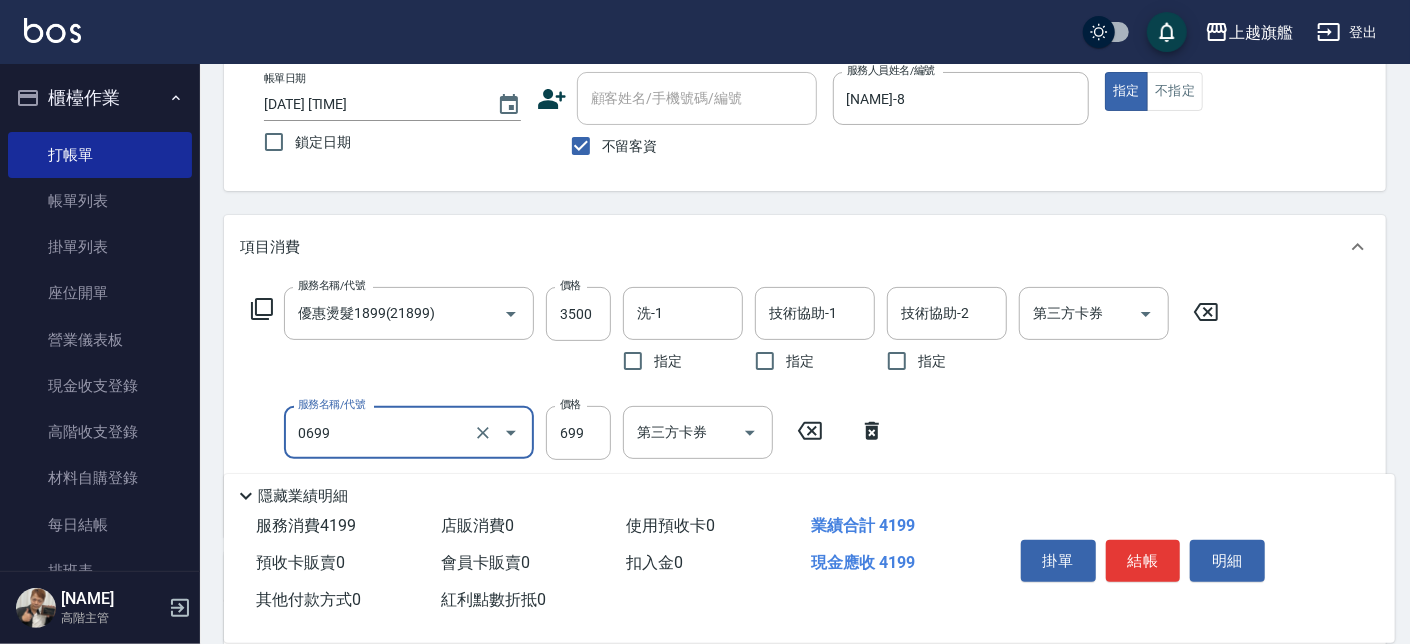 type on "精油SPA(0699)" 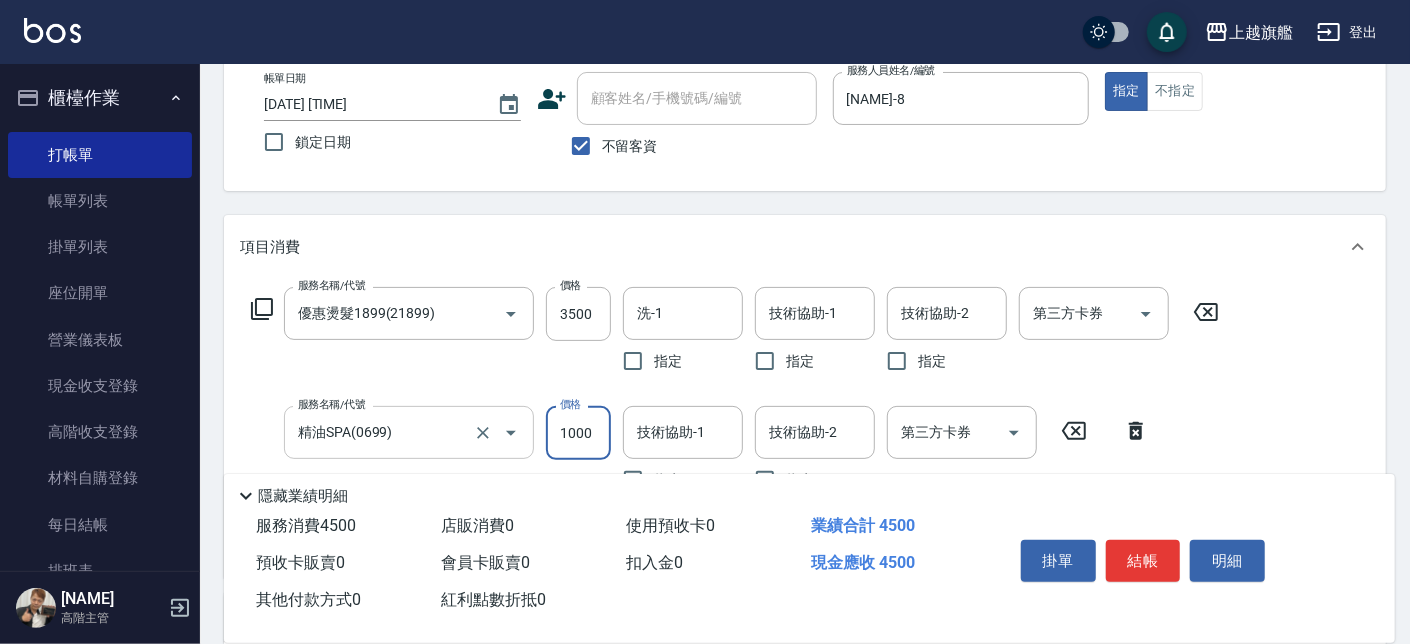 type on "1000" 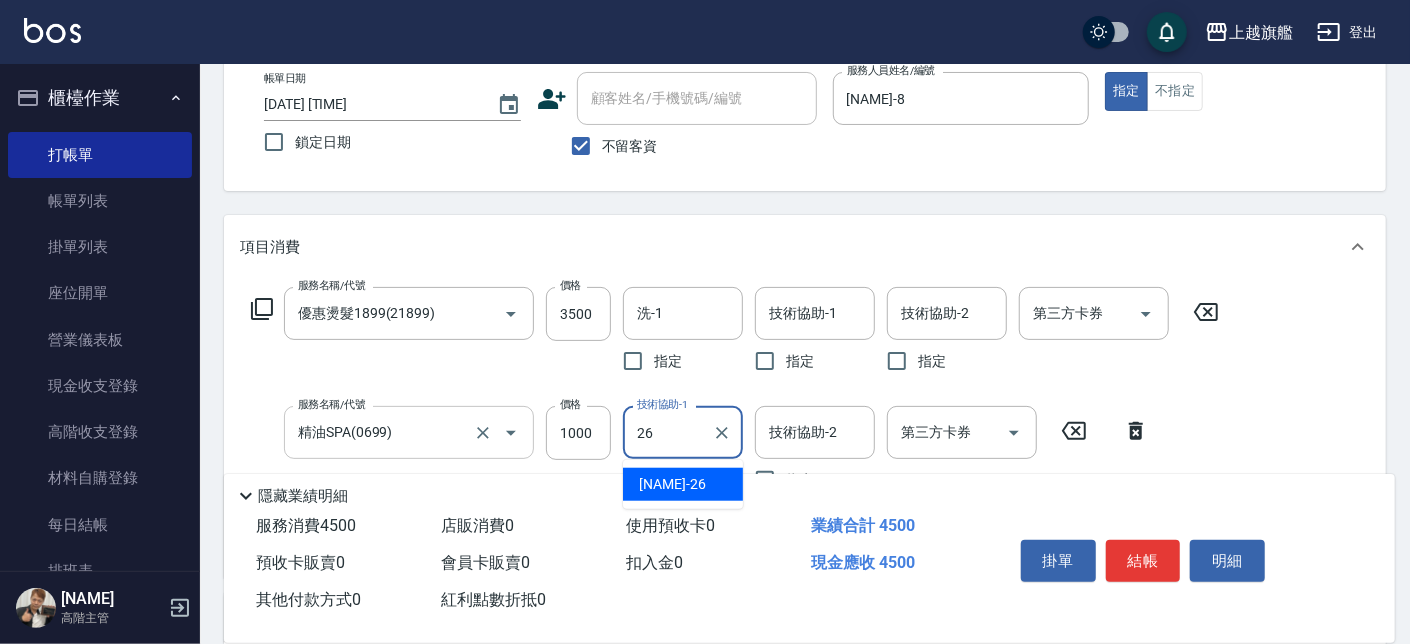 type on "陳祈聿-26" 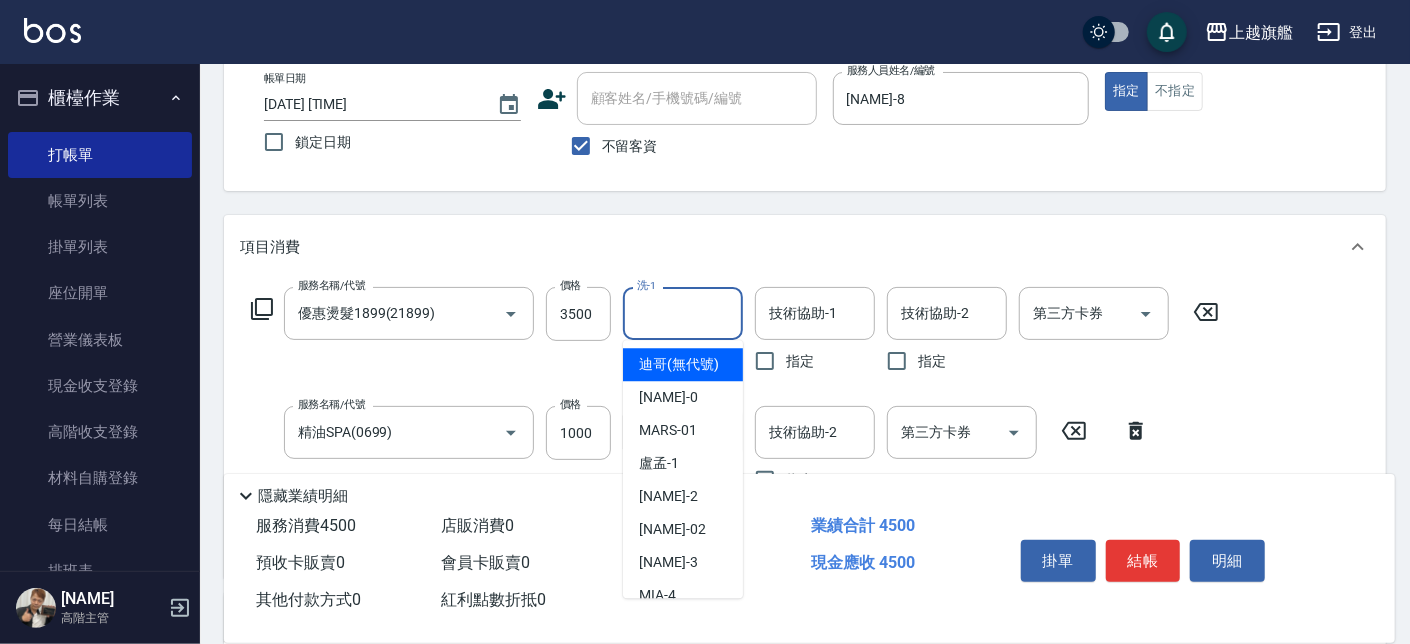 drag, startPoint x: 671, startPoint y: 324, endPoint x: 683, endPoint y: 325, distance: 12.0415945 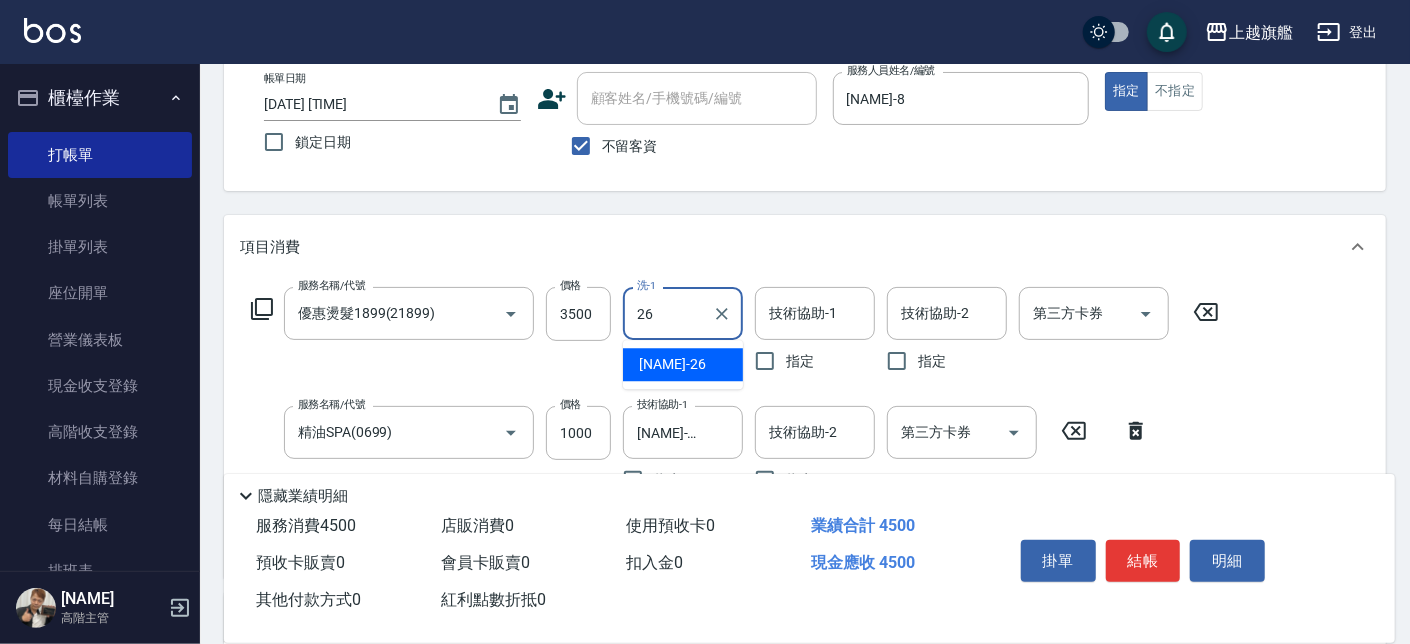 type on "陳祈聿-26" 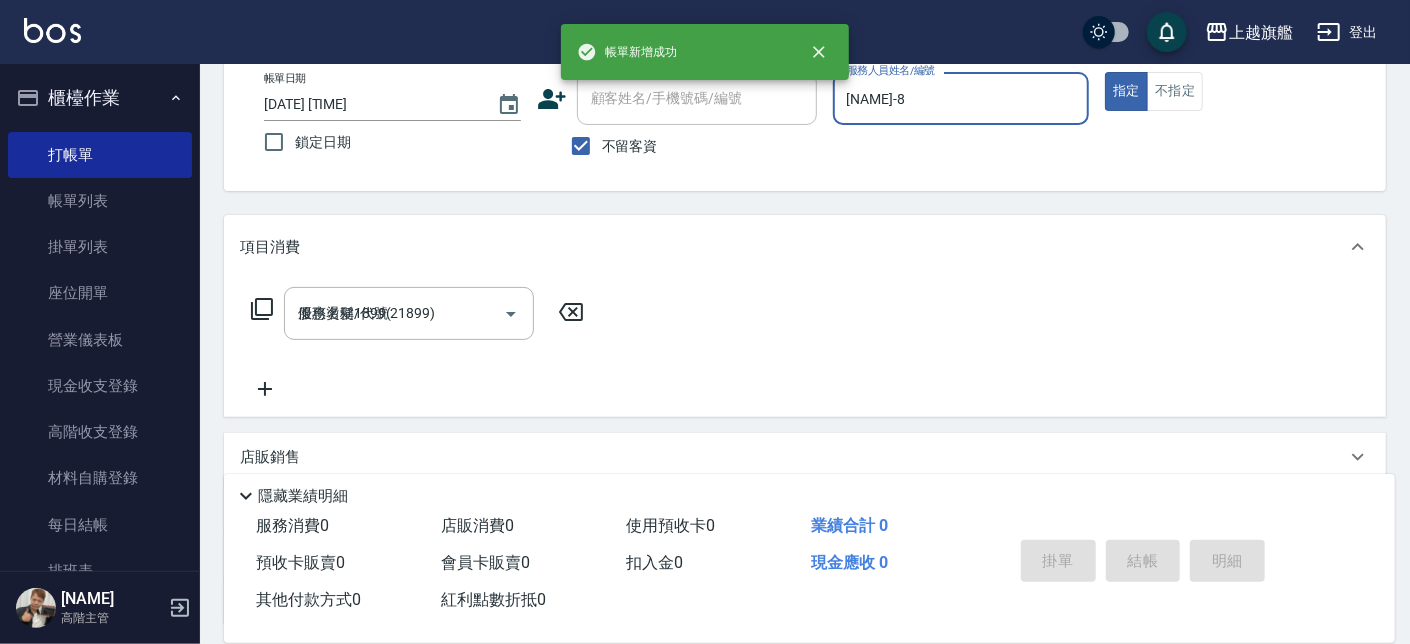 type 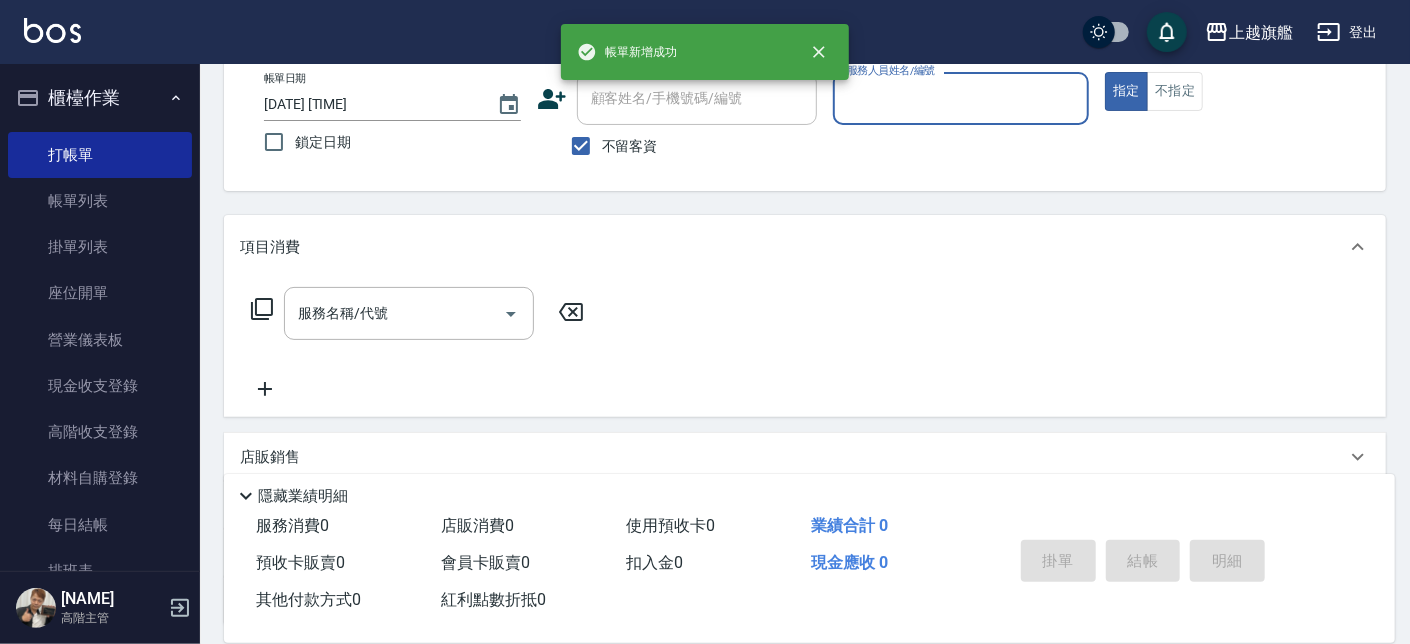 click on "服務人員姓名/編號" at bounding box center (961, 98) 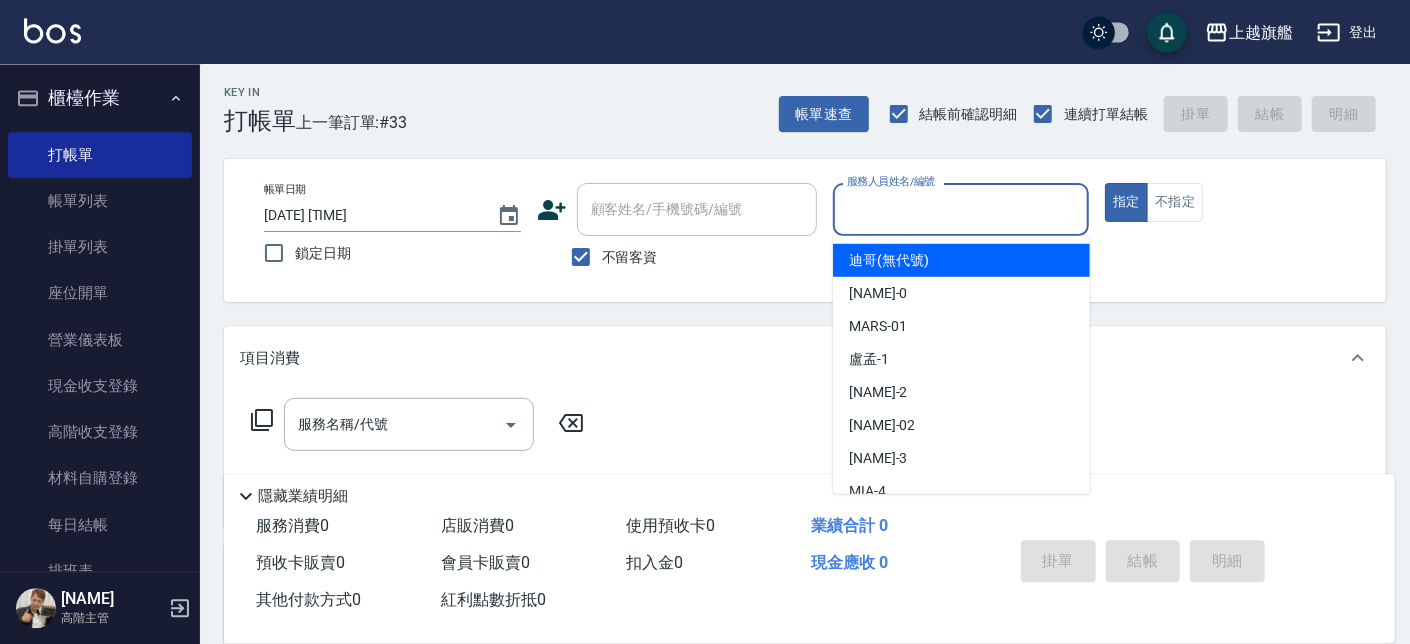 scroll, scrollTop: 0, scrollLeft: 0, axis: both 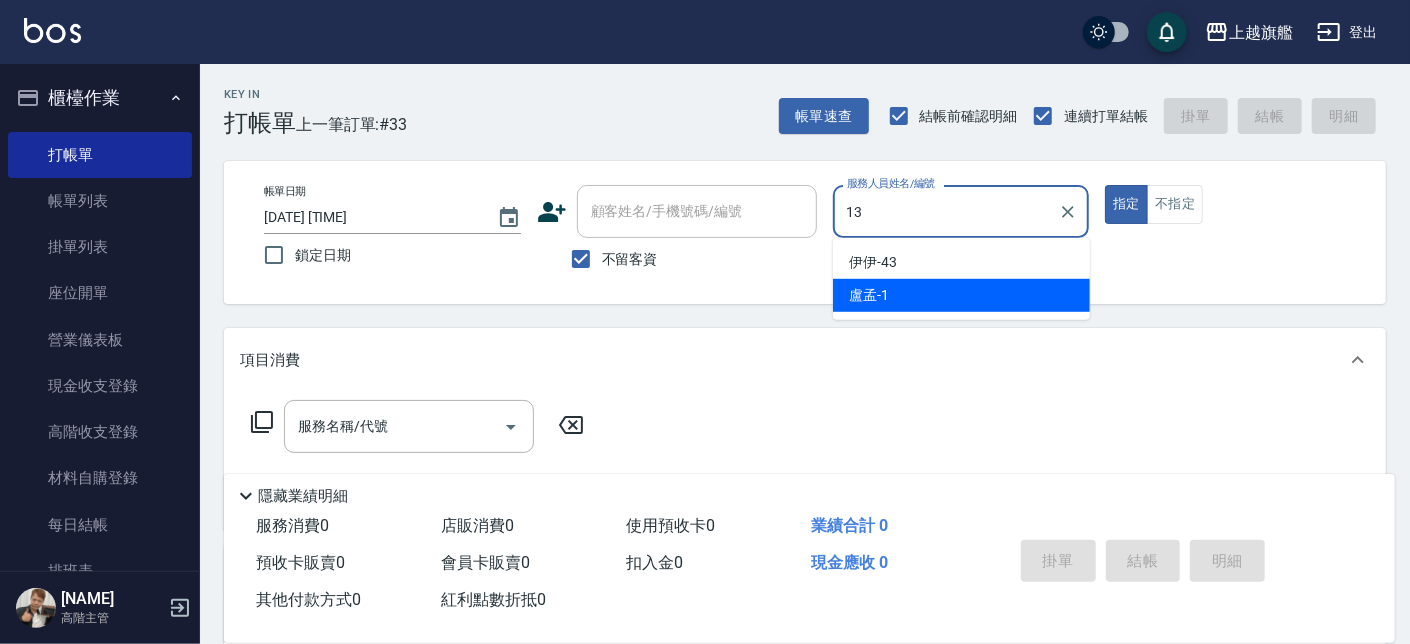 type on "張雅筑-13" 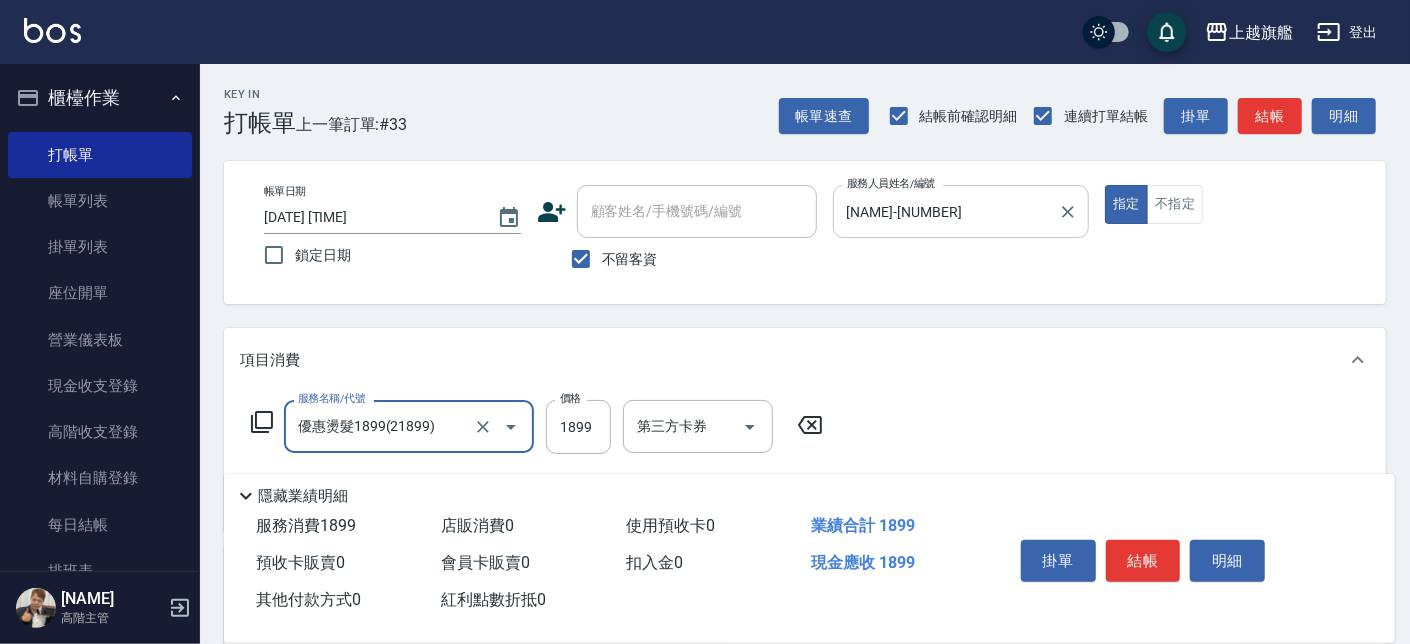 type on "優惠燙髮1899(21899)" 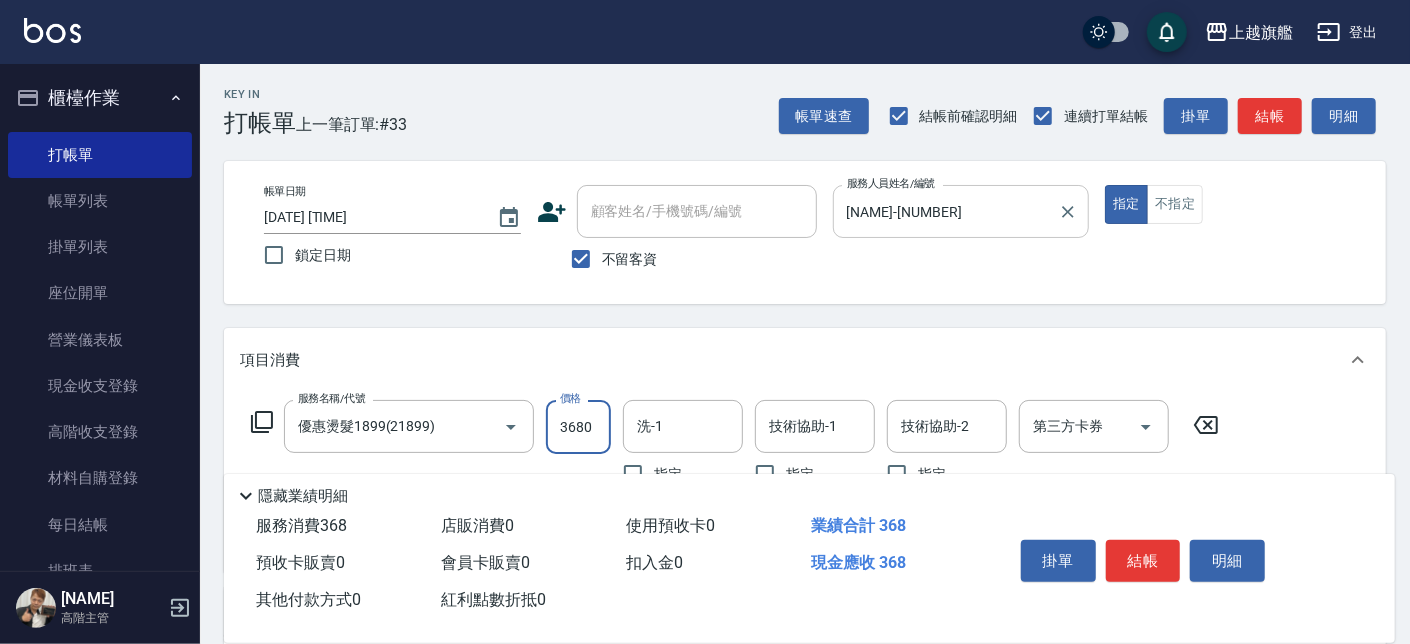 type on "3680" 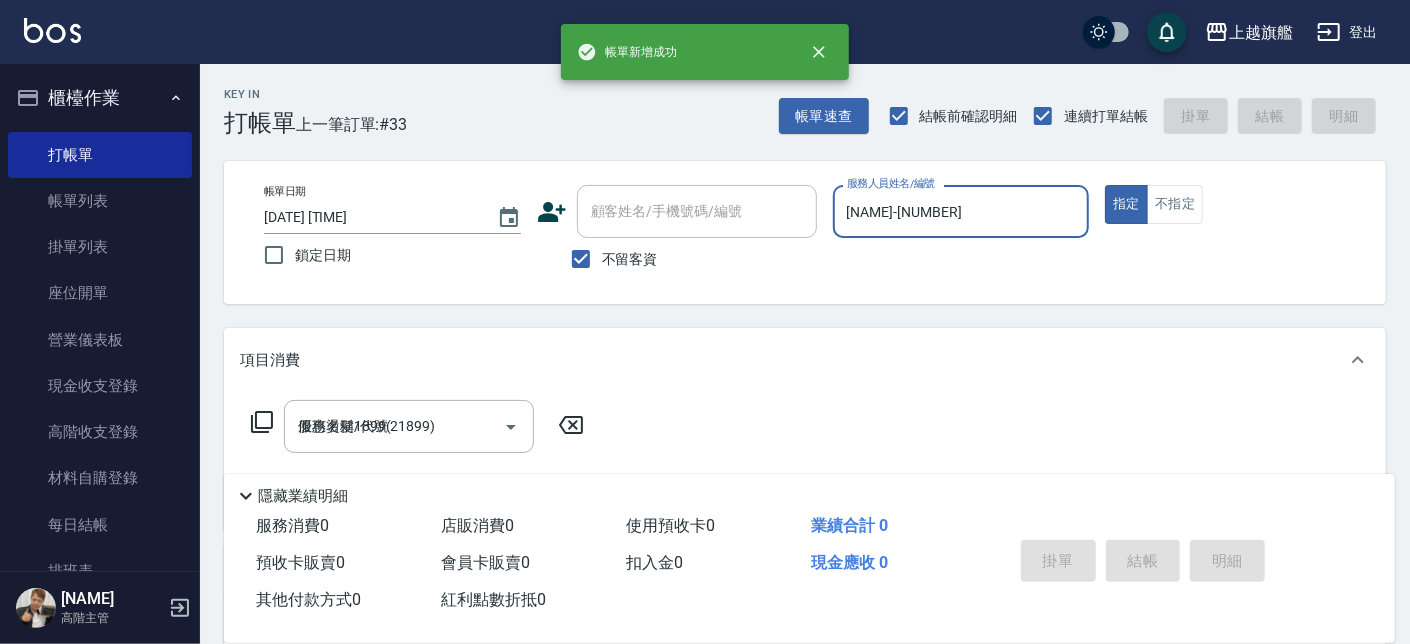 type 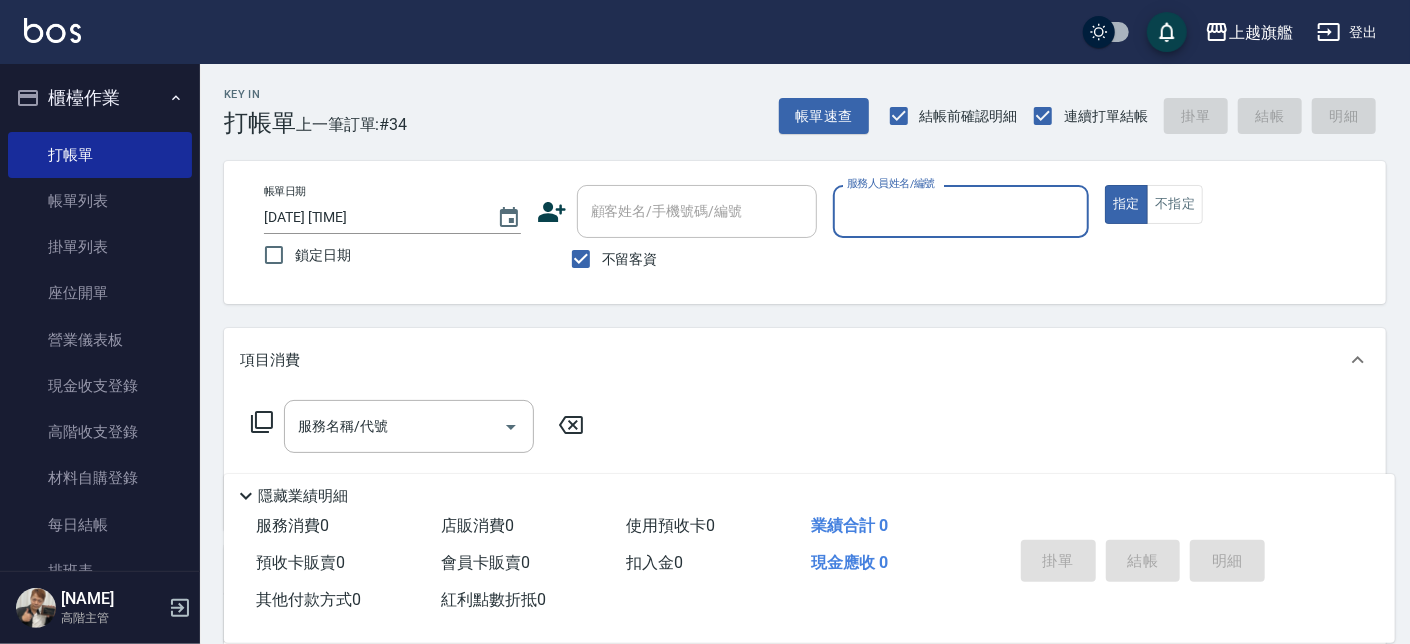 click on "服務人員姓名/編號" at bounding box center [961, 211] 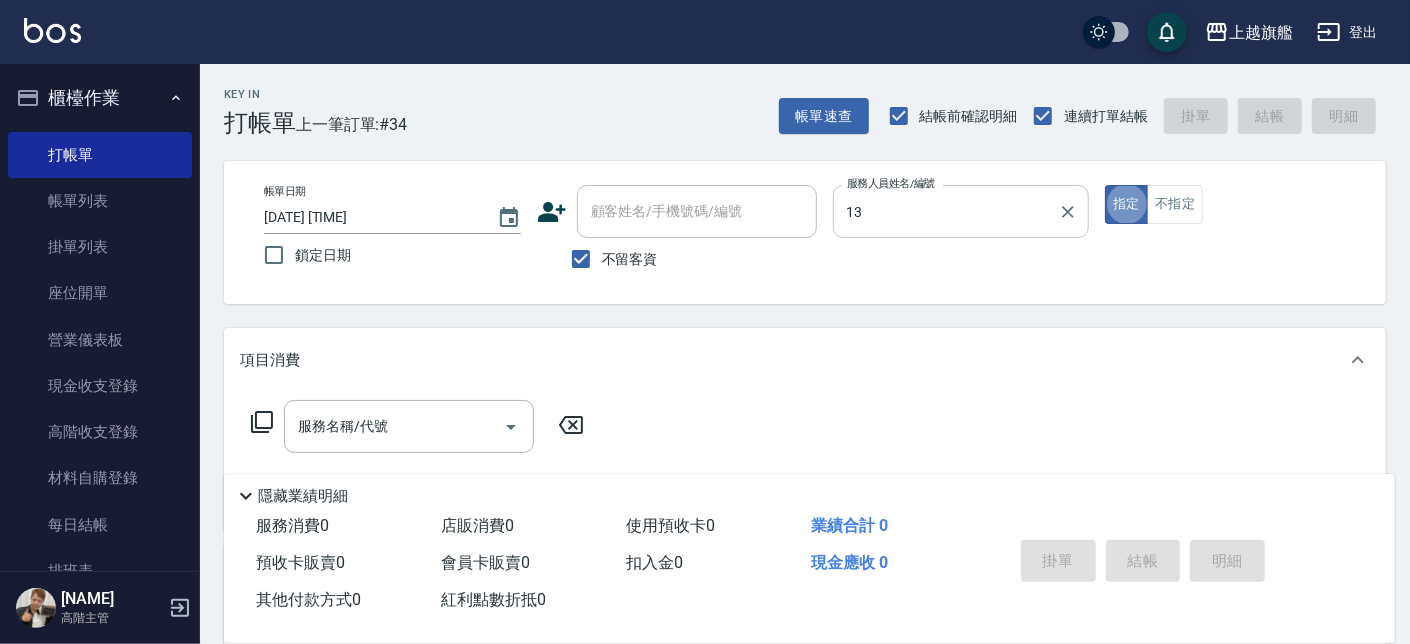 type on "張雅筑-13" 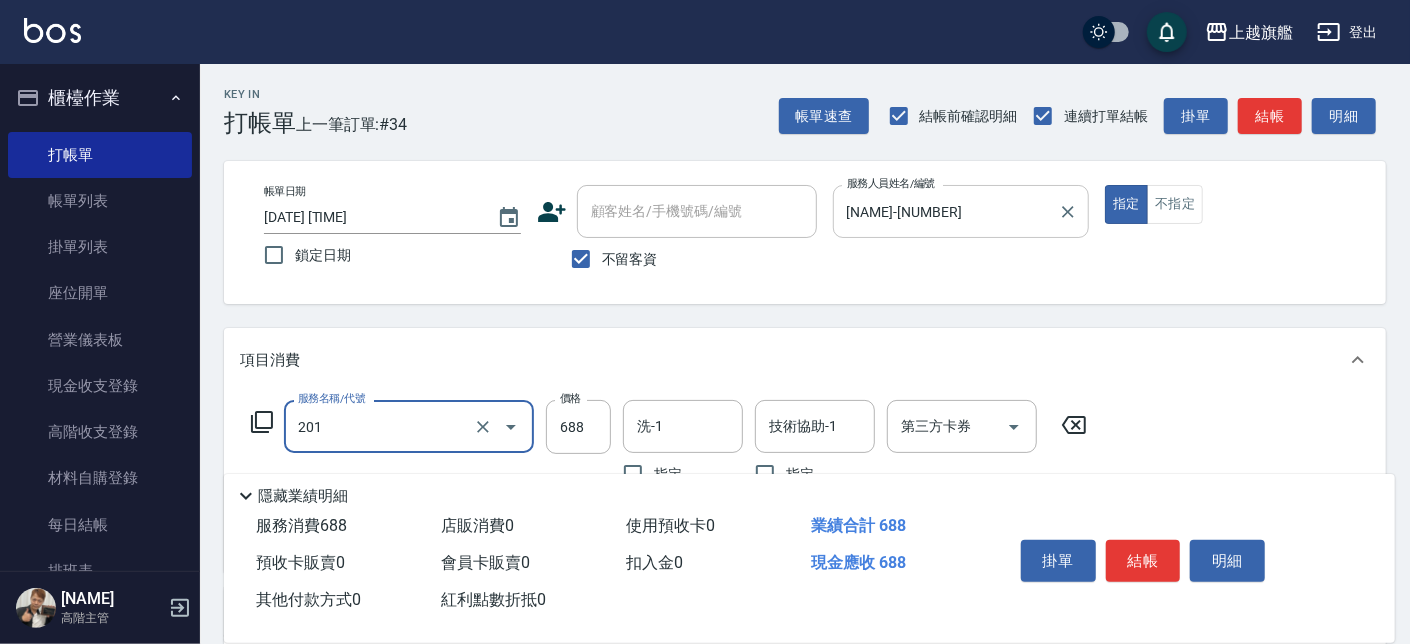 type on "基礎燙688(201)" 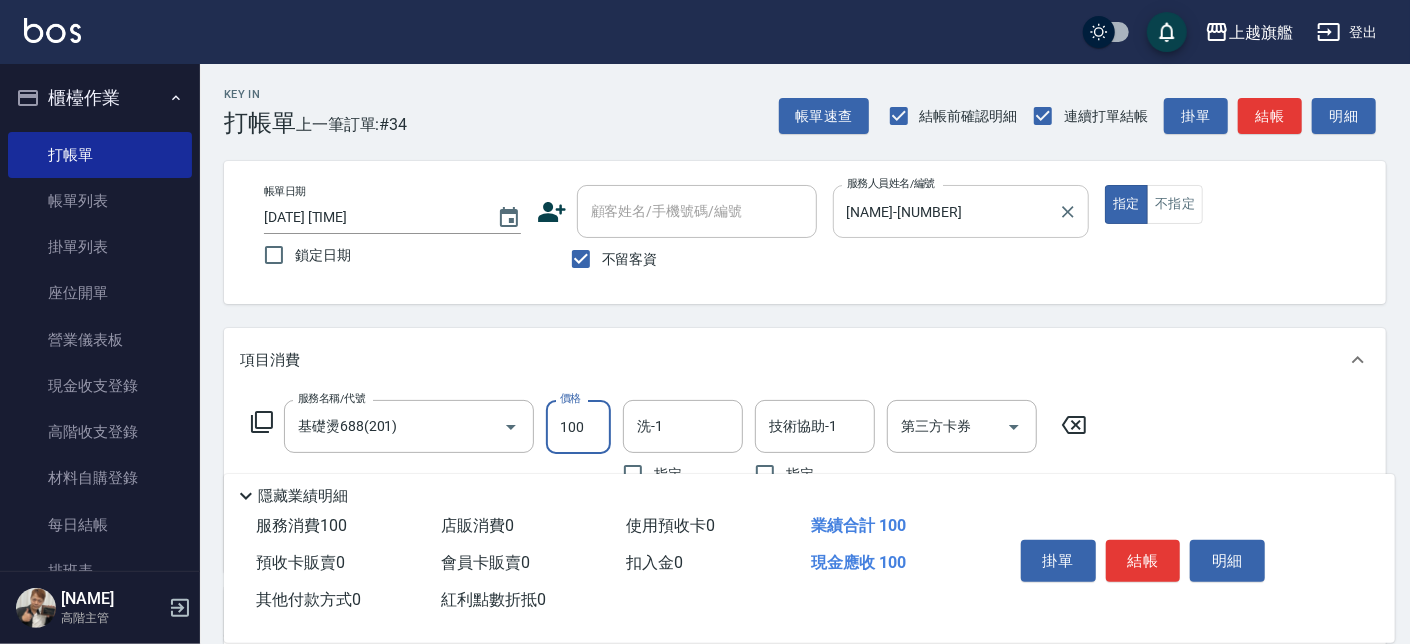 type on "1000" 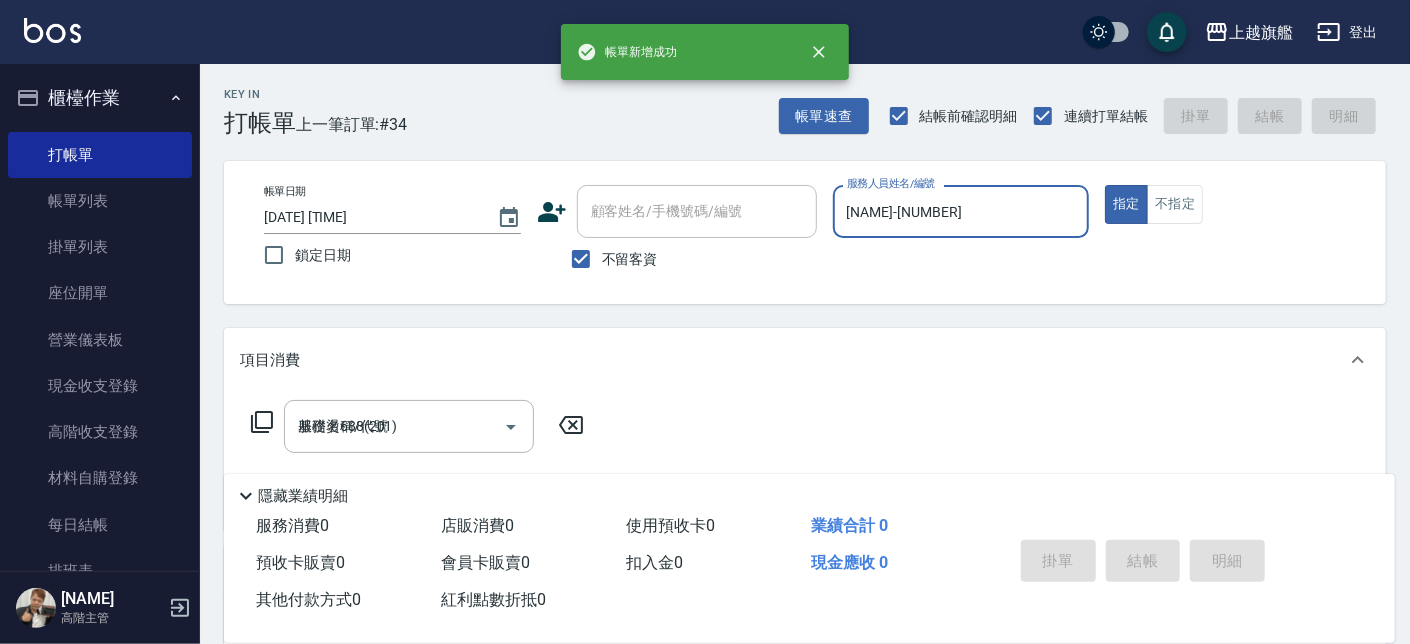 type 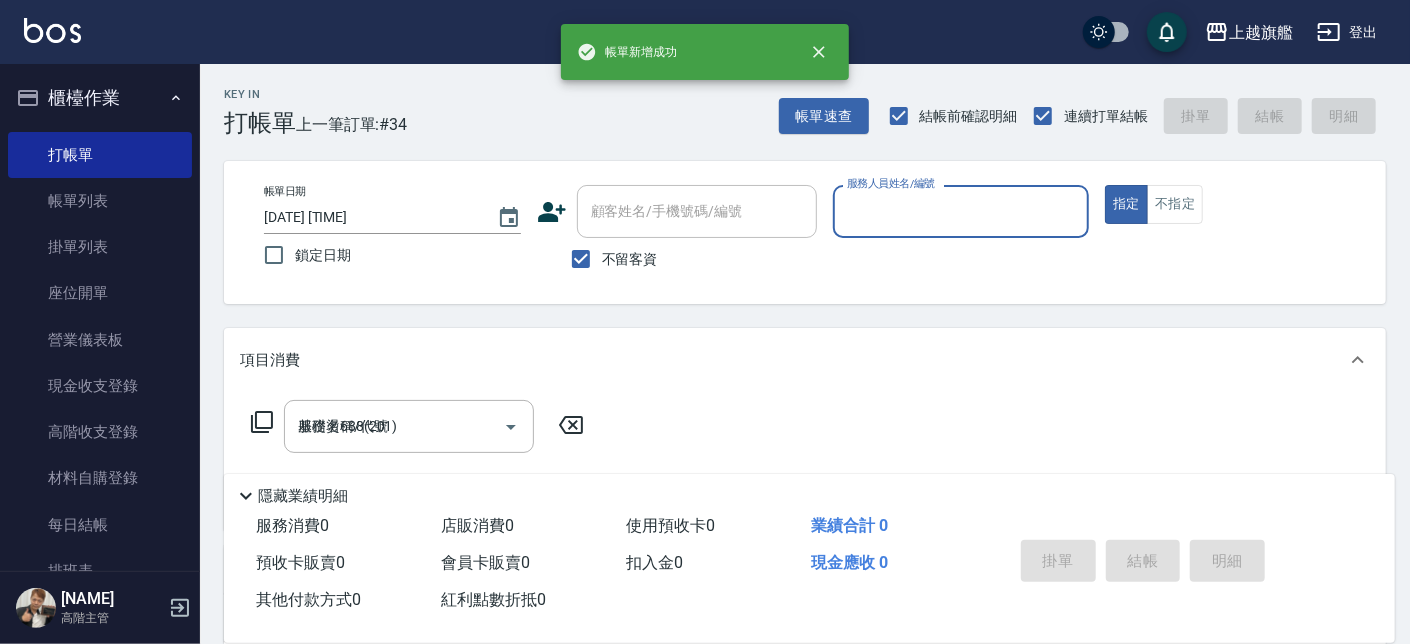 type 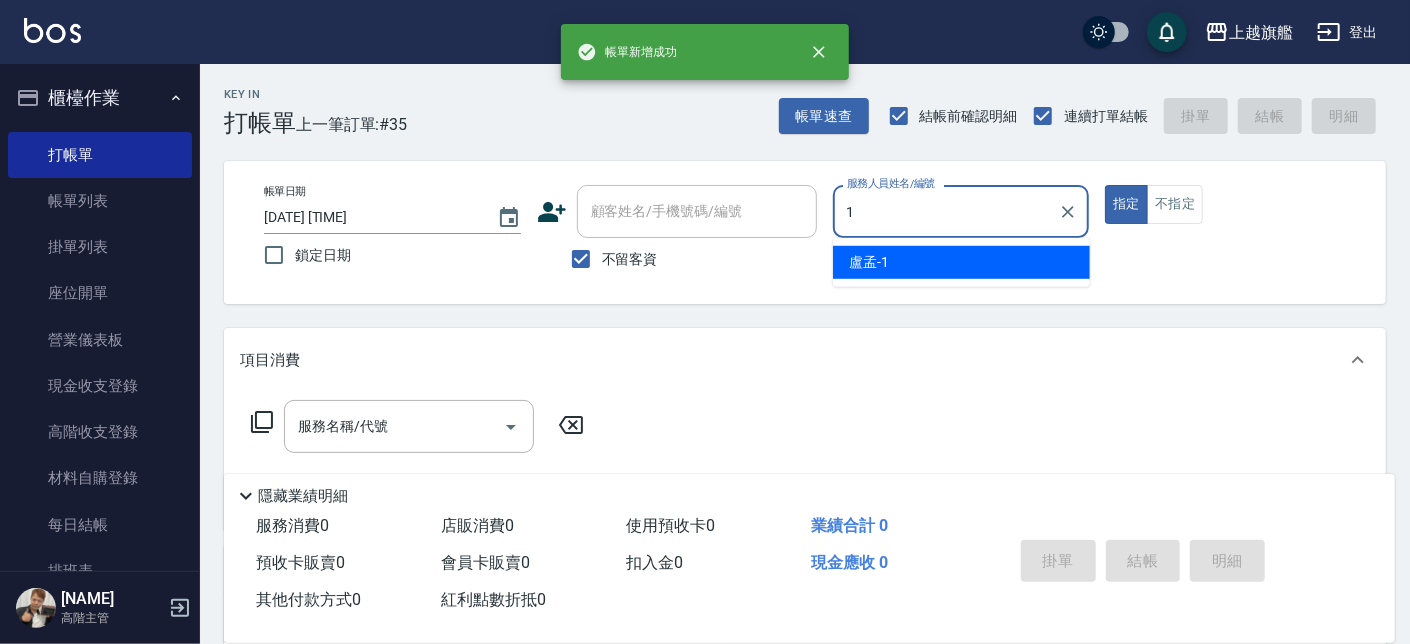 type on "盧孟-1" 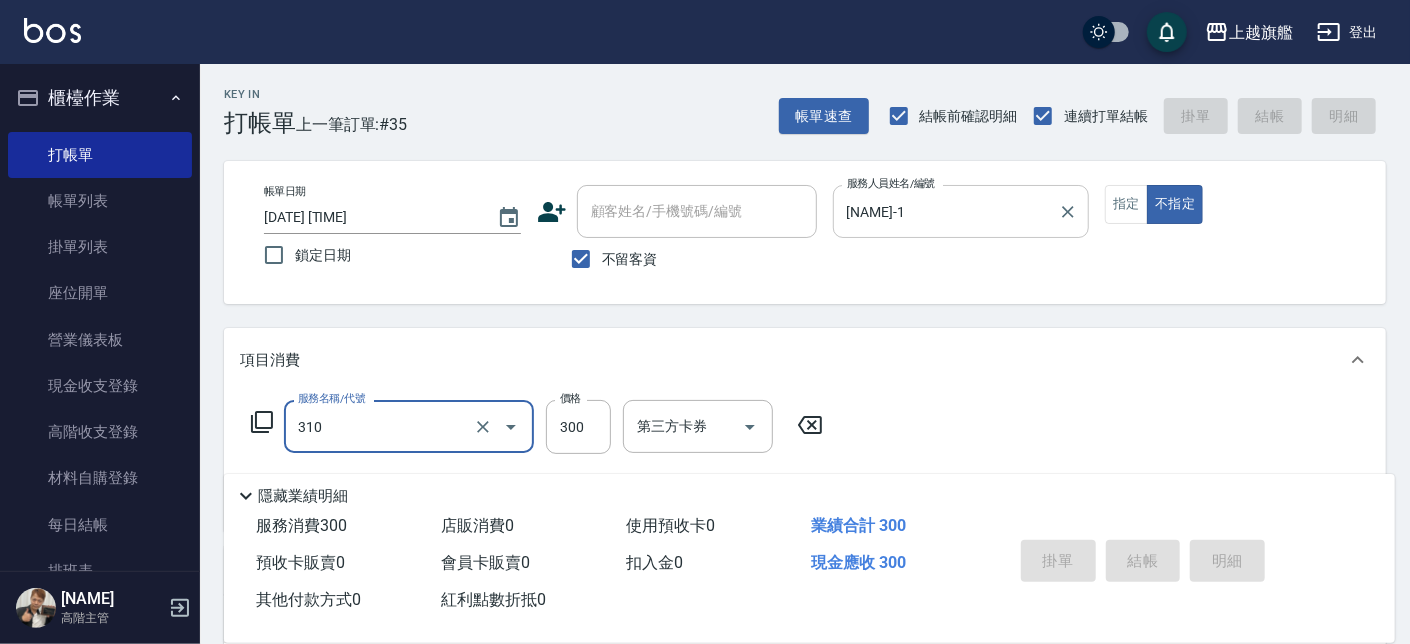 type on "310" 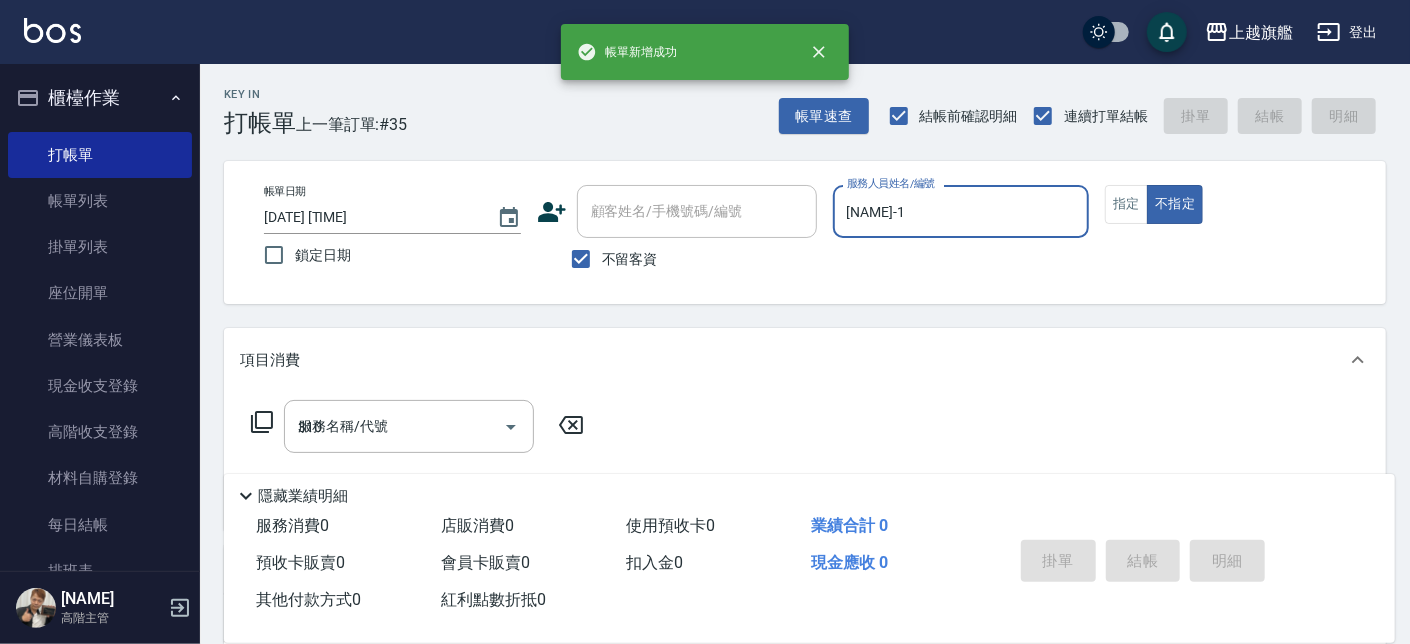 type 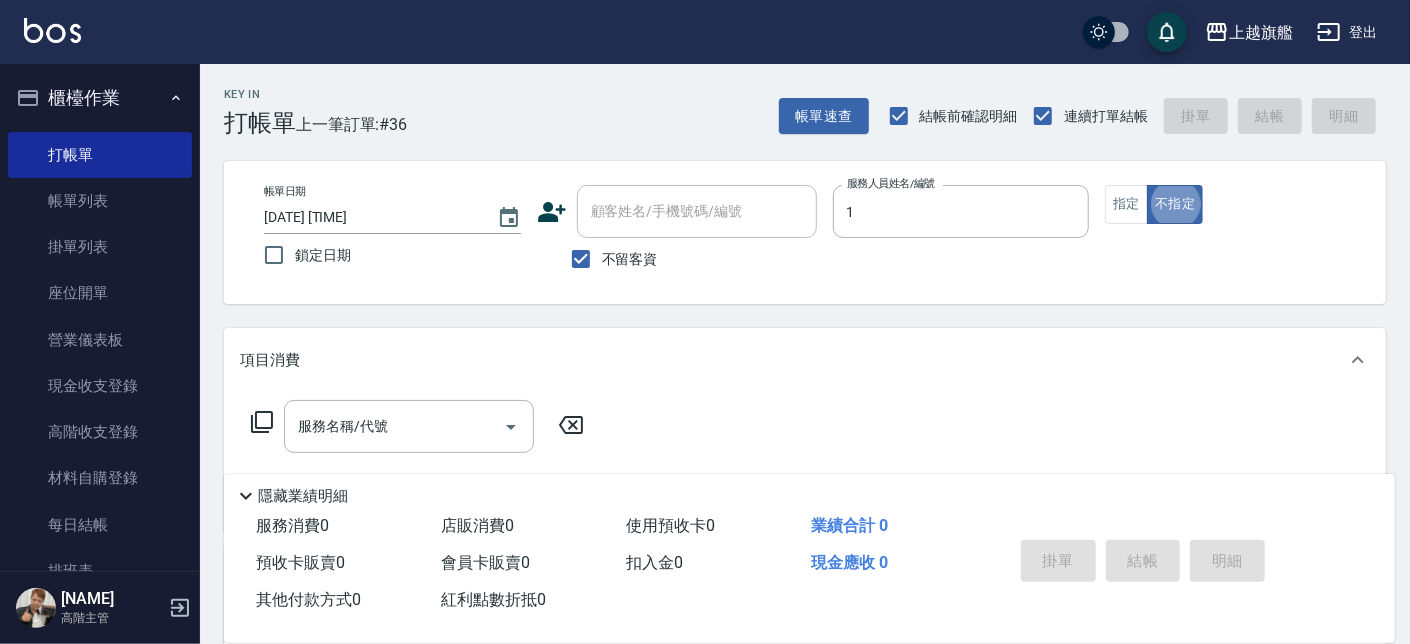 type on "盧孟-1" 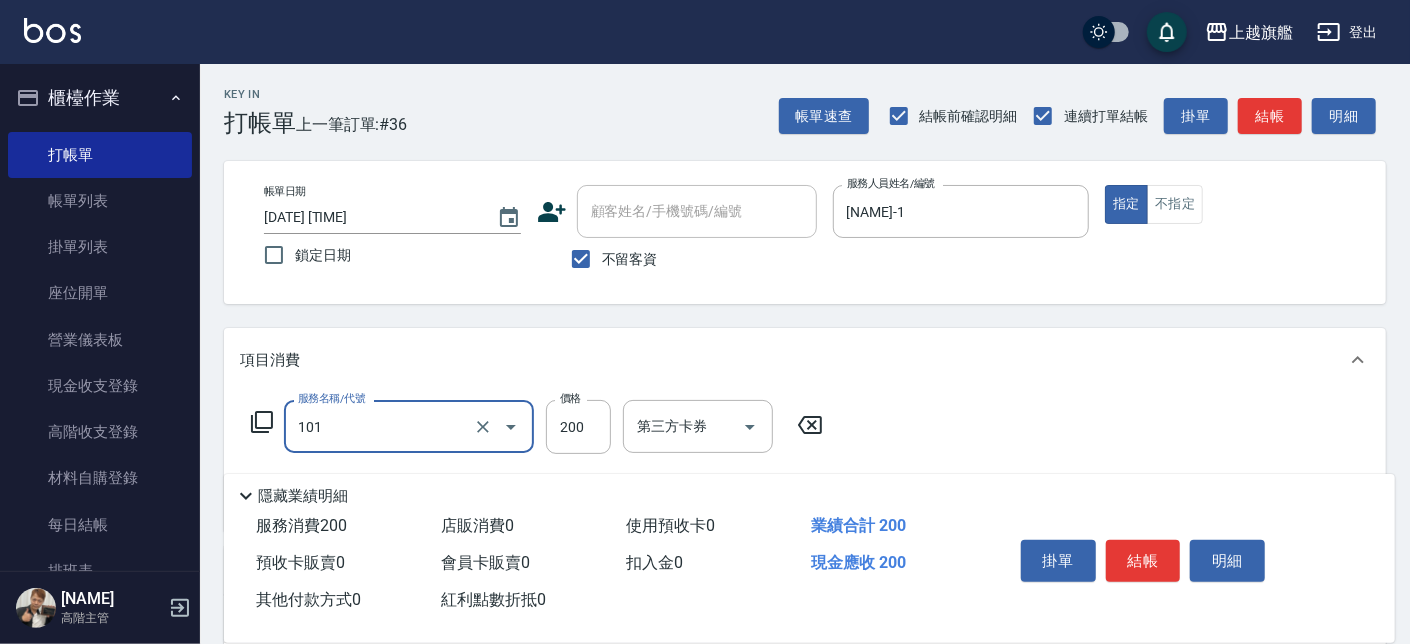 type on "一般洗(101)" 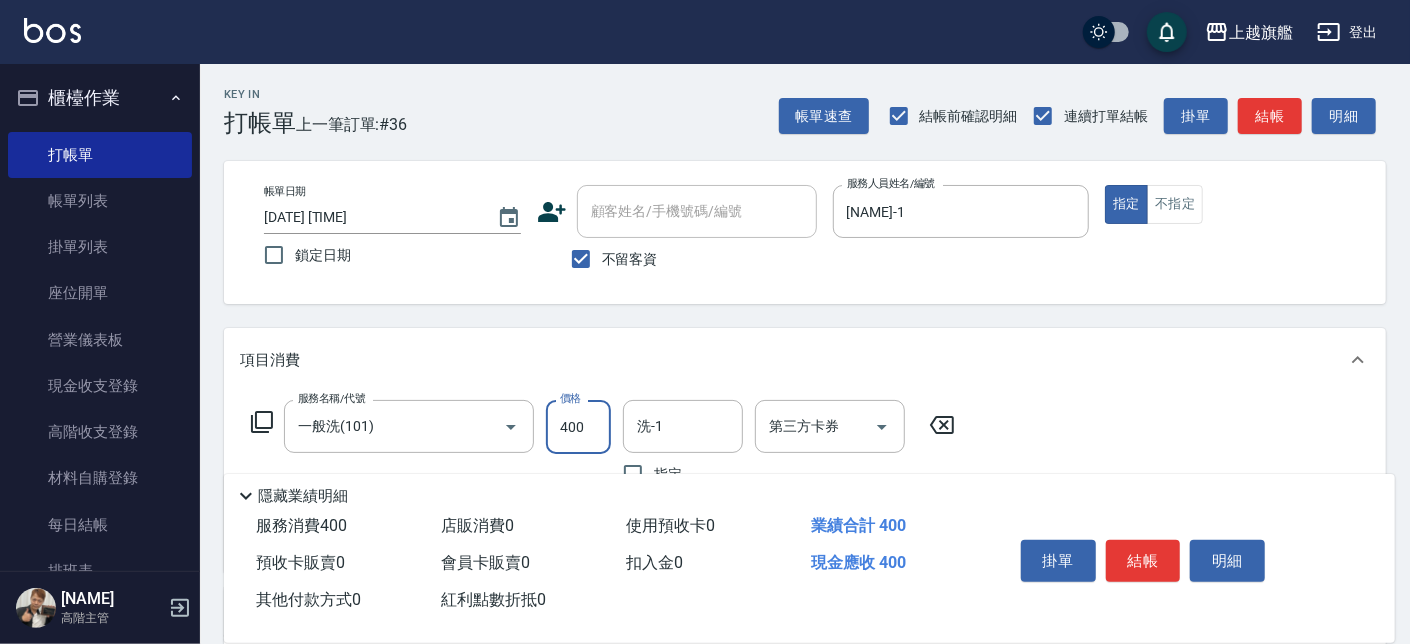 type on "400" 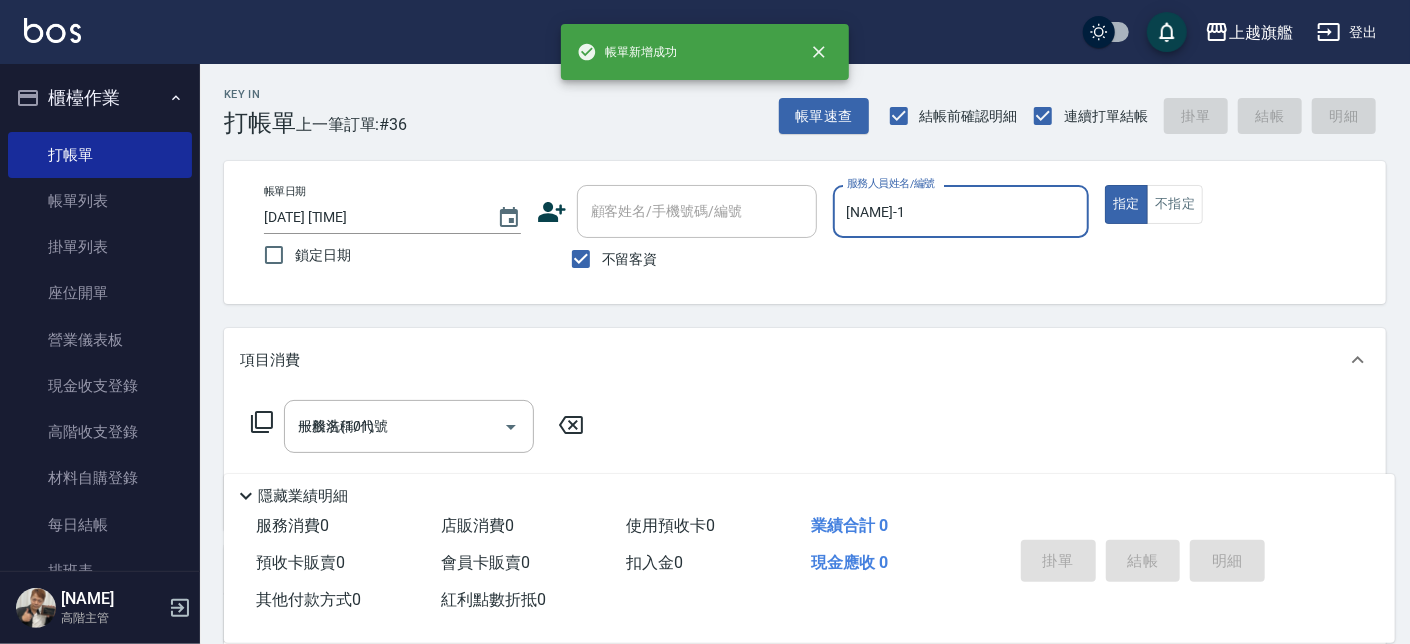 type 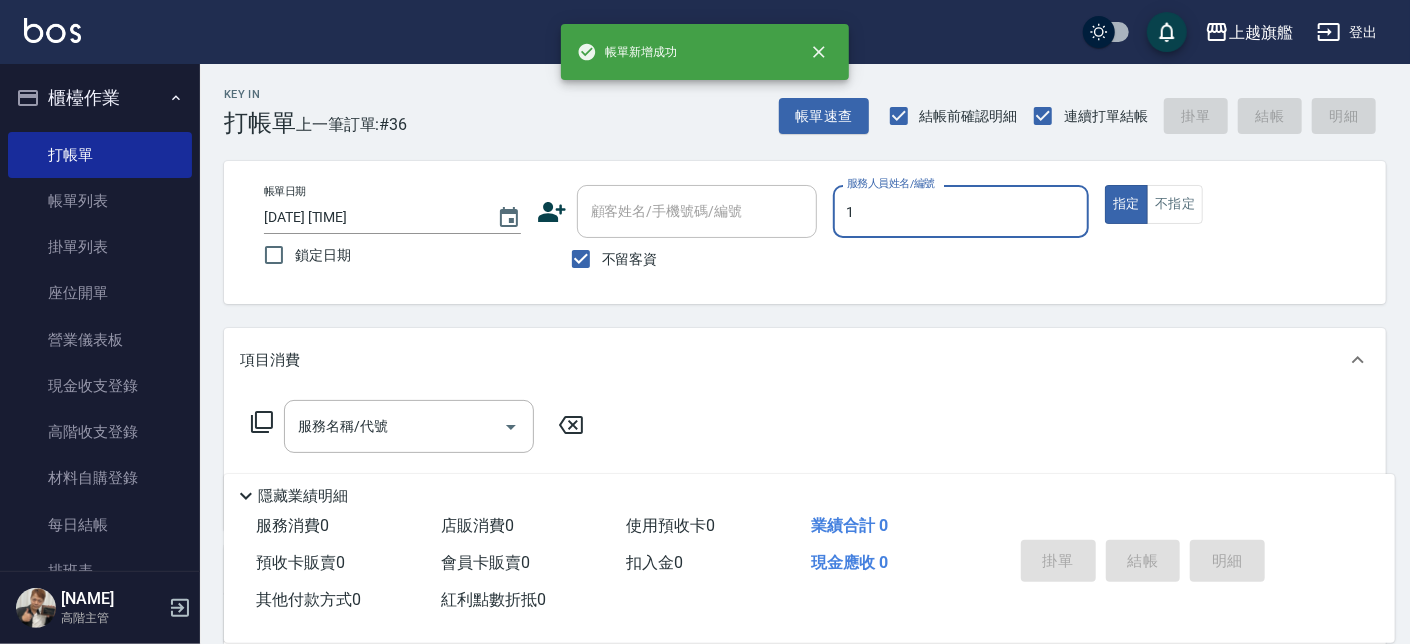 type on "盧孟-1" 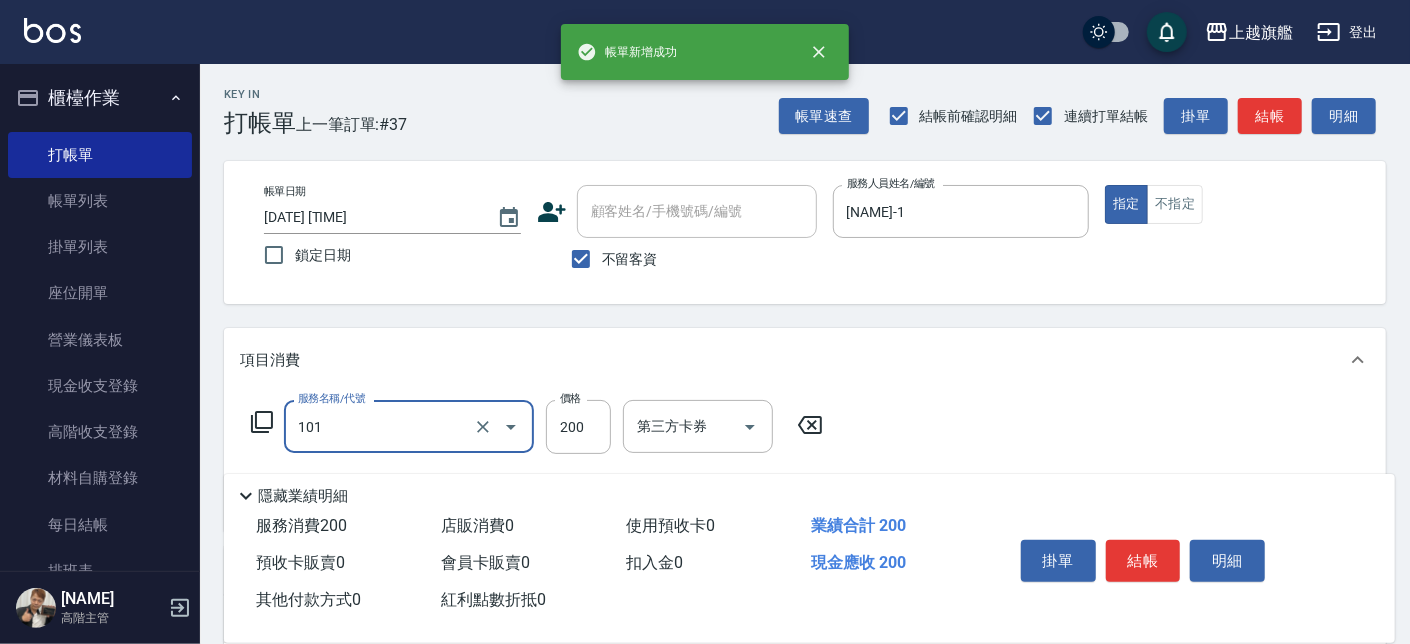 type on "一般洗(101)" 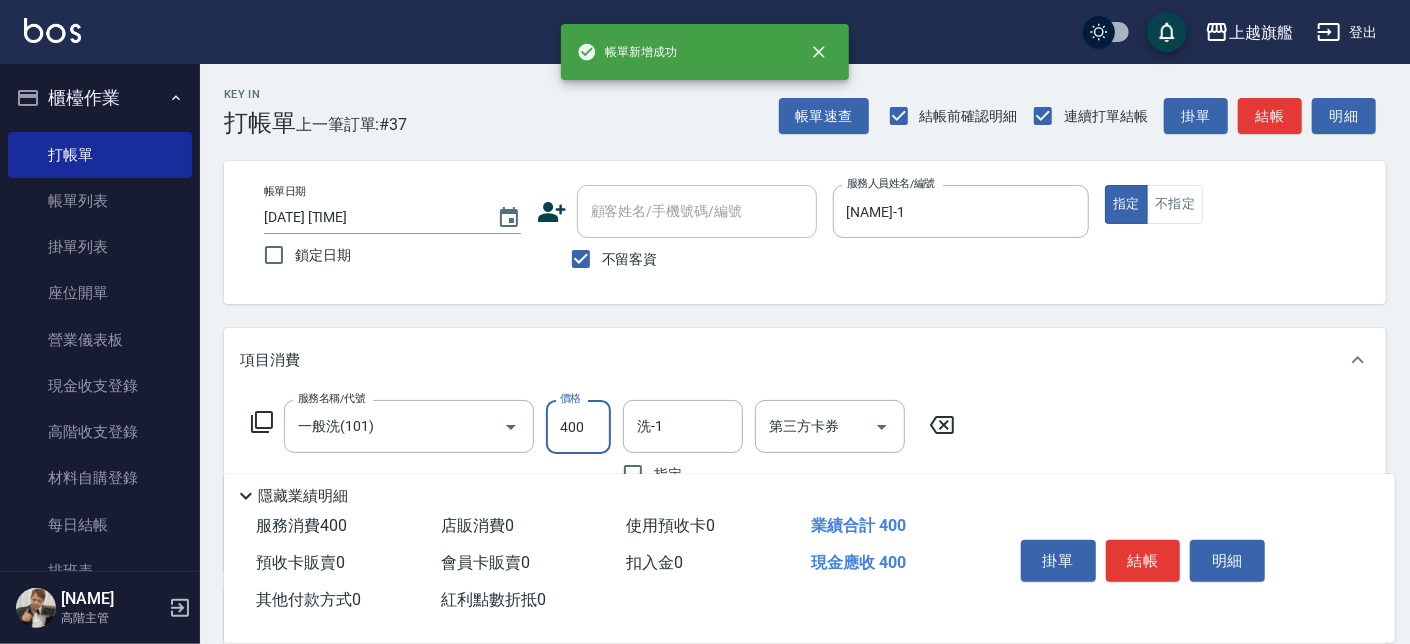 type on "400" 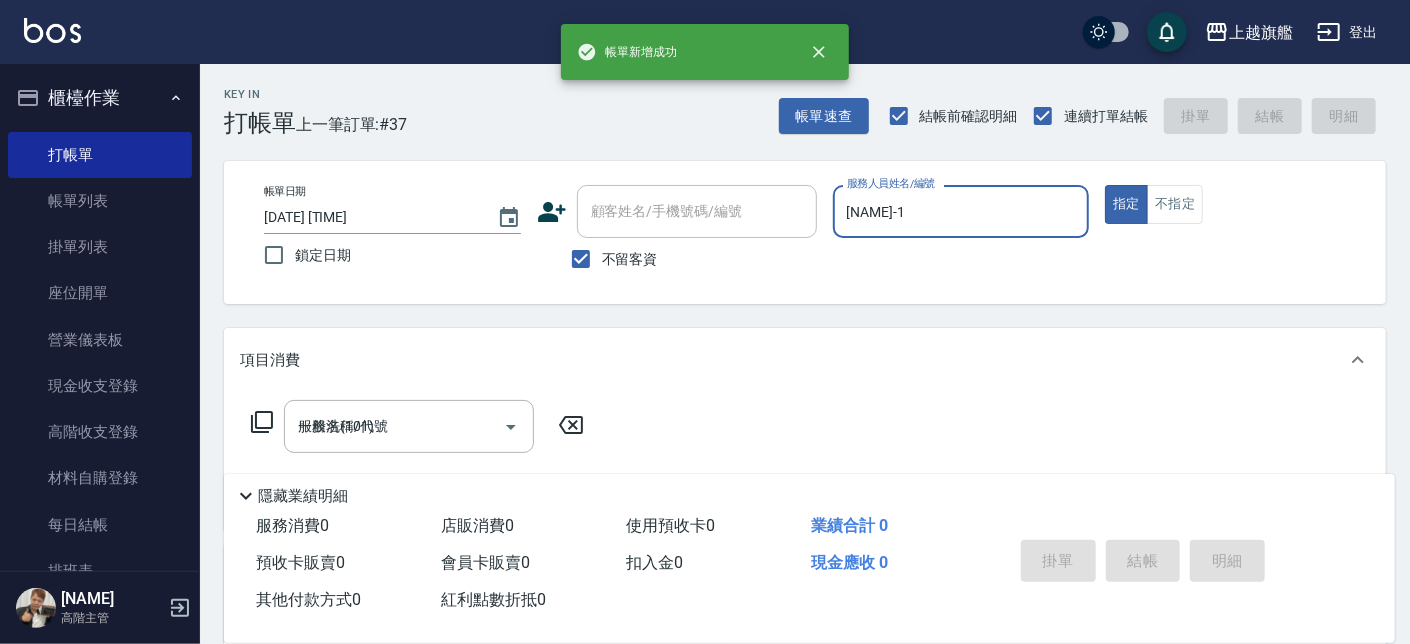 type 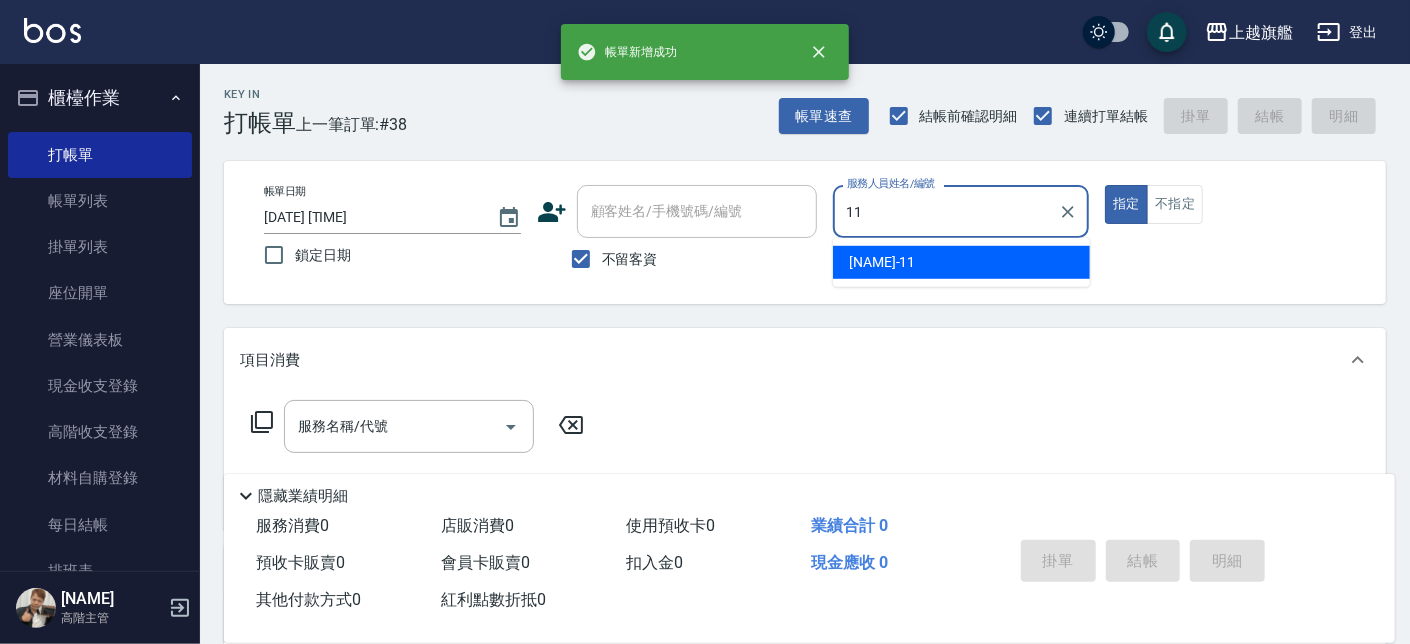 type on "蔡美秀-11" 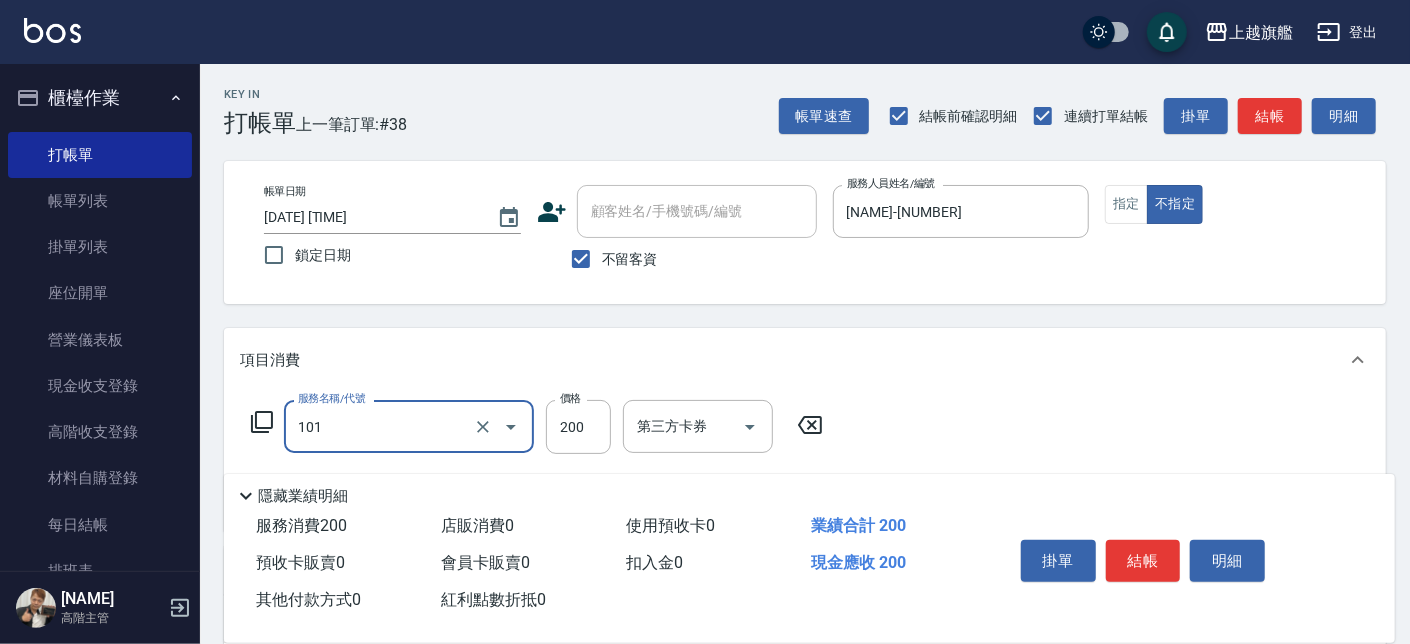type on "一般洗(101)" 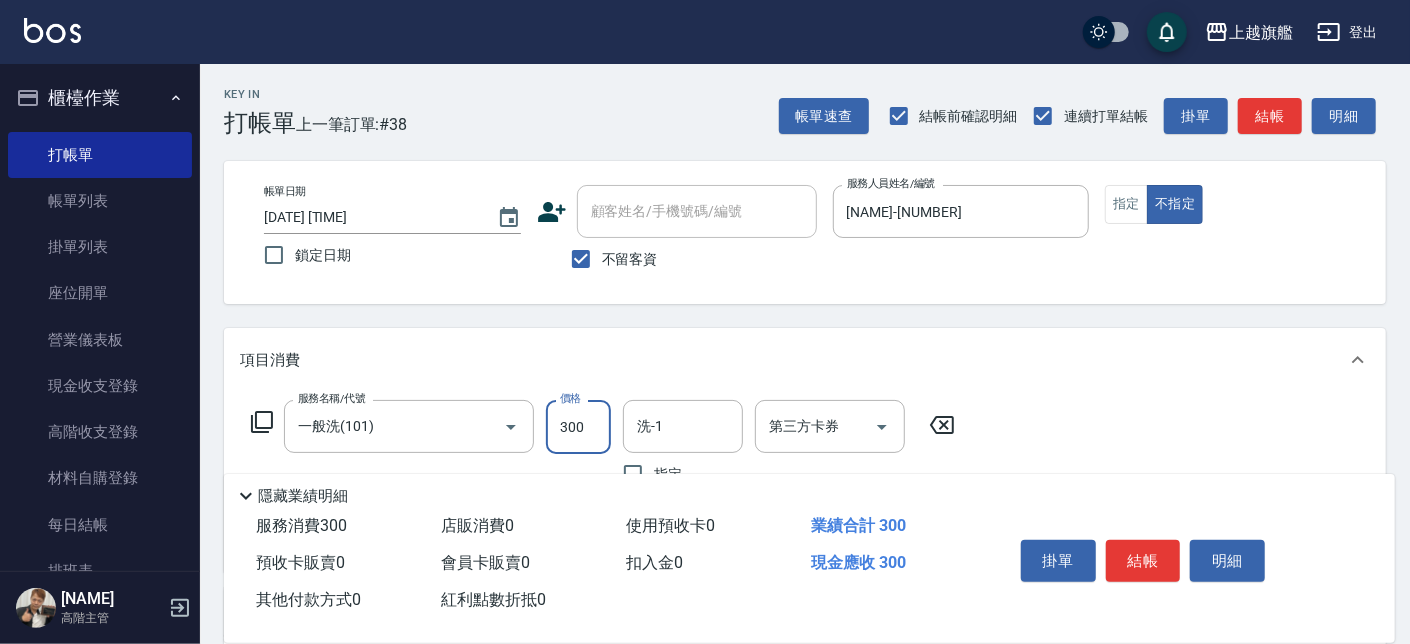 type on "300" 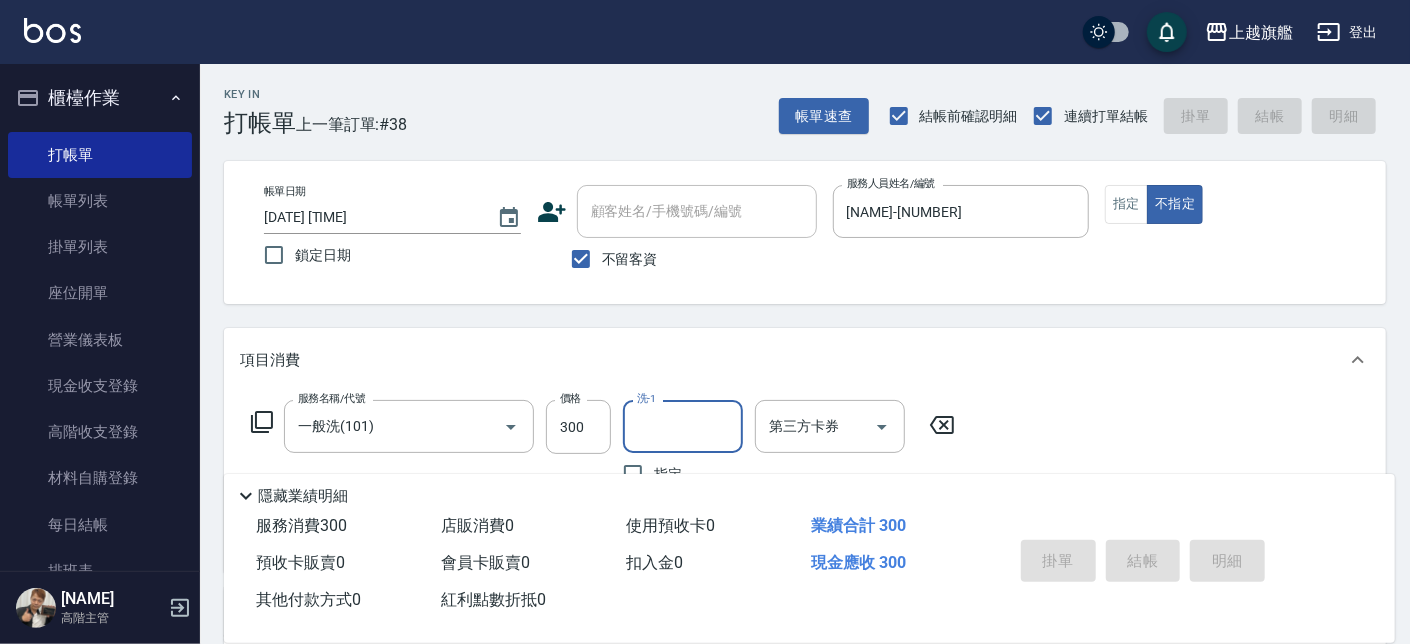 type 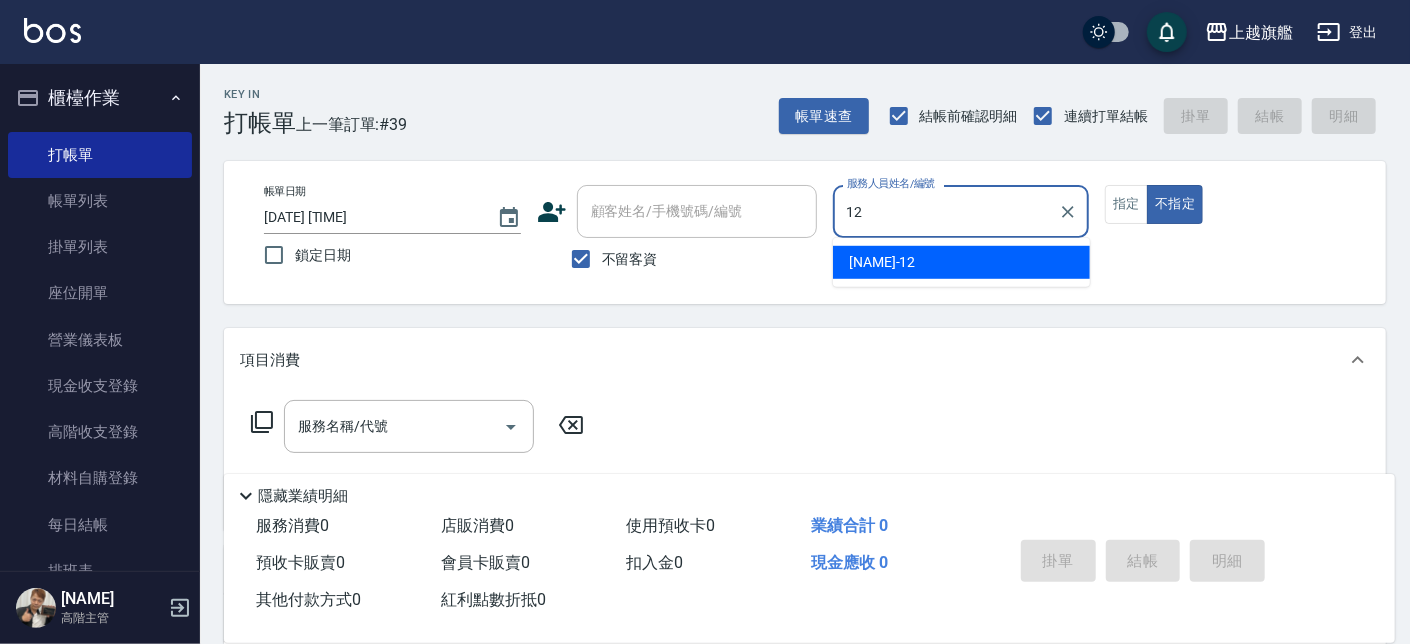 type on "陳佩君-12" 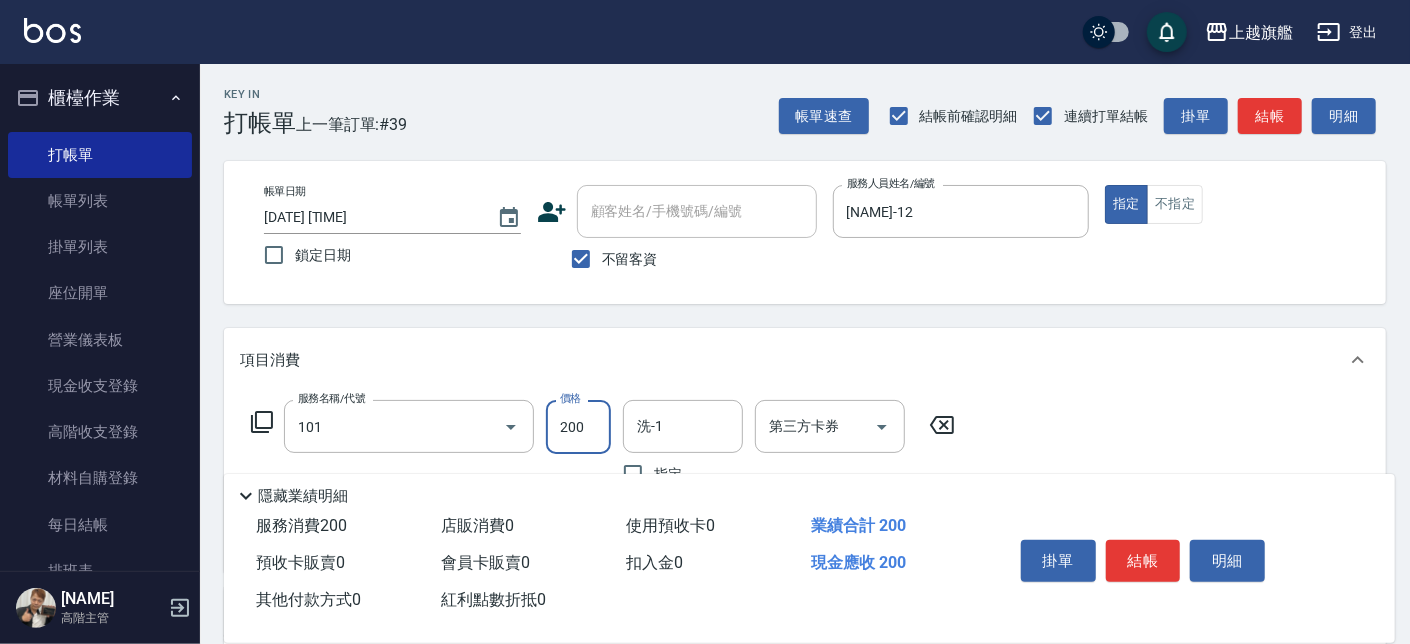 type on "一般洗(101)" 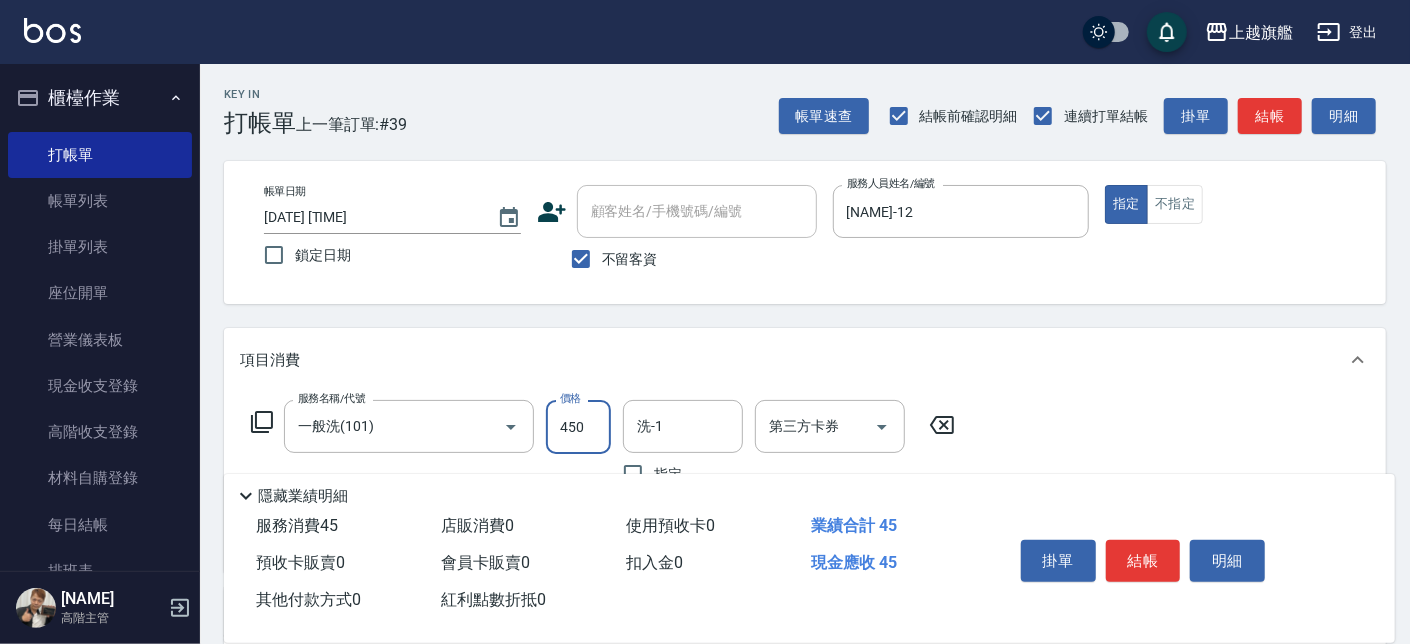 type on "450" 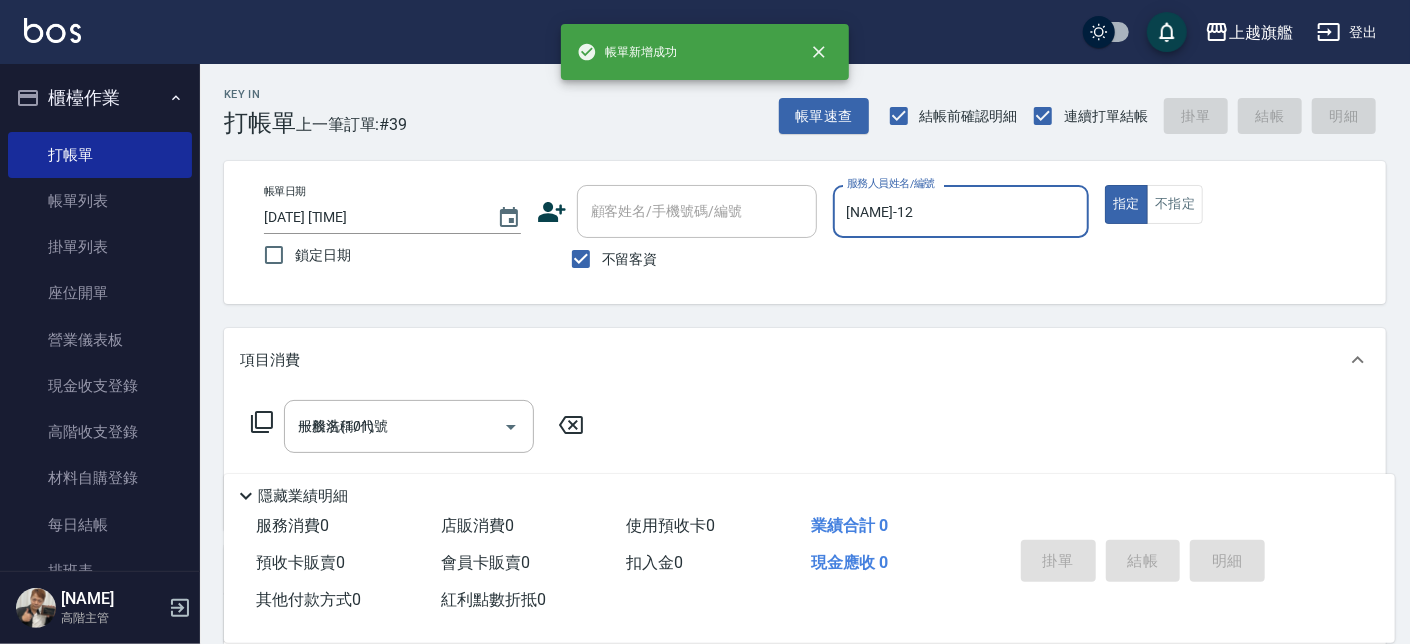 type 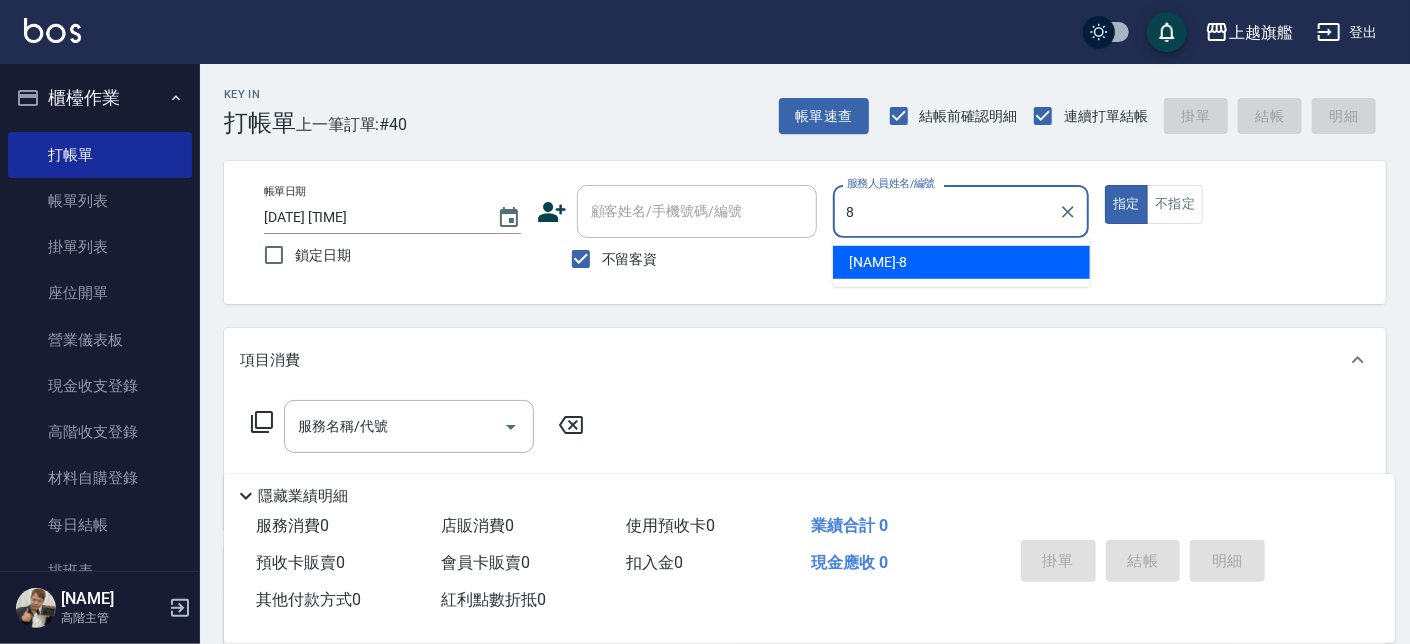 drag, startPoint x: 869, startPoint y: 266, endPoint x: 786, endPoint y: 277, distance: 83.725746 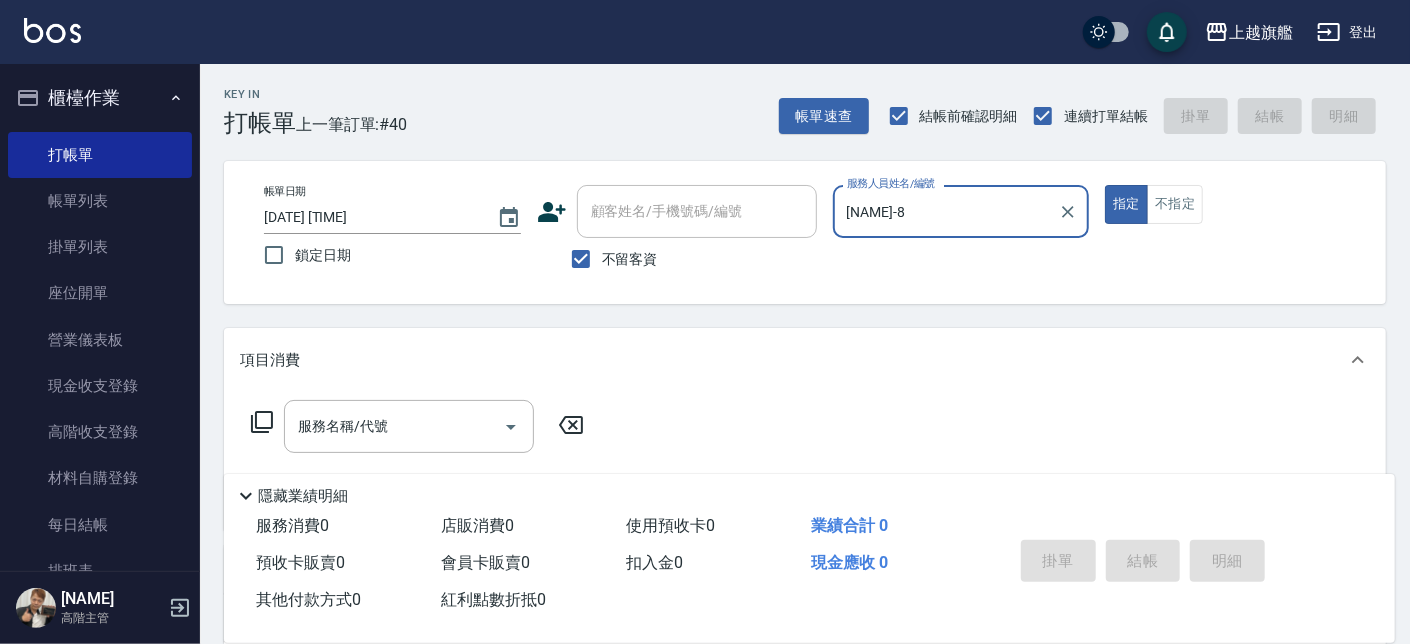 type on "周秀娟-8" 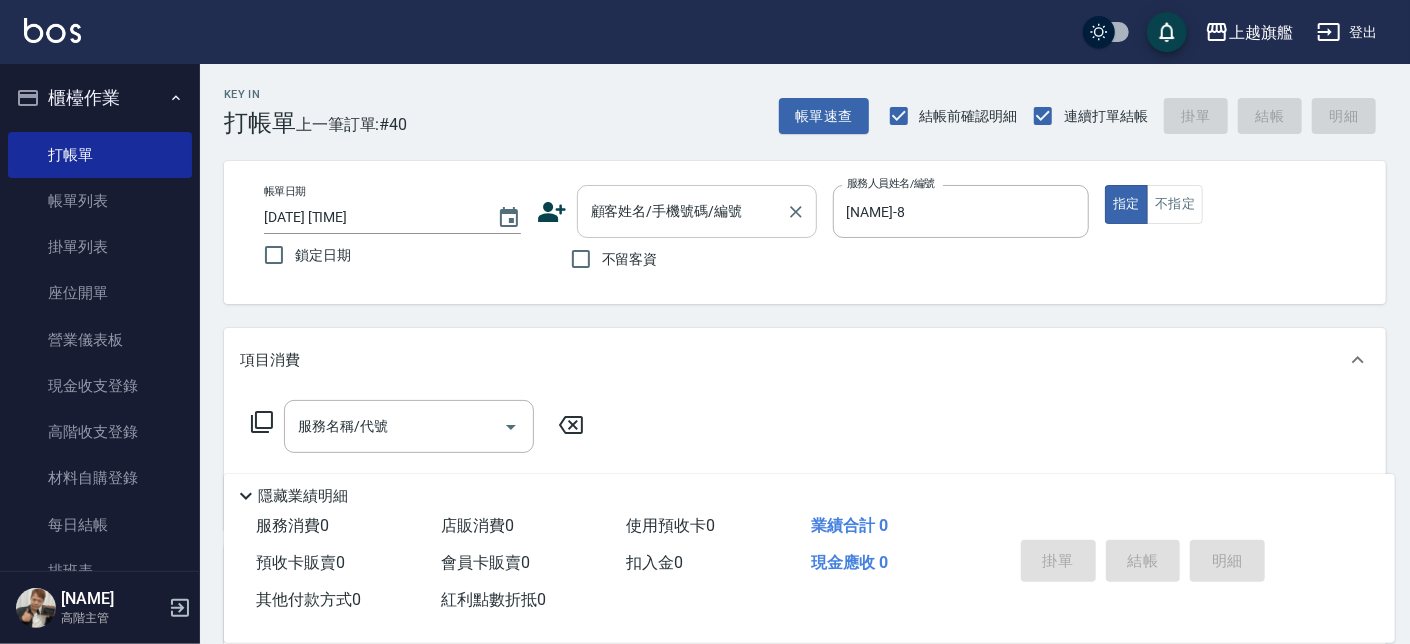 click on "顧客姓名/手機號碼/編號" at bounding box center [682, 211] 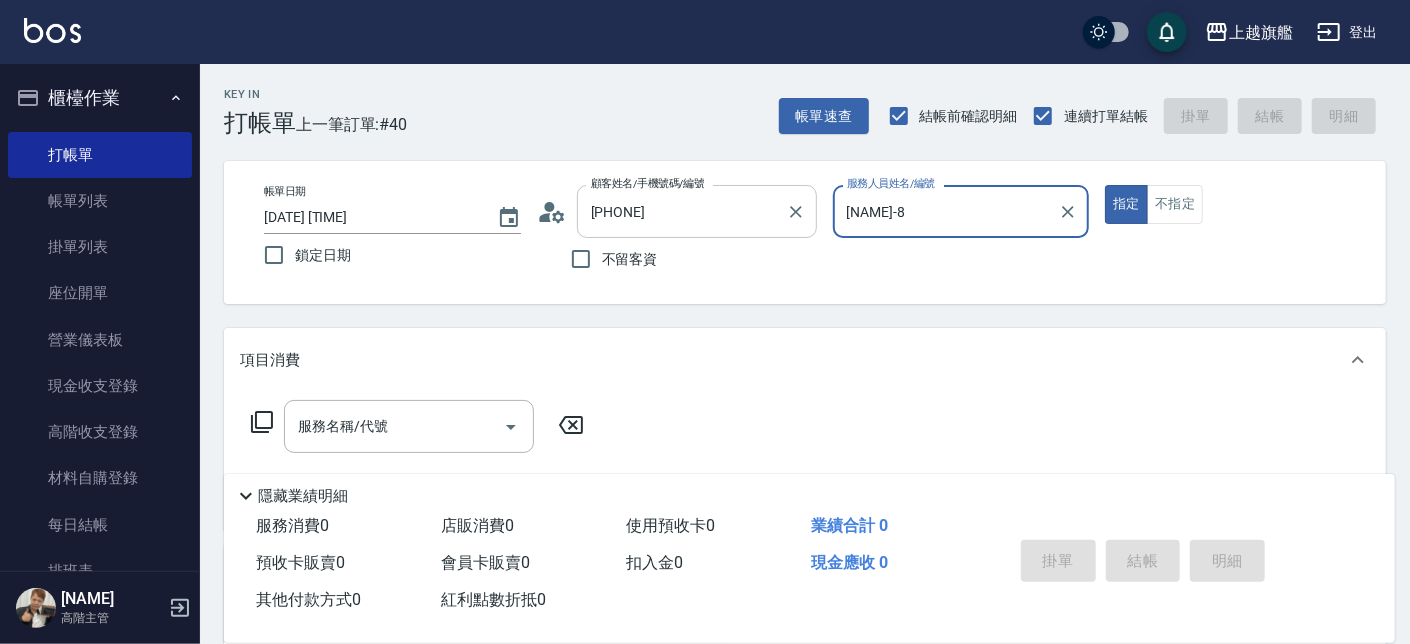 type on "ㄚ中/0912323427/null" 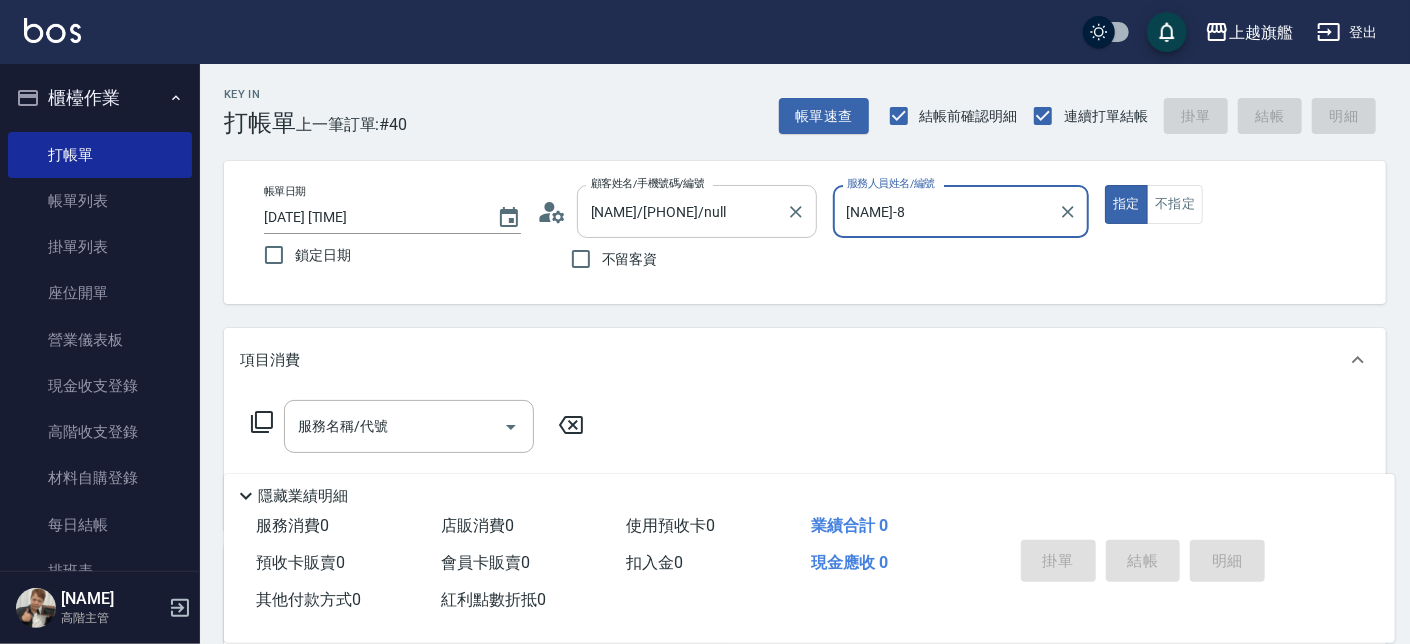 click on "指定" at bounding box center [1126, 204] 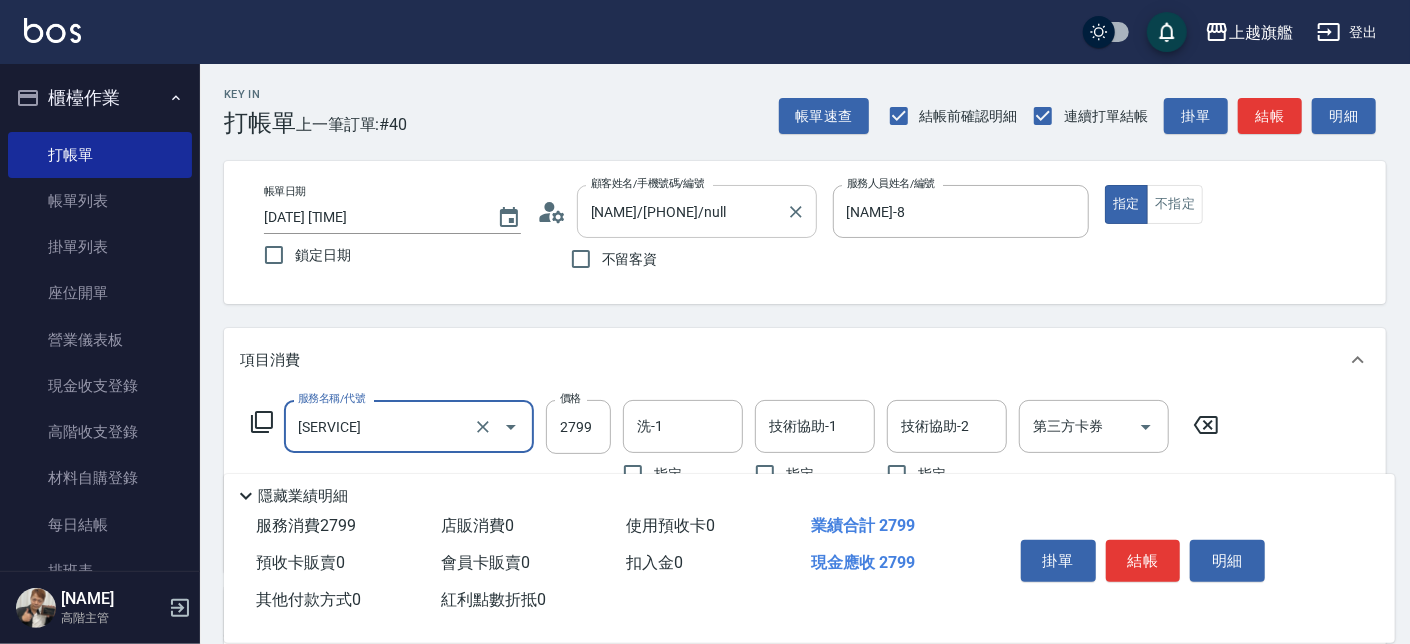 type on "染質感B2799(52799)" 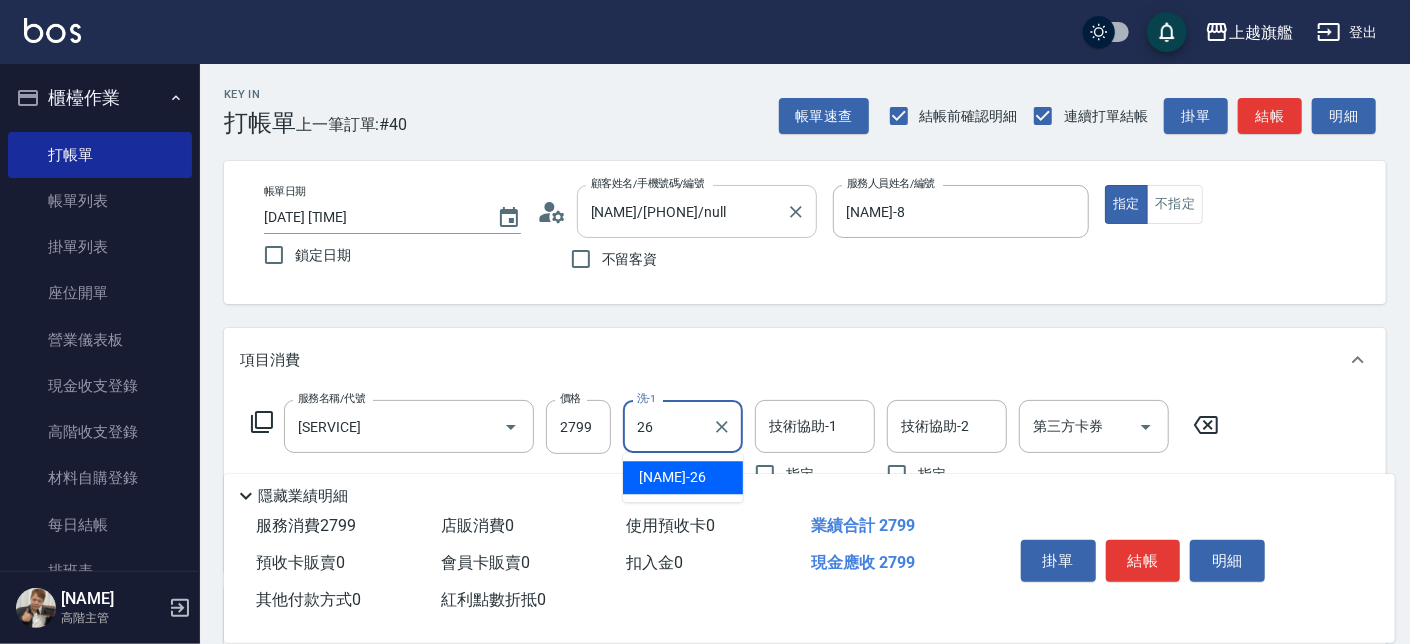 type on "陳祈聿-26" 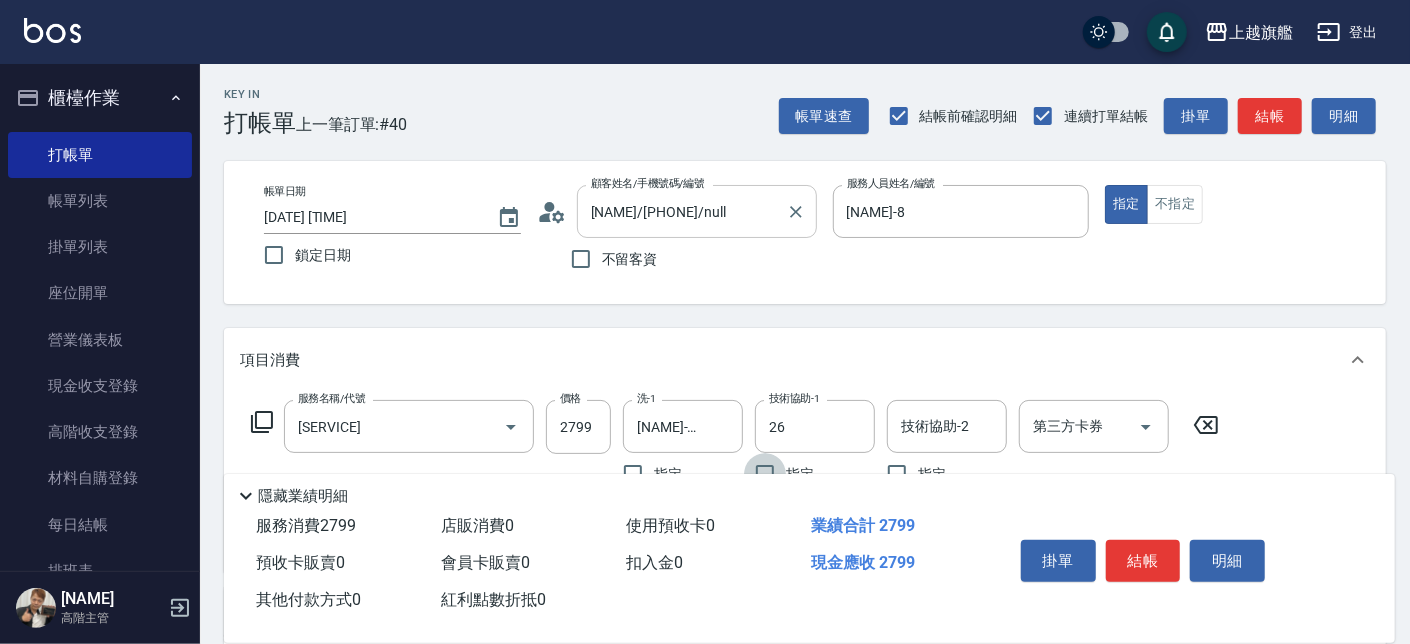 type on "陳祈聿-26" 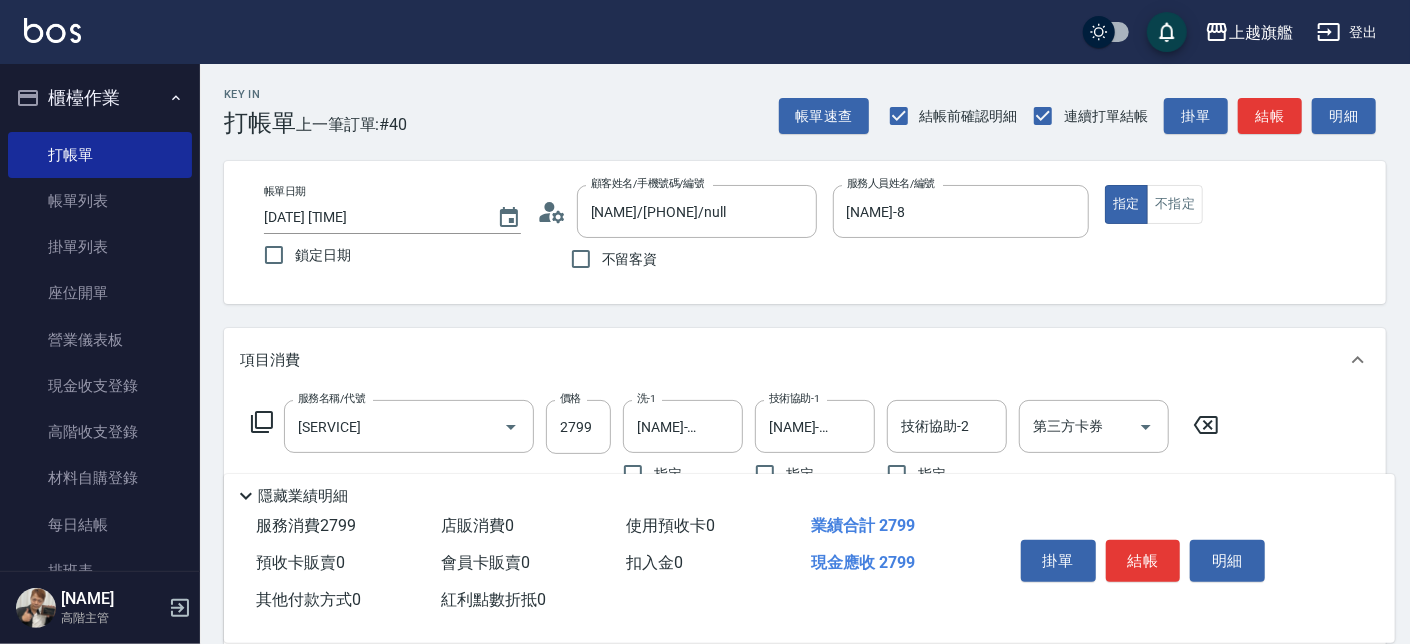 scroll, scrollTop: 451, scrollLeft: 0, axis: vertical 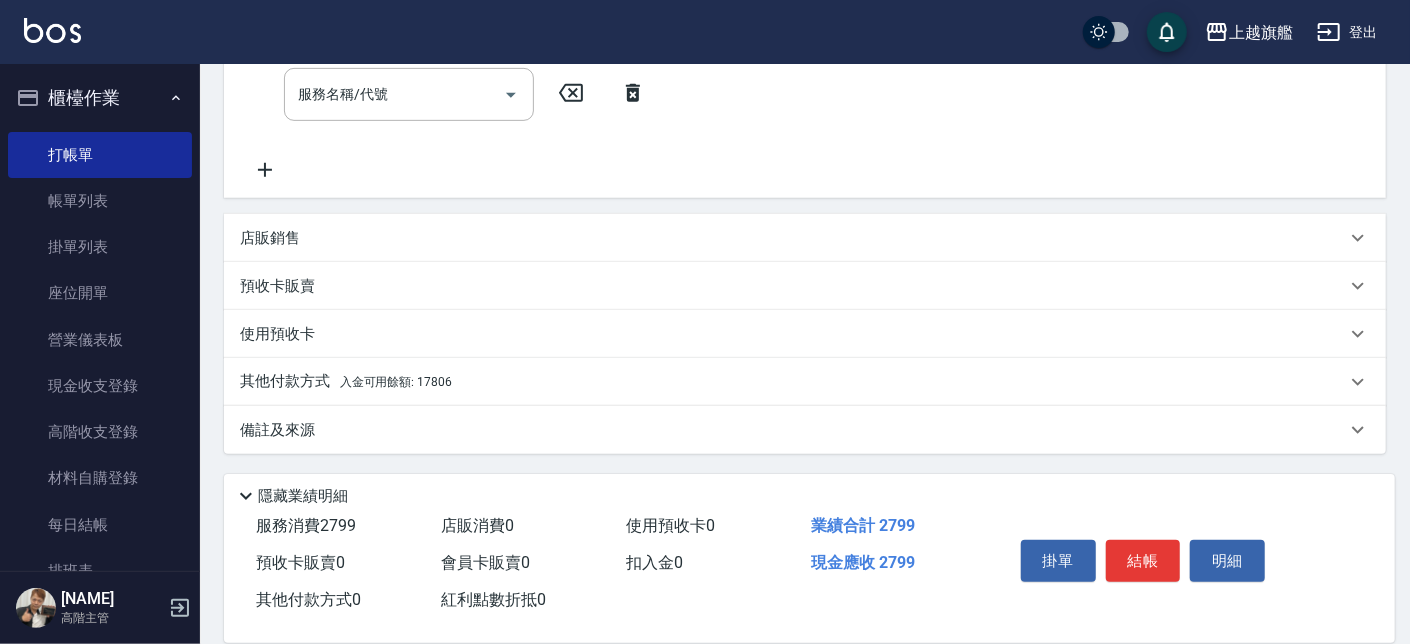 click 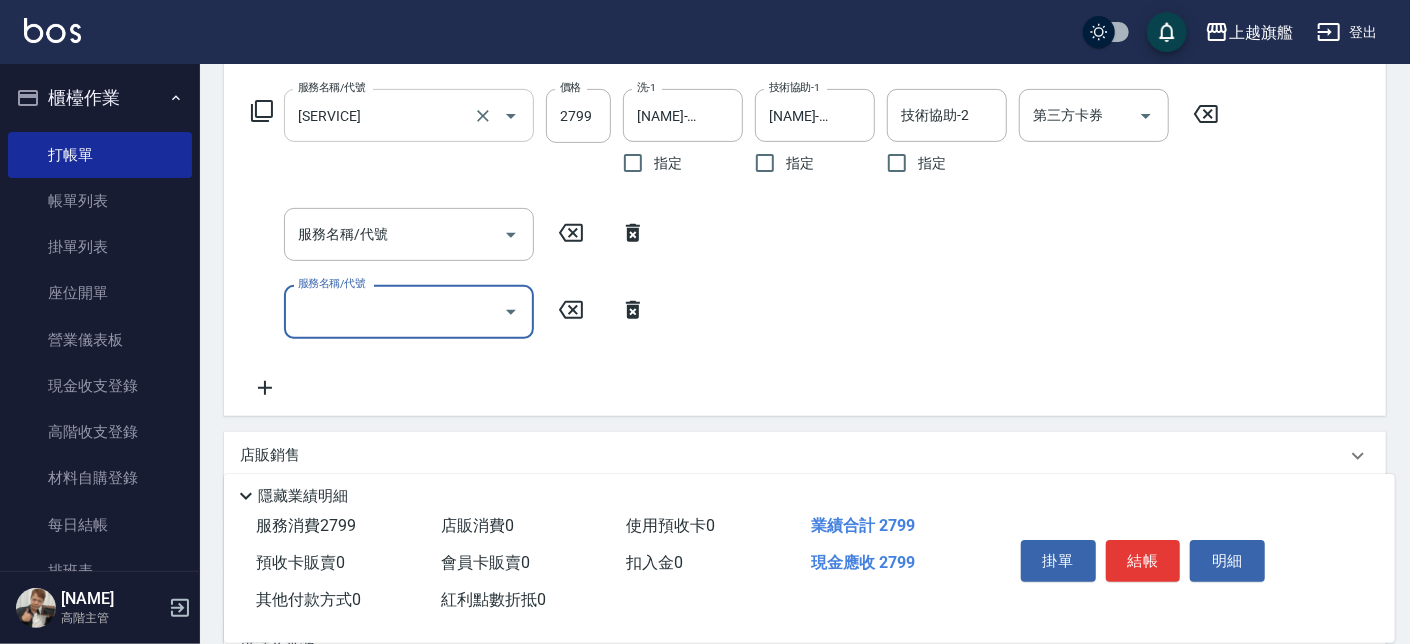 scroll, scrollTop: 223, scrollLeft: 0, axis: vertical 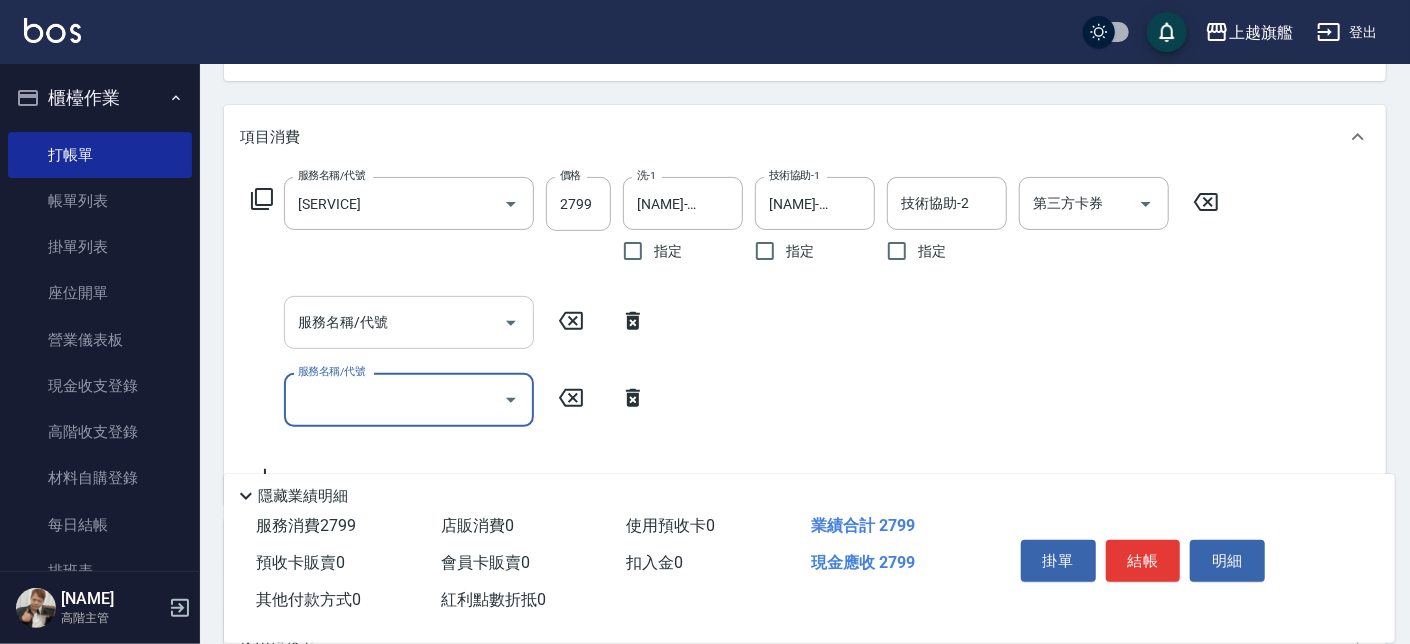 click on "服務名稱/代號" at bounding box center (394, 322) 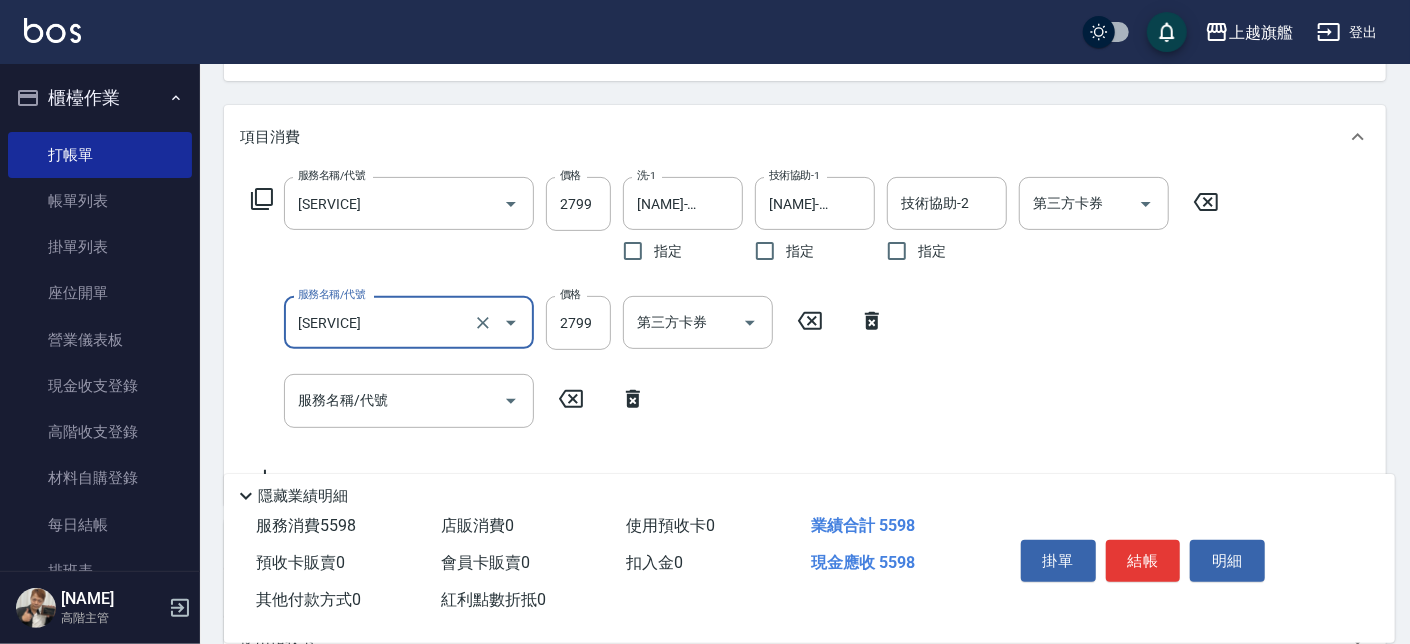 type on "染質感B2799(52799)" 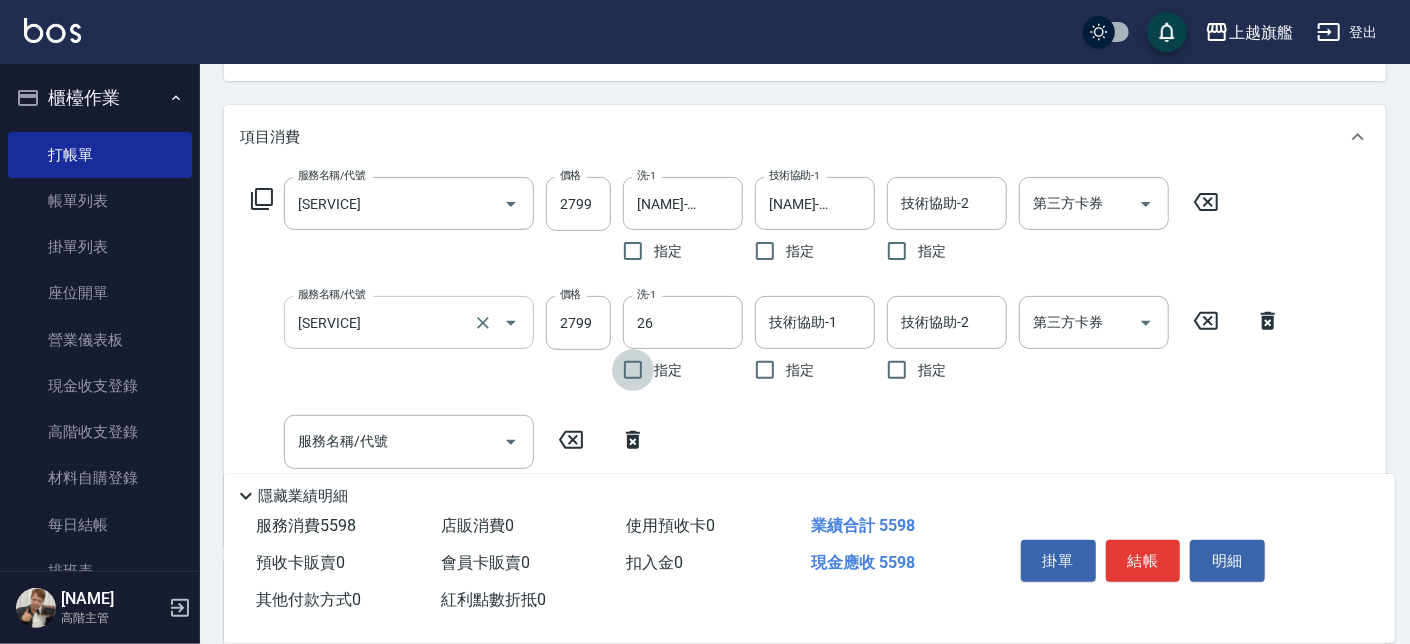 type on "陳祈聿-26" 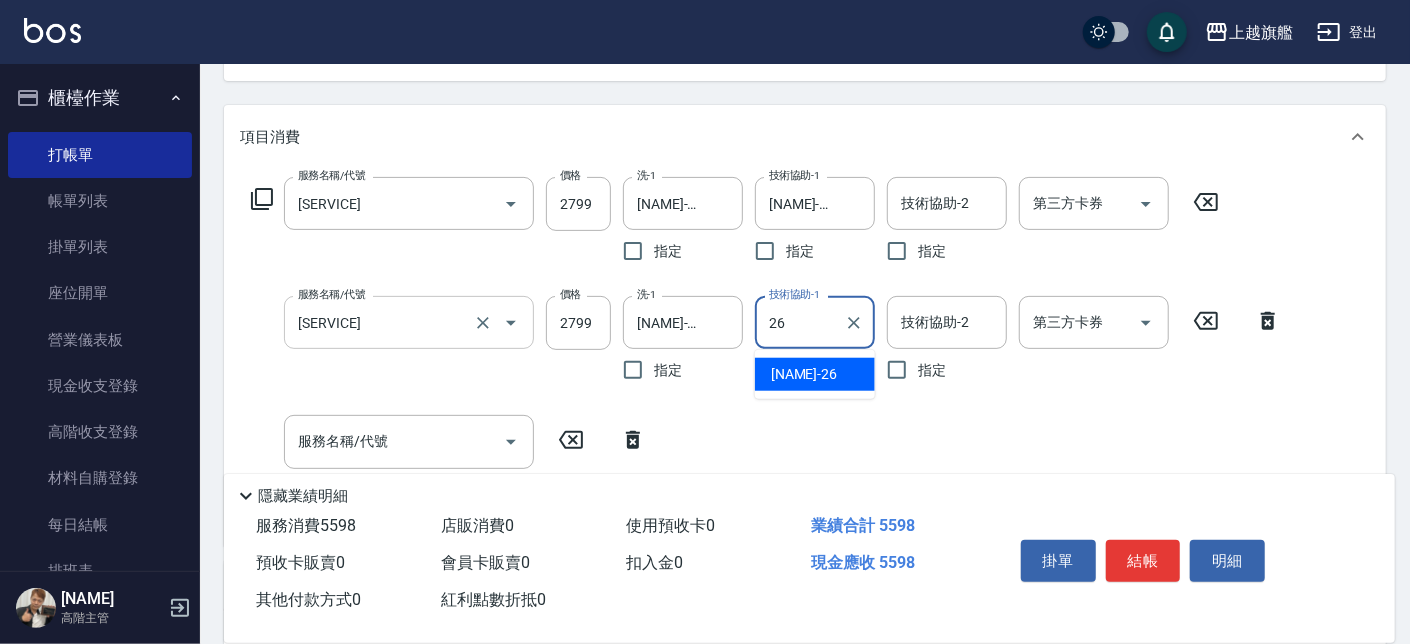 type on "陳祈聿-26" 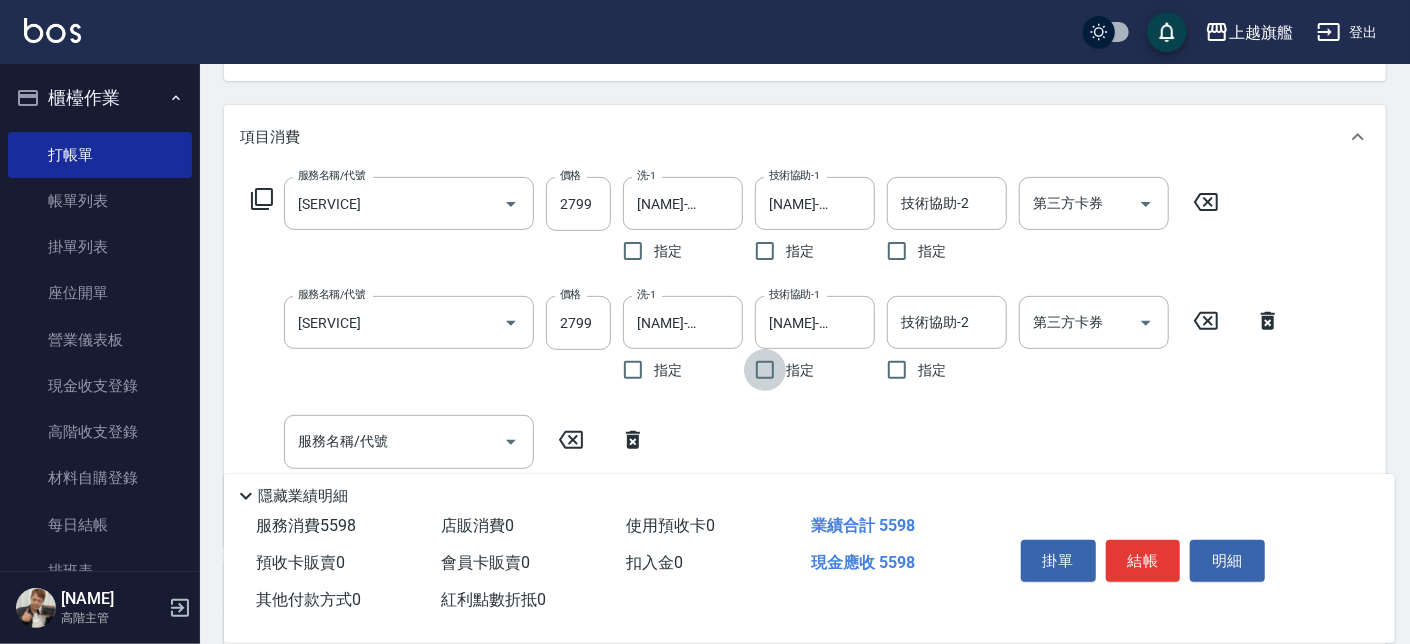 click on "第三方卡券" at bounding box center [1079, 203] 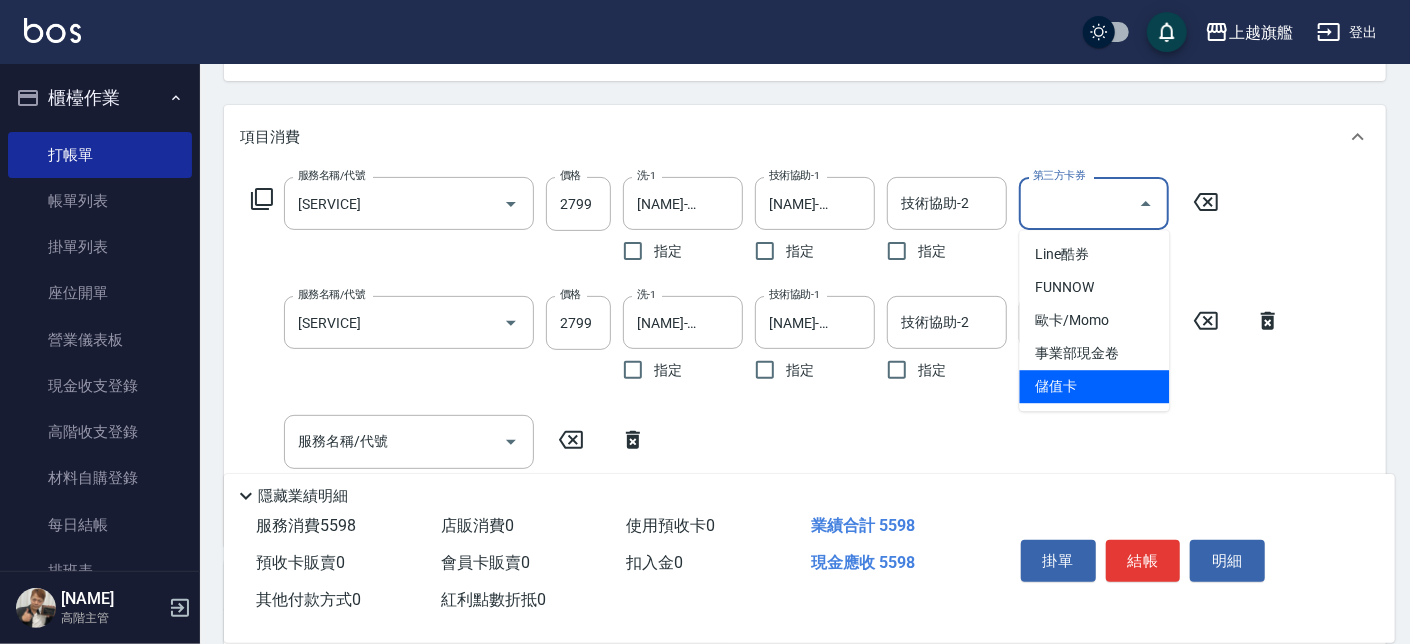 drag, startPoint x: 1123, startPoint y: 382, endPoint x: 1117, endPoint y: 341, distance: 41.4367 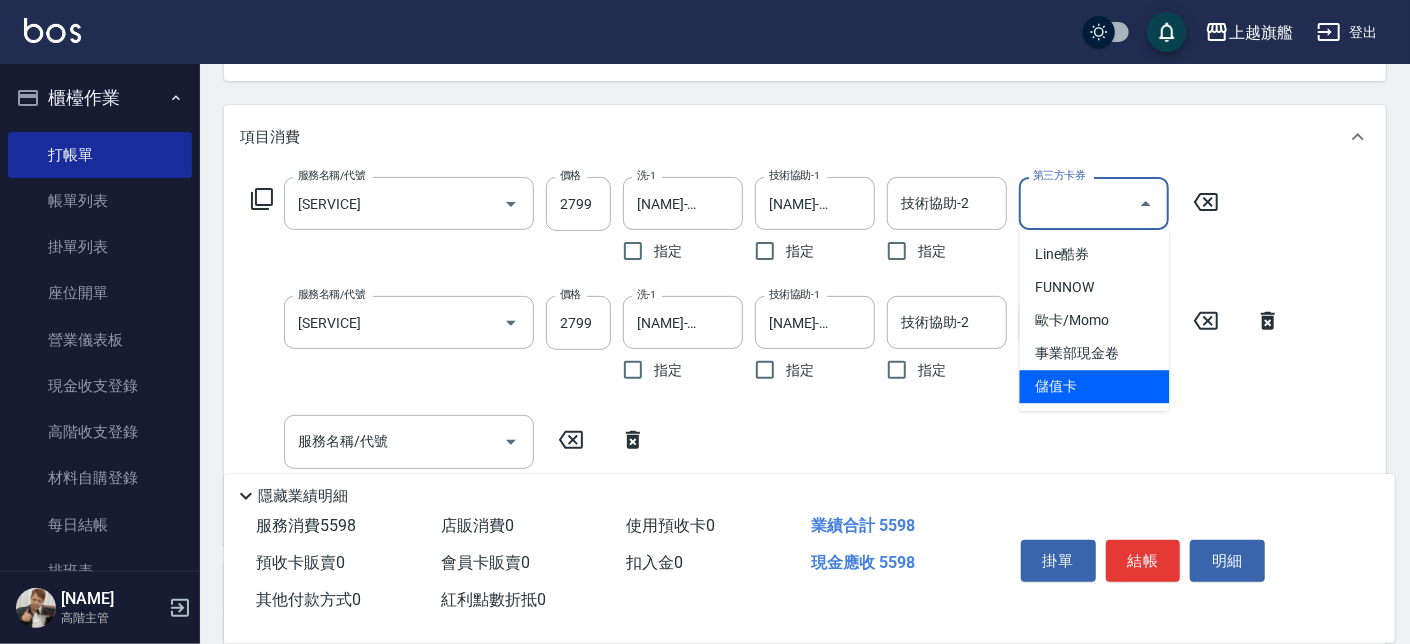 type on "儲值卡" 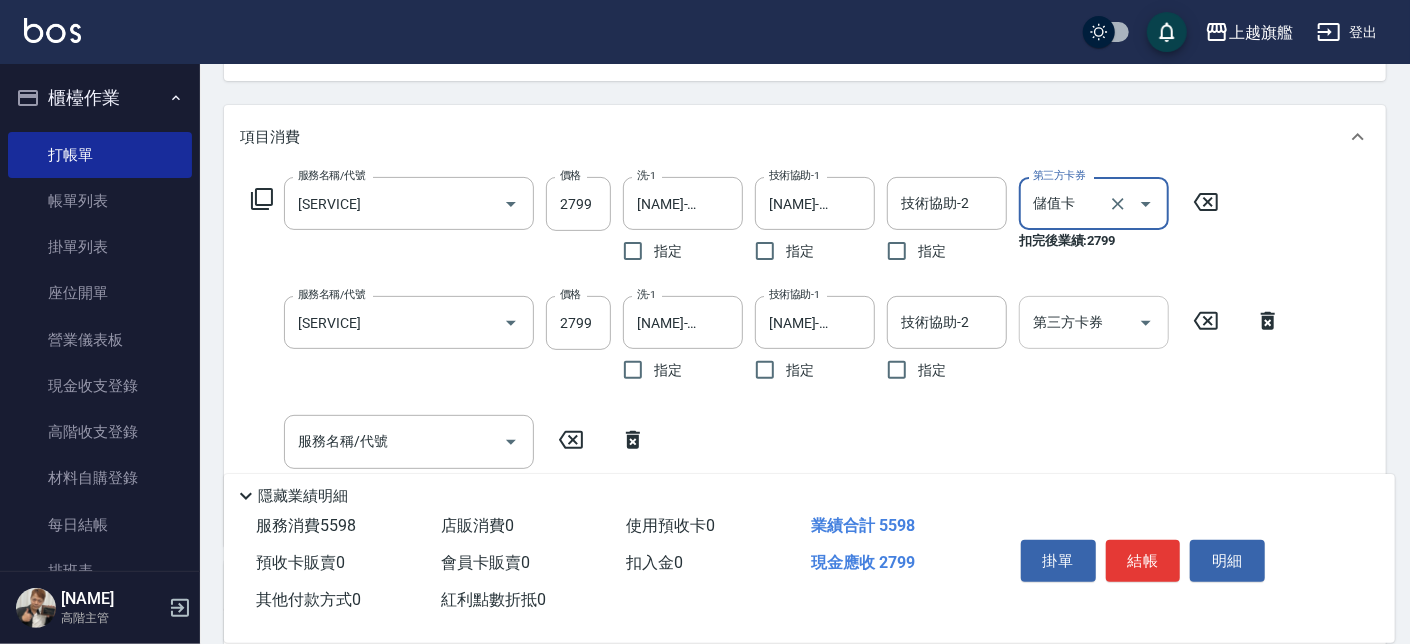 click on "第三方卡券" at bounding box center (1079, 322) 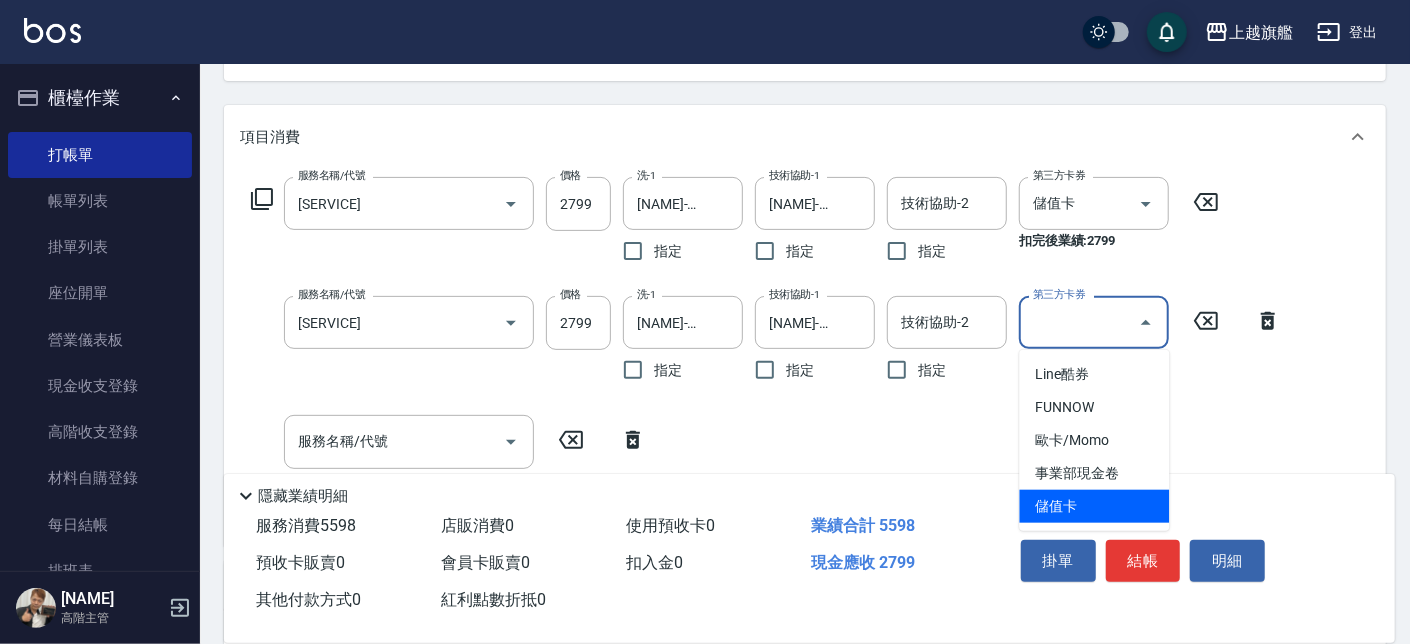 drag, startPoint x: 1103, startPoint y: 488, endPoint x: 1111, endPoint y: 511, distance: 24.351591 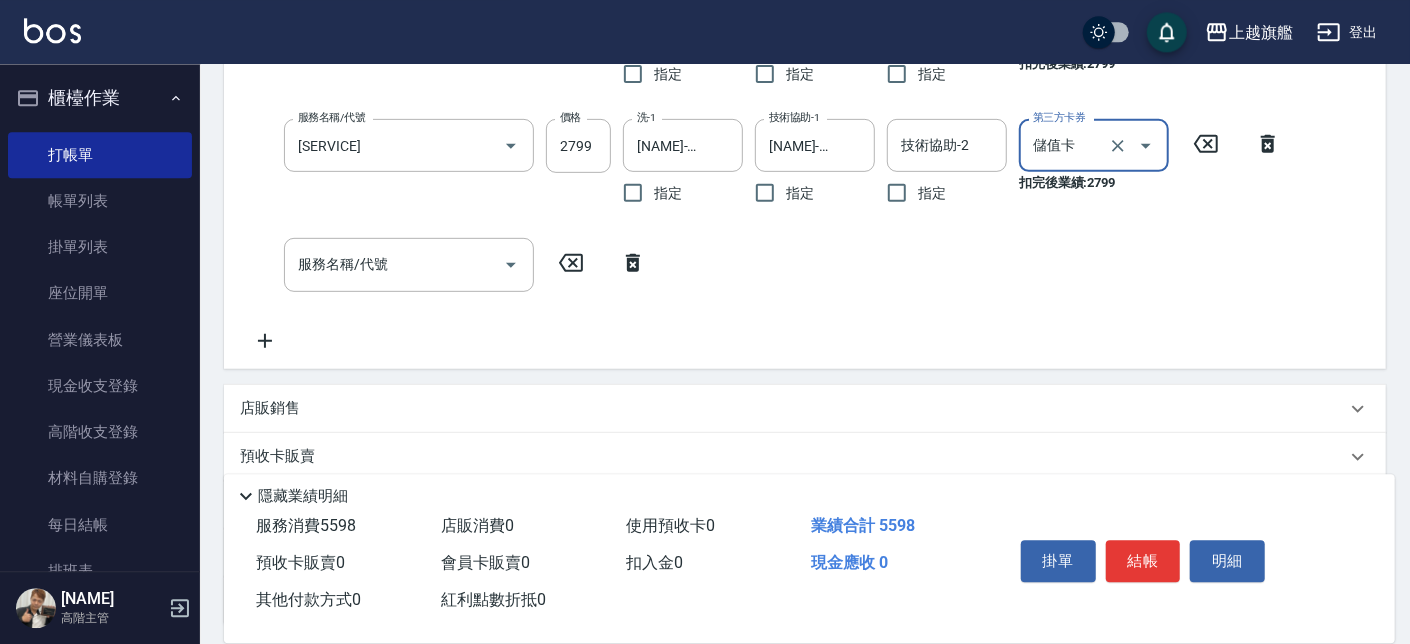 scroll, scrollTop: 570, scrollLeft: 0, axis: vertical 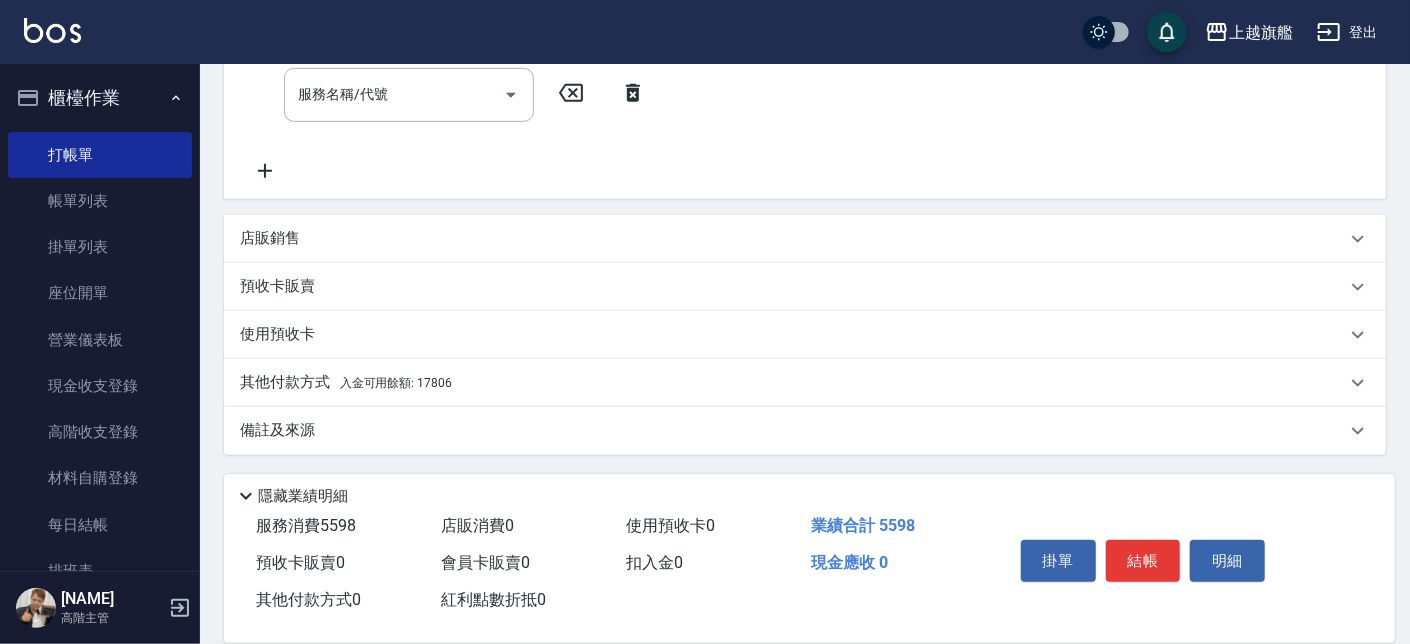 click on "其他付款方式 入金可用餘額: 17806" at bounding box center (793, 383) 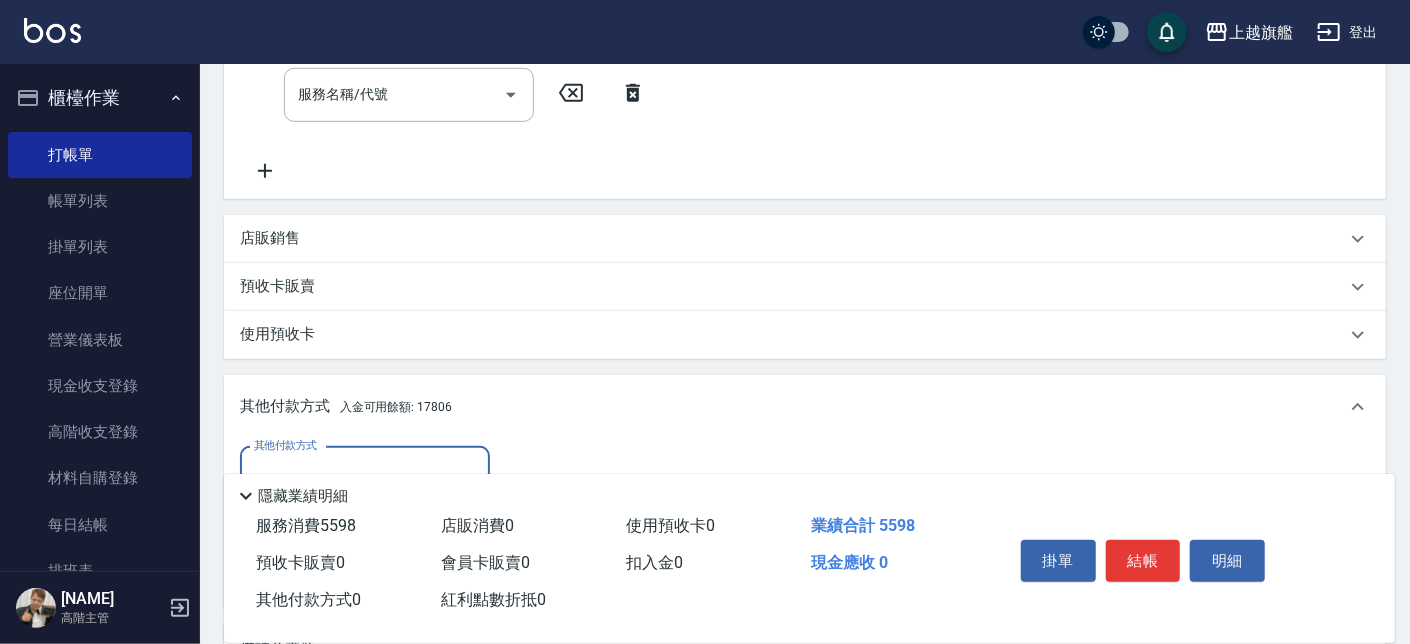 scroll, scrollTop: 0, scrollLeft: 0, axis: both 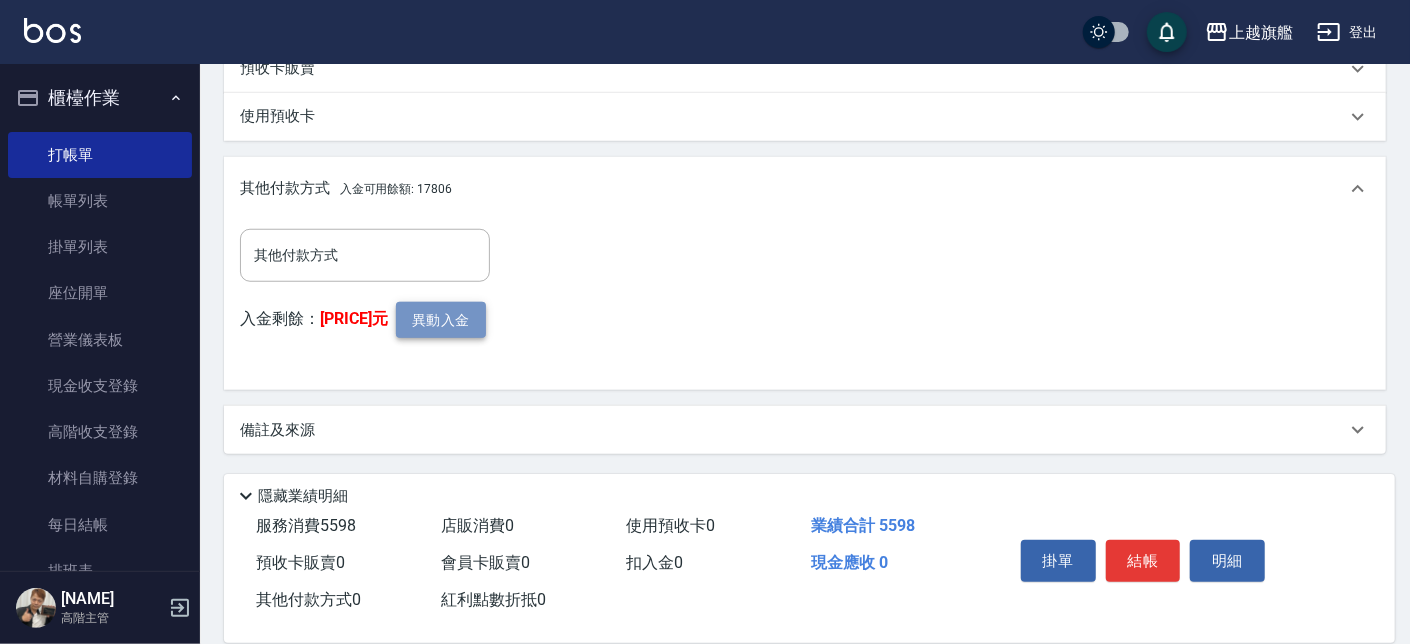 click on "異動入金" at bounding box center (441, 320) 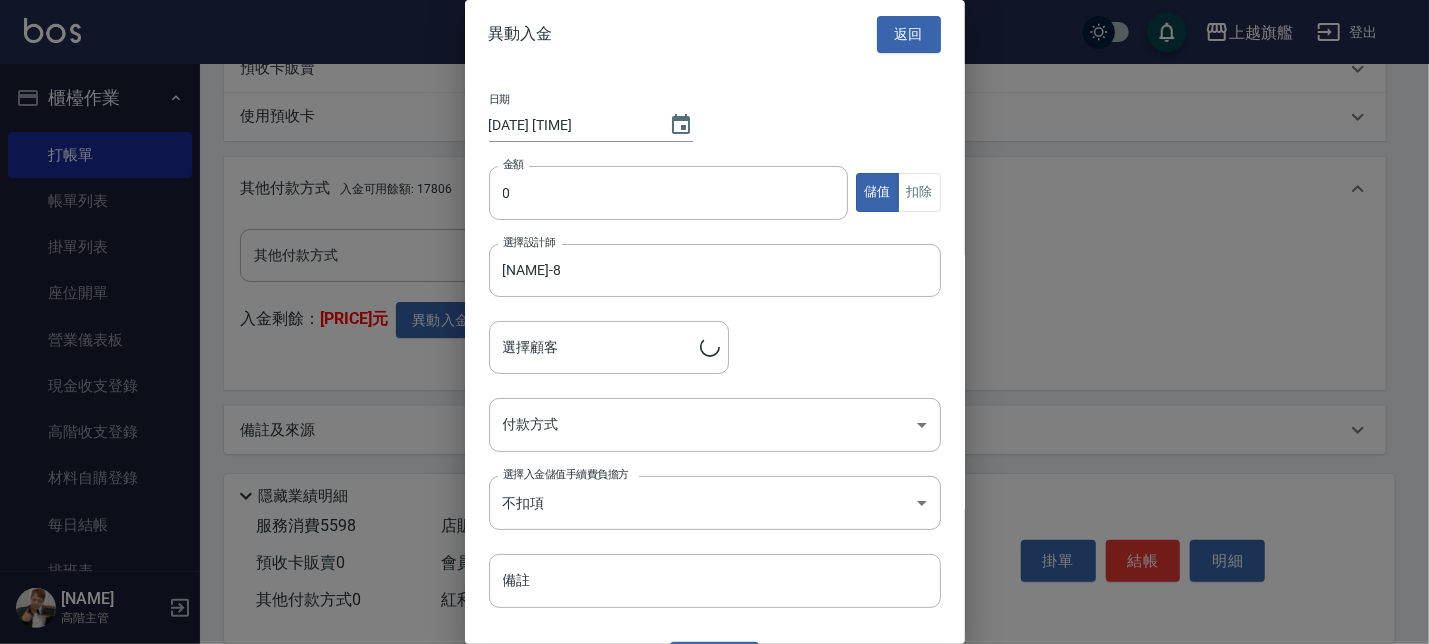 type on "ㄚ中/0912323427" 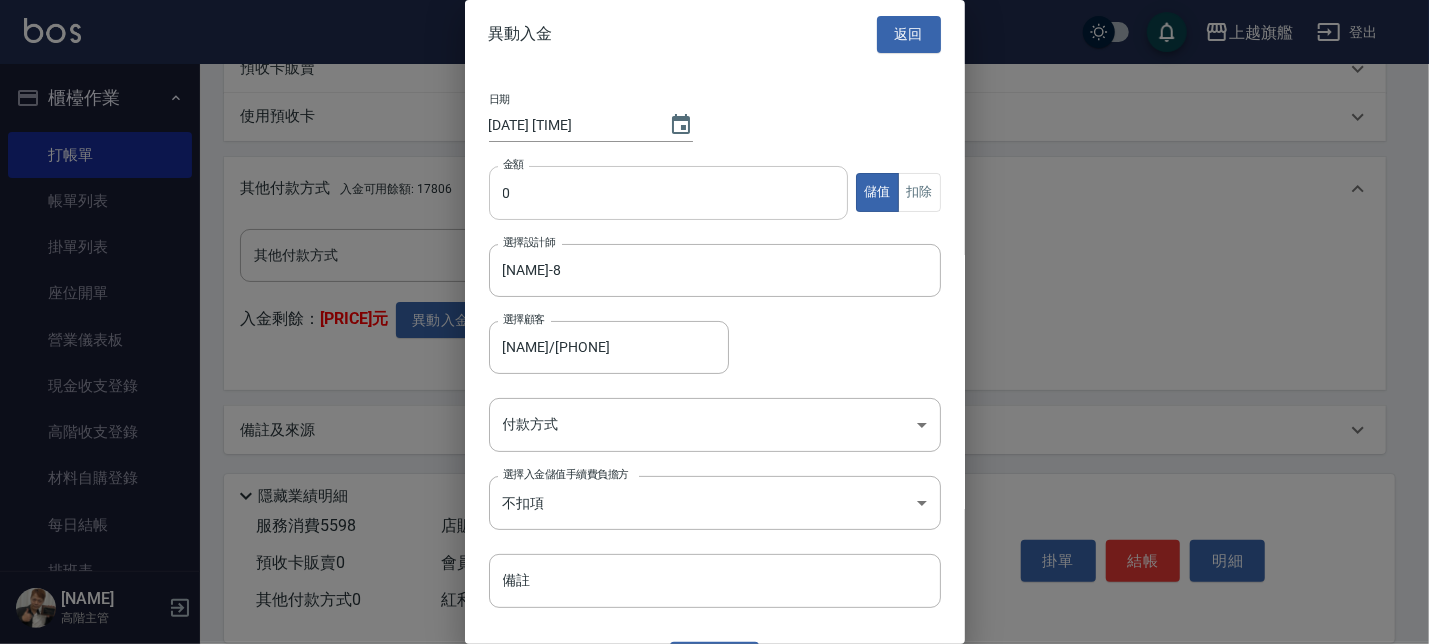 click on "0" at bounding box center (669, 193) 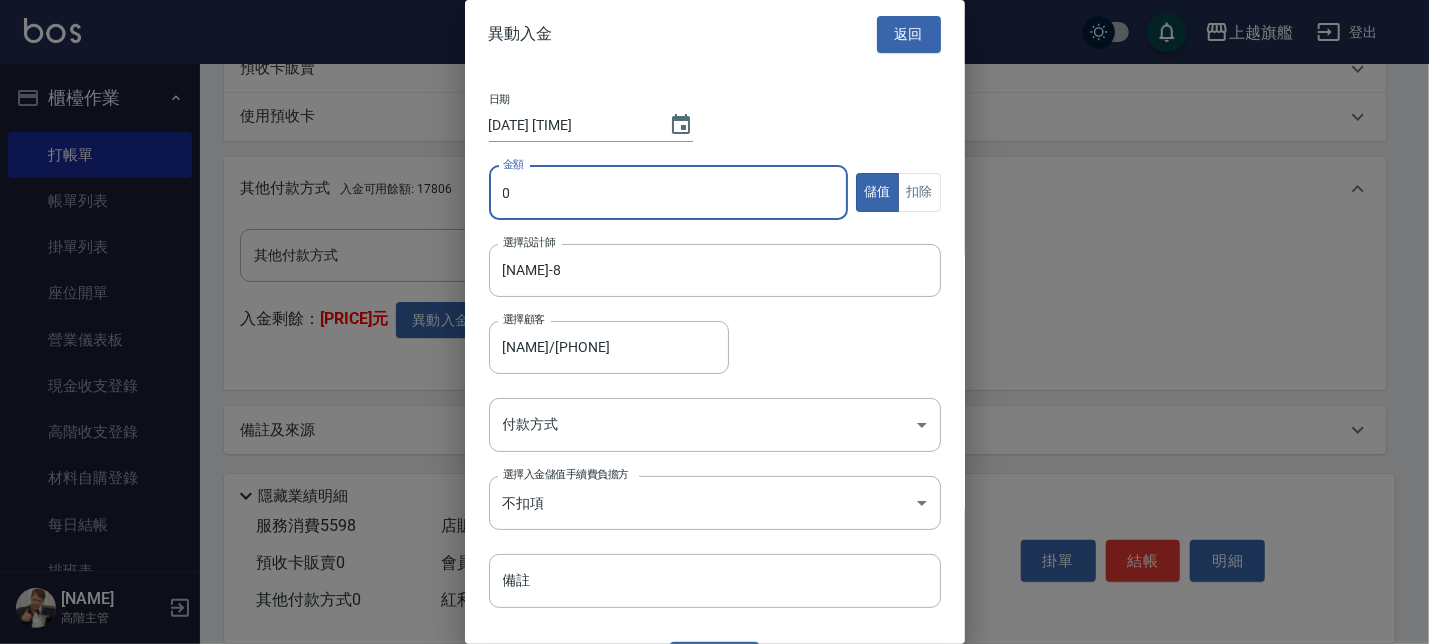 click on "0" at bounding box center [669, 193] 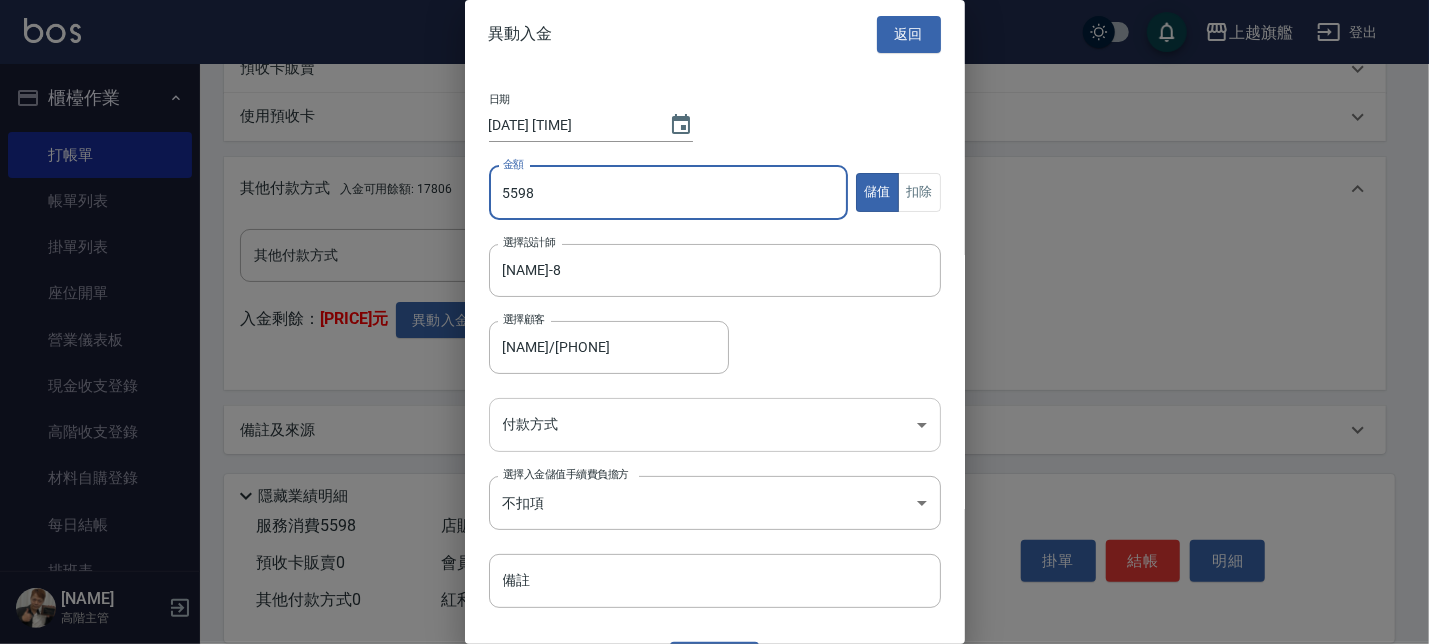 type on "5598" 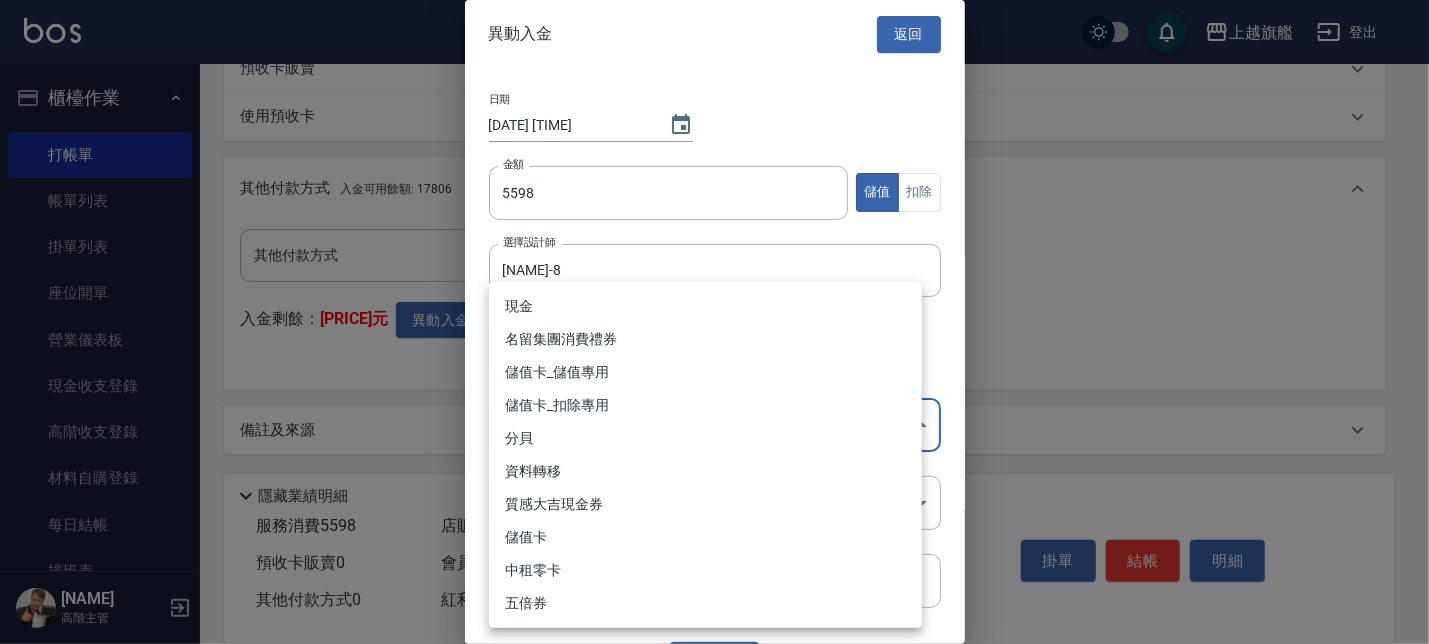 click on "上越旗艦 登出 櫃檯作業 打帳單 帳單列表 掛單列表 座位開單 營業儀表板 現金收支登錄 高階收支登錄 材料自購登錄 每日結帳 排班表 現場電腦打卡 掃碼打卡 預約管理 預約管理 單日預約紀錄 單週預約紀錄 報表及分析 報表目錄 消費分析儀表板 店家區間累計表 店家日報表 店家排行榜 互助日報表 互助月報表 互助排行榜 互助點數明細 互助業績報表 全店業績分析表 每日業績分析表 營業統計分析表 營業項目月分析表 設計師業績表 設計師日報表 設計師業績分析表 設計師業績月報表 設計師抽成報表 設計師排行榜 商品銷售排行榜 商品消耗明細 商品進銷貨報表 商品庫存表 商品庫存盤點表 會員卡銷售報表 服務扣項明細表 單一服務項目查詢 店販抽成明細 店販分類抽成明細 顧客入金餘額表 顧客卡券餘額表 每日非現金明細 每日收支明細 收支分類明細表 收支匯款表 0" at bounding box center (714, -72) 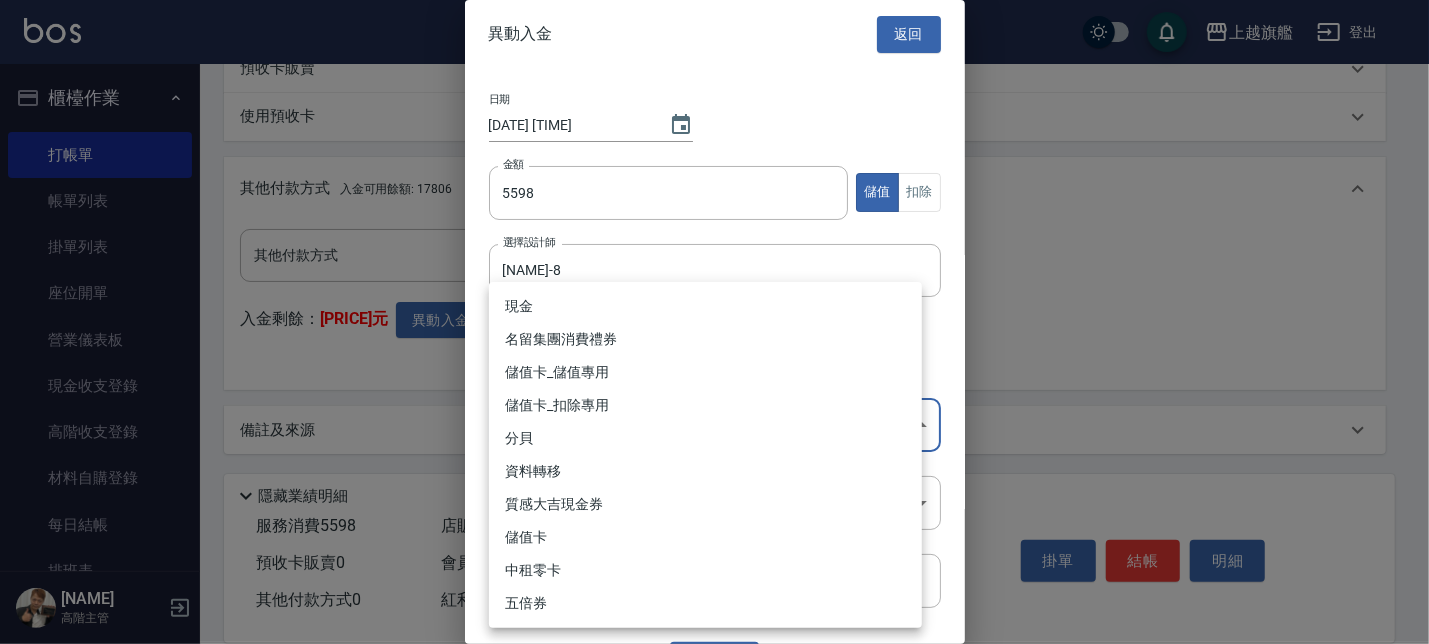 click on "儲值卡_扣除專用" at bounding box center (705, 405) 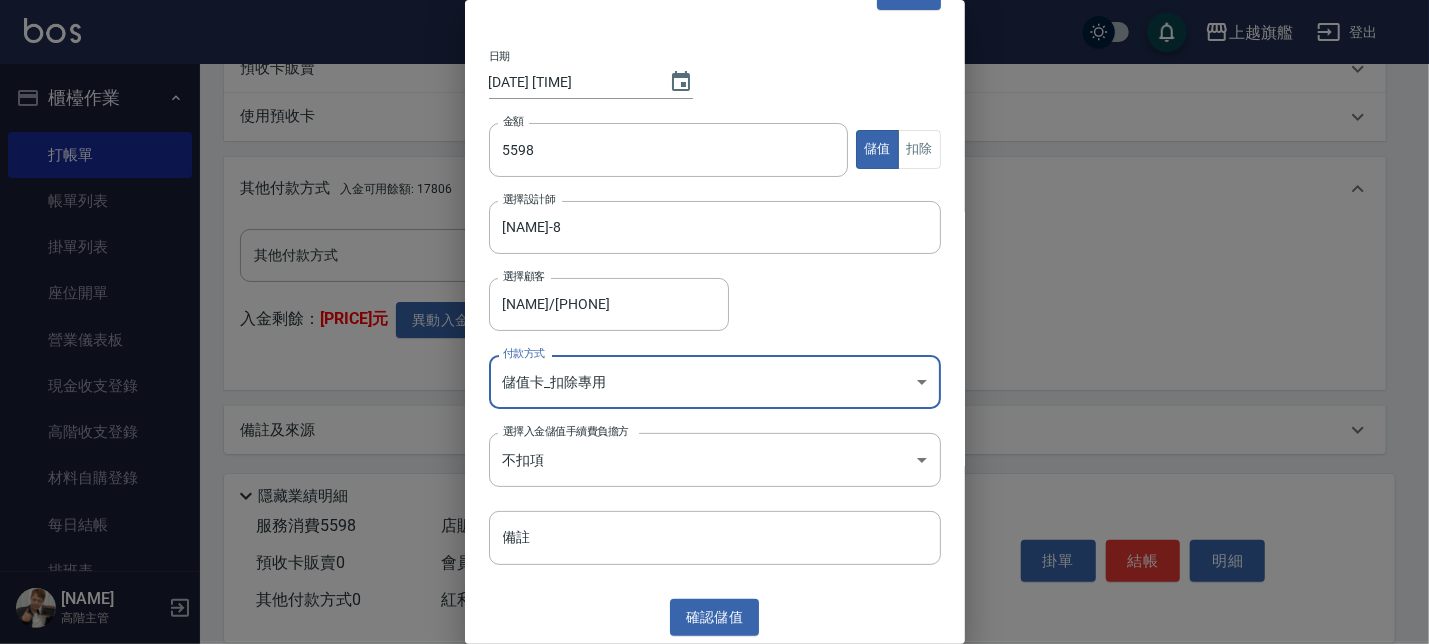 scroll, scrollTop: 44, scrollLeft: 0, axis: vertical 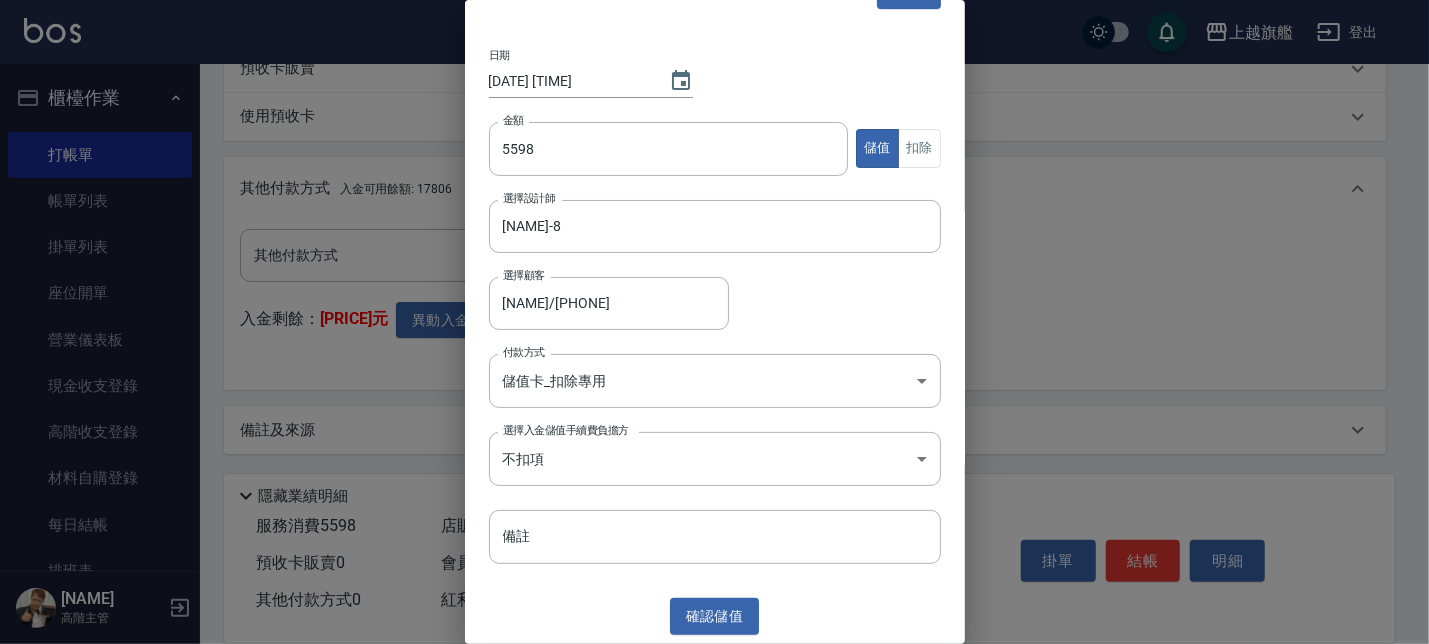 click on "異動入金 返回 日期 2025/08/09 20:41 金額 5598 金額 儲值 扣除 選擇設計師 周秀娟-8 選擇設計師 選擇顧客 ㄚ中/0912323427 選擇顧客 付款方式 儲值卡_扣除專用 儲值卡_扣除專用 付款方式 選擇入金儲值手續費負擔方 不扣項 WITHOUTHANDLINGFEE 選擇入金儲值手續費負擔方 備註 備註 確認 儲值" at bounding box center [715, 322] 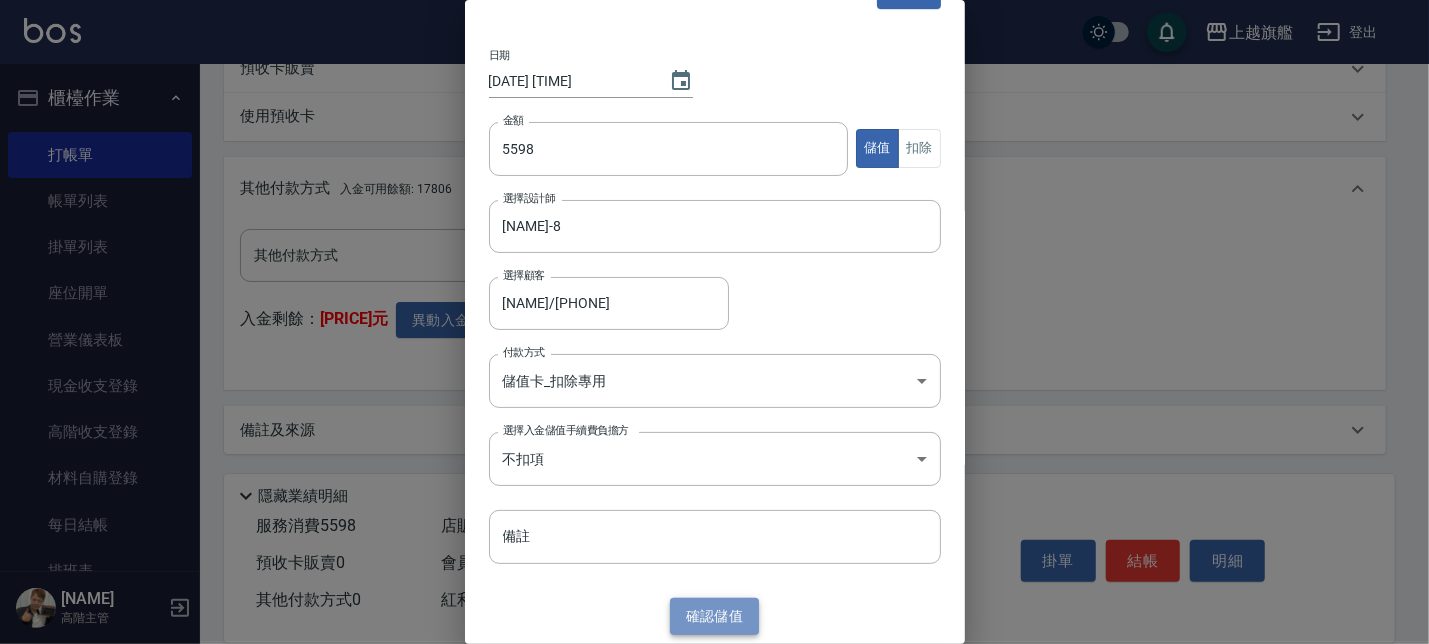 click on "確認 儲值" at bounding box center (715, 616) 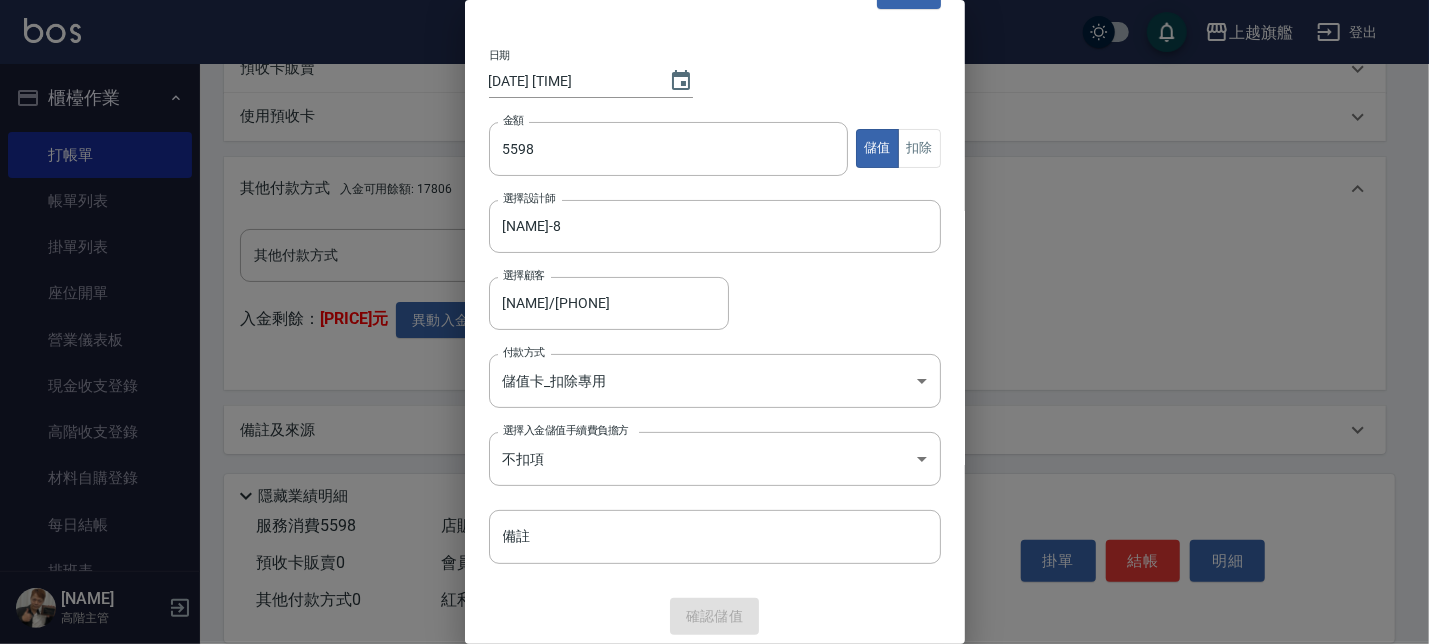 scroll, scrollTop: 695, scrollLeft: 0, axis: vertical 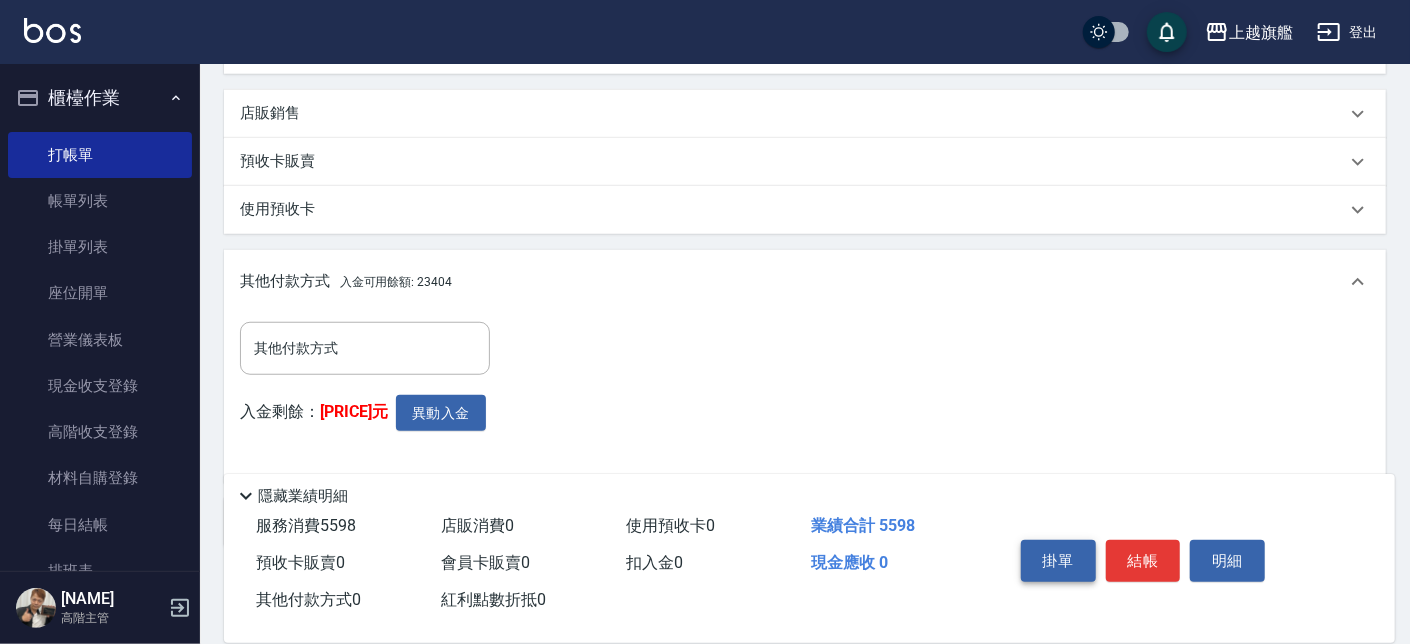 click on "掛單" at bounding box center [1058, 561] 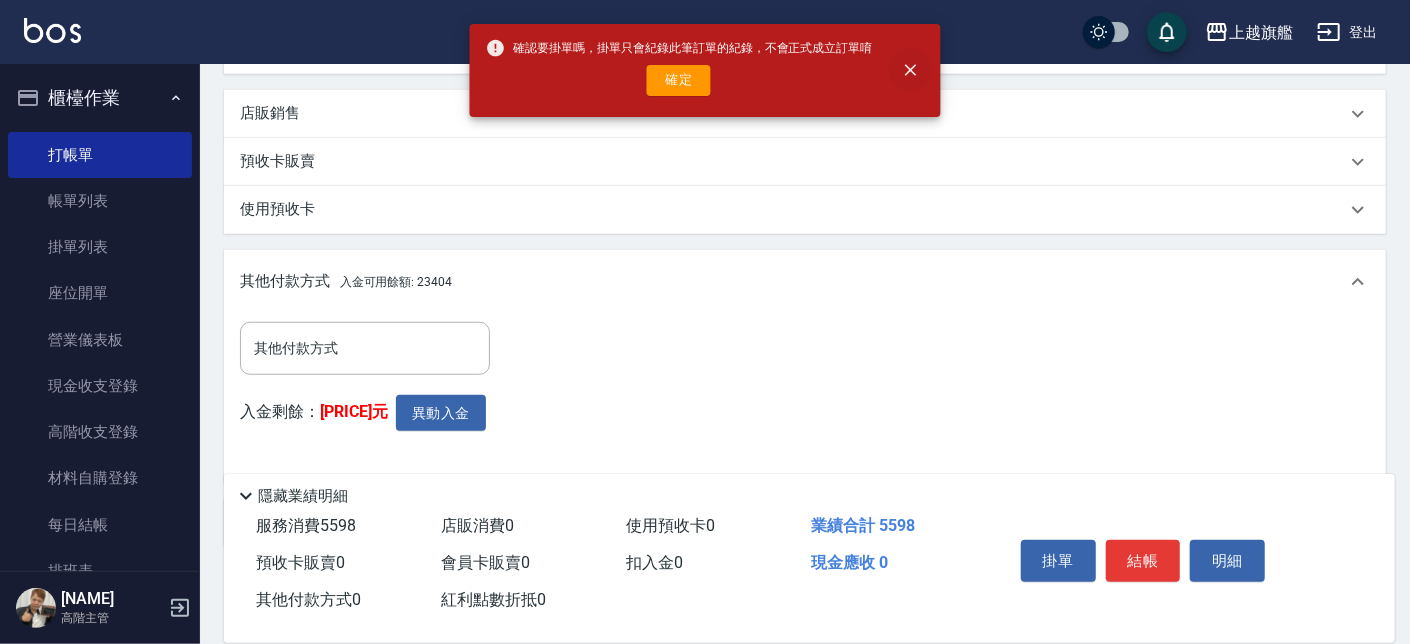 click at bounding box center (910, 70) 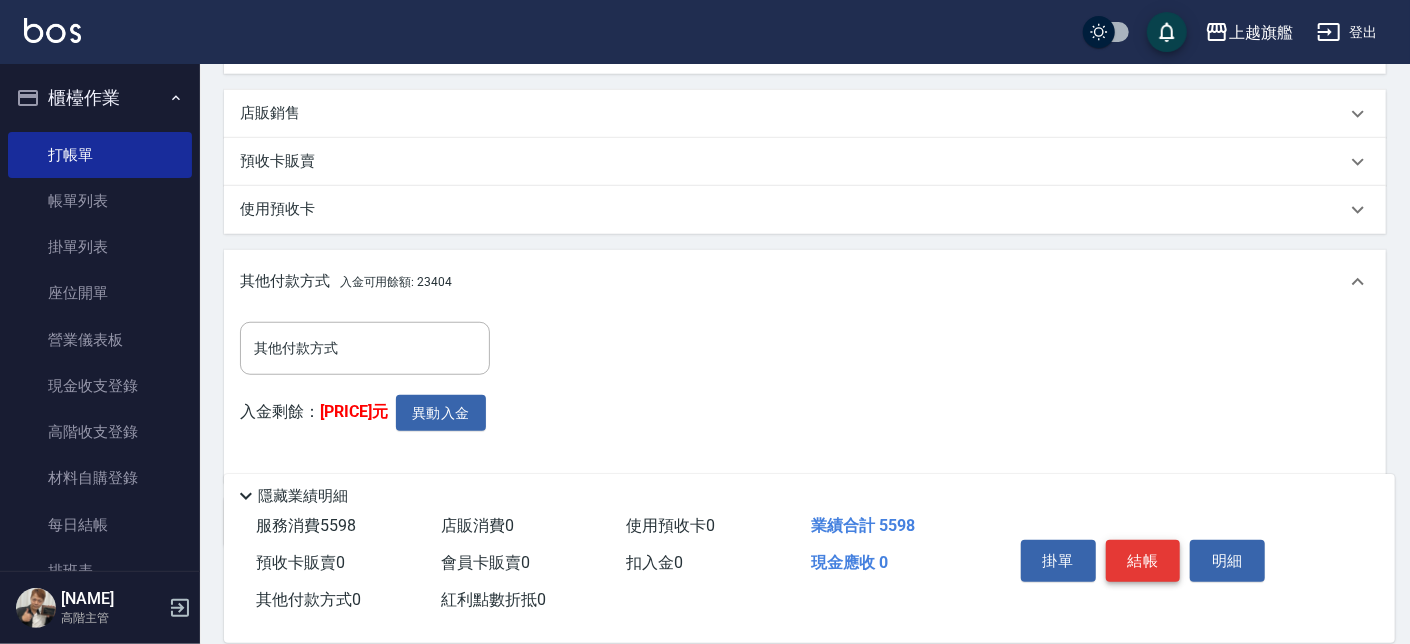 click on "結帳" at bounding box center (1143, 561) 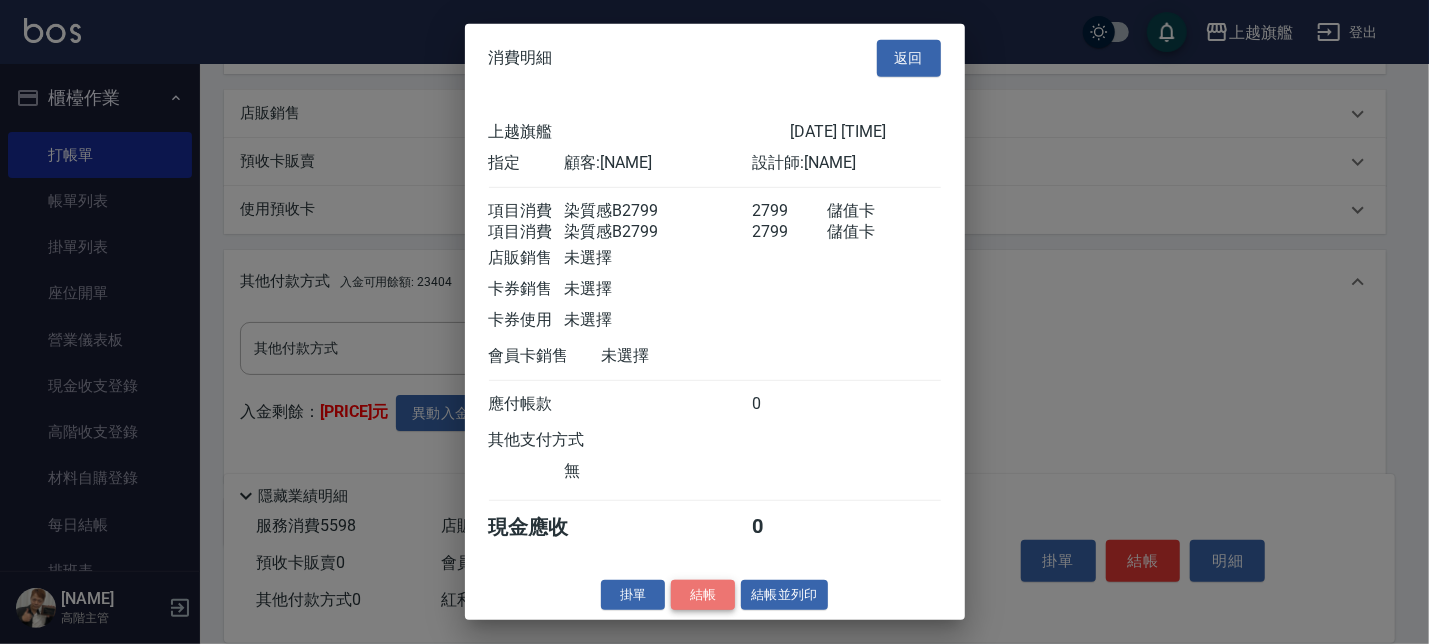 click on "結帳" at bounding box center [703, 594] 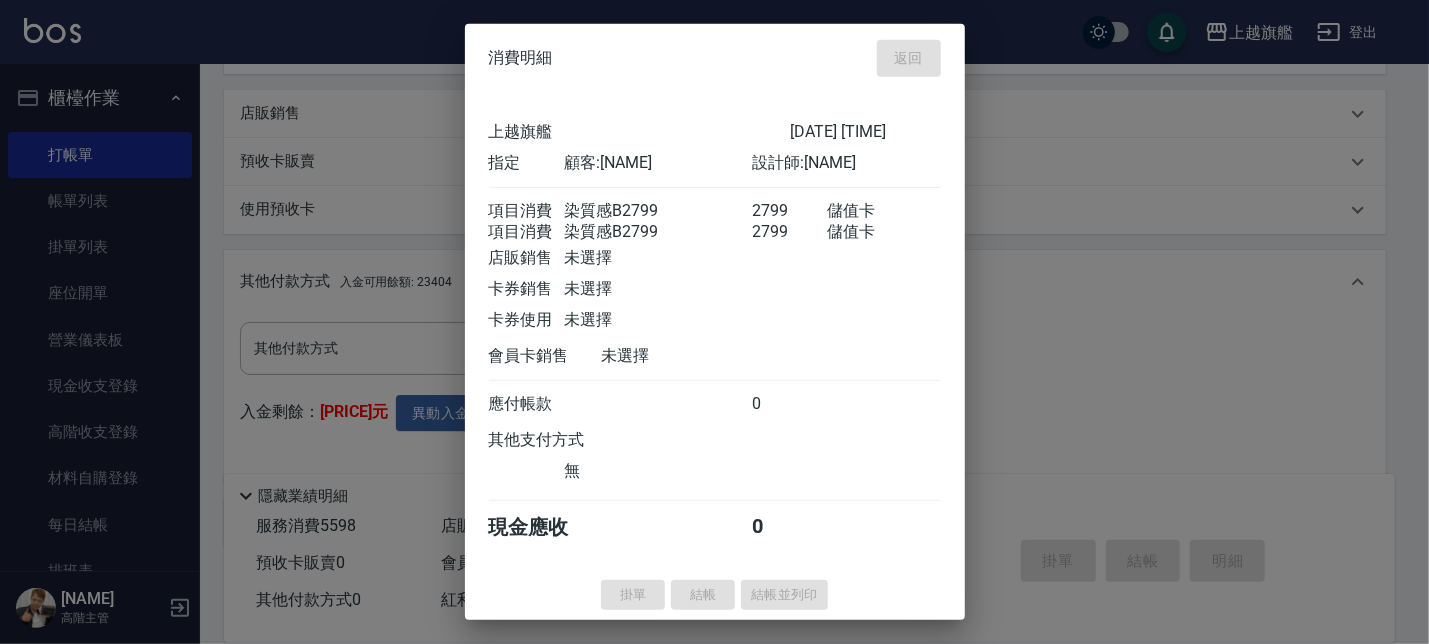type 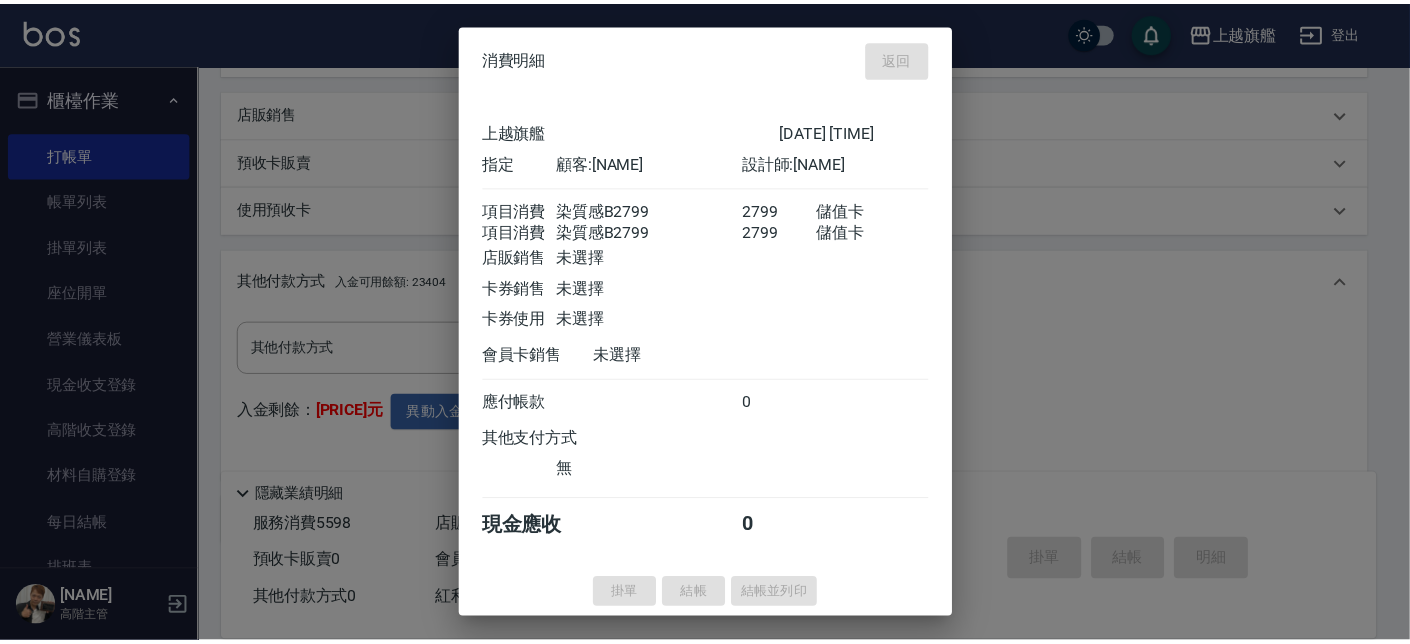 scroll, scrollTop: 0, scrollLeft: 0, axis: both 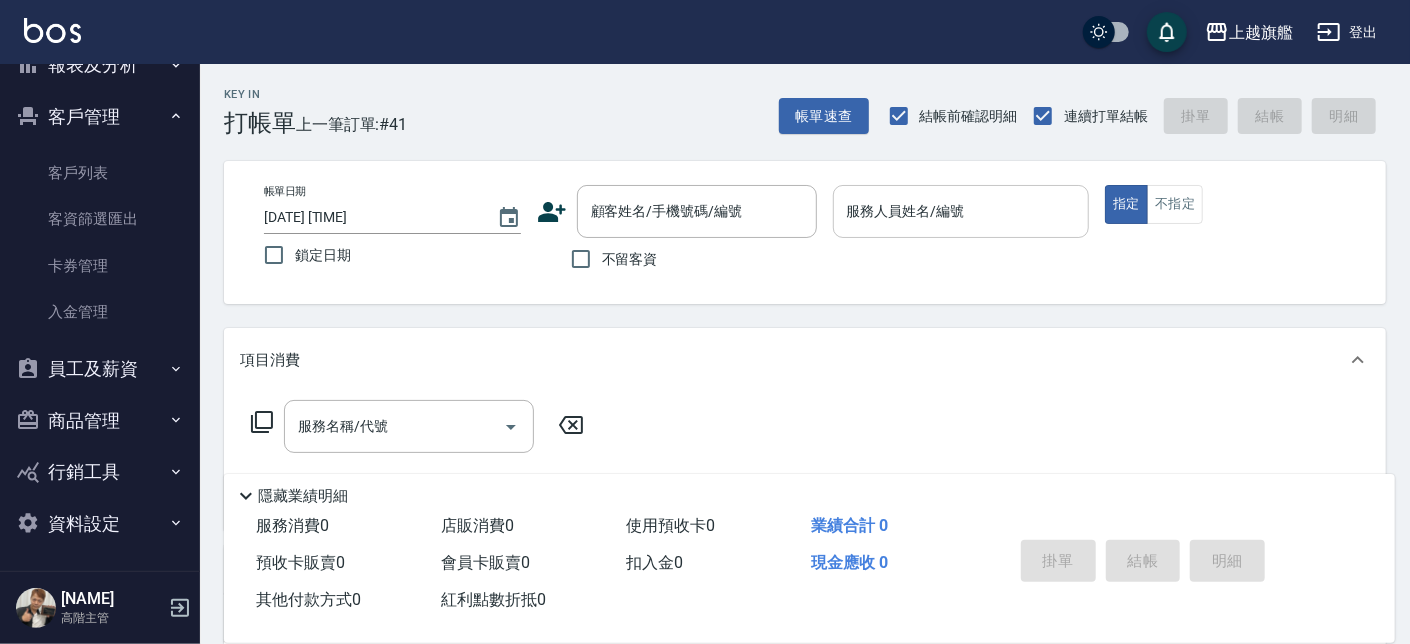 click on "服務人員姓名/編號" at bounding box center (961, 211) 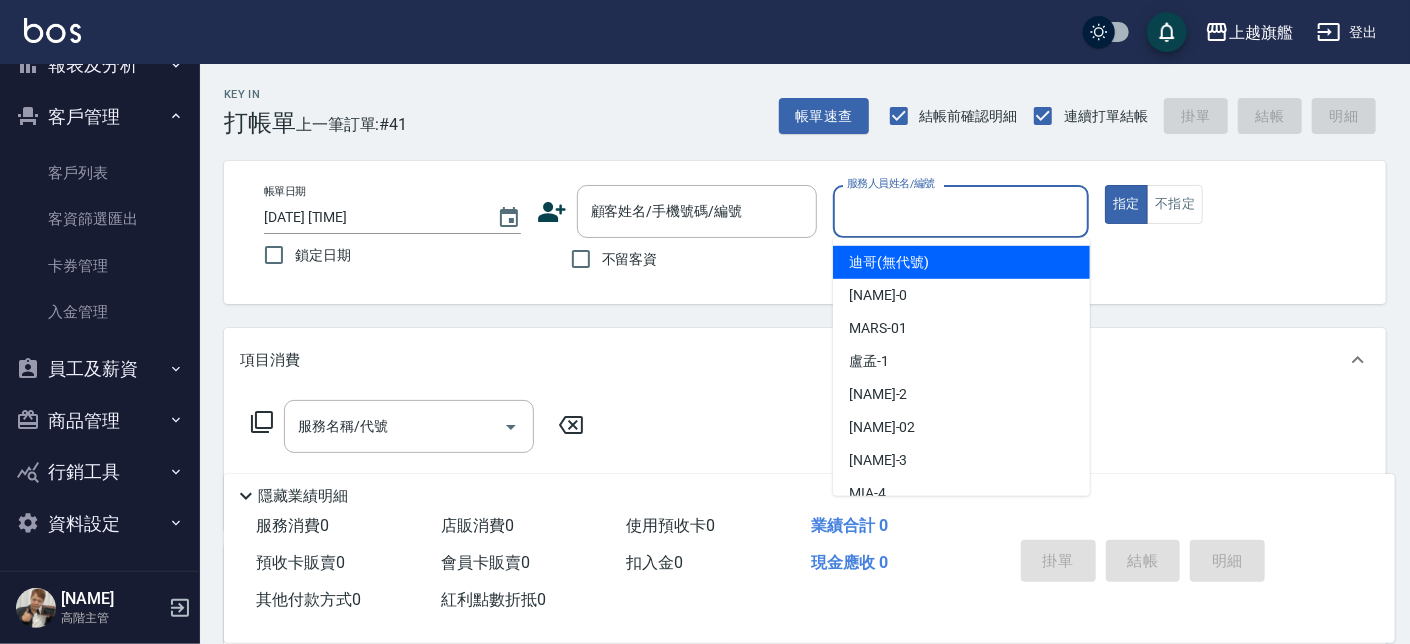 click on "帳單日期 2025/08/09 20:42 鎖定日期 顧客姓名/手機號碼/編號 顧客姓名/手機號碼/編號 不留客資 服務人員姓名/編號 服務人員姓名/編號 指定 不指定" at bounding box center (805, 232) 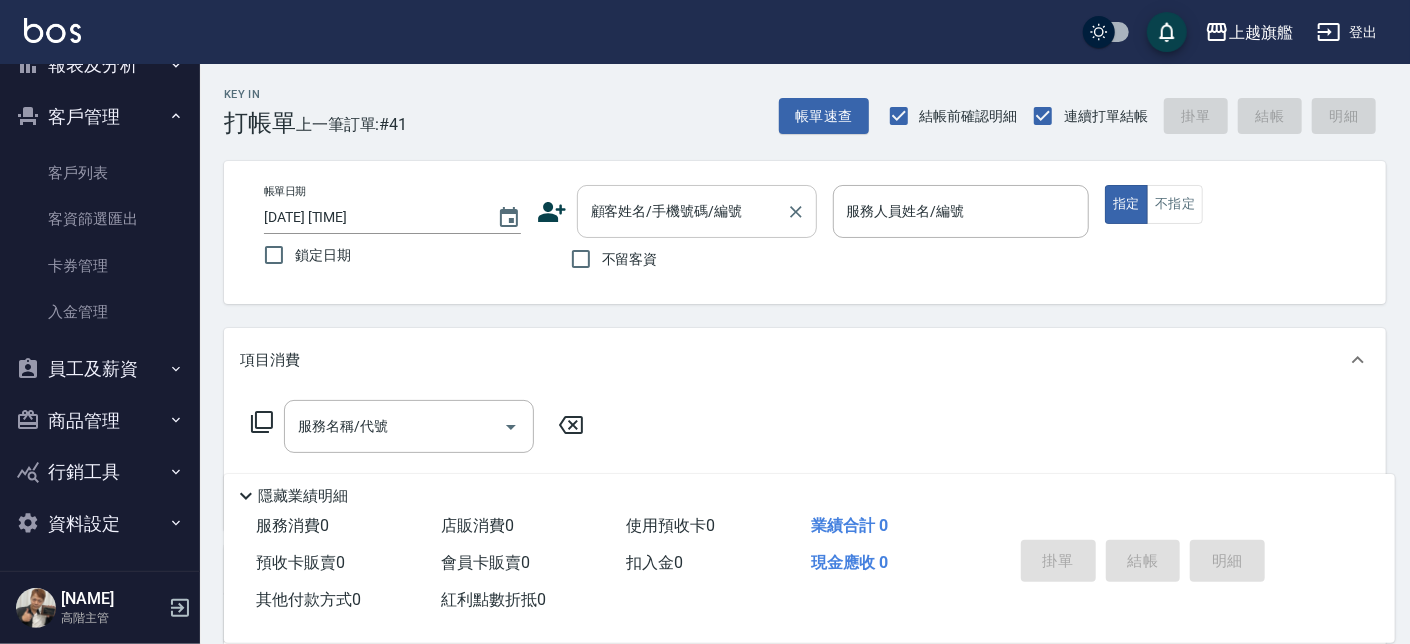 click on "顧客姓名/手機號碼/編號" at bounding box center (682, 211) 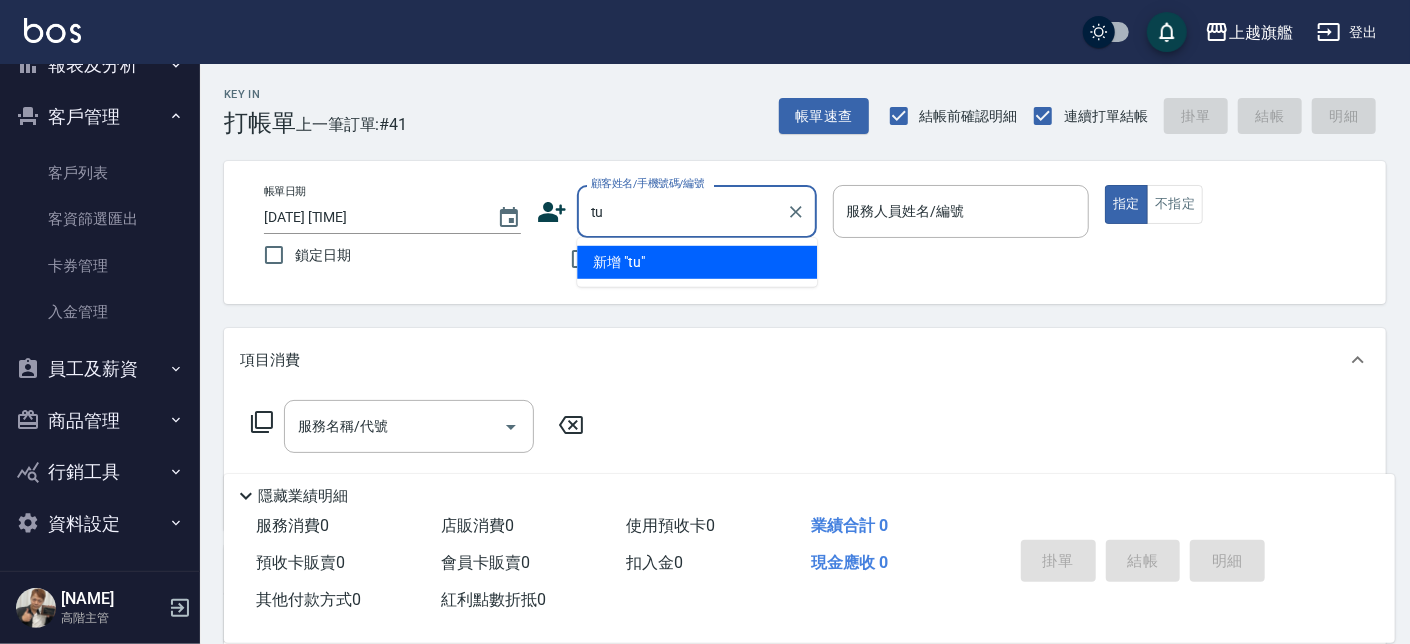 type on "t" 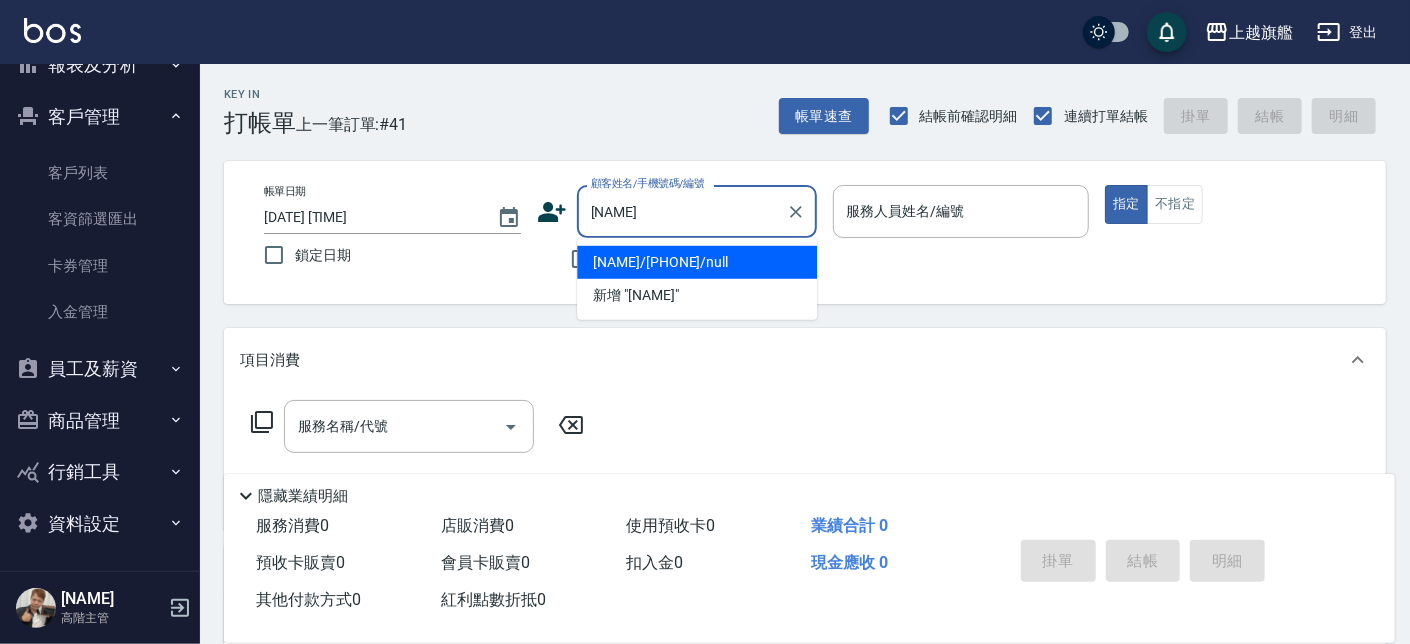type on "簡珮綾/0917553336/null" 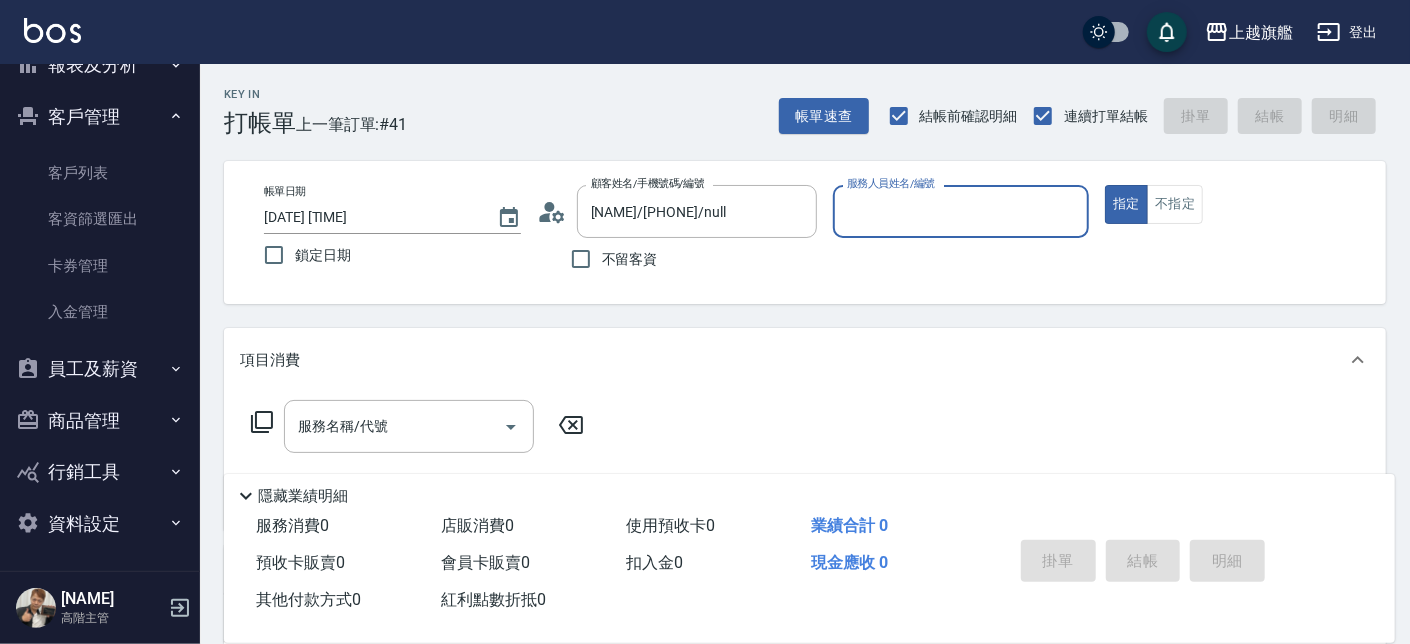 click on "指定" at bounding box center (1126, 204) 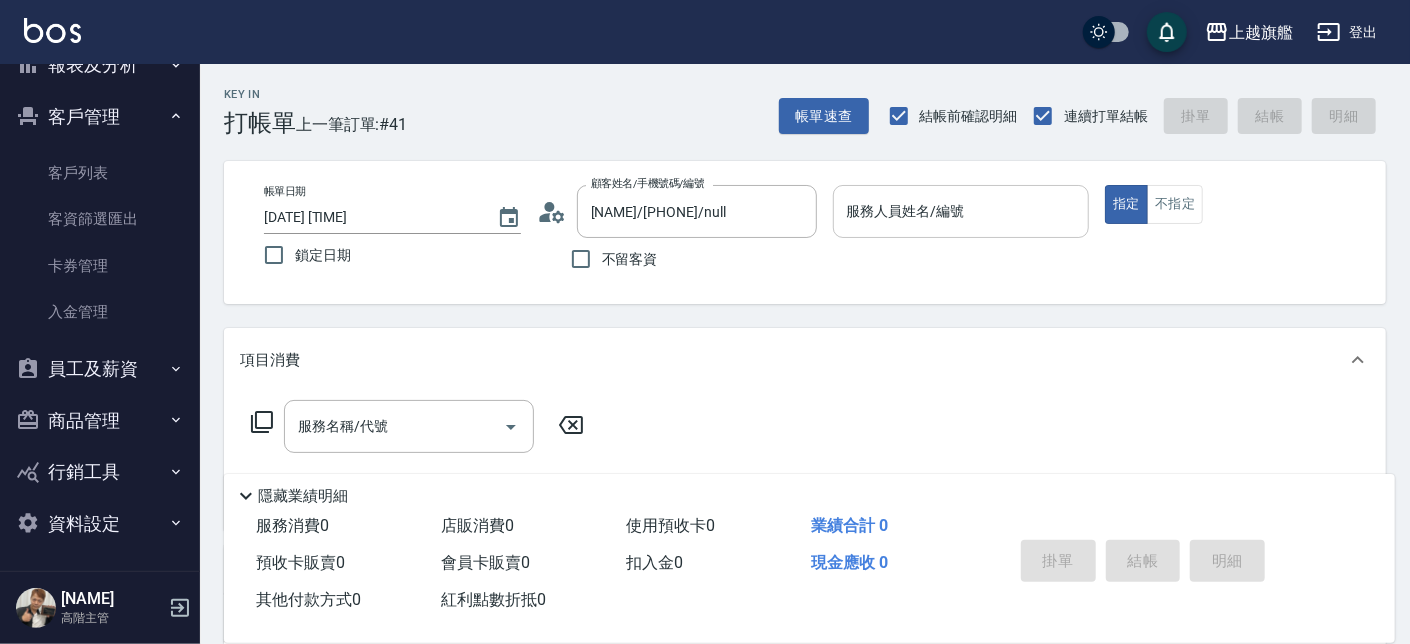 click on "服務人員姓名/編號" at bounding box center [961, 211] 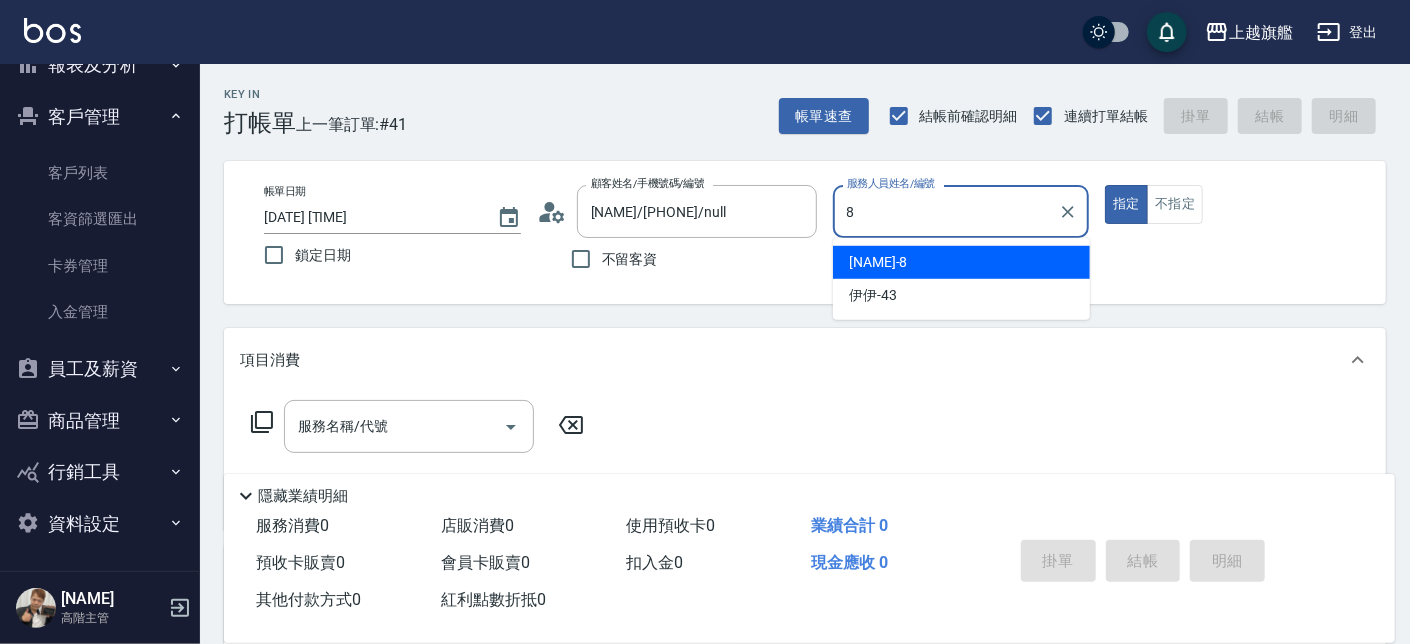 type on "周秀娟-8" 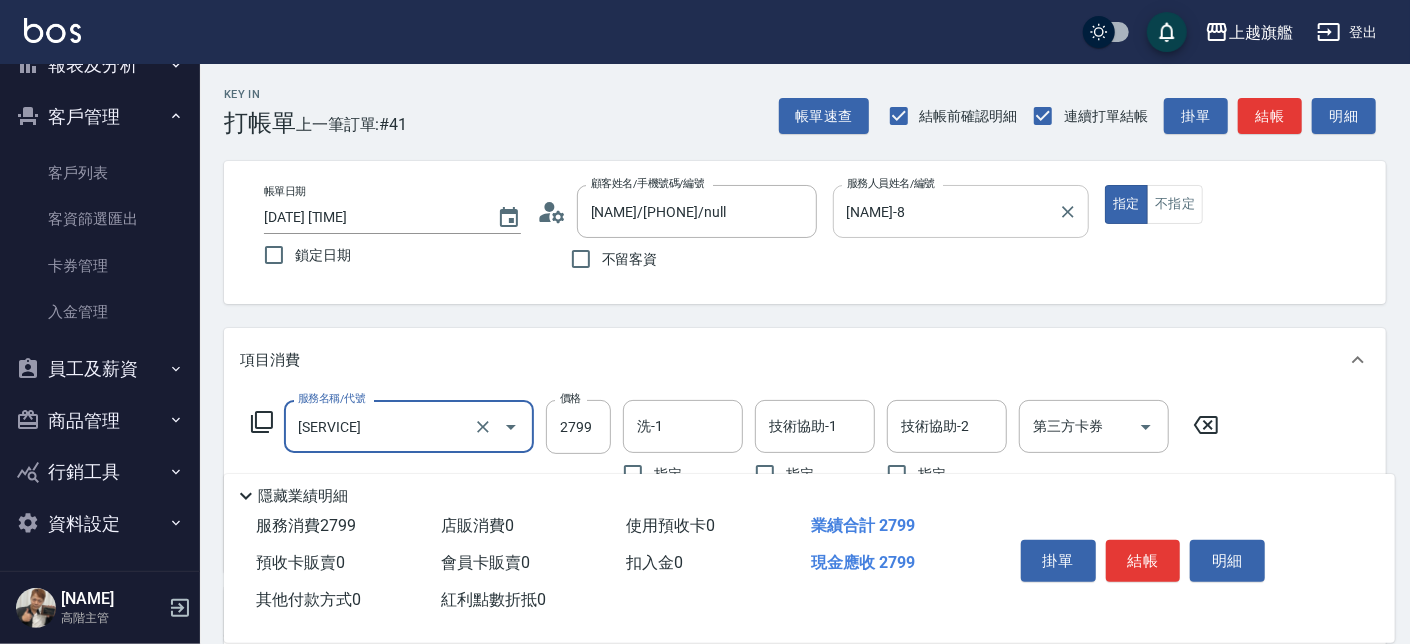 type on "染質感B2799(52799)" 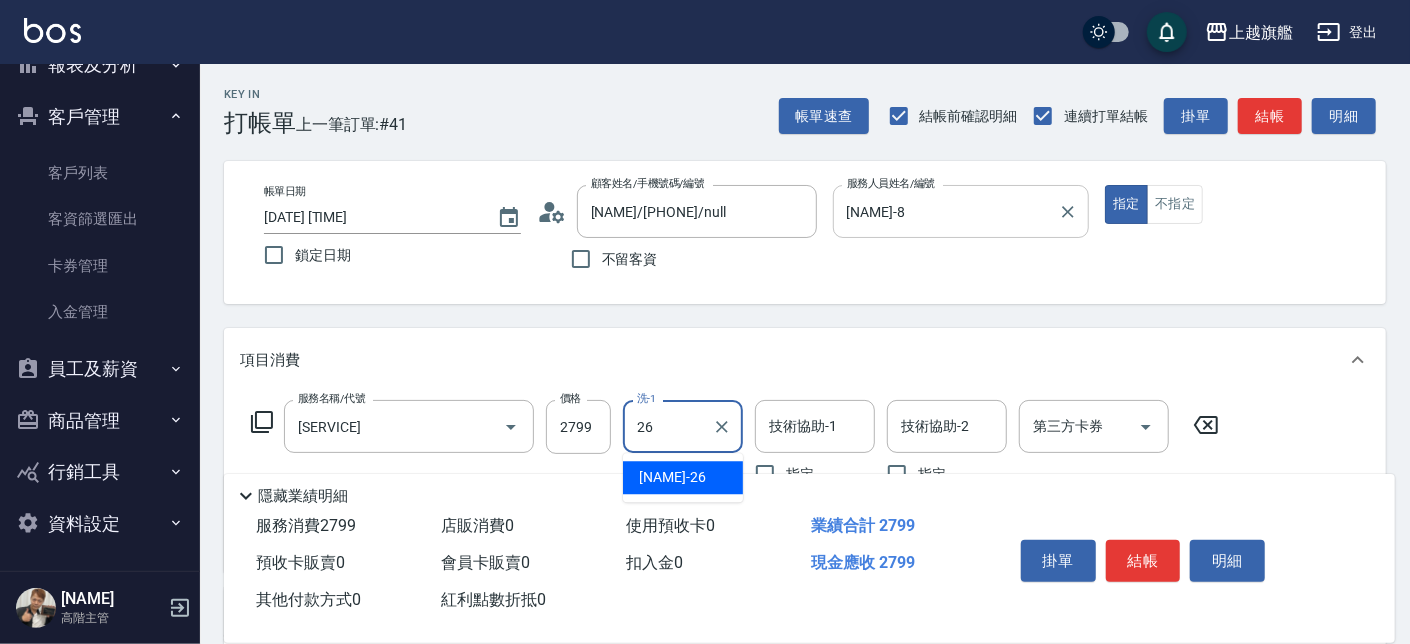 type on "陳祈聿-26" 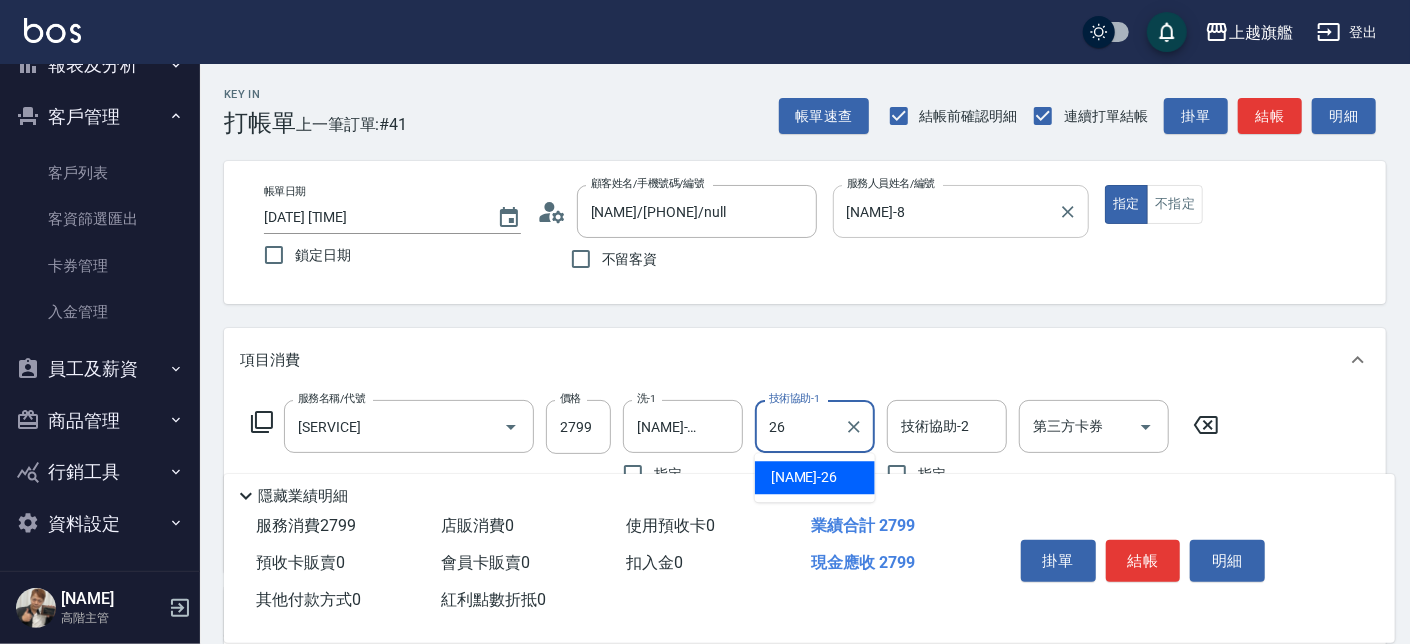 type on "陳祈聿-26" 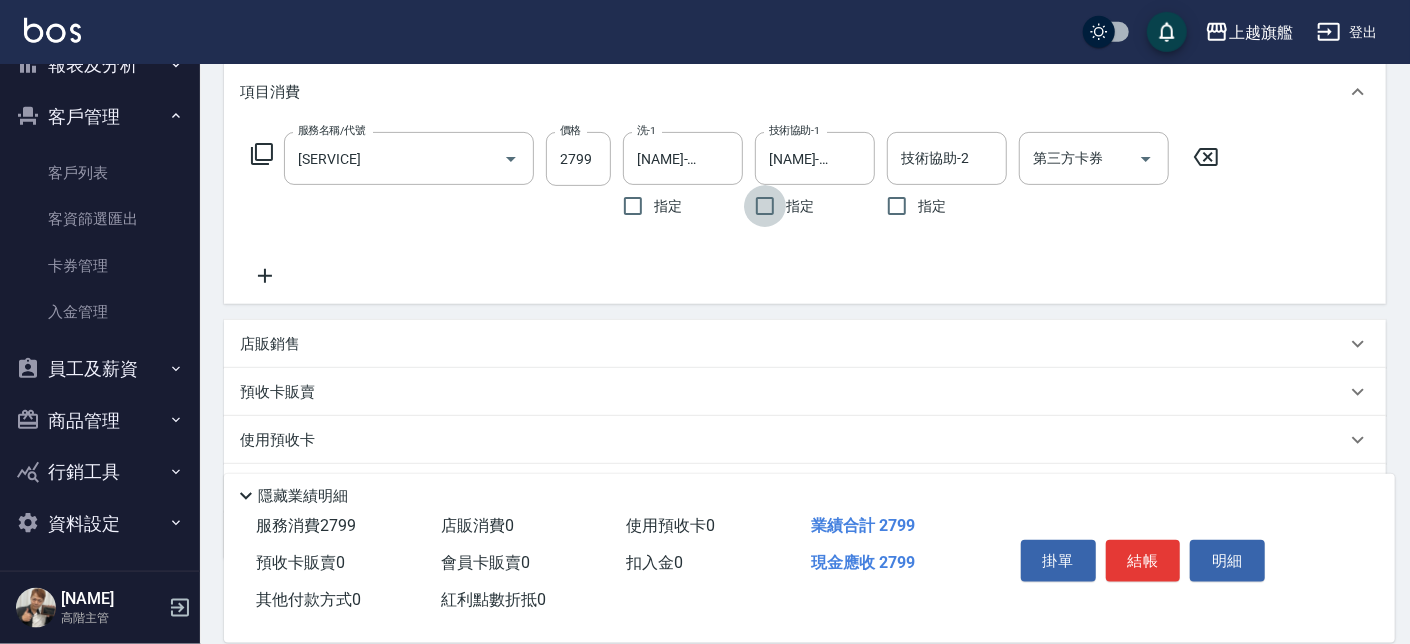 scroll, scrollTop: 341, scrollLeft: 0, axis: vertical 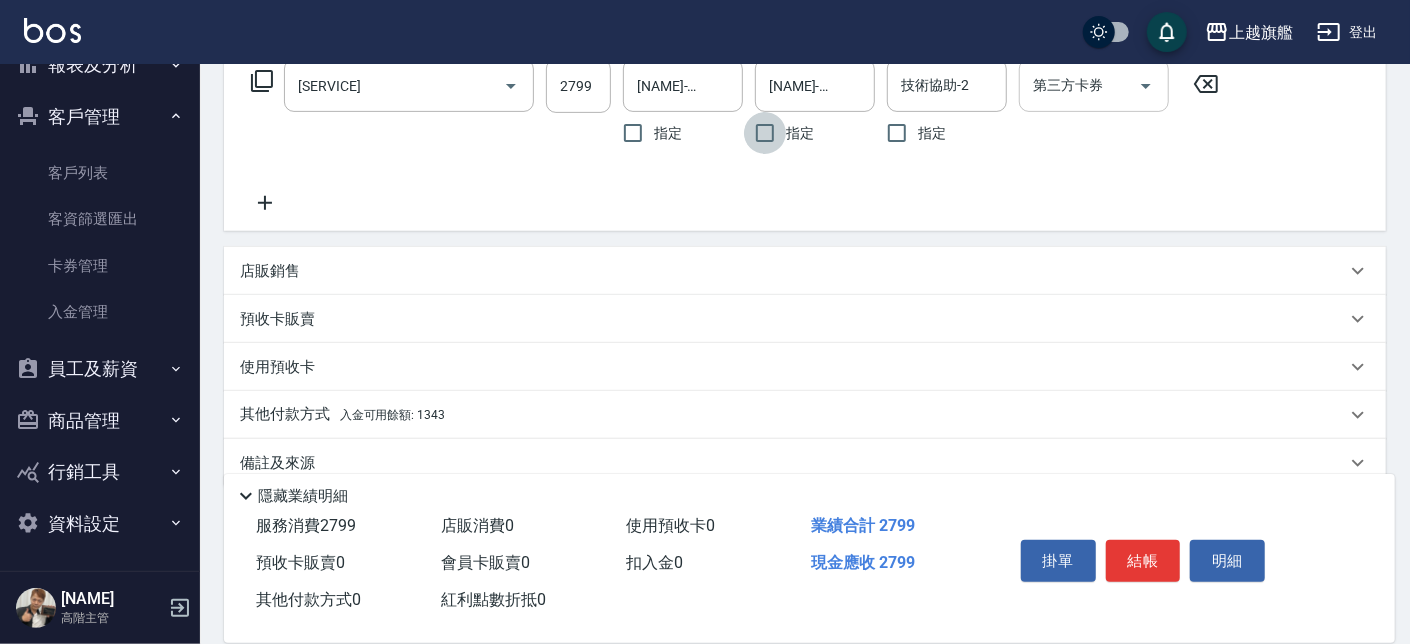 click on "第三方卡券" at bounding box center (1094, 85) 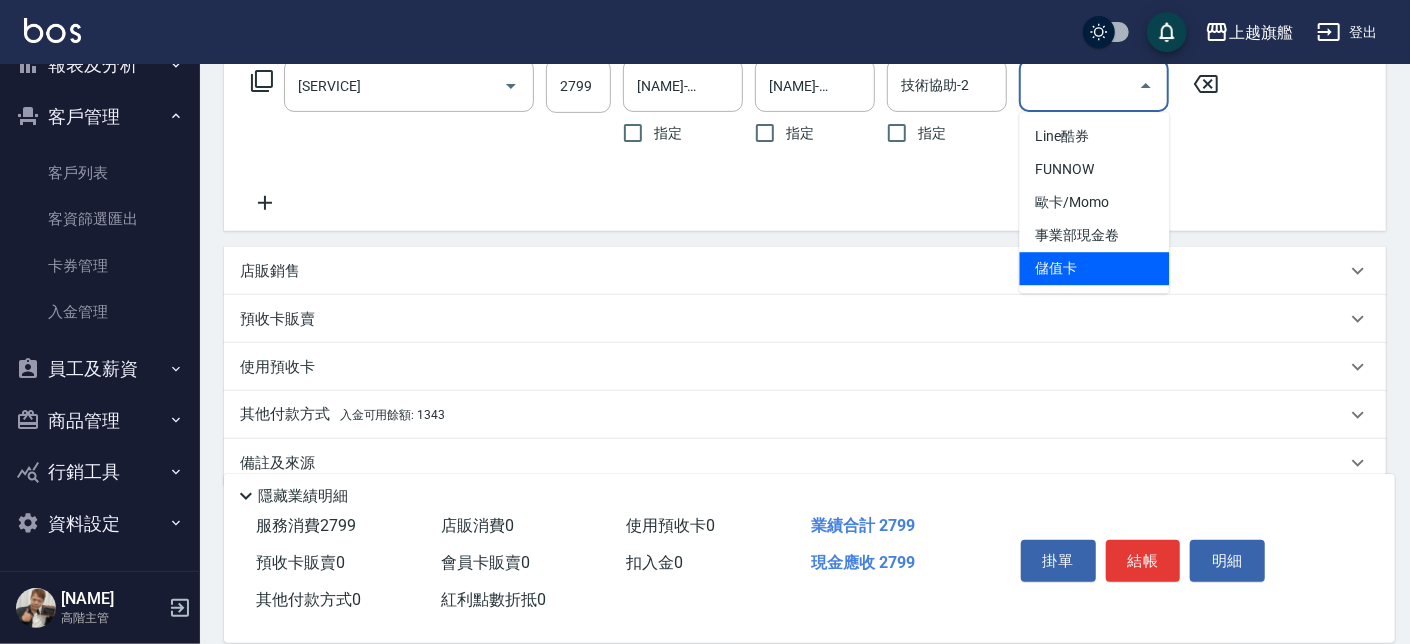 click on "儲值卡" at bounding box center [1095, 268] 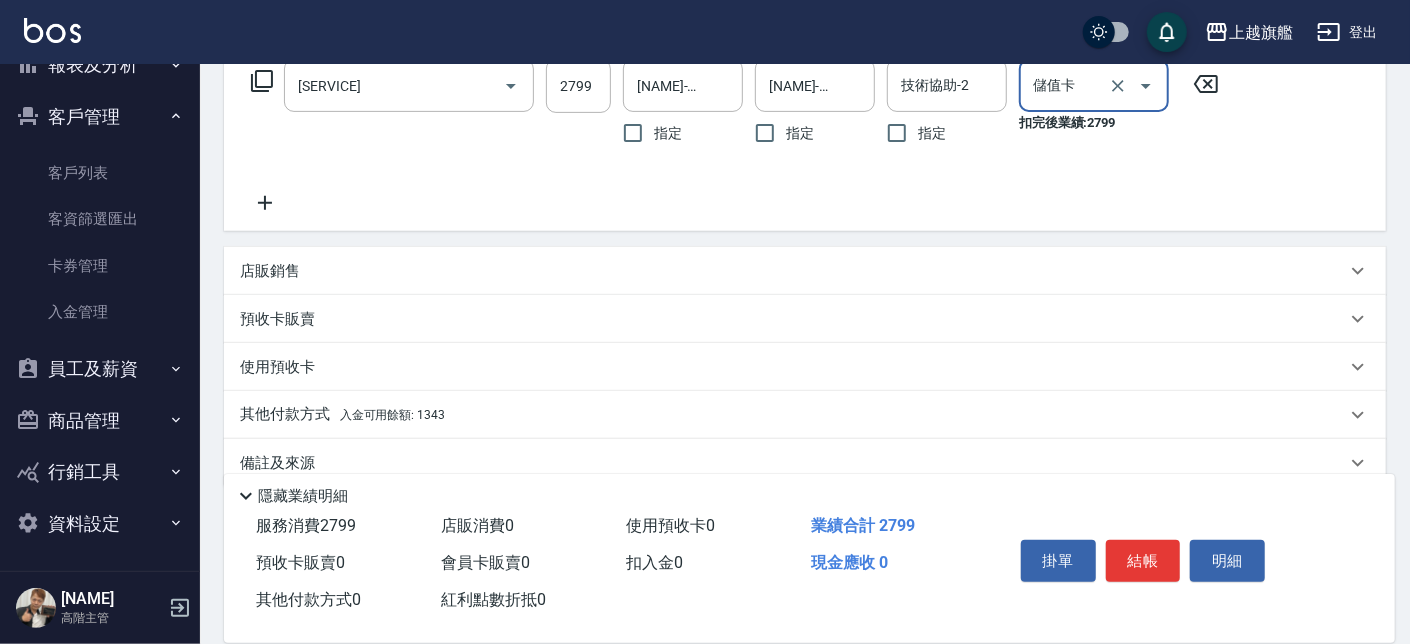 type on "儲值卡" 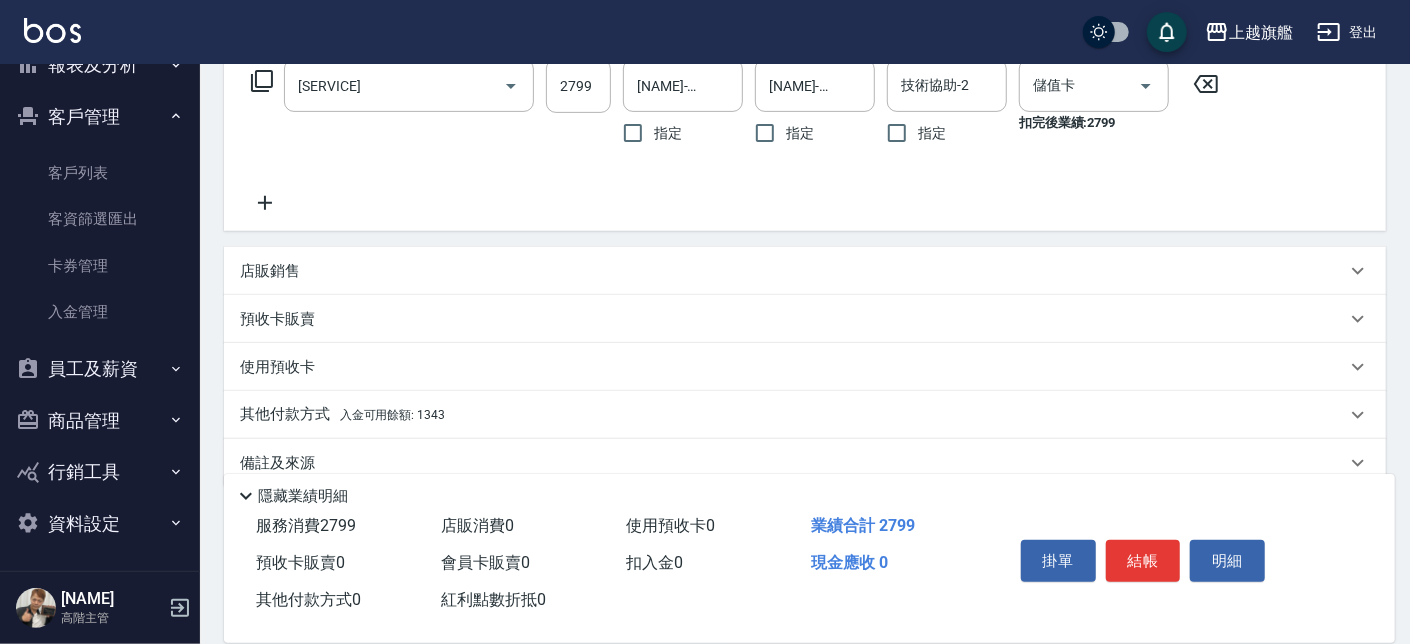 click on "其他付款方式 入金可用餘額: 1343" at bounding box center [805, 415] 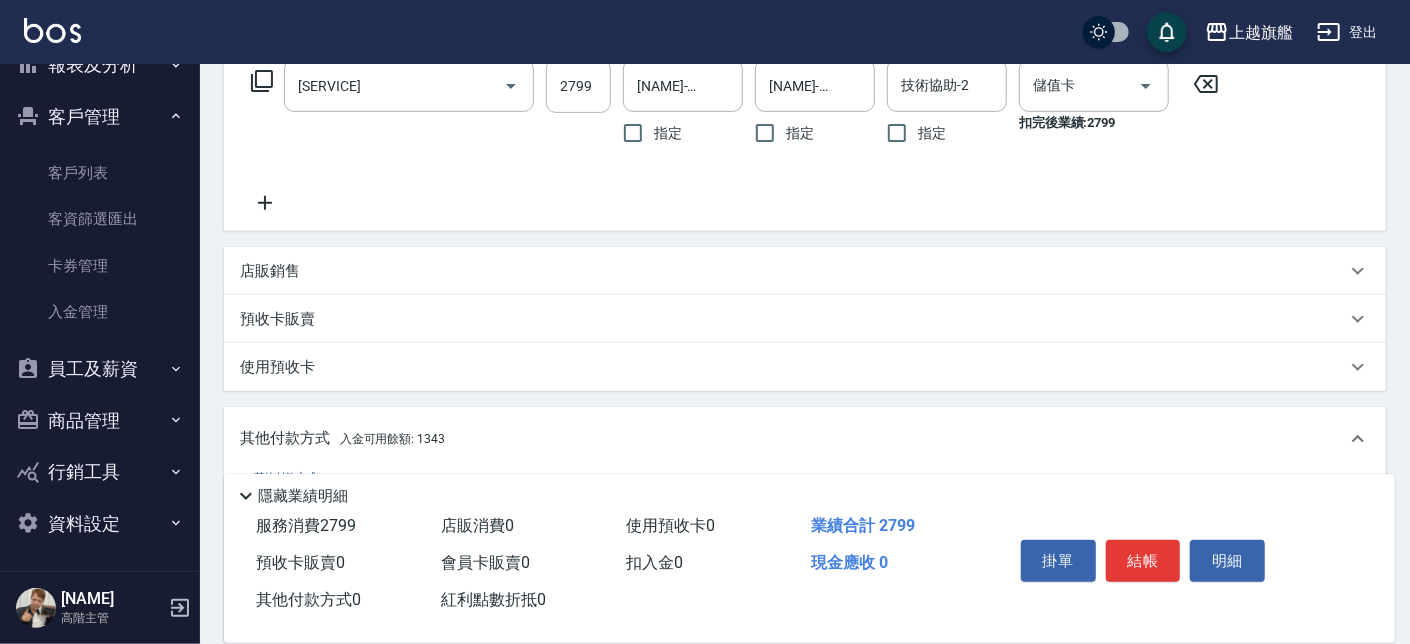scroll, scrollTop: 0, scrollLeft: 0, axis: both 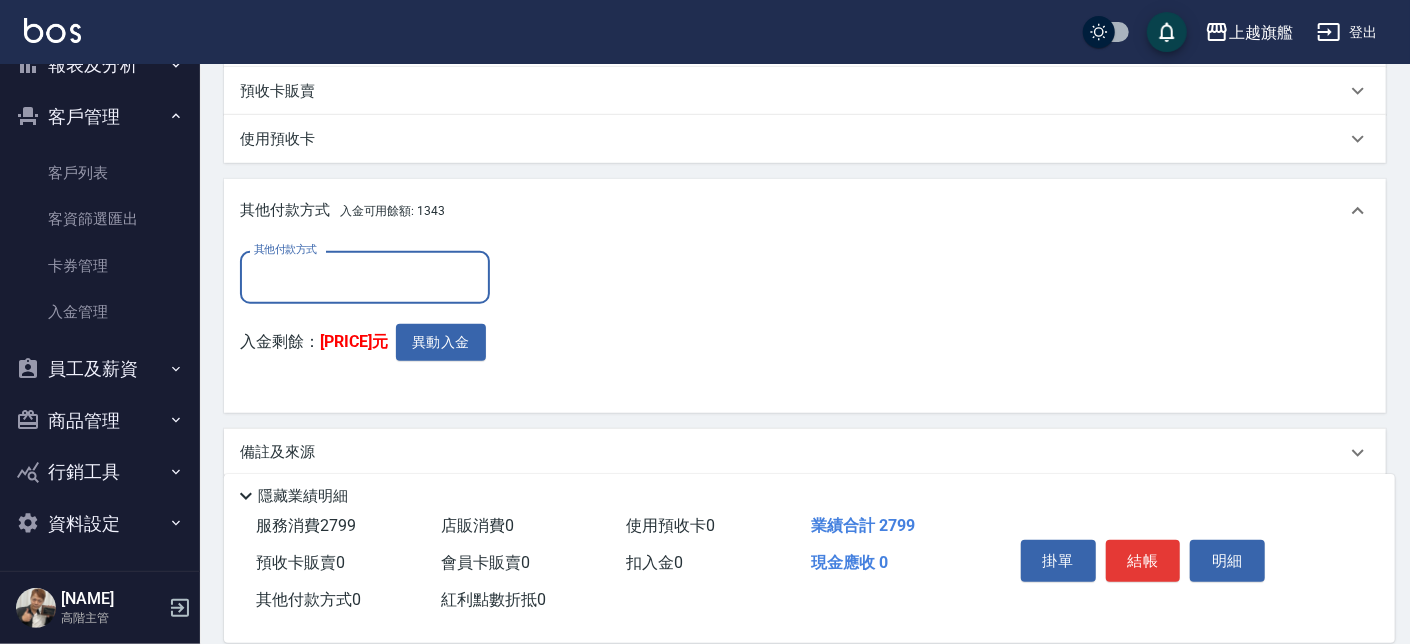 click on "其他付款方式" at bounding box center (365, 277) 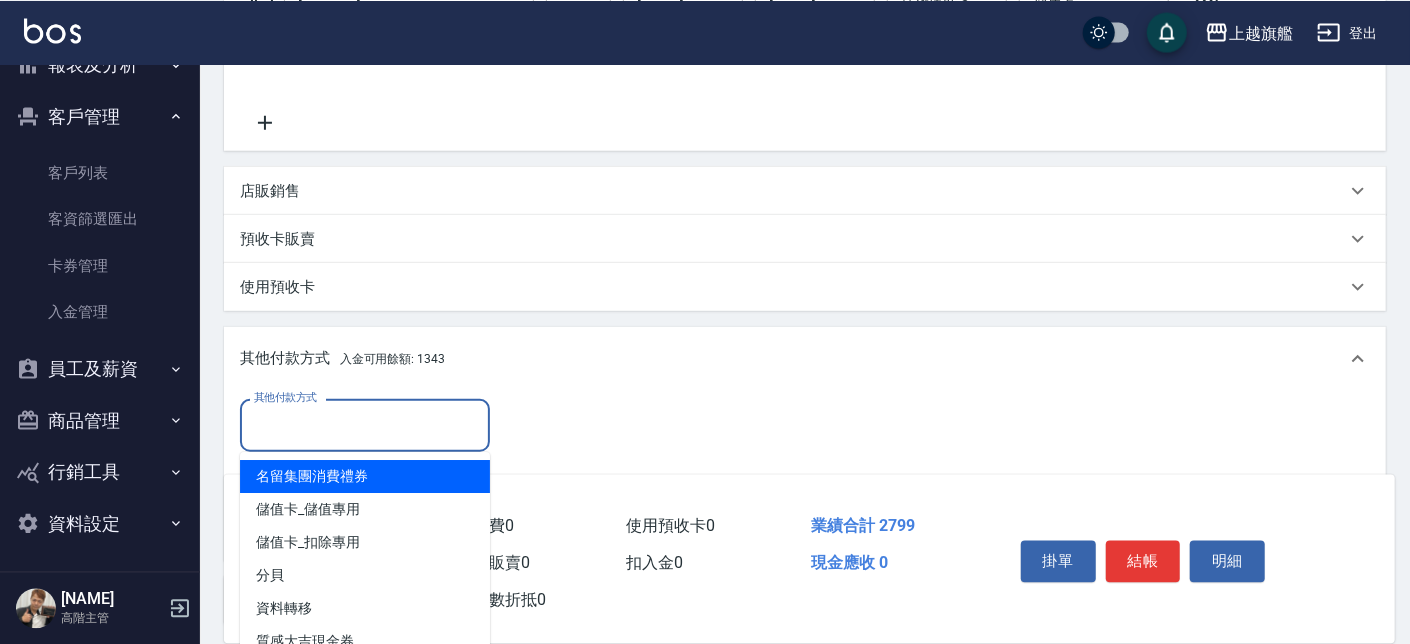 scroll, scrollTop: 227, scrollLeft: 0, axis: vertical 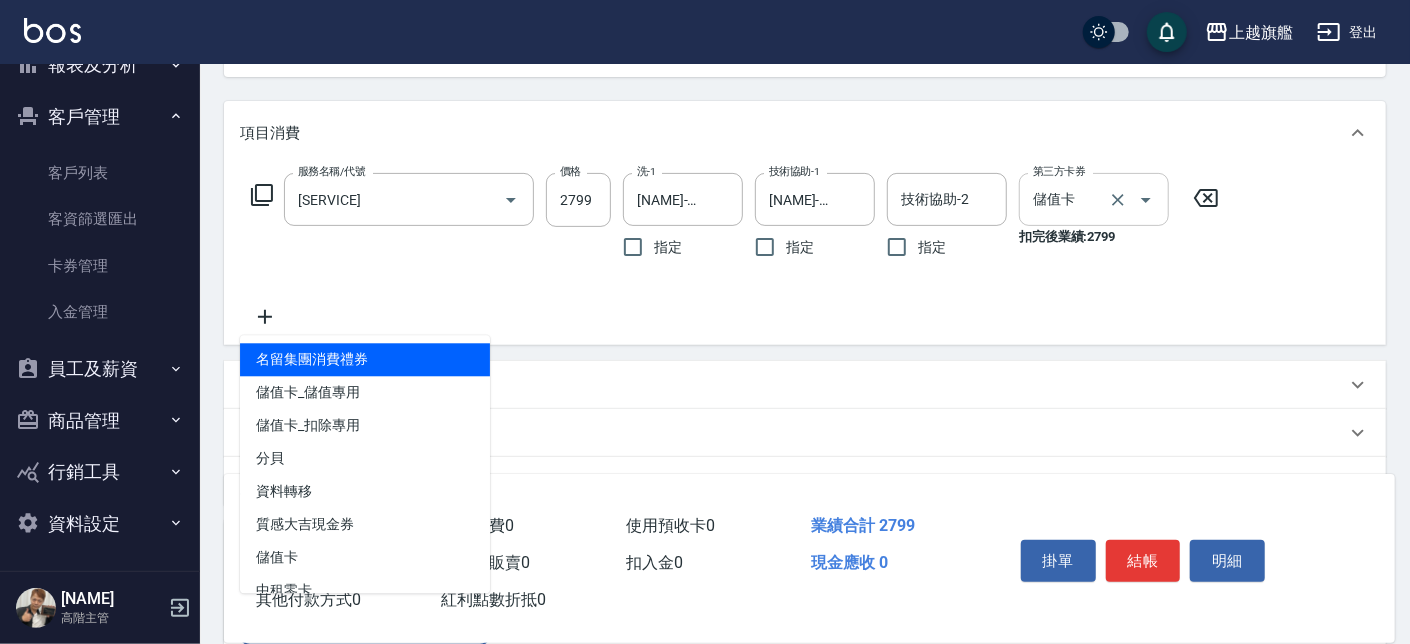 click at bounding box center [1146, 200] 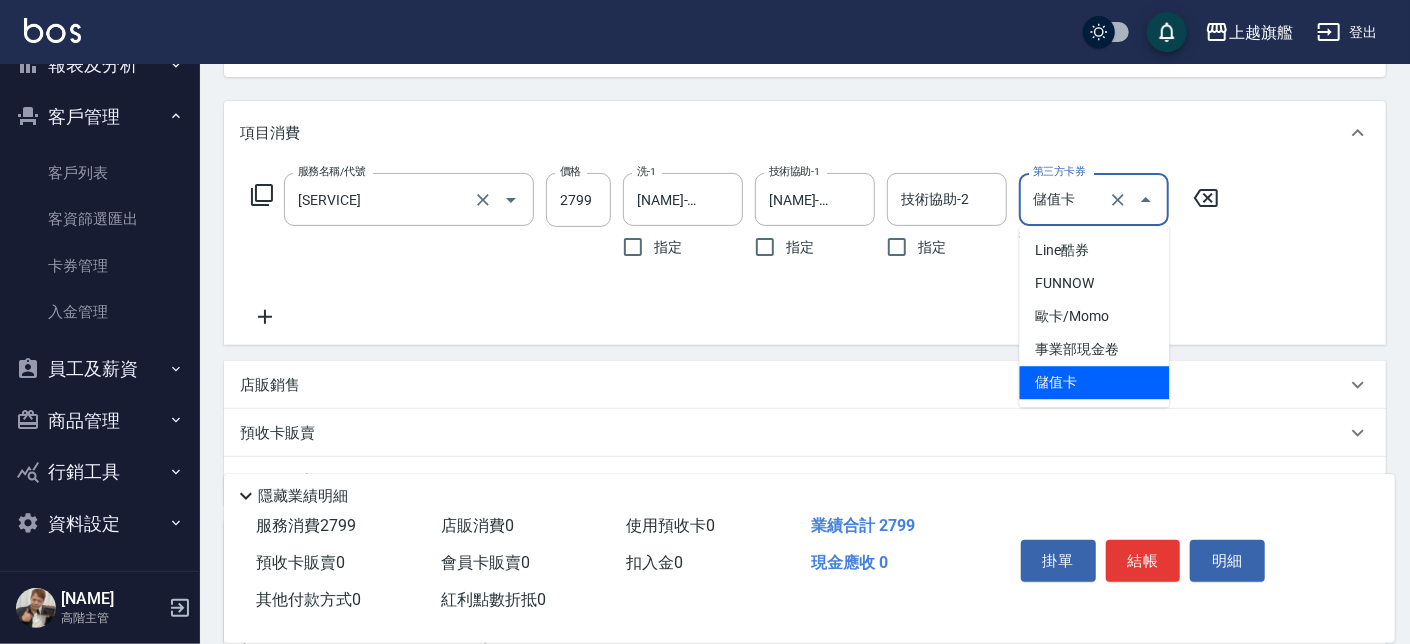 drag, startPoint x: 510, startPoint y: 239, endPoint x: 499, endPoint y: 245, distance: 12.529964 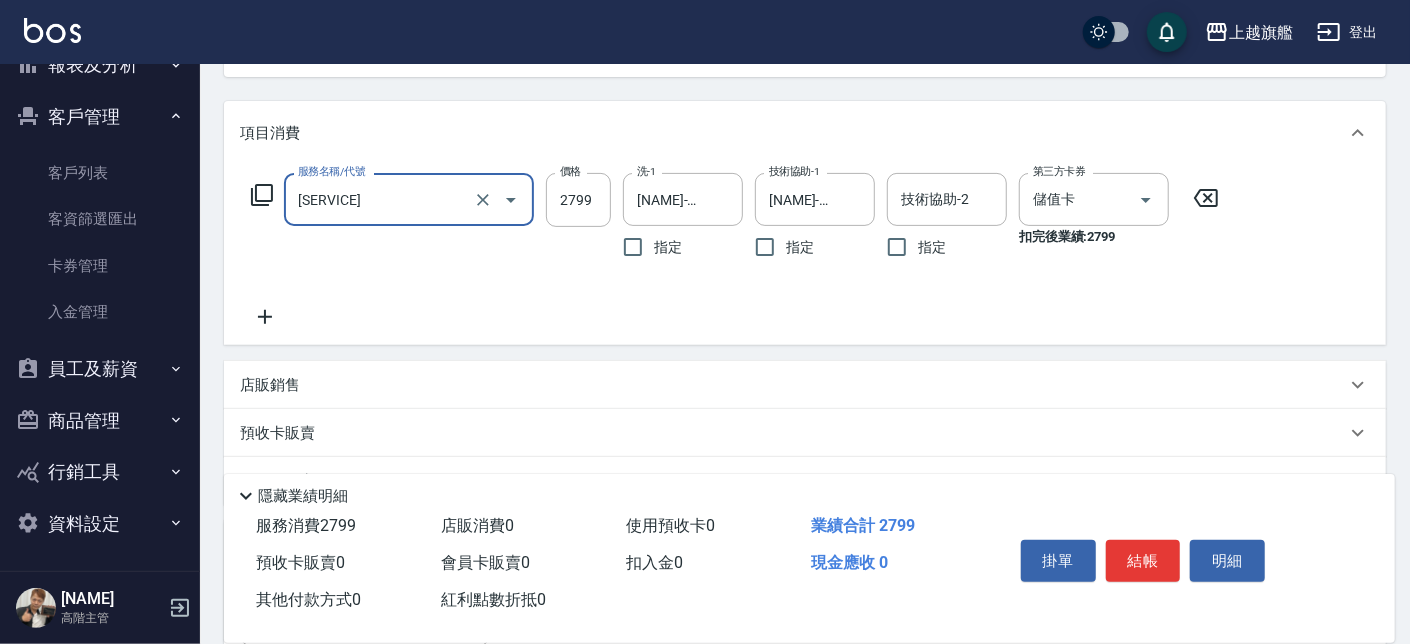 click 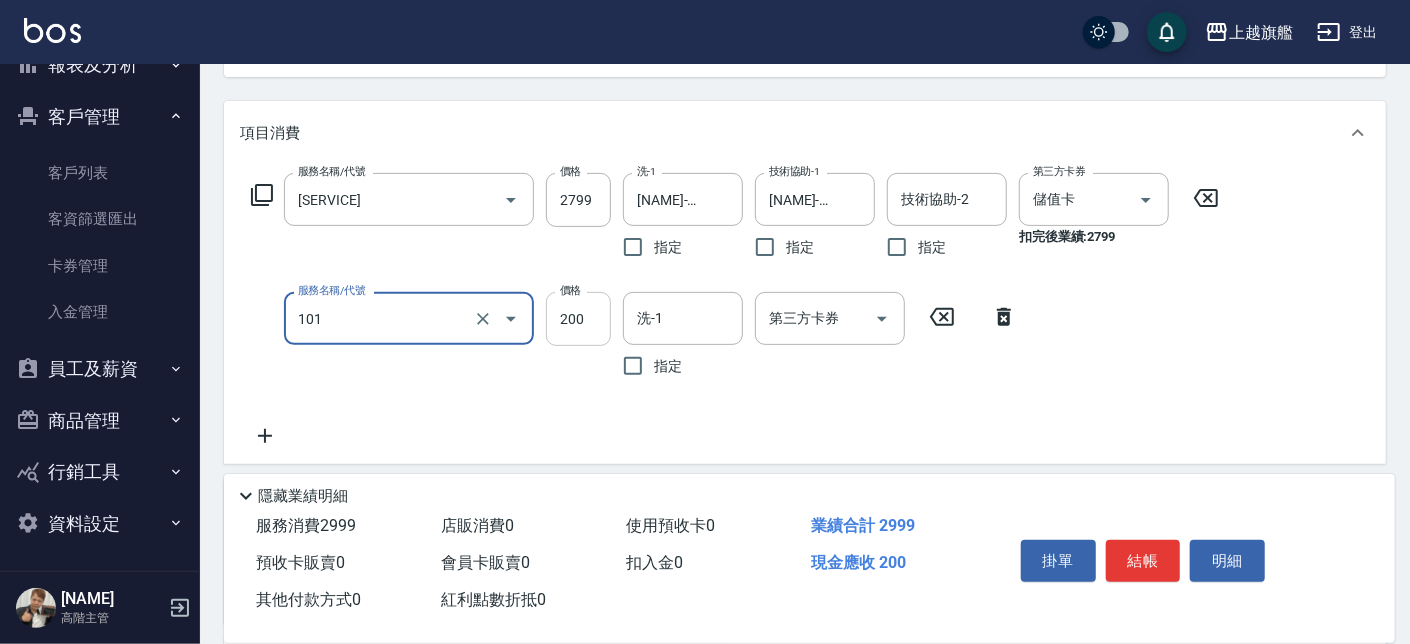 type on "一般洗(101)" 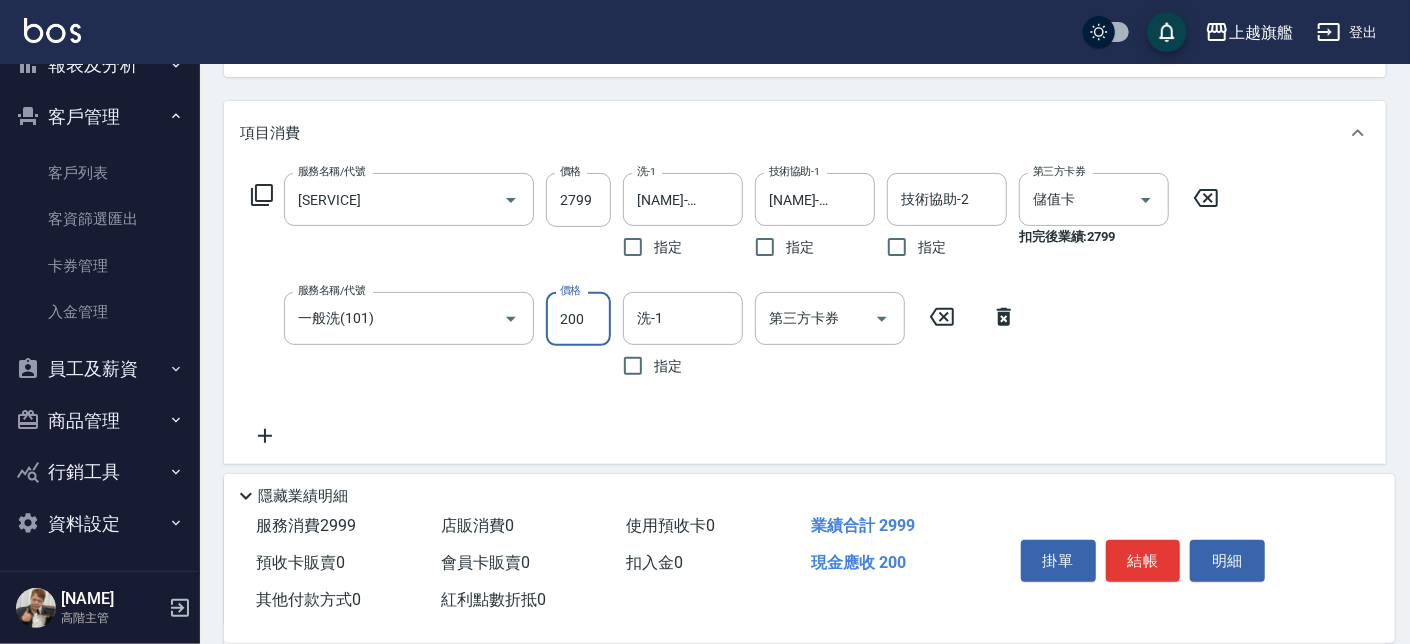 click on "200" at bounding box center [578, 319] 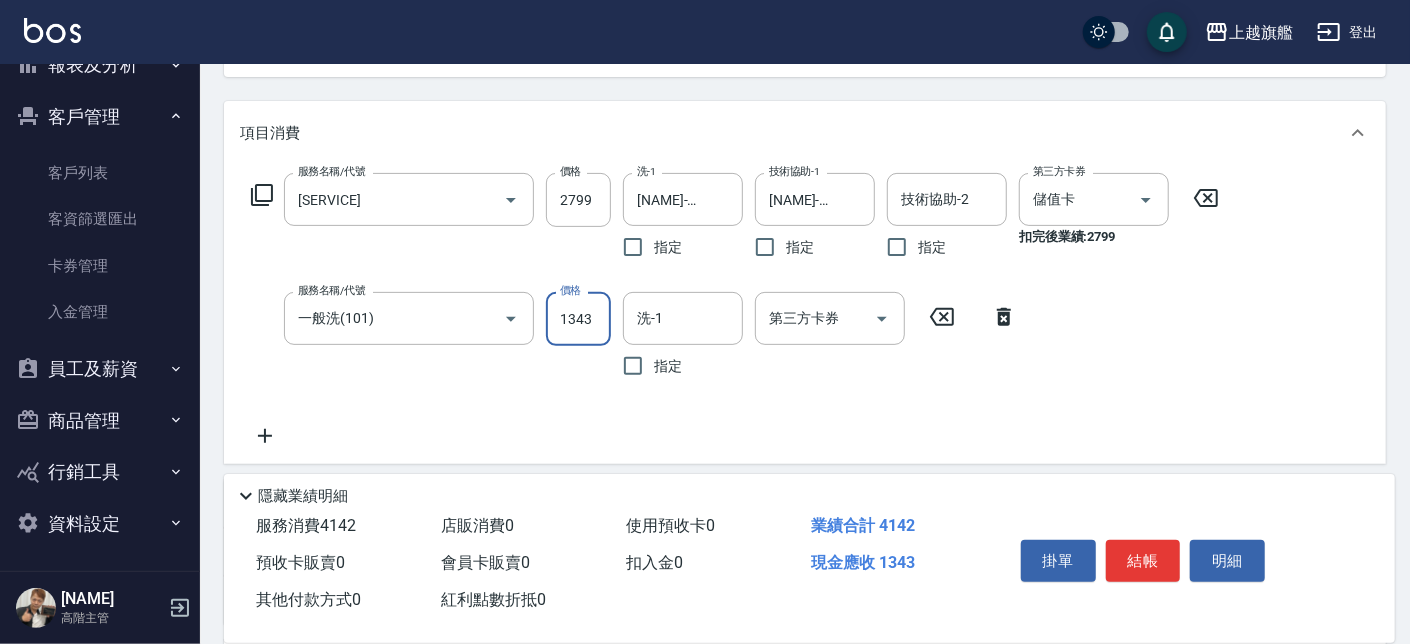 type on "1343" 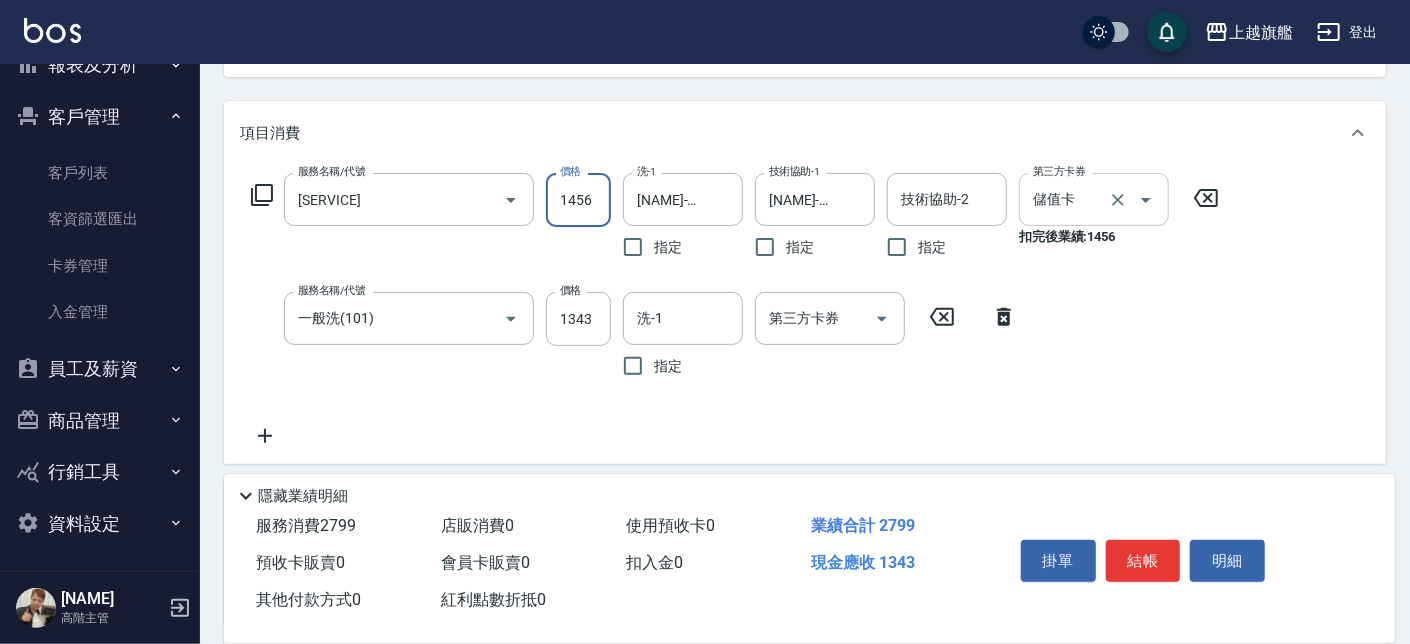 type on "1456" 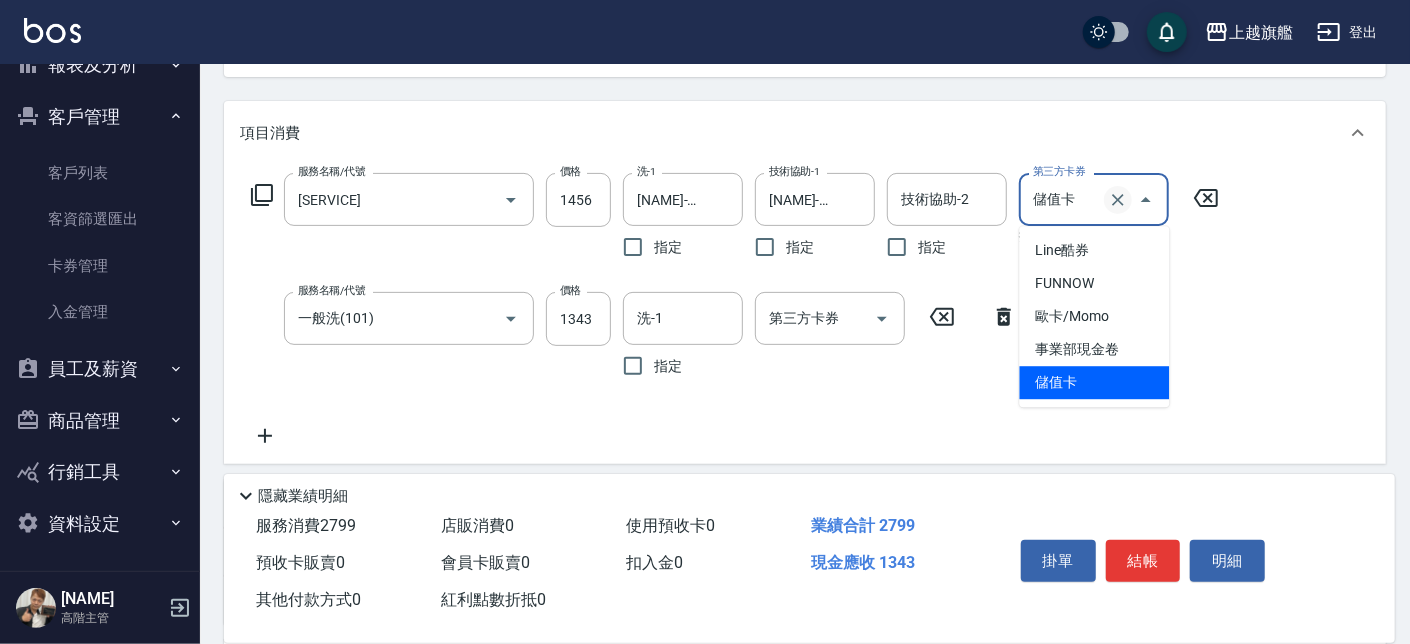 click 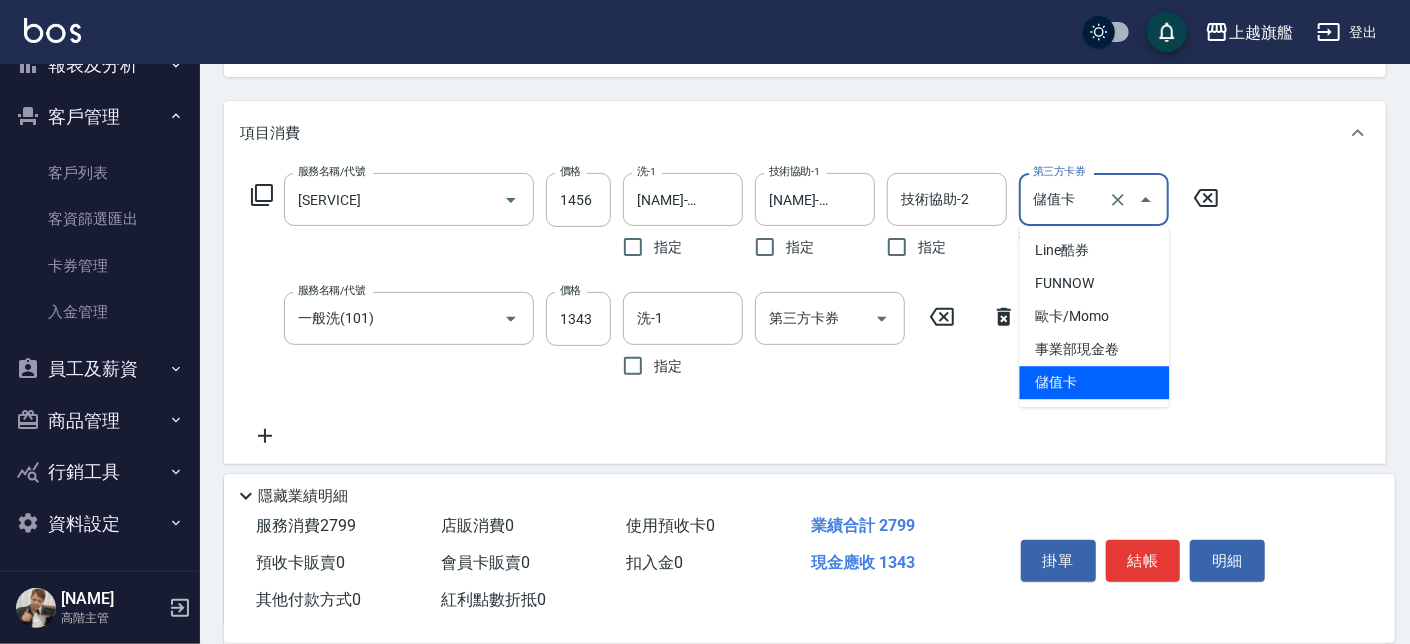 type 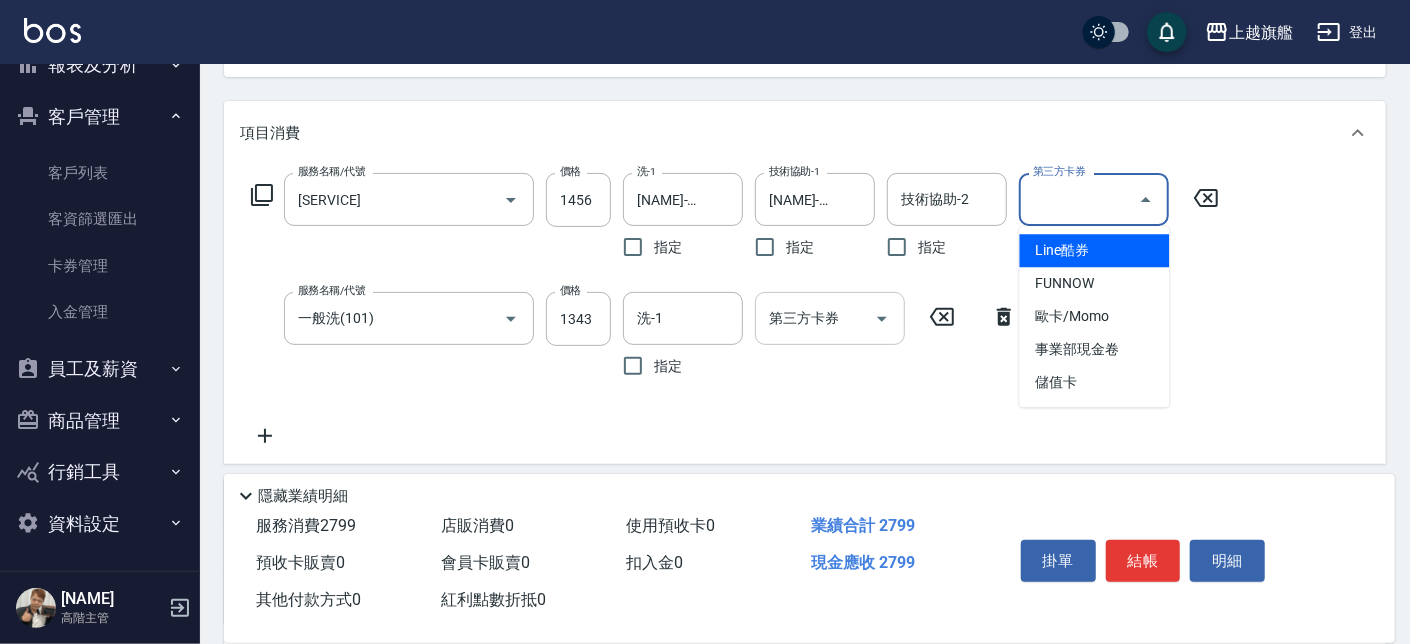 click on "第三方卡券" at bounding box center (830, 318) 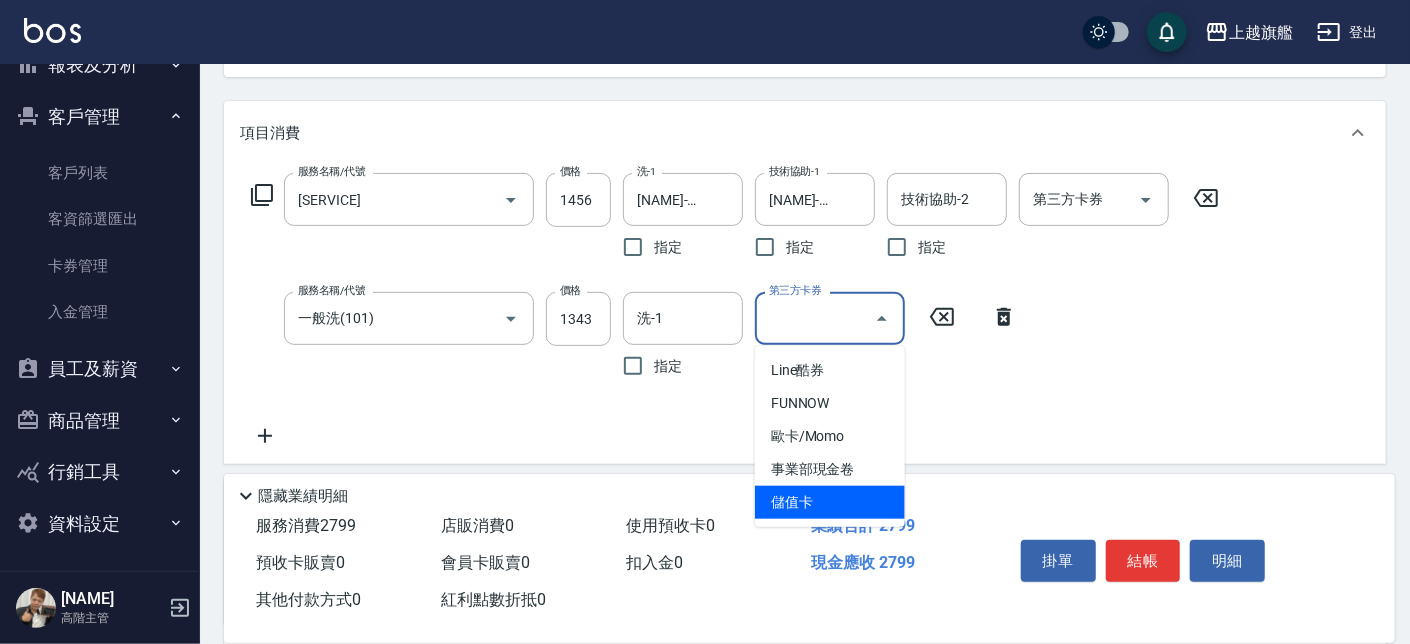 click on "儲值卡" at bounding box center (830, 502) 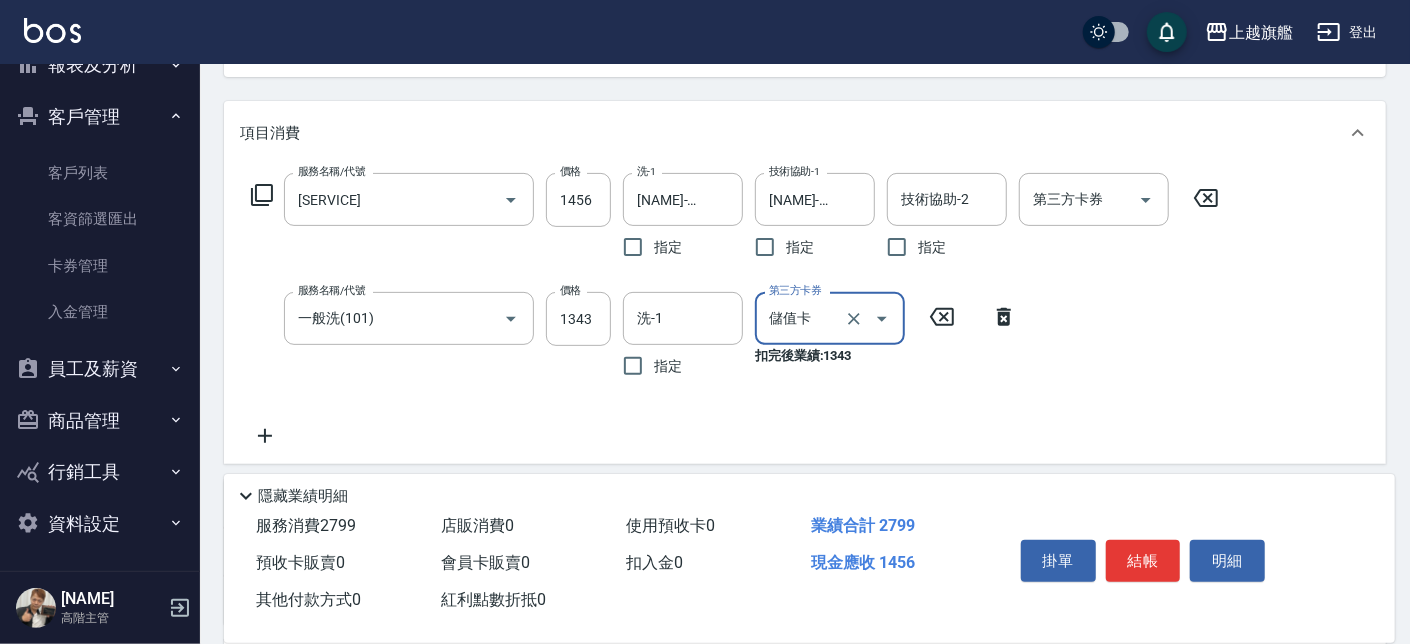 type on "儲值卡" 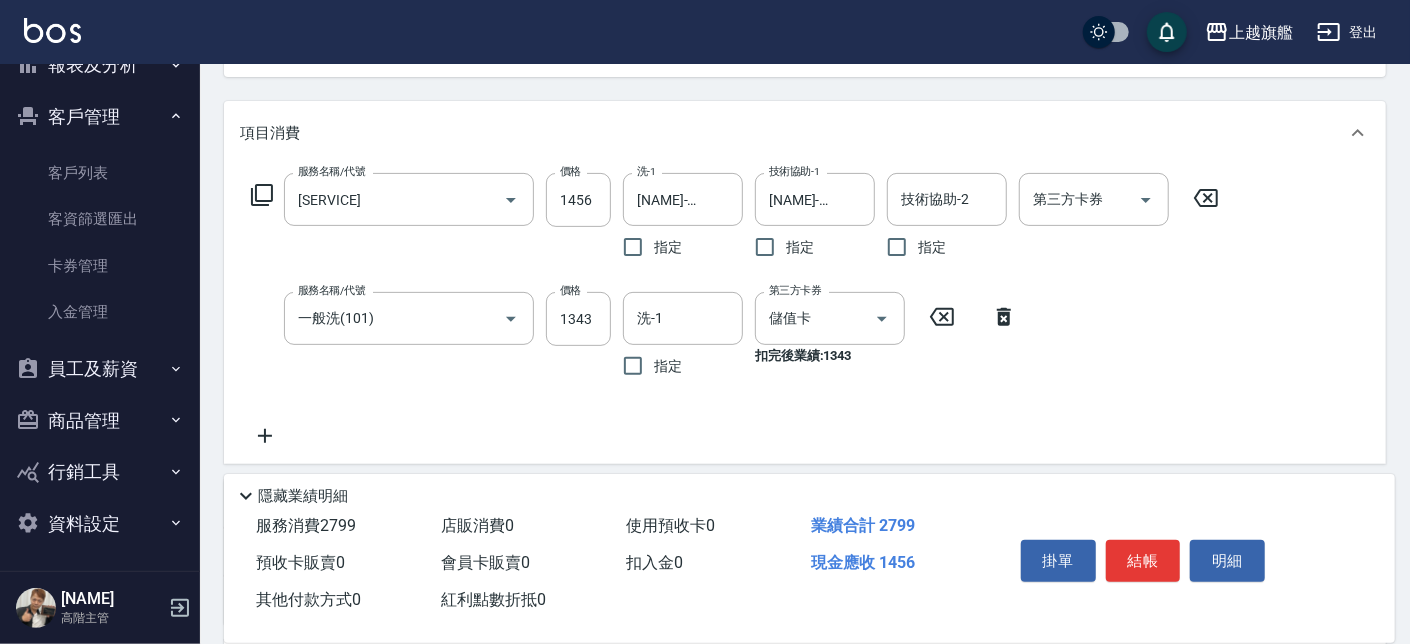 click on "服務名稱/代號 染質感B2799(52799) 服務名稱/代號 價格 1456 價格 洗-1 陳祈聿-26 洗-1 指定 技術協助-1 陳祈聿-26 技術協助-1 指定 技術協助-2 技術協助-2 指定 第三方卡券 第三方卡券 服務名稱/代號 一般洗(101) 服務名稱/代號 價格 1343 價格 洗-1 洗-1 指定 第三方卡券 儲值卡 第三方卡券 扣完後業績: 1343" at bounding box center [735, 310] 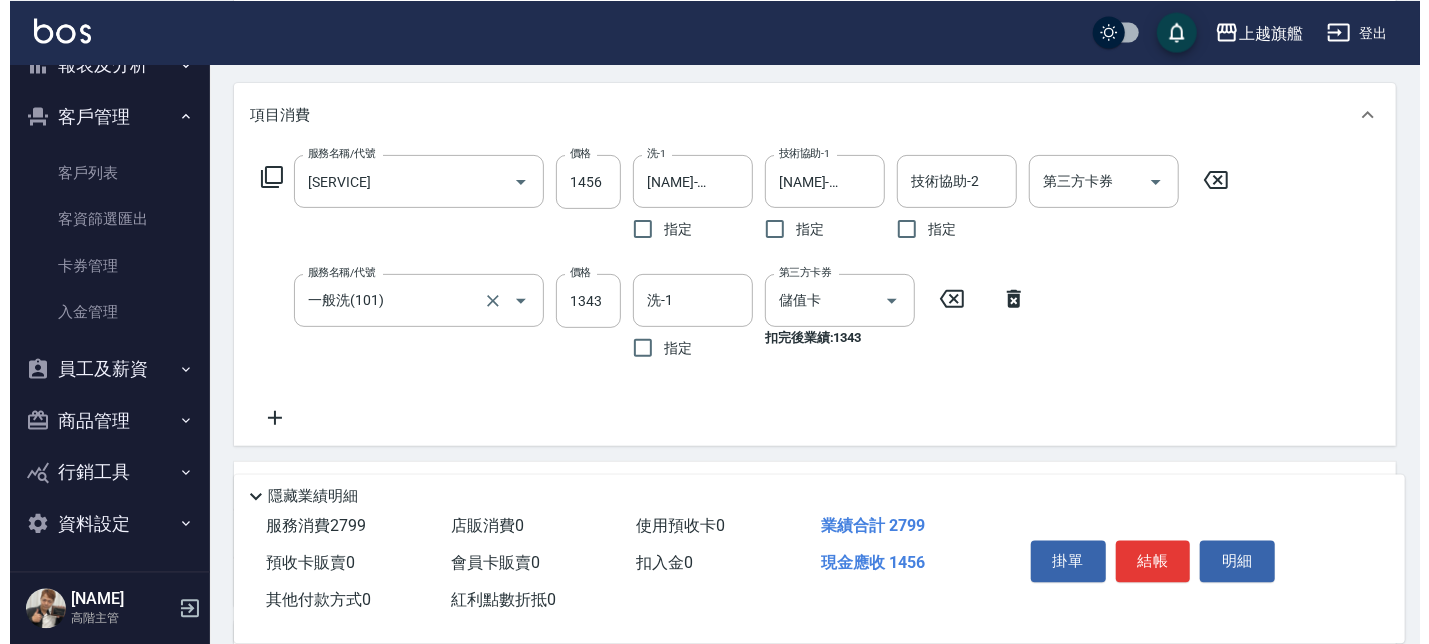 scroll, scrollTop: 683, scrollLeft: 0, axis: vertical 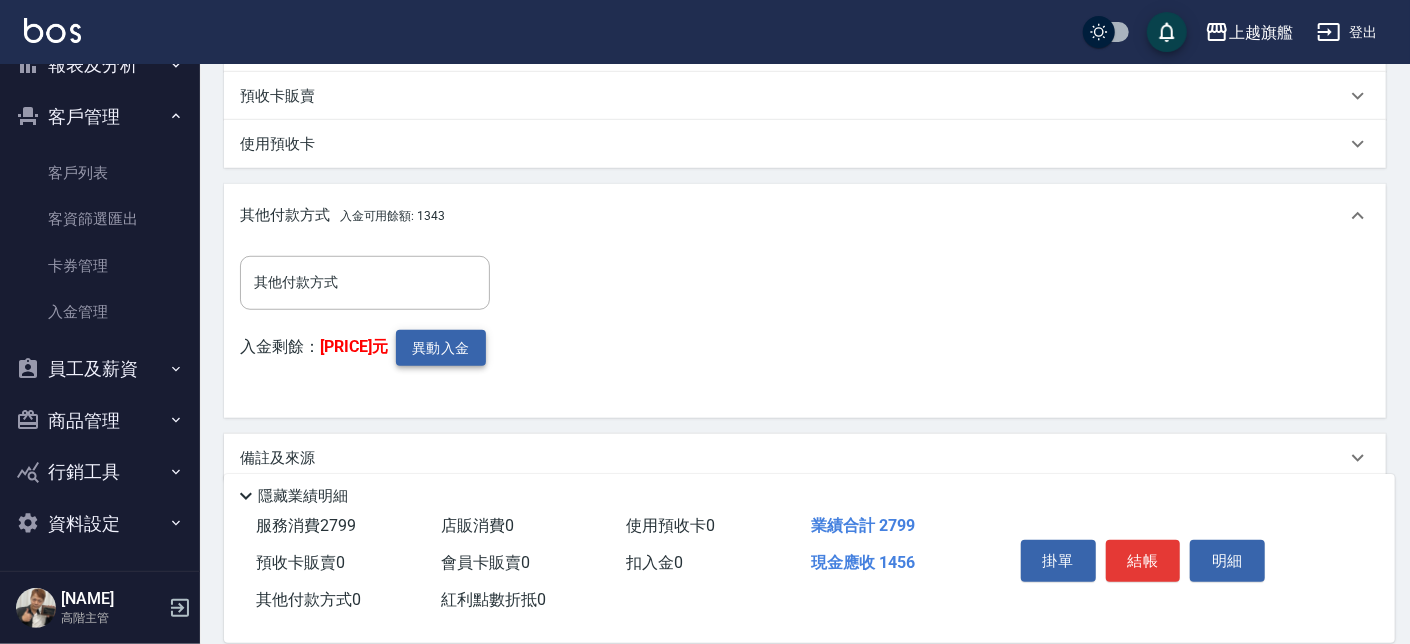 click on "異動入金" at bounding box center [441, 348] 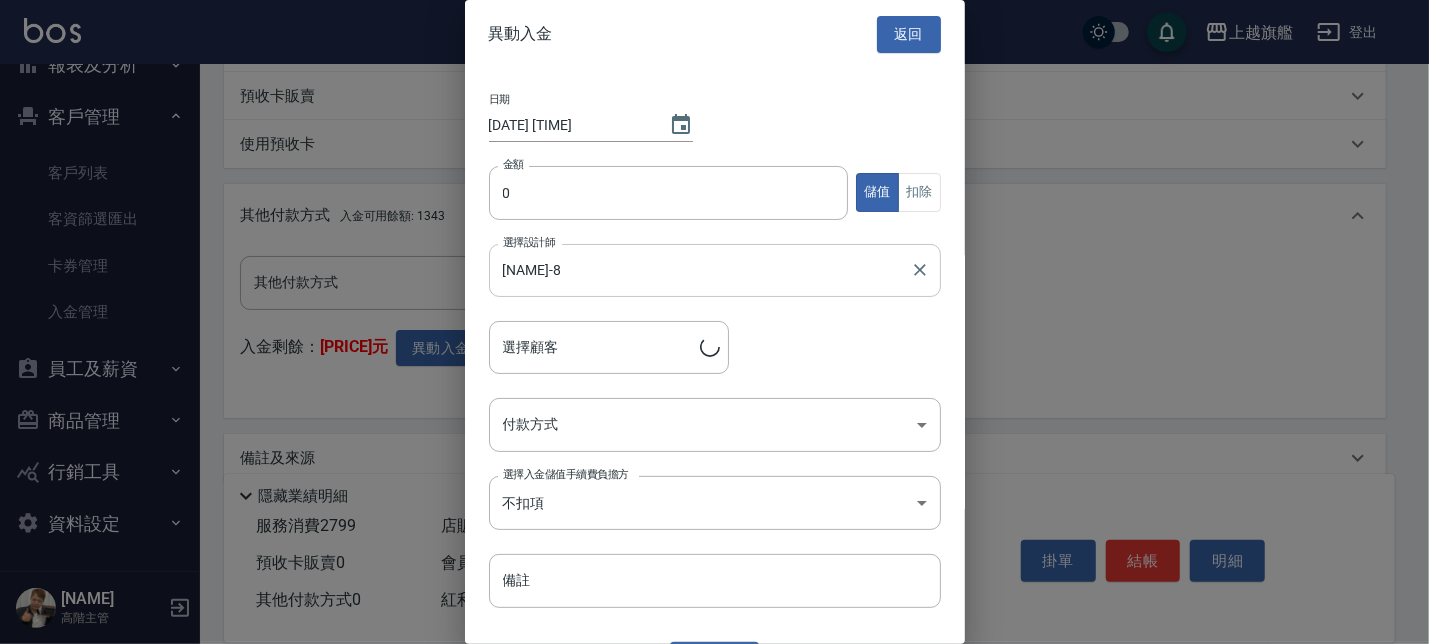 type on "簡珮綾/0917553336" 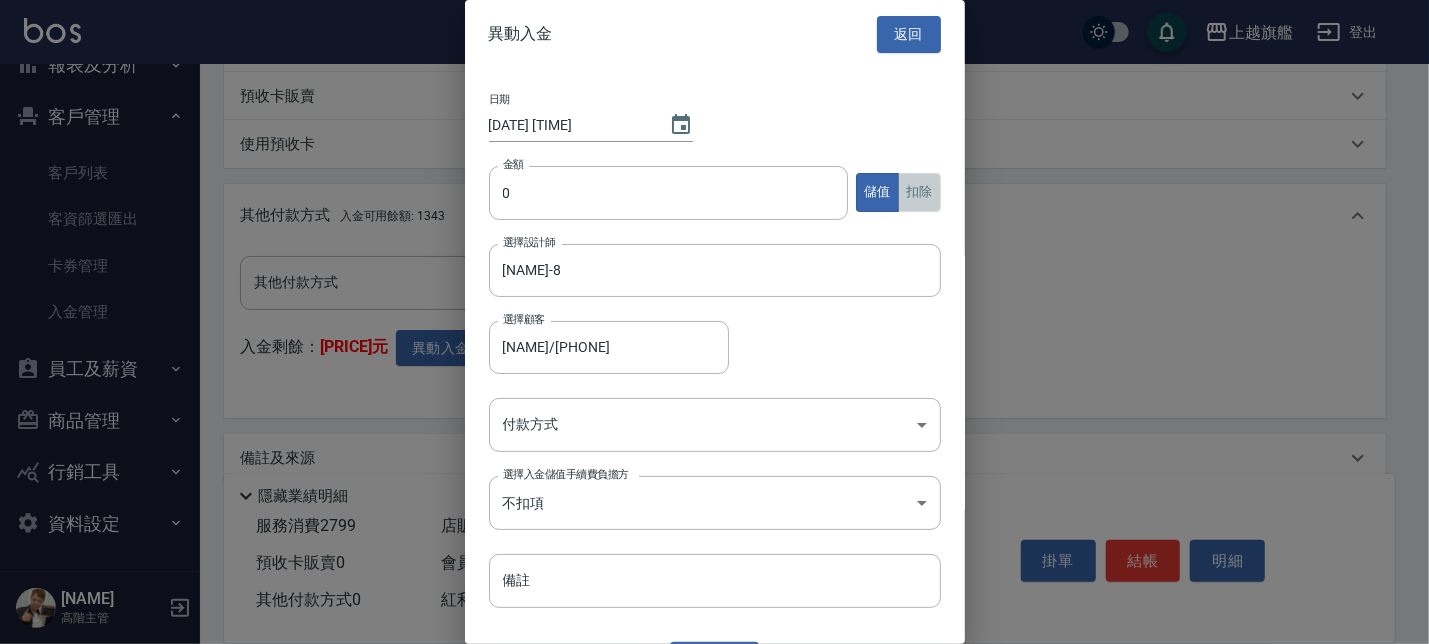 drag, startPoint x: 907, startPoint y: 186, endPoint x: 692, endPoint y: 201, distance: 215.52261 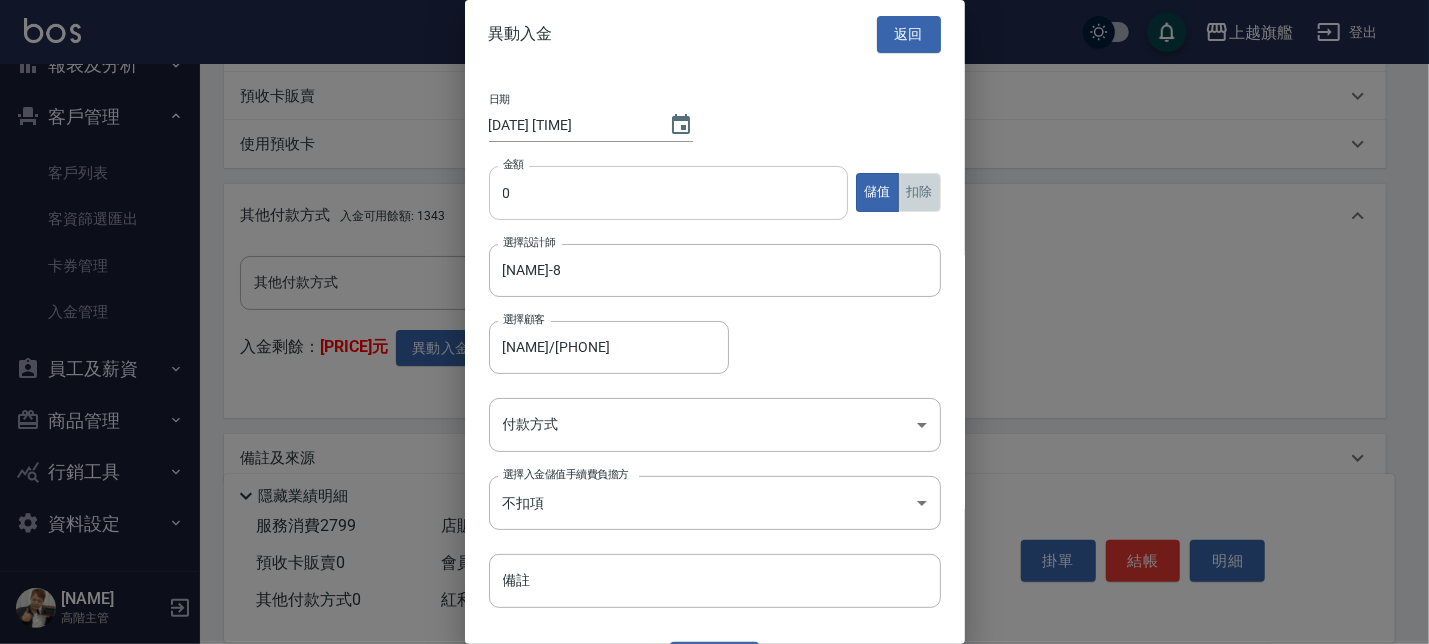 click on "扣除" at bounding box center (919, 192) 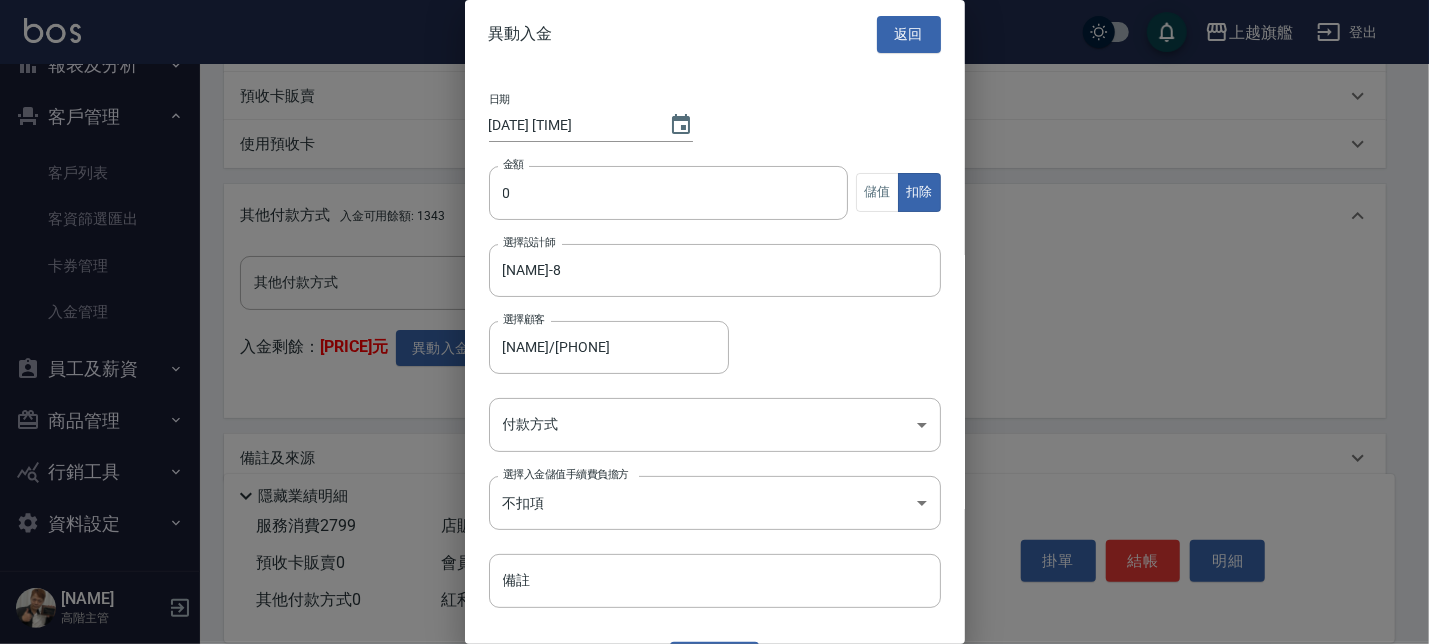 drag, startPoint x: 677, startPoint y: 199, endPoint x: 299, endPoint y: 190, distance: 378.10712 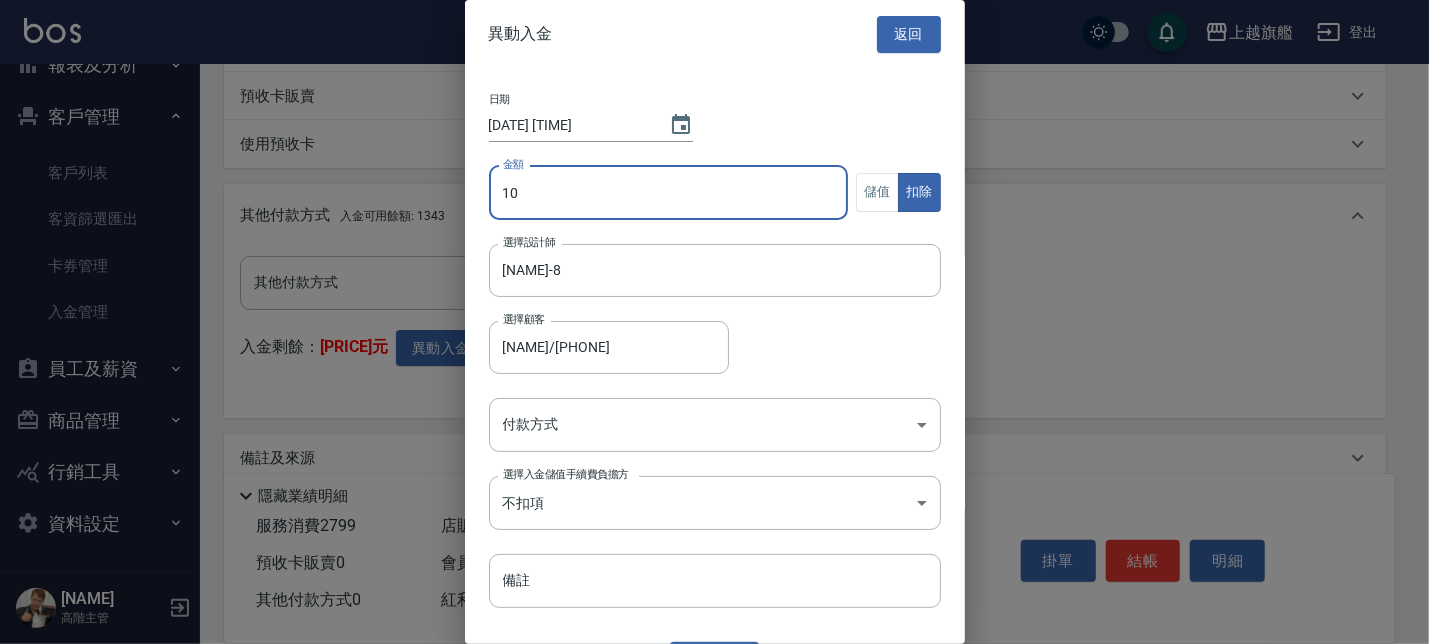 drag, startPoint x: 552, startPoint y: 191, endPoint x: 339, endPoint y: 199, distance: 213.15018 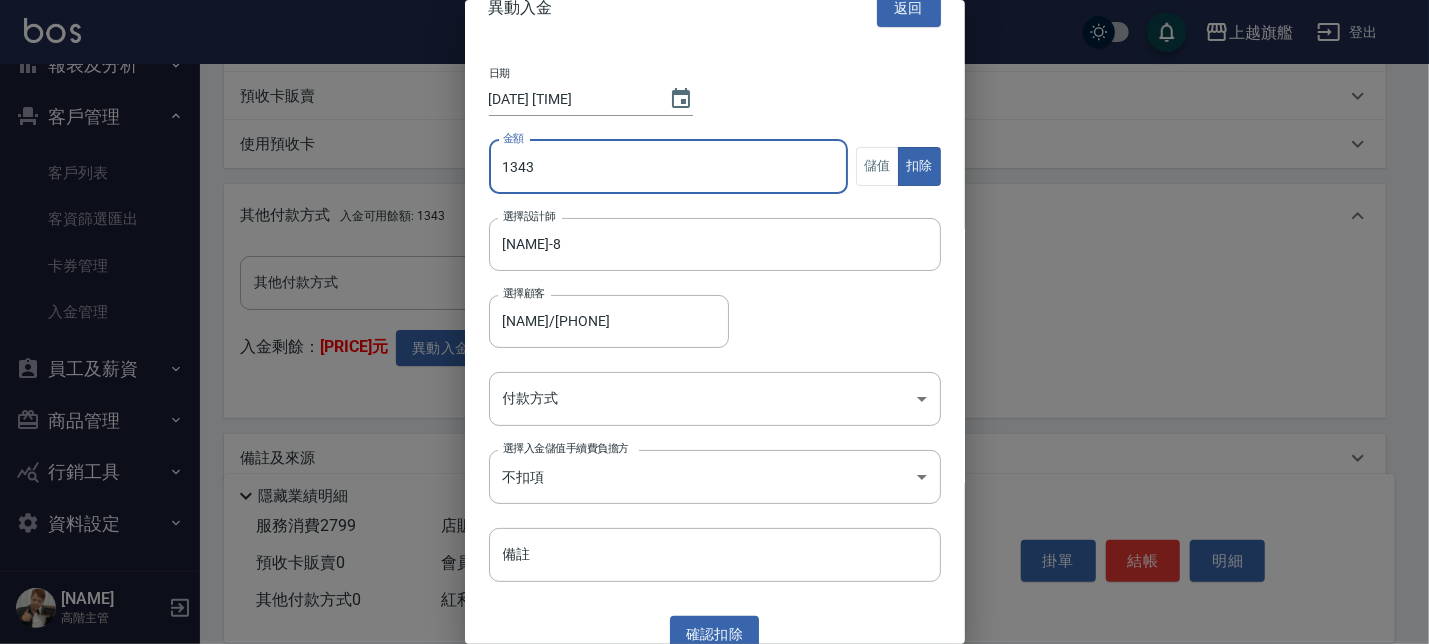 scroll, scrollTop: 44, scrollLeft: 0, axis: vertical 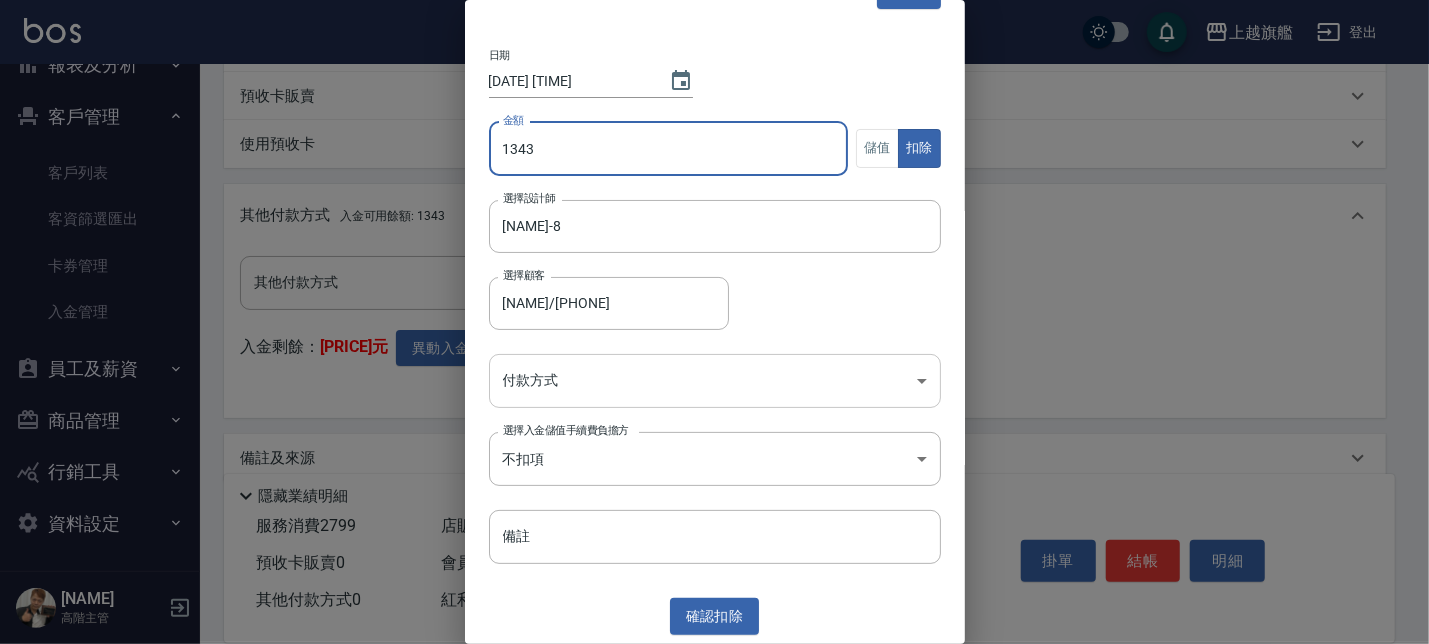 type on "1343" 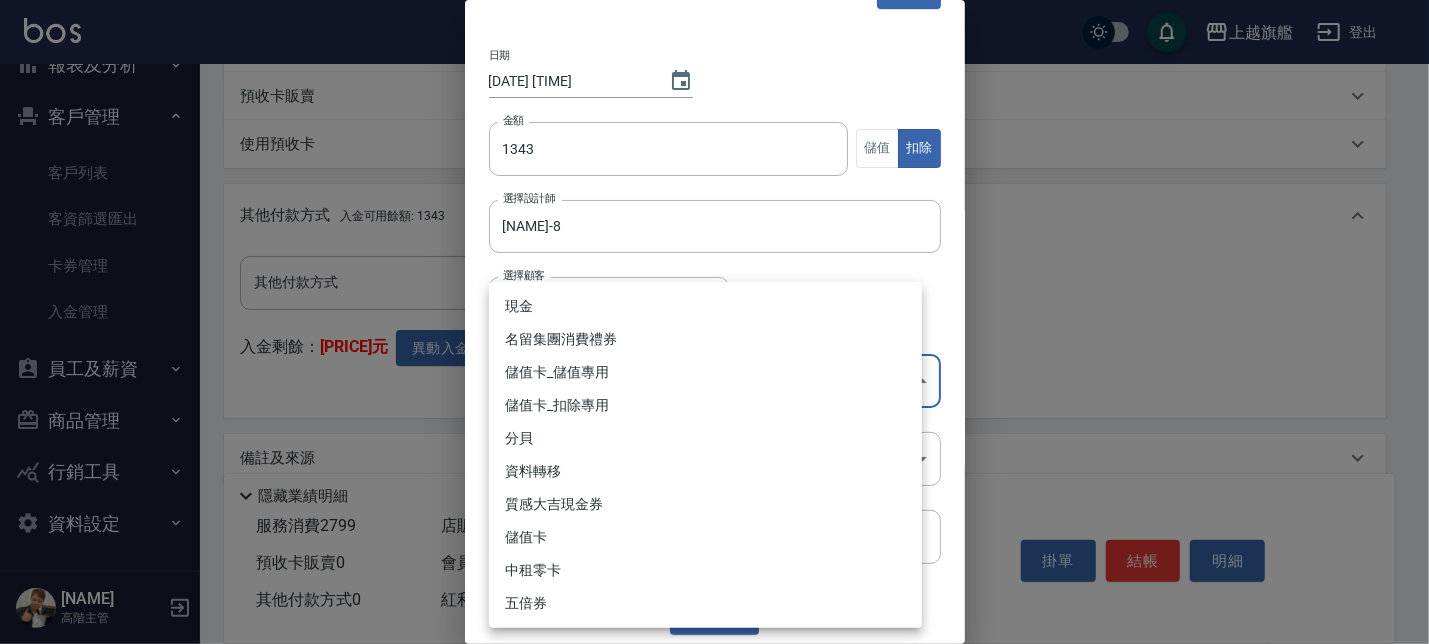 drag, startPoint x: 554, startPoint y: 543, endPoint x: 585, endPoint y: 559, distance: 34.88553 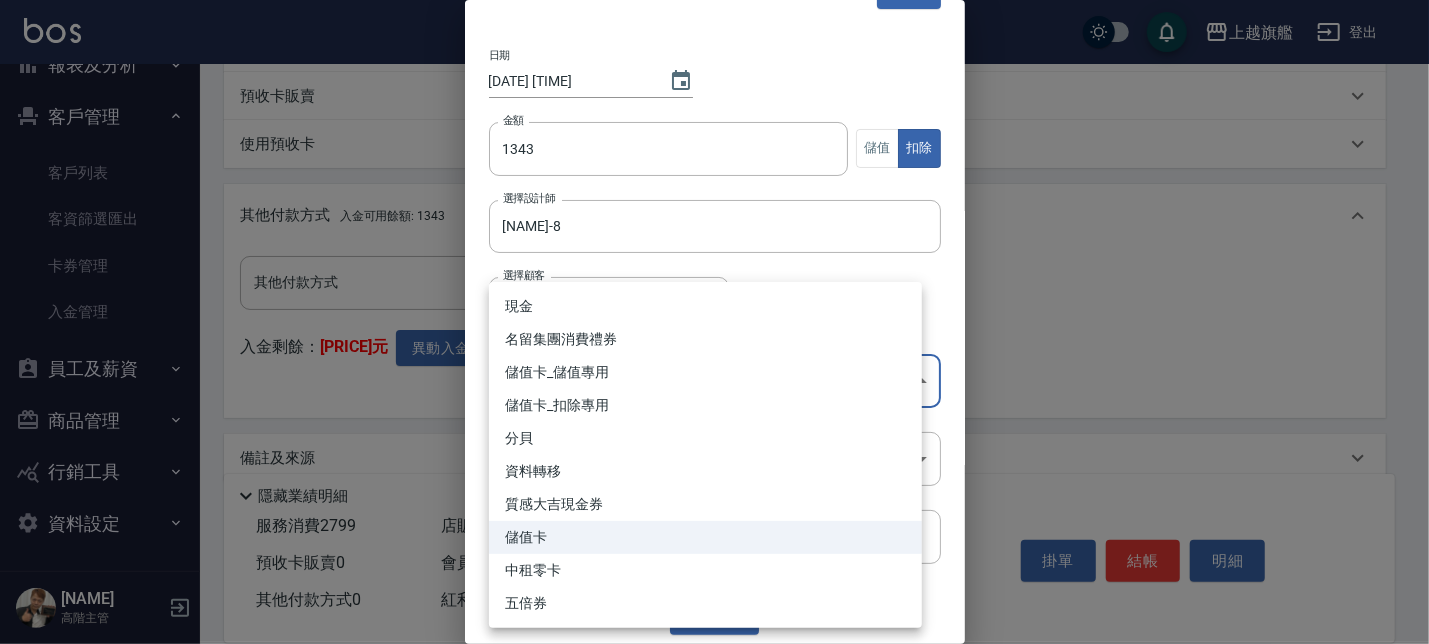 click on "上越旗艦 登出 櫃檯作業 打帳單 帳單列表 掛單列表 座位開單 營業儀表板 現金收支登錄 高階收支登錄 材料自購登錄 每日結帳 排班表 現場電腦打卡 掃碼打卡 預約管理 預約管理 單日預約紀錄 單週預約紀錄 報表及分析 報表目錄 消費分析儀表板 店家區間累計表 店家日報表 店家排行榜 互助日報表 互助月報表 互助排行榜 互助點數明細 互助業績報表 全店業績分析表 每日業績分析表 營業統計分析表 營業項目月分析表 設計師業績表 設計師日報表 設計師業績分析表 設計師業績月報表 設計師抽成報表 設計師排行榜 商品銷售排行榜 商品消耗明細 商品進銷貨報表 商品庫存表 商品庫存盤點表 會員卡銷售報表 服務扣項明細表 單一服務項目查詢 店販抽成明細 店販分類抽成明細 顧客入金餘額表 顧客卡券餘額表 每日非現金明細 每日收支明細 收支分類明細表 收支匯款表 0" at bounding box center (714, -6) 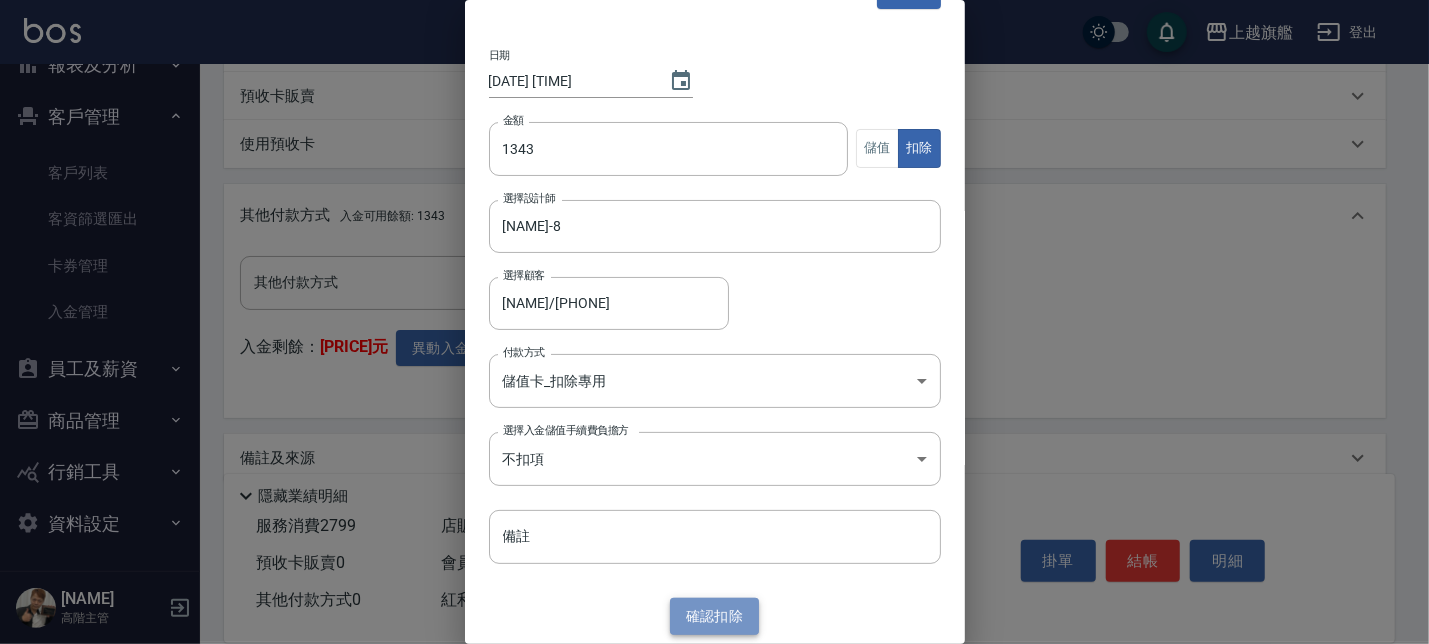 click on "確認 扣除" at bounding box center [715, 616] 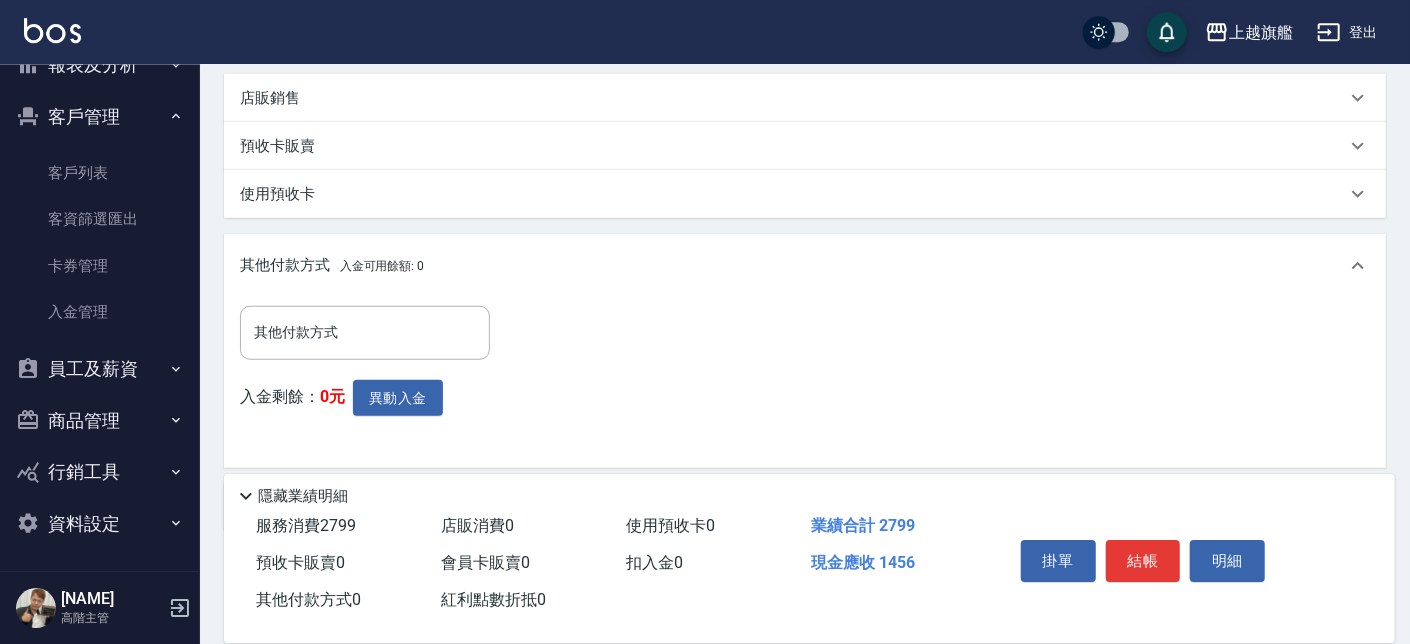 scroll, scrollTop: 596, scrollLeft: 0, axis: vertical 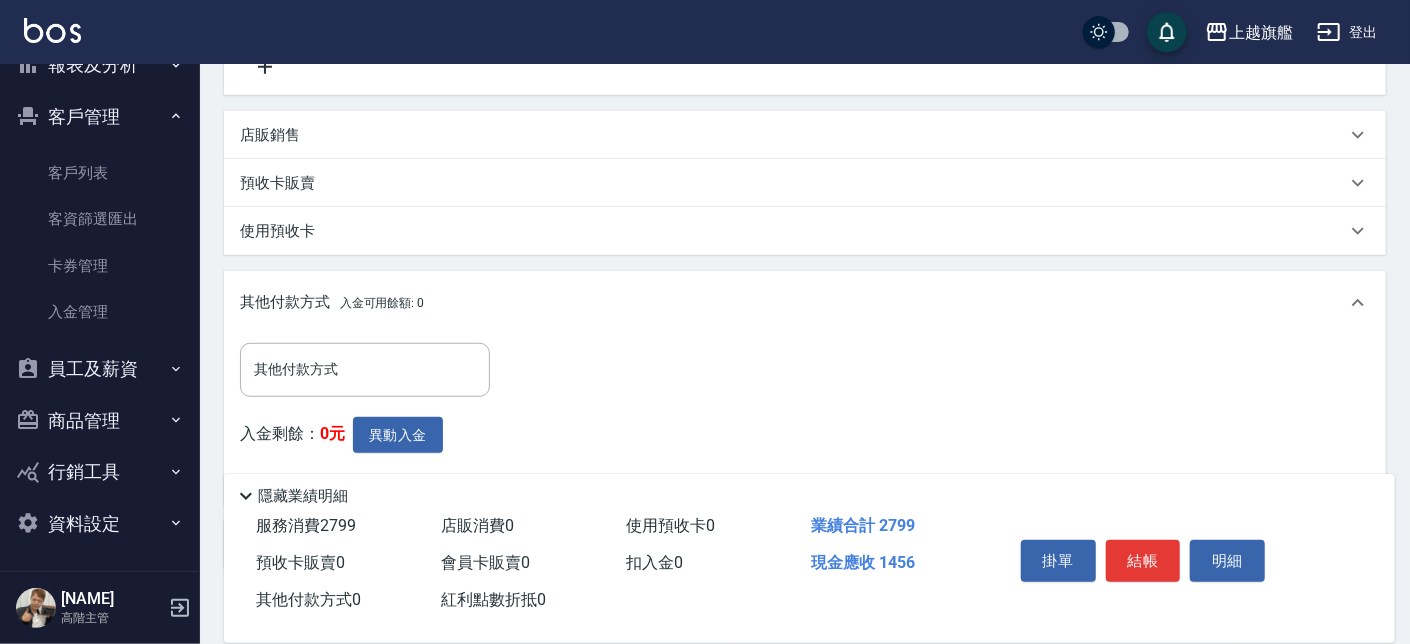 click on "店販銷售" at bounding box center [805, 135] 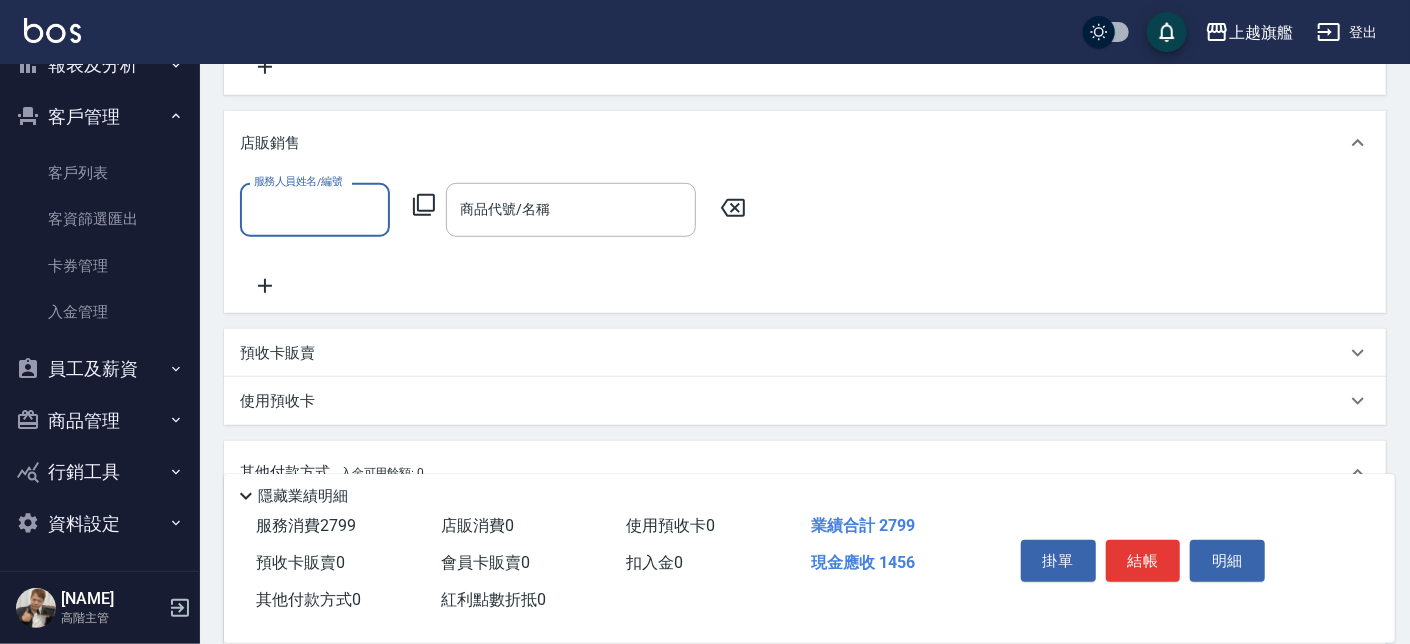 scroll, scrollTop: 1, scrollLeft: 0, axis: vertical 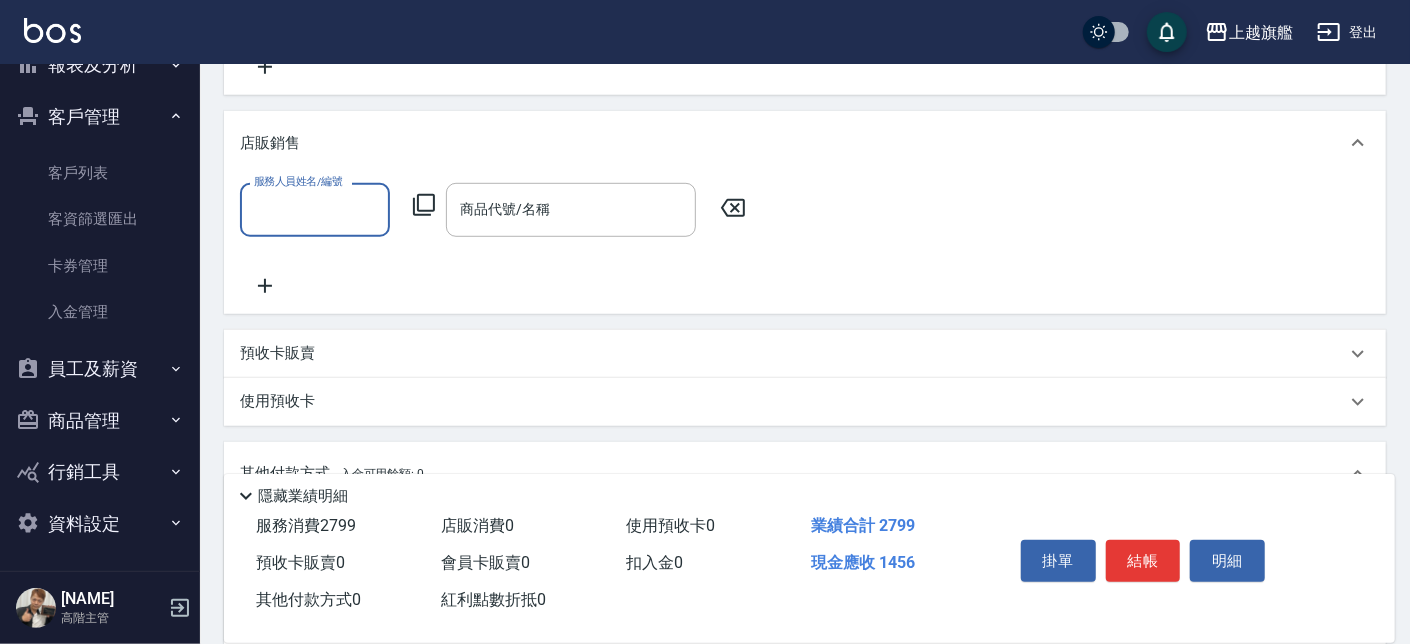 click on "服務人員姓名/編號" at bounding box center [298, 181] 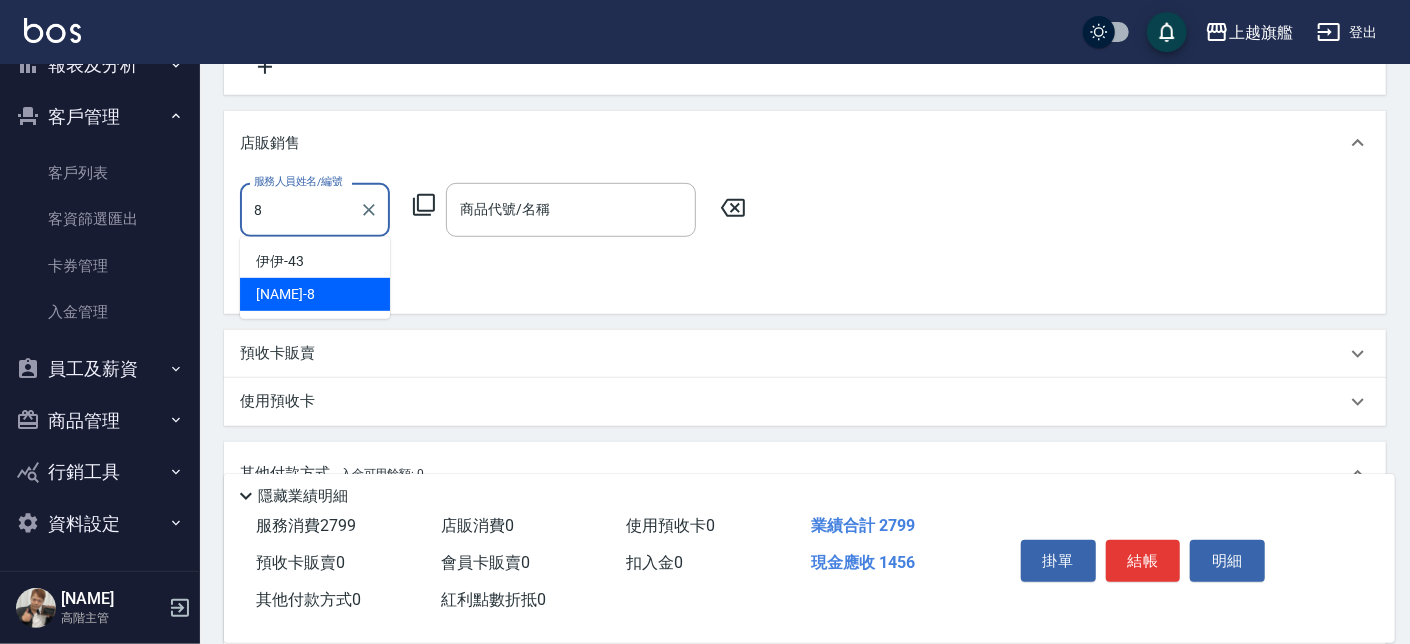type on "周秀娟-8" 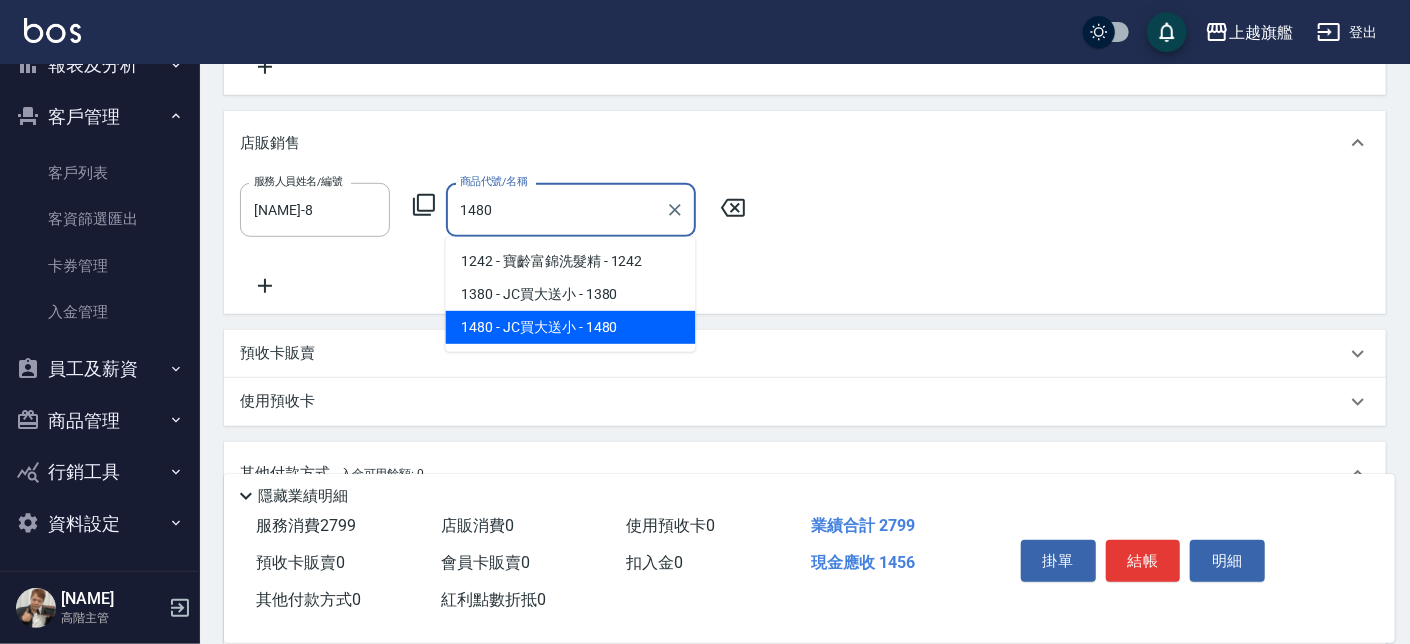 type on "JC買大送小" 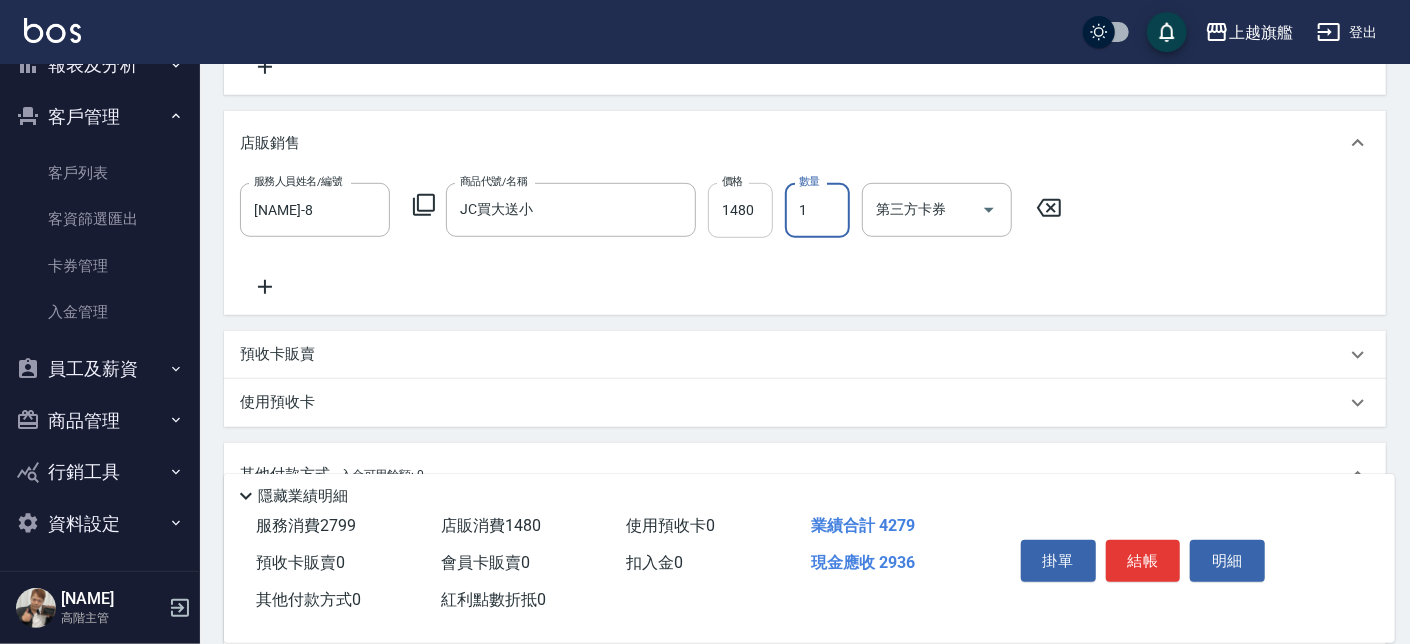 click on "1480" at bounding box center [740, 210] 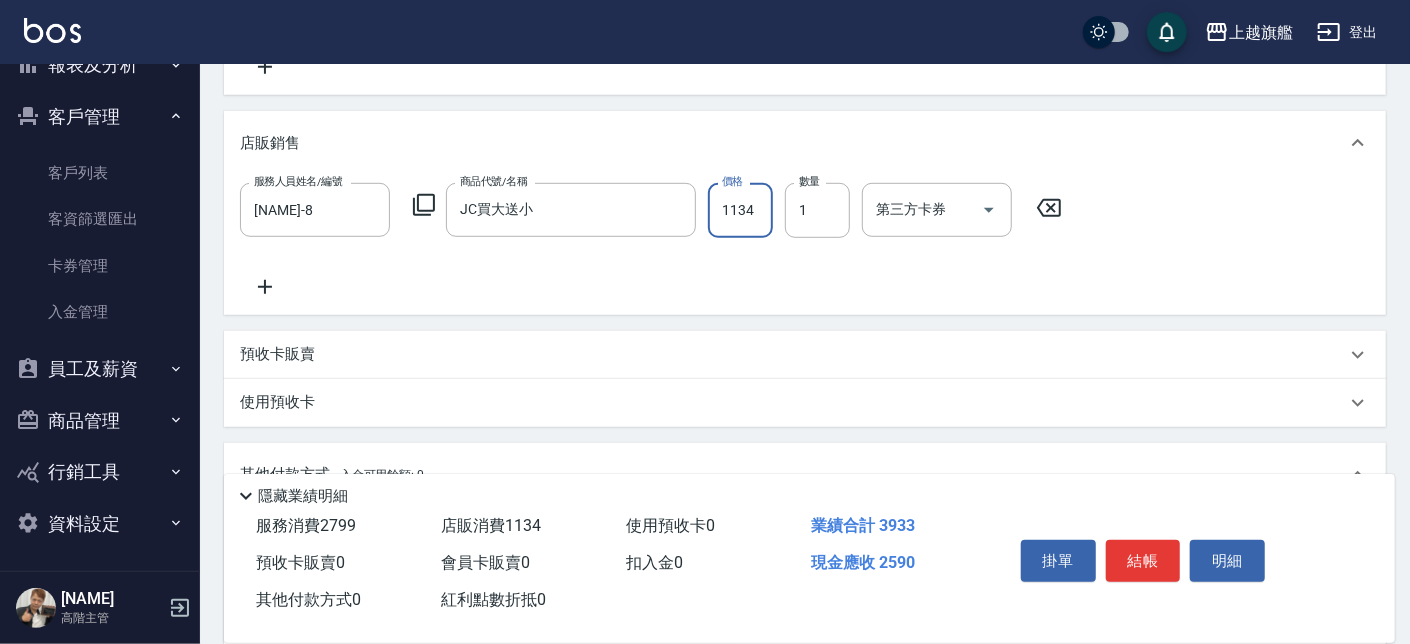 click on "1134" at bounding box center [740, 210] 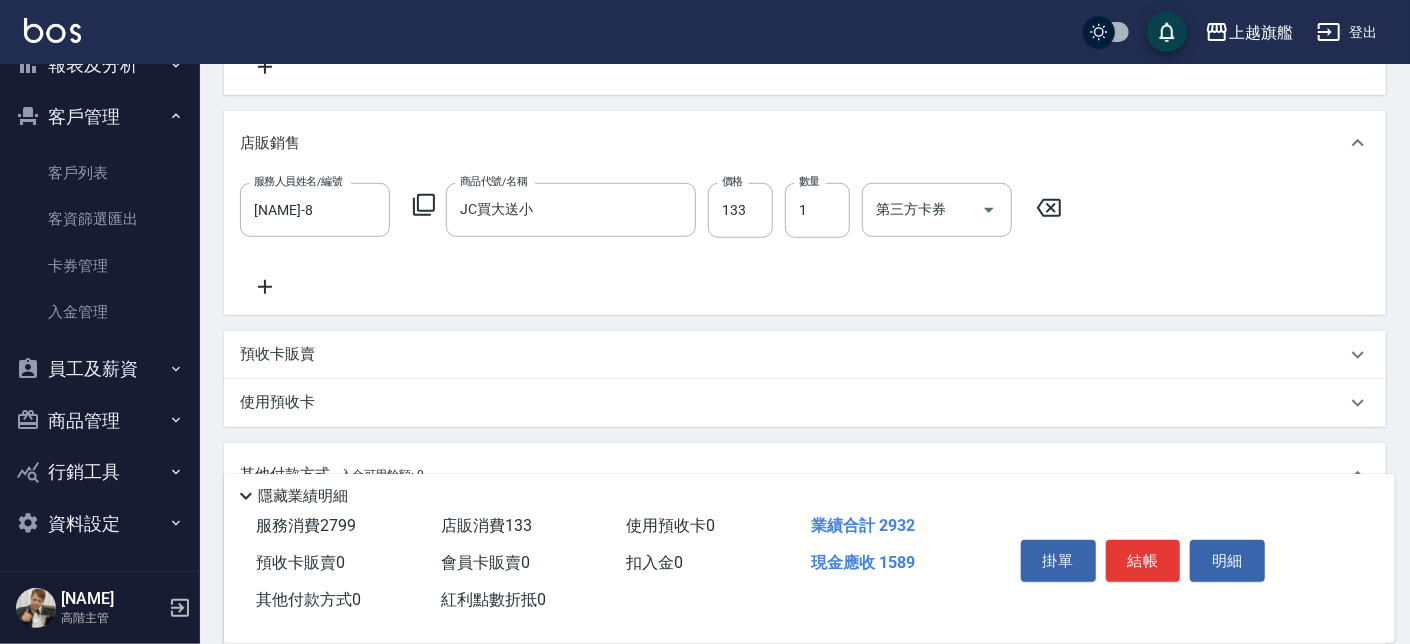 click on "服務人員姓名/編號 周秀娟-8 服務人員姓名/編號 商品代號/名稱 JC買大送小 商品代號/名稱 價格 133 價格 數量 1 數量 第三方卡券 第三方卡券" at bounding box center (805, 240) 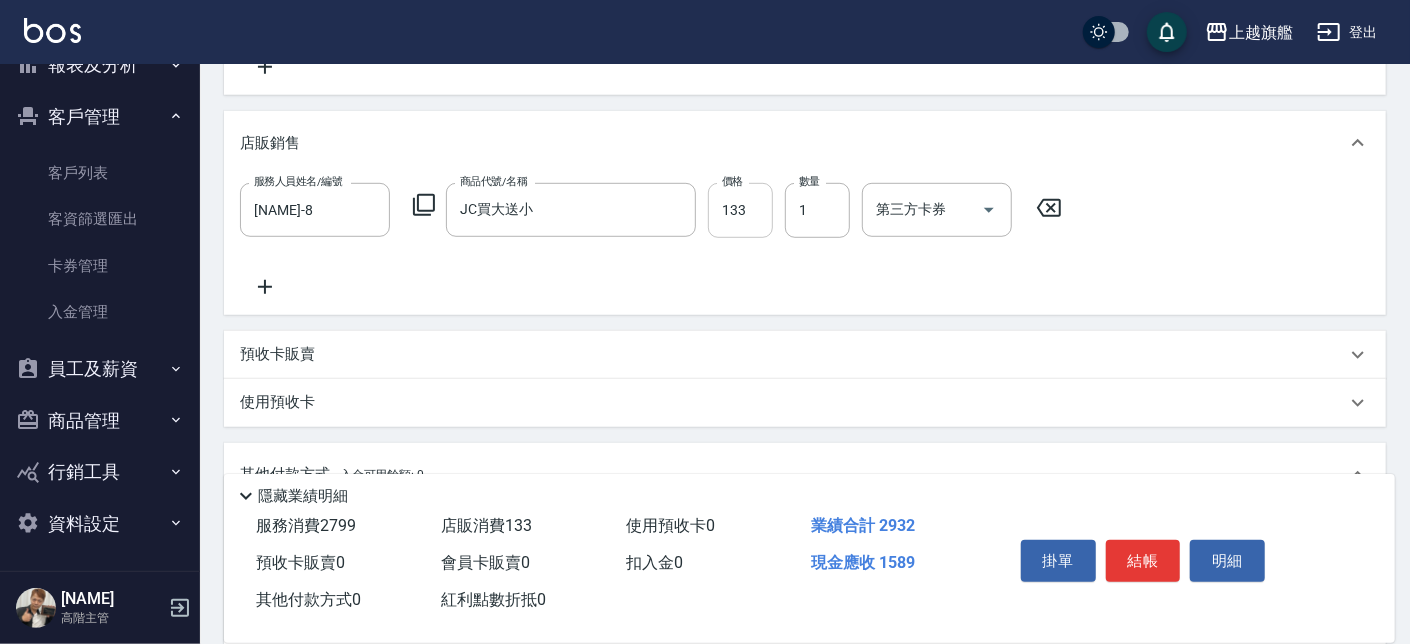 click on "133" at bounding box center [740, 210] 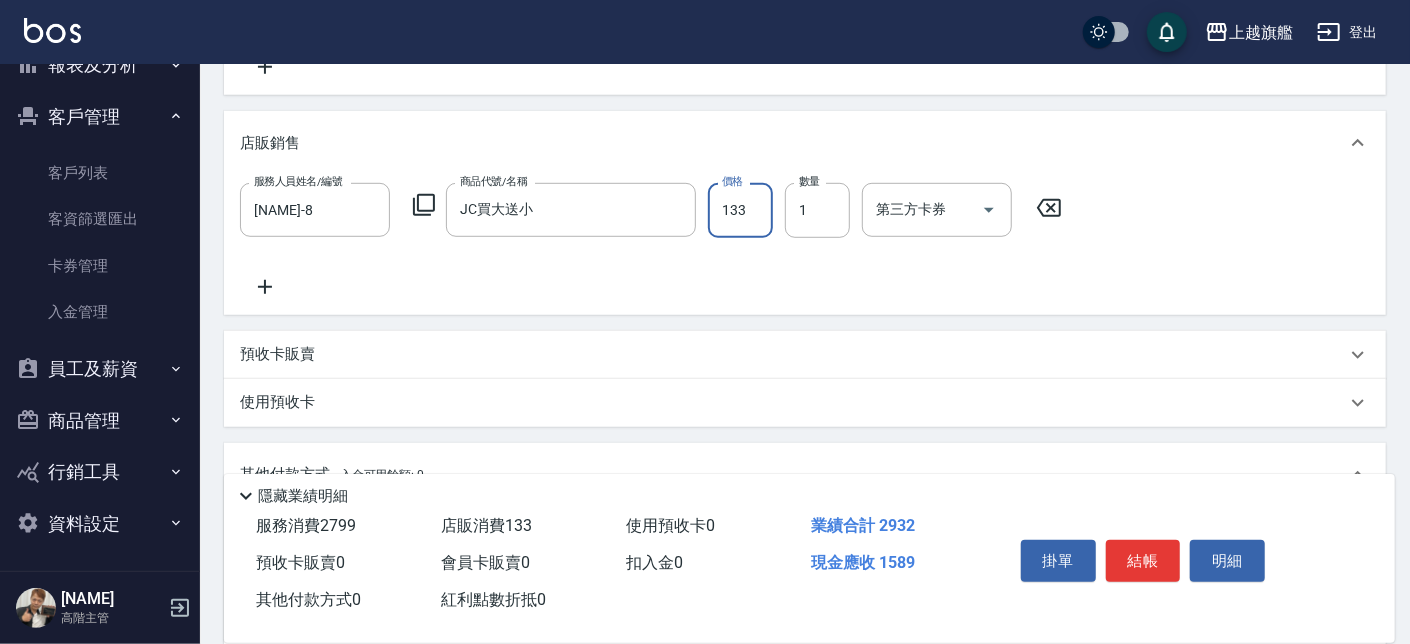 click on "133" at bounding box center [740, 210] 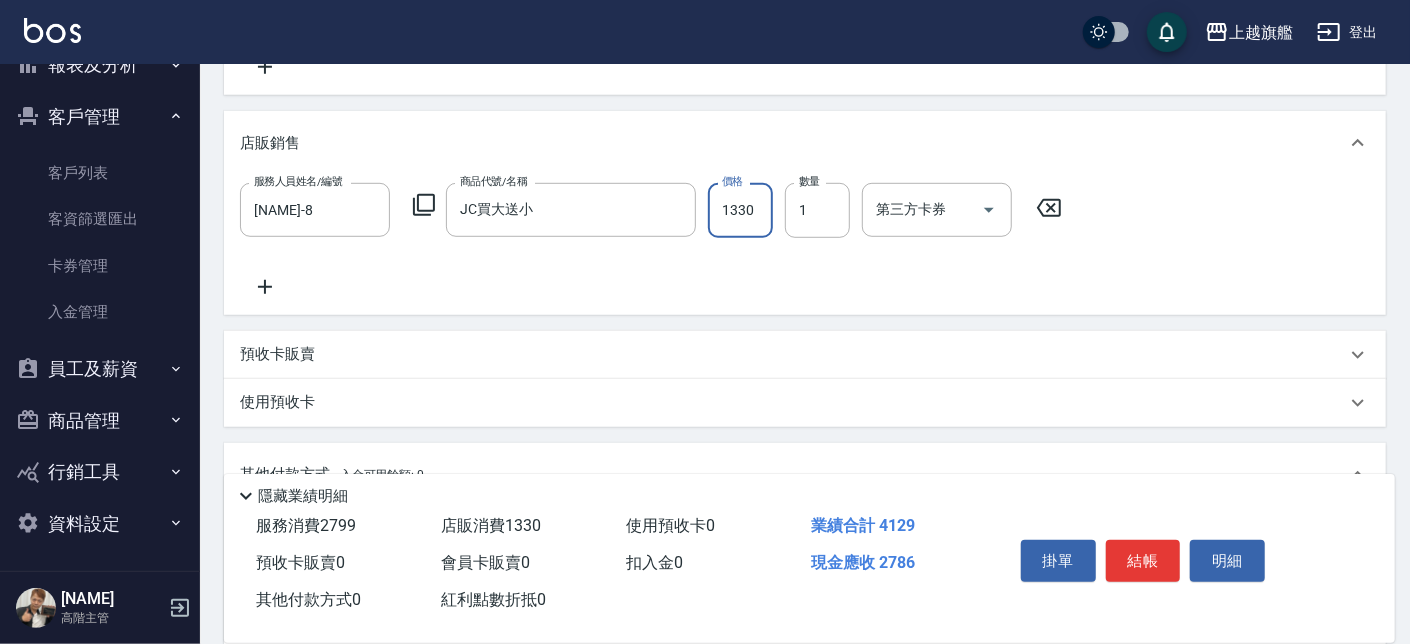 scroll, scrollTop: 0, scrollLeft: 0, axis: both 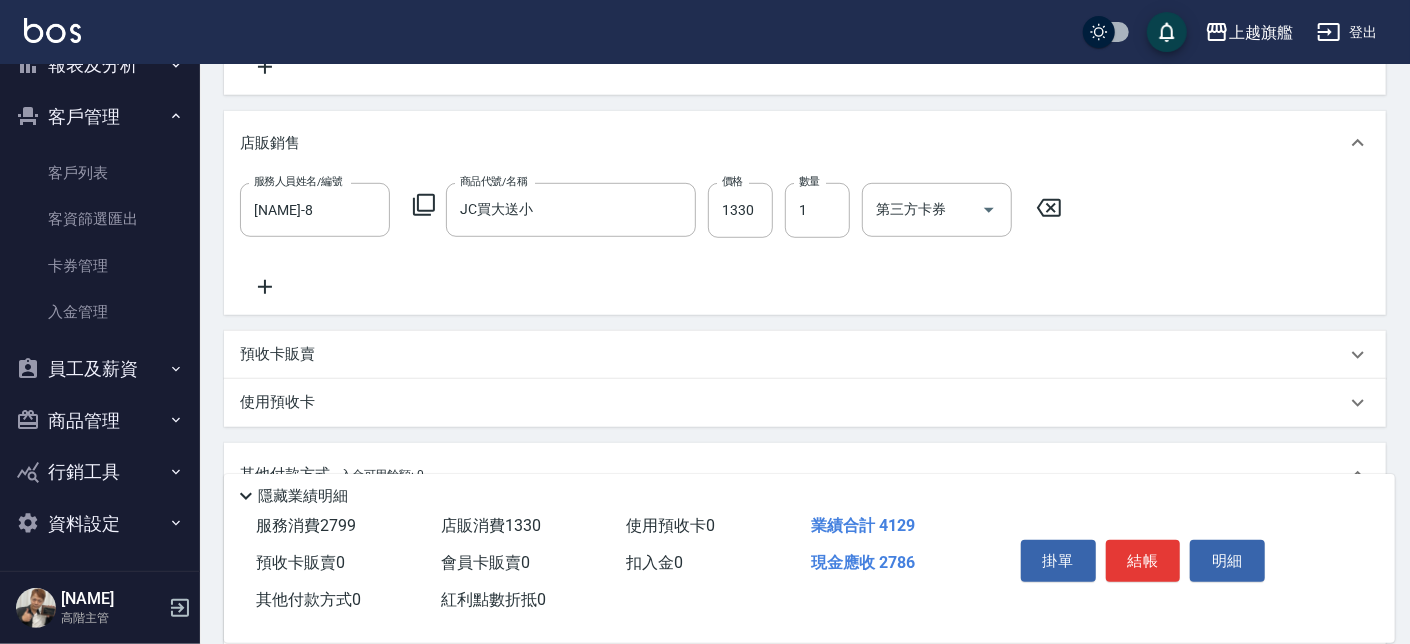 click on "服務人員姓名/編號 周秀娟-8 服務人員姓名/編號 商品代號/名稱 JC買大送小 商品代號/名稱 價格 1330 價格 數量 1 數量 第三方卡券 第三方卡券" at bounding box center (805, 240) 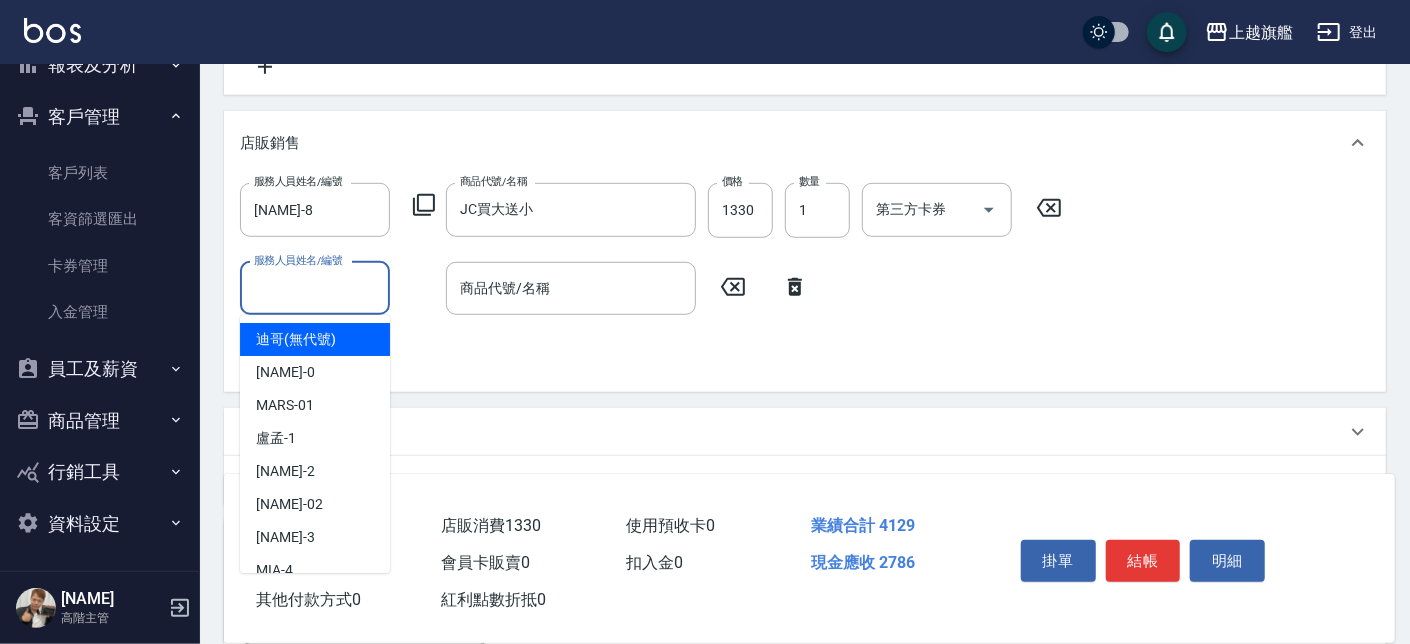 click on "服務人員姓名/編號" at bounding box center (315, 288) 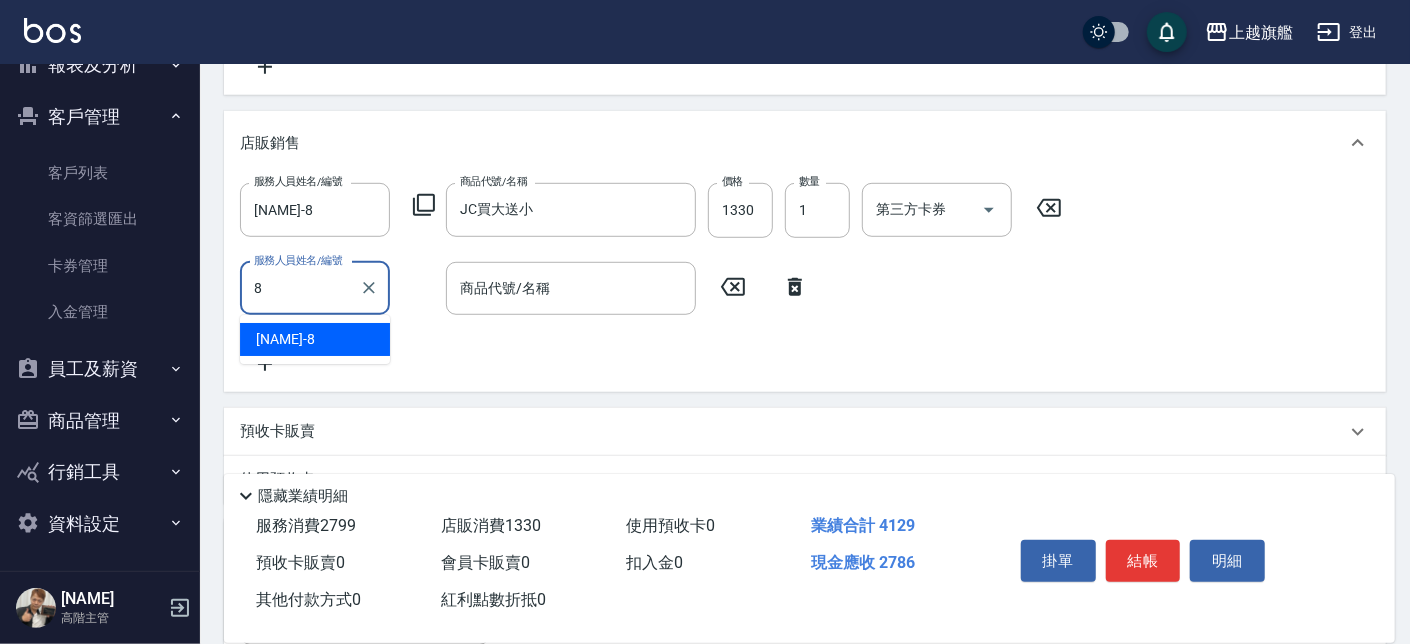 type on "周秀娟-8" 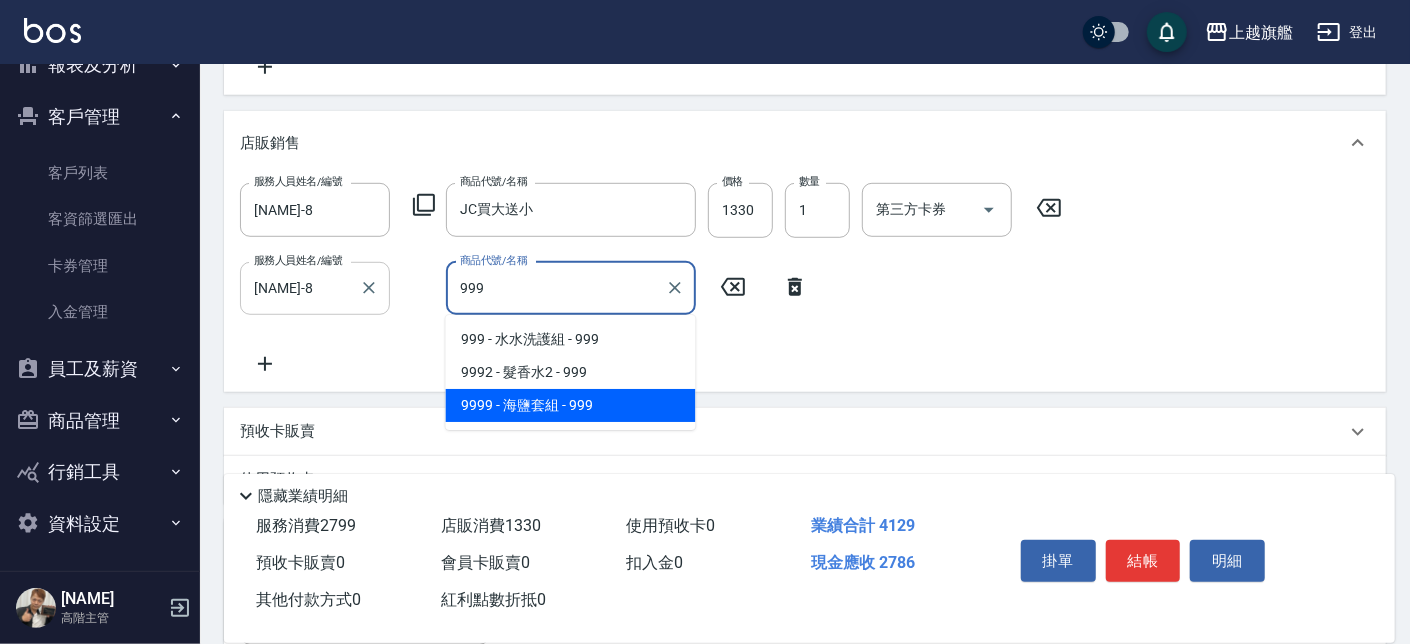 type on "海鹽套組" 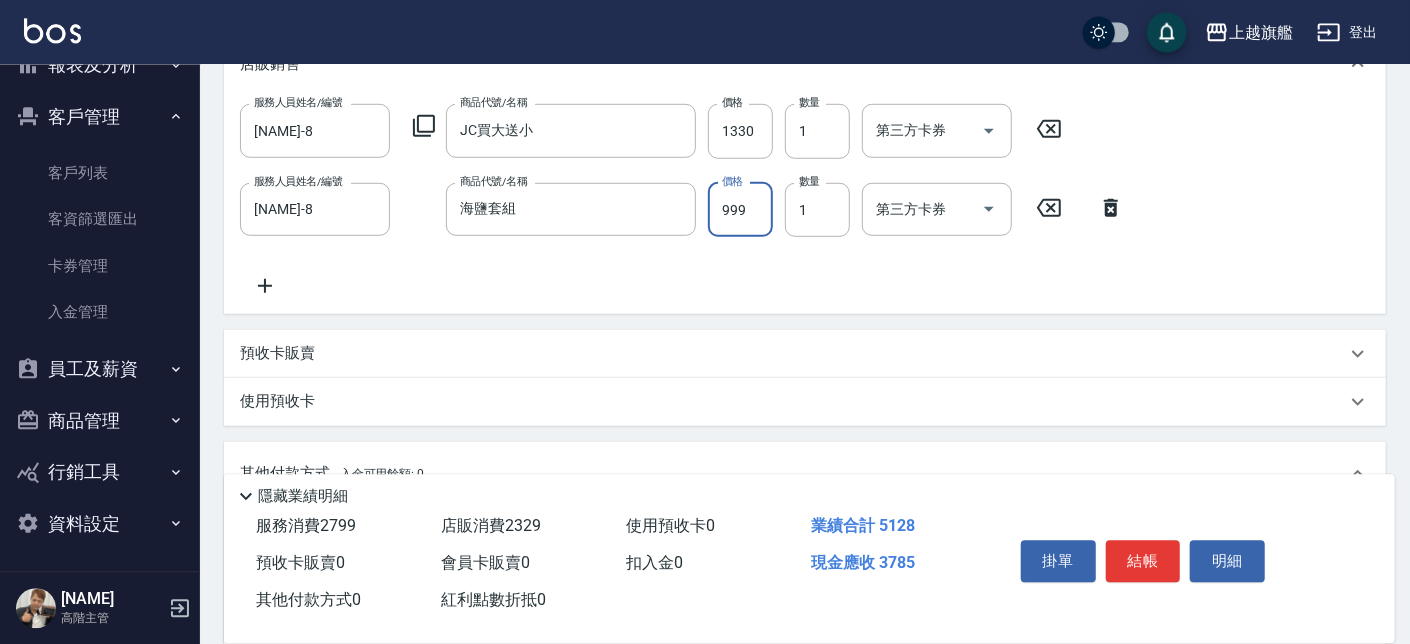 scroll, scrollTop: 710, scrollLeft: 0, axis: vertical 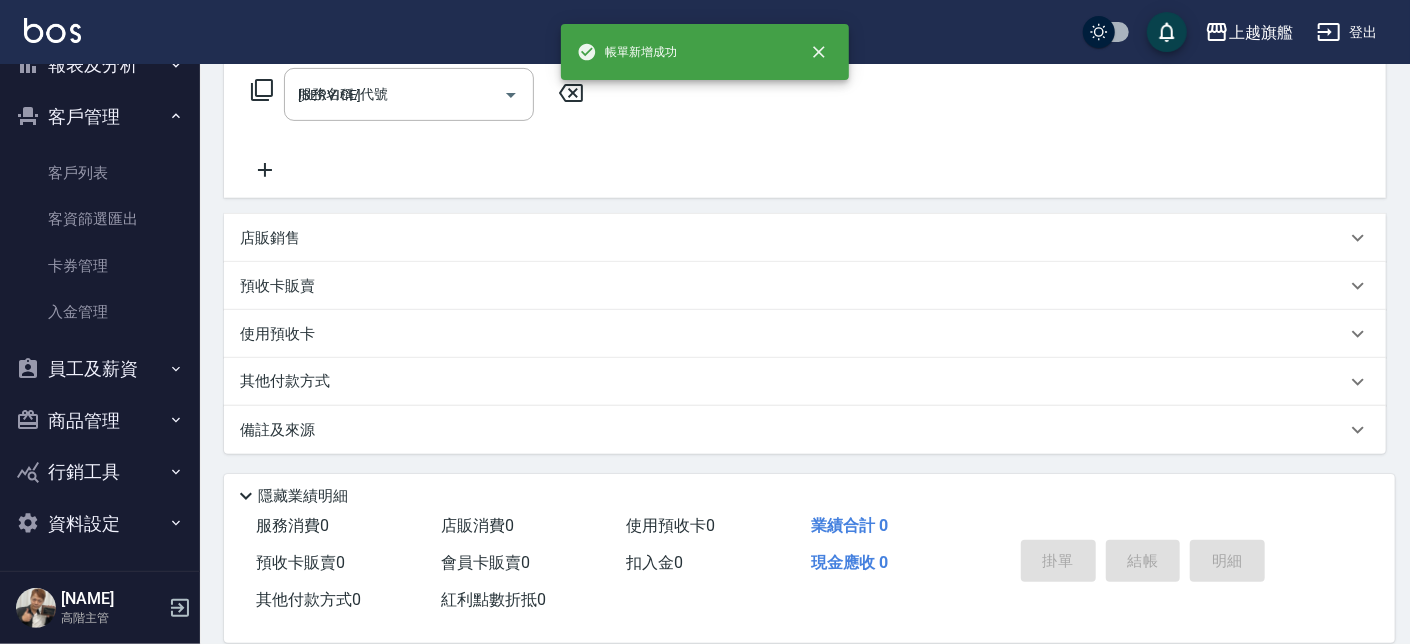 type 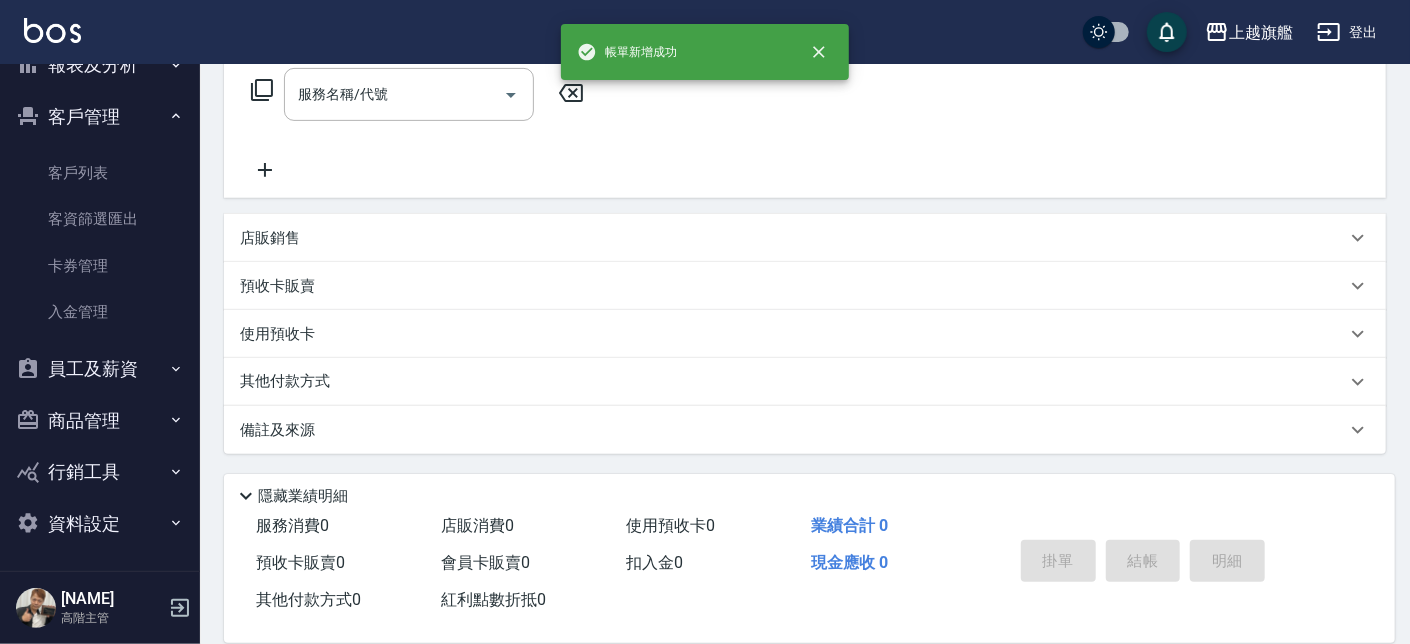 type on "2025/08/09 20:48" 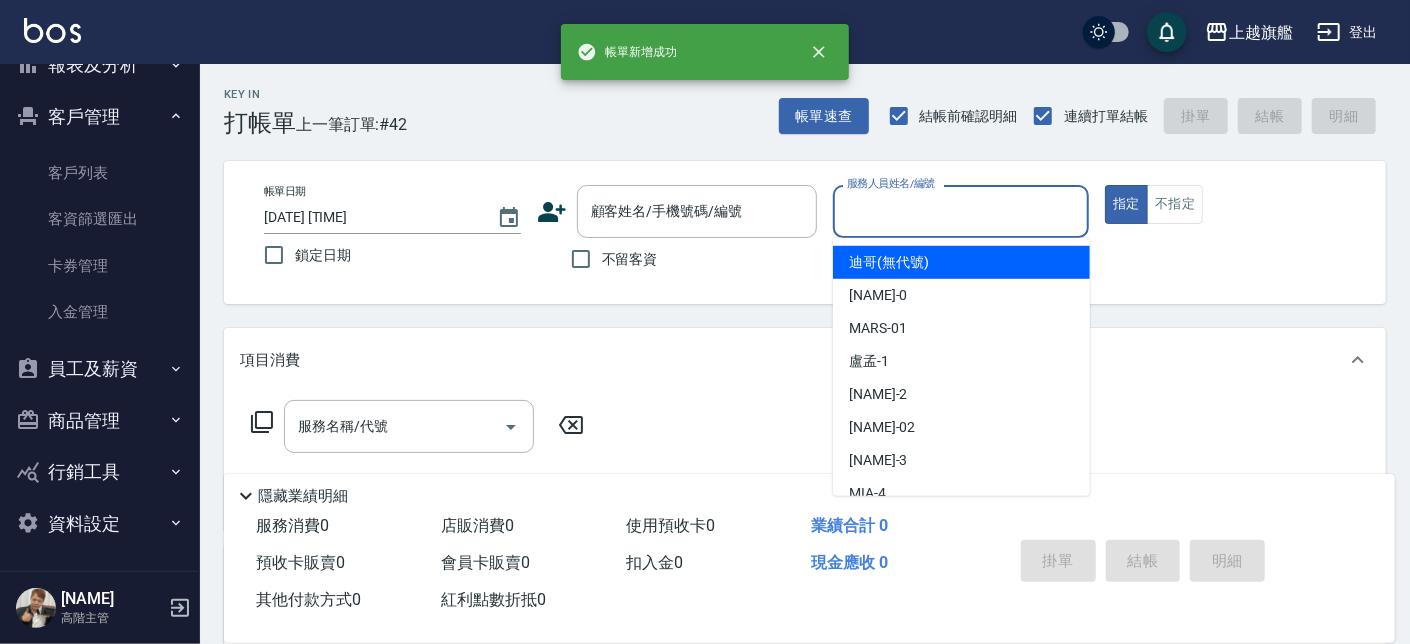 click on "服務人員姓名/編號" at bounding box center [961, 211] 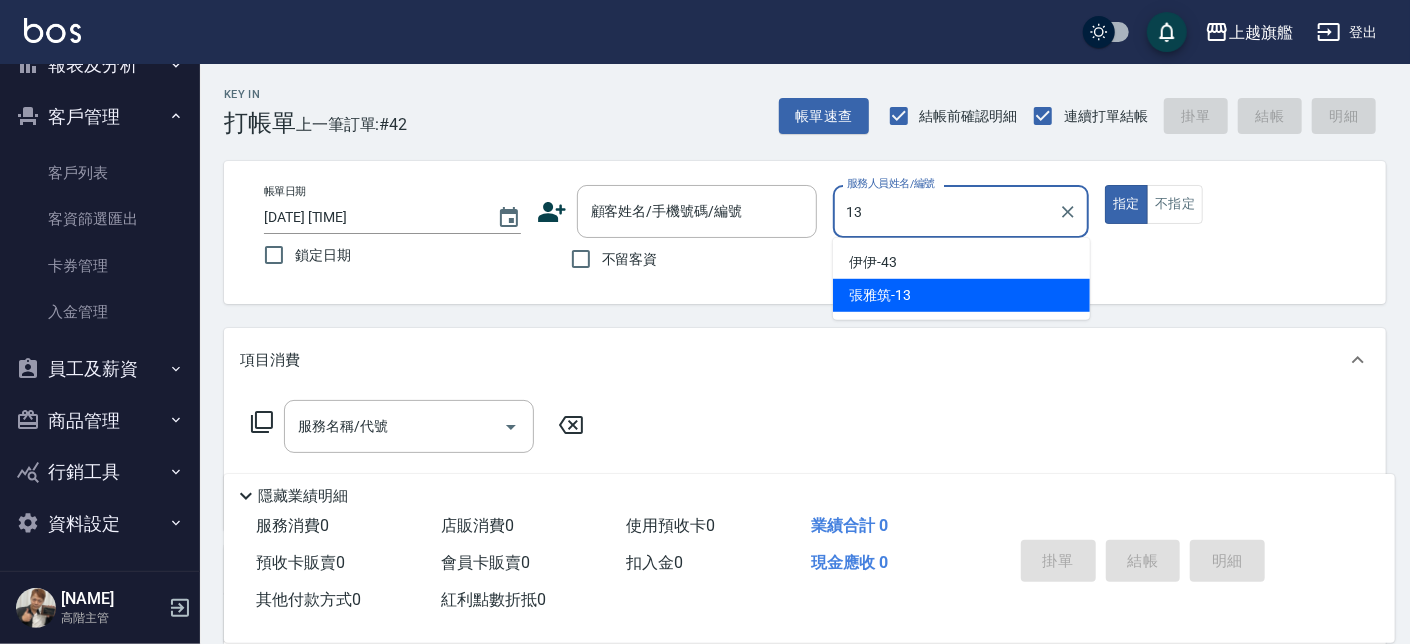 type on "張雅筑-13" 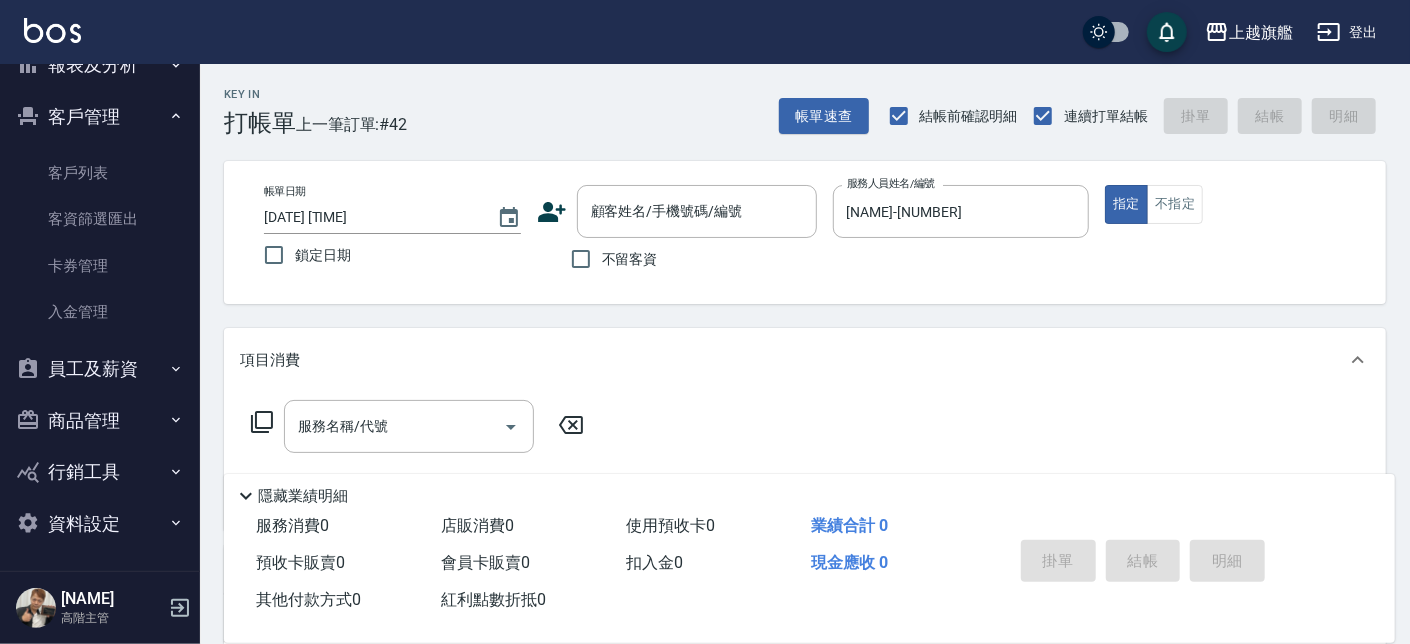 click on "不留客資" at bounding box center (609, 259) 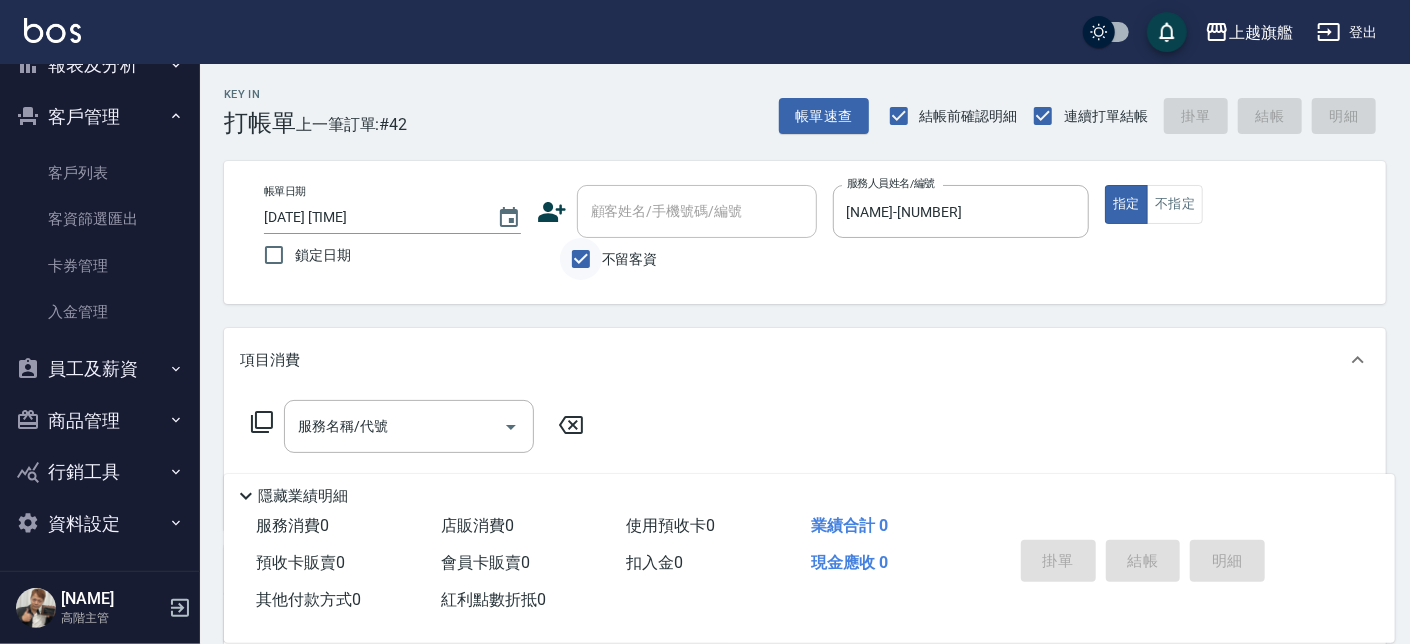 drag, startPoint x: 546, startPoint y: 268, endPoint x: 576, endPoint y: 264, distance: 30.265491 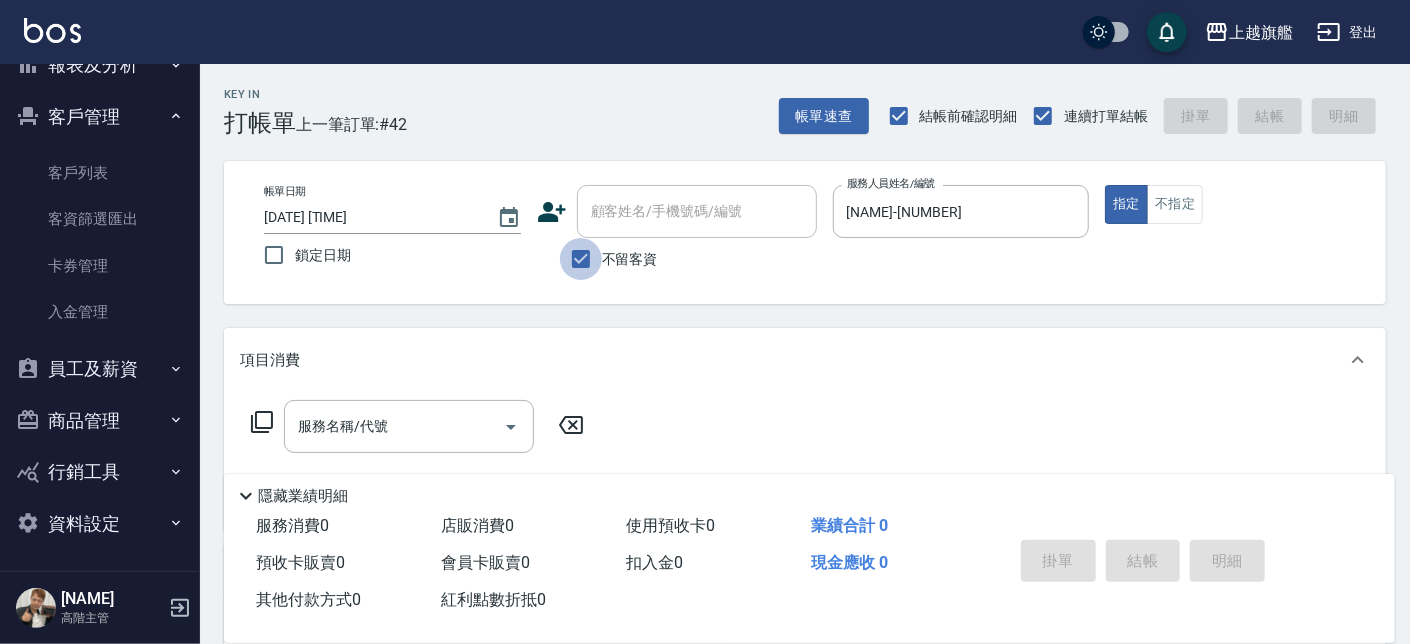 drag, startPoint x: 578, startPoint y: 264, endPoint x: 596, endPoint y: 253, distance: 21.095022 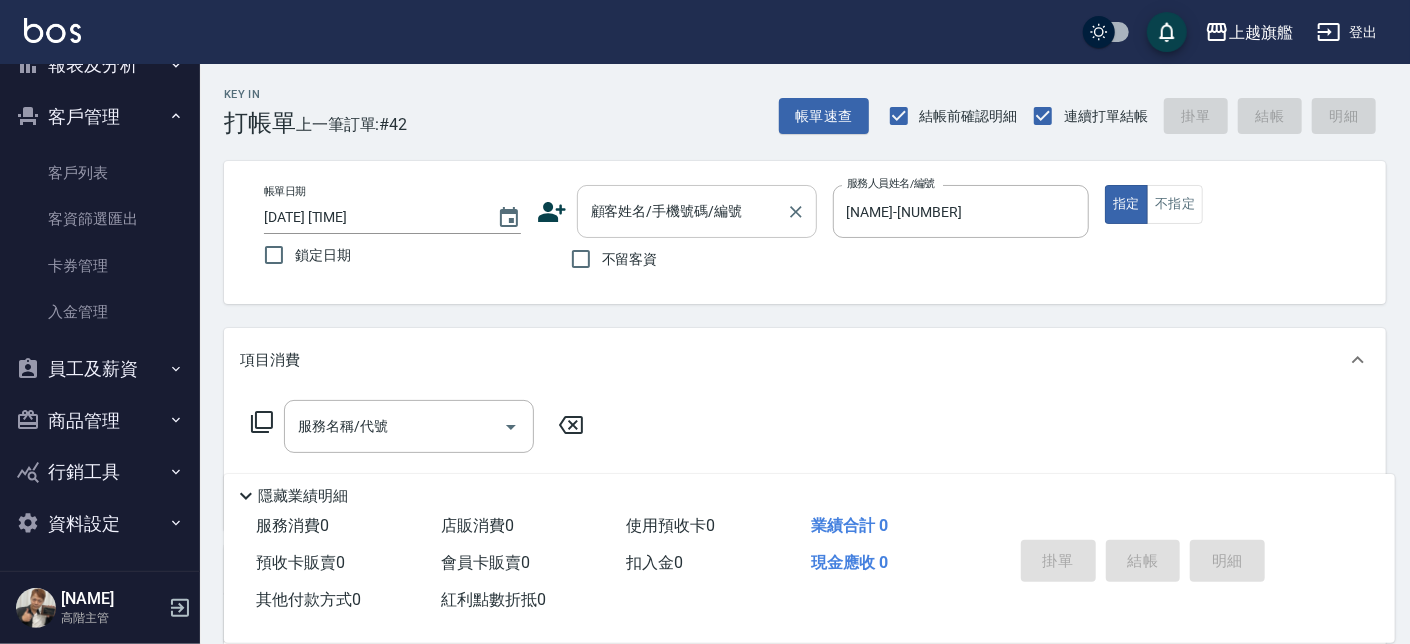 click on "顧客姓名/手機號碼/編號" at bounding box center [682, 211] 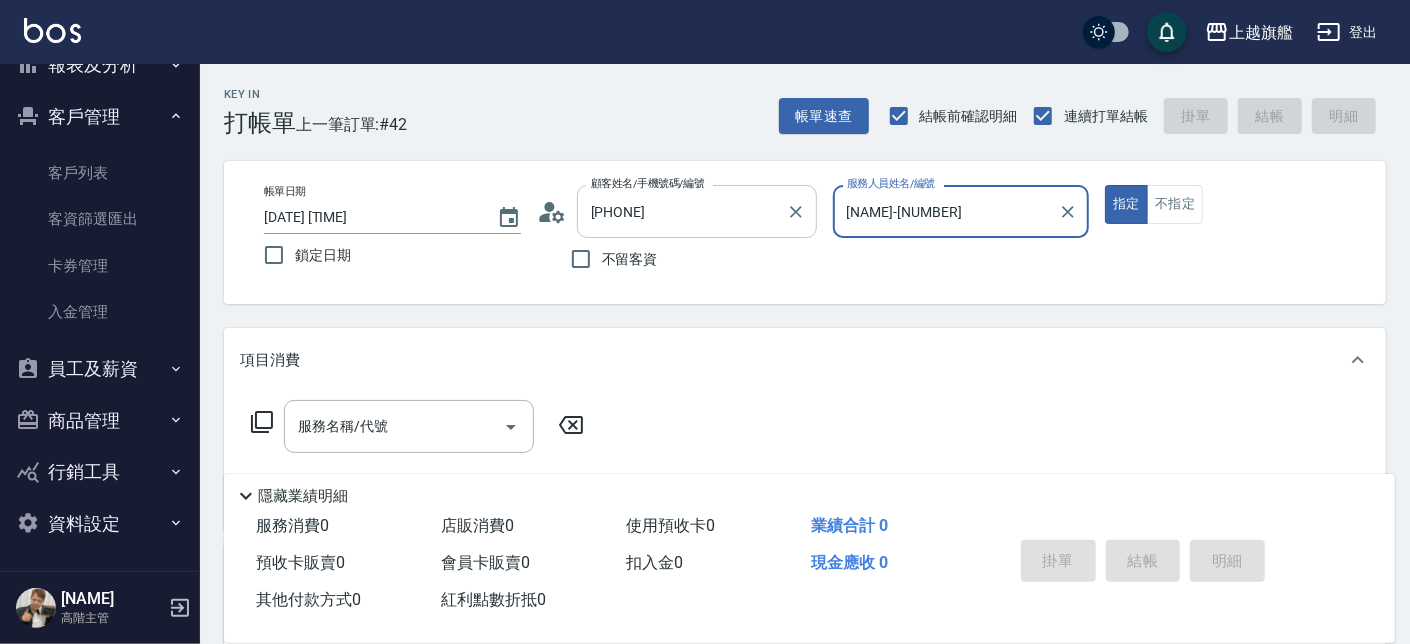 type on "李佳螢/0921379343/null" 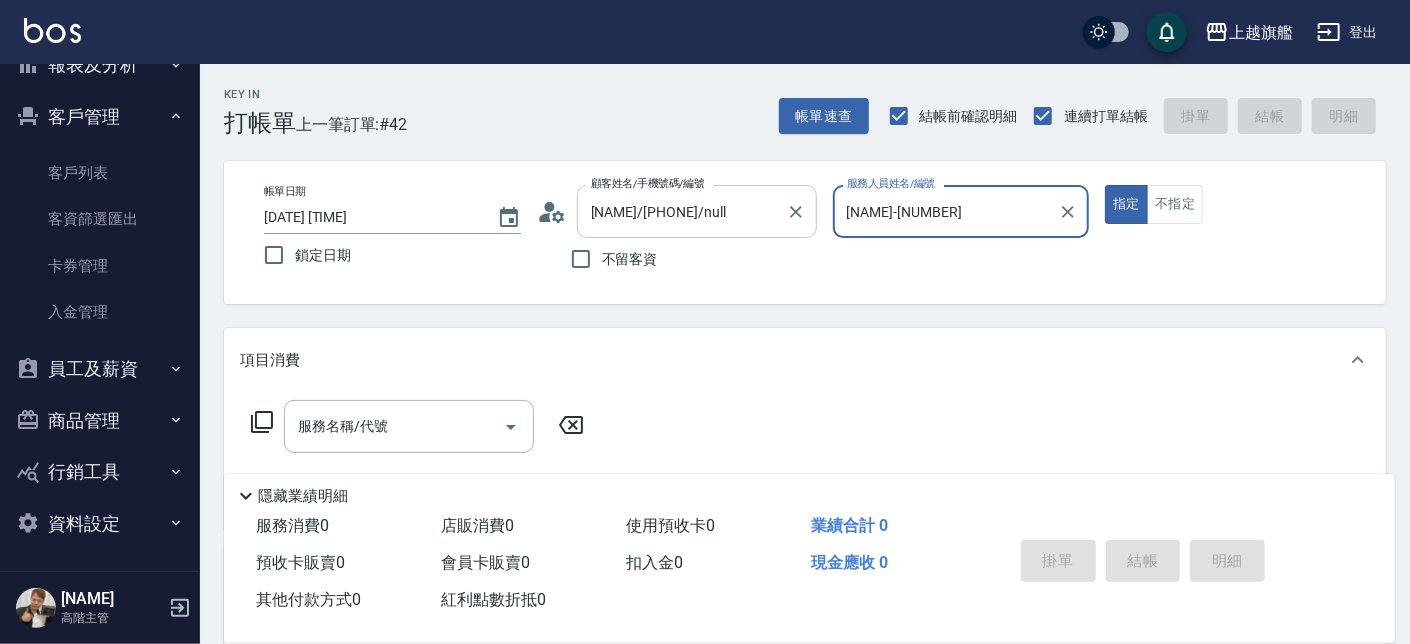 click on "指定" at bounding box center (1126, 204) 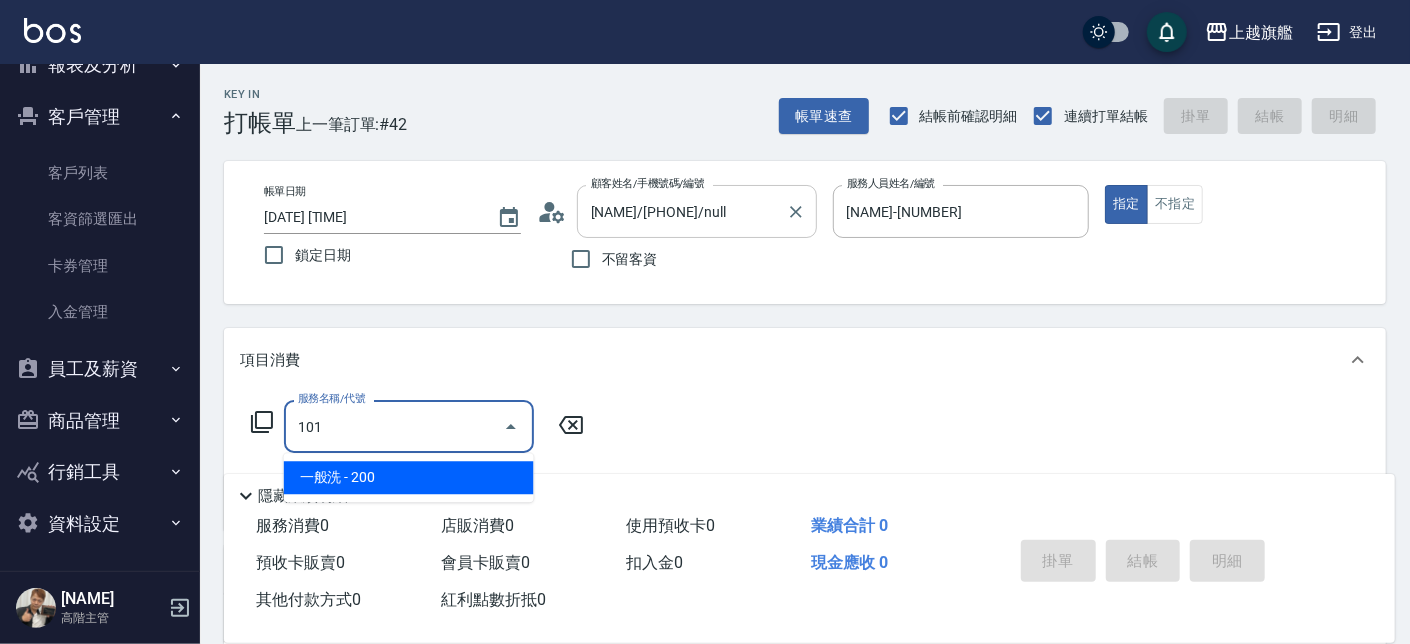 type on "一般洗(101)" 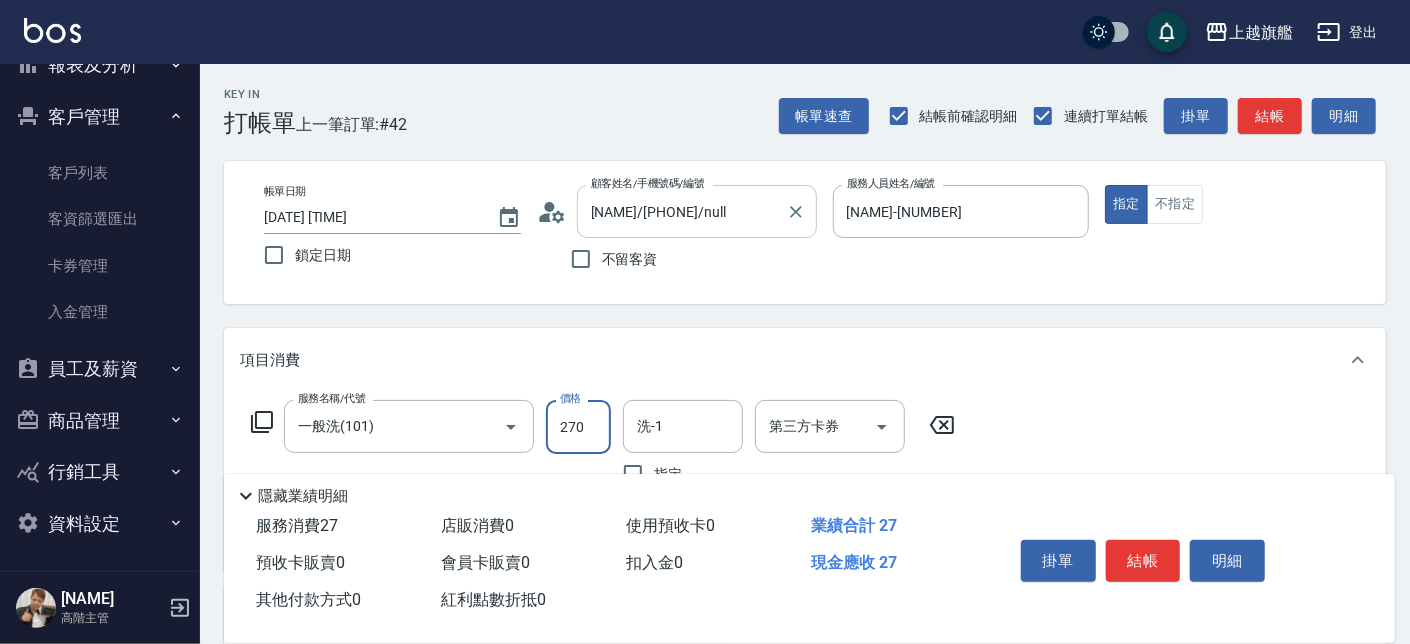 type on "270" 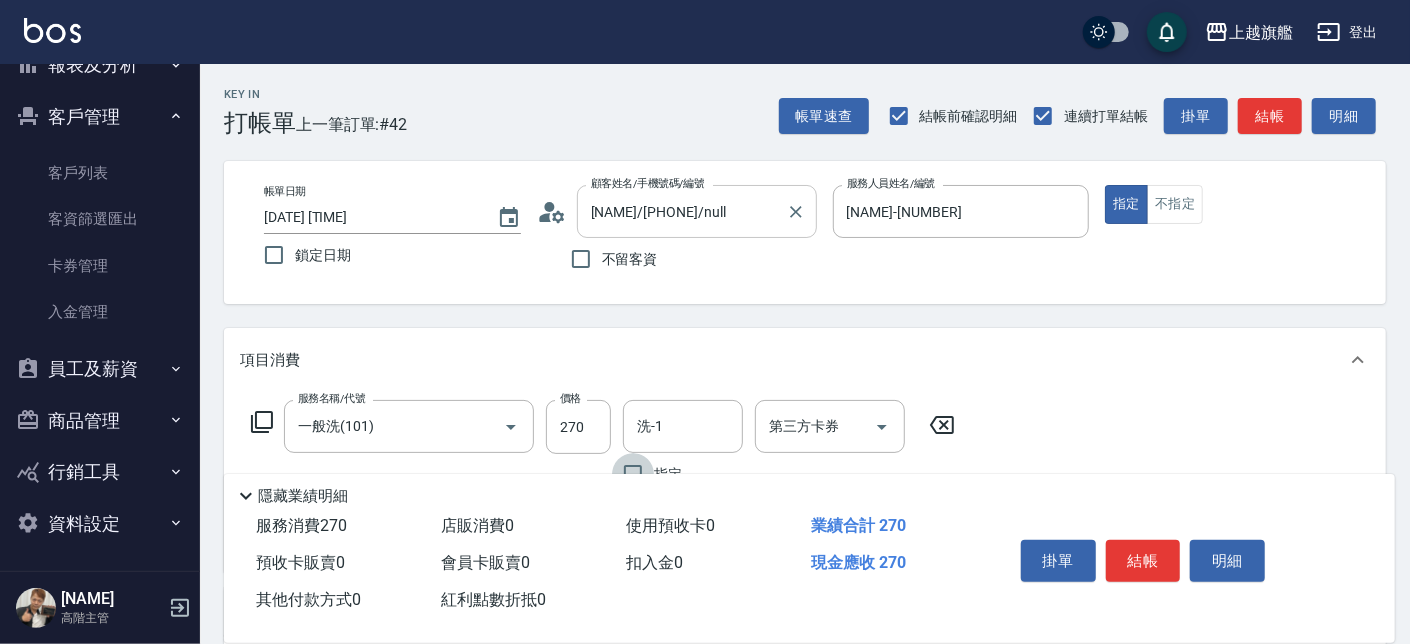 scroll, scrollTop: 56, scrollLeft: 0, axis: vertical 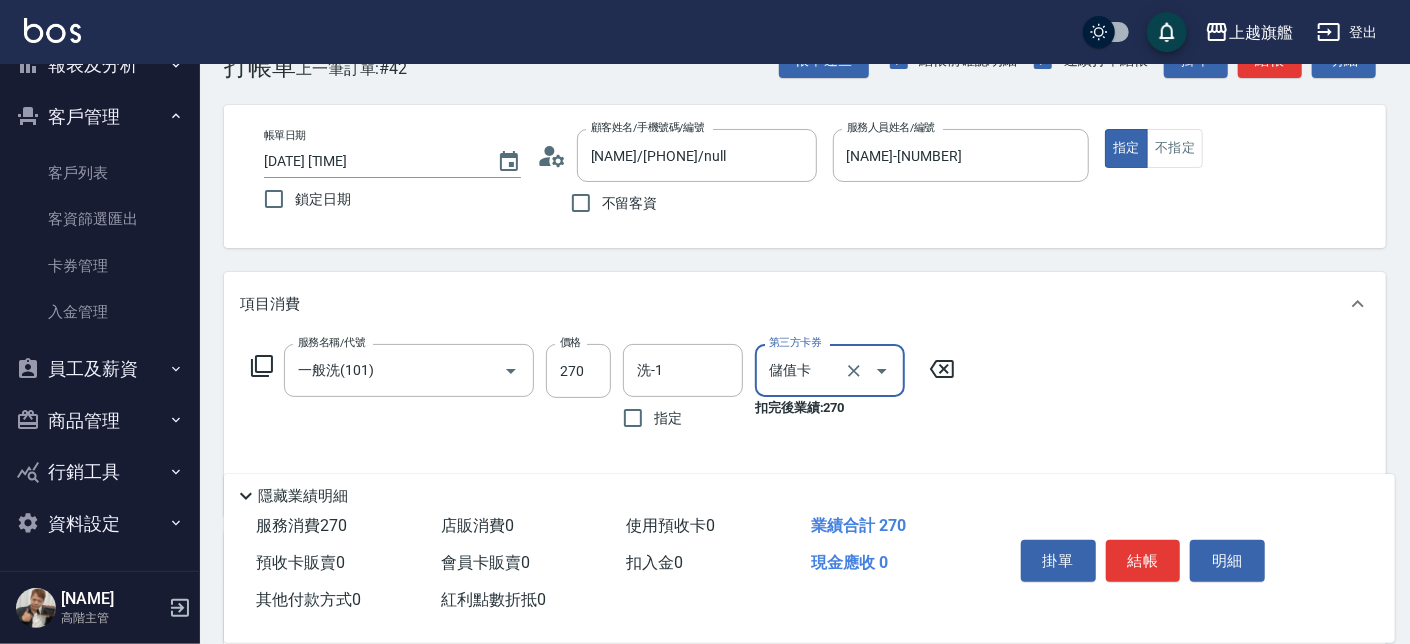 type on "儲值卡" 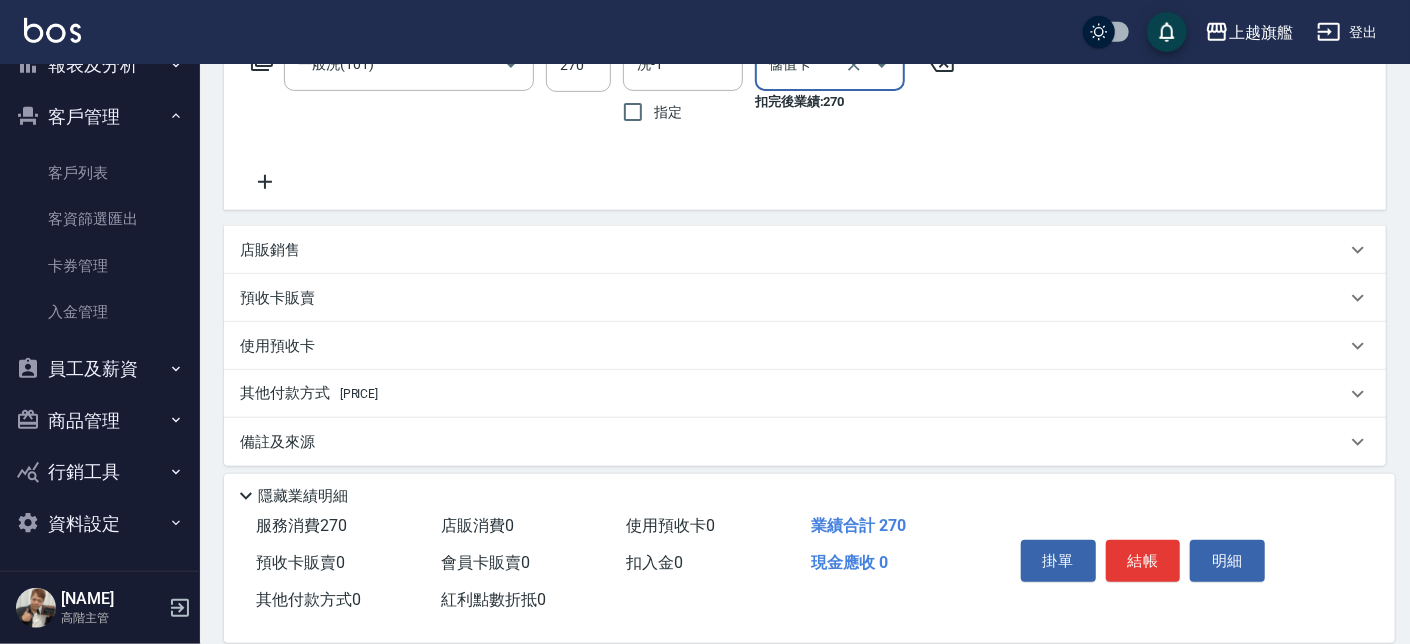 scroll, scrollTop: 374, scrollLeft: 0, axis: vertical 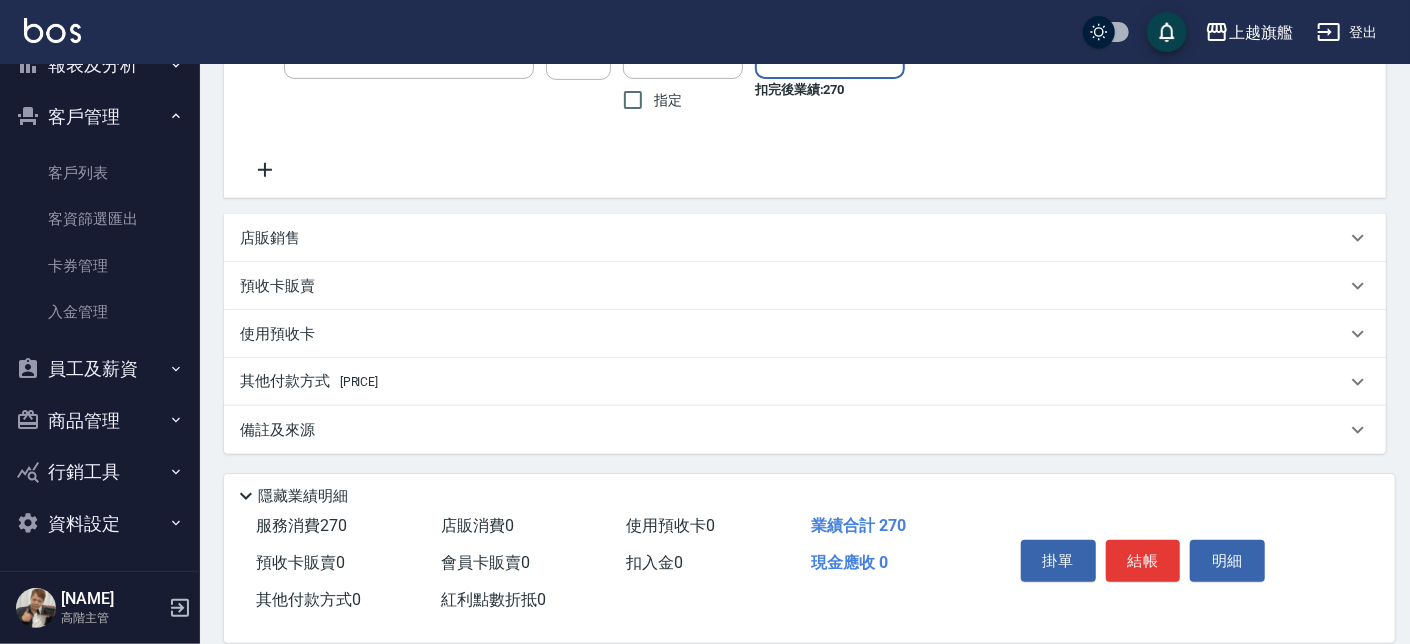 click on "其他付款方式 入金可用餘額: 617" at bounding box center [793, 382] 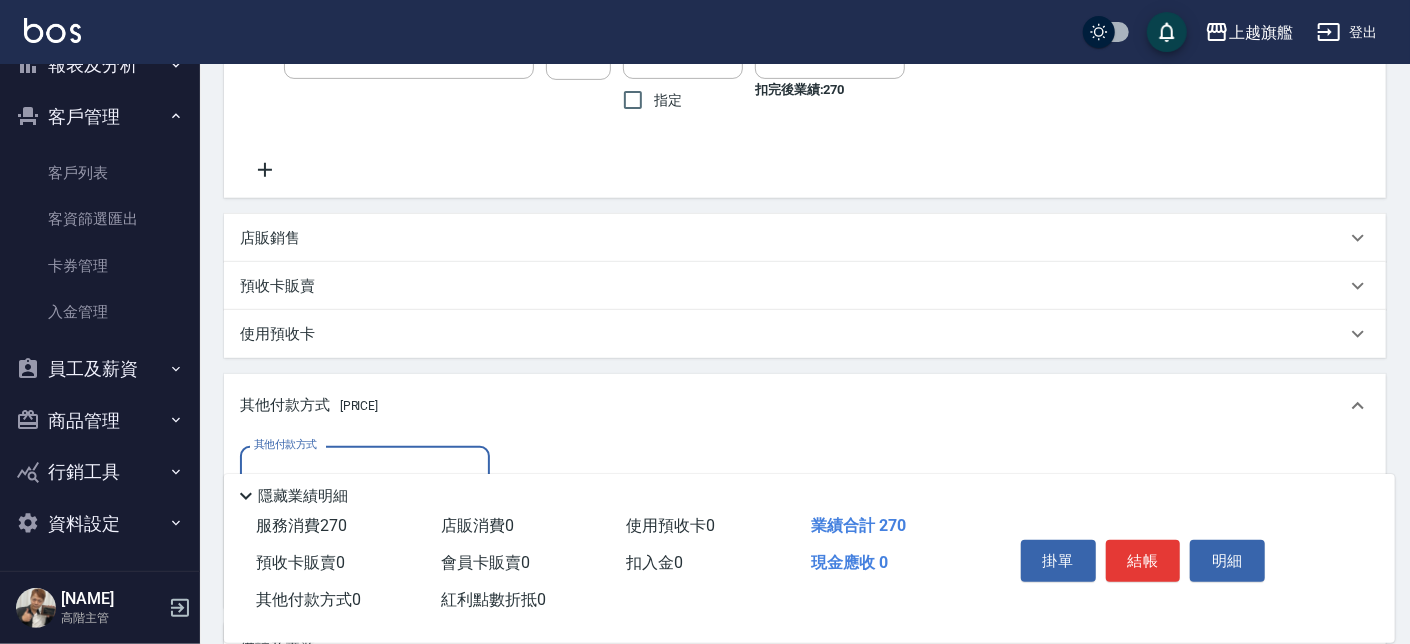 scroll, scrollTop: 0, scrollLeft: 0, axis: both 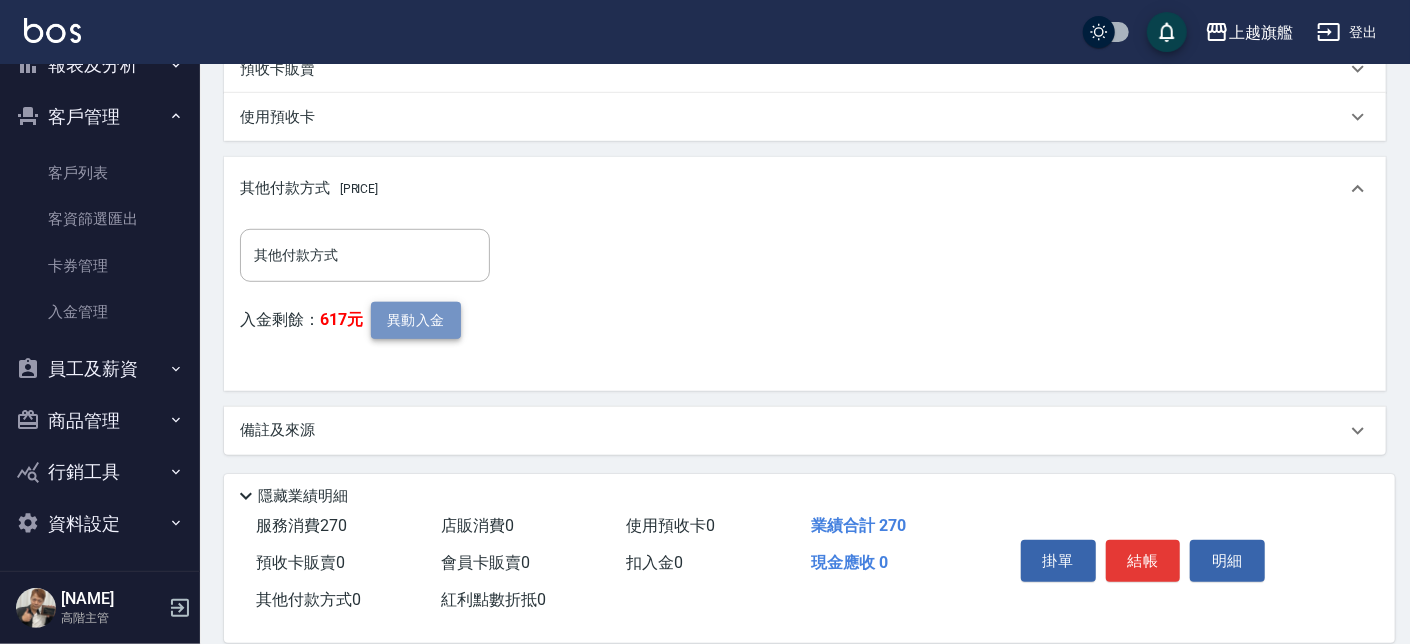 click on "異動入金" at bounding box center (416, 320) 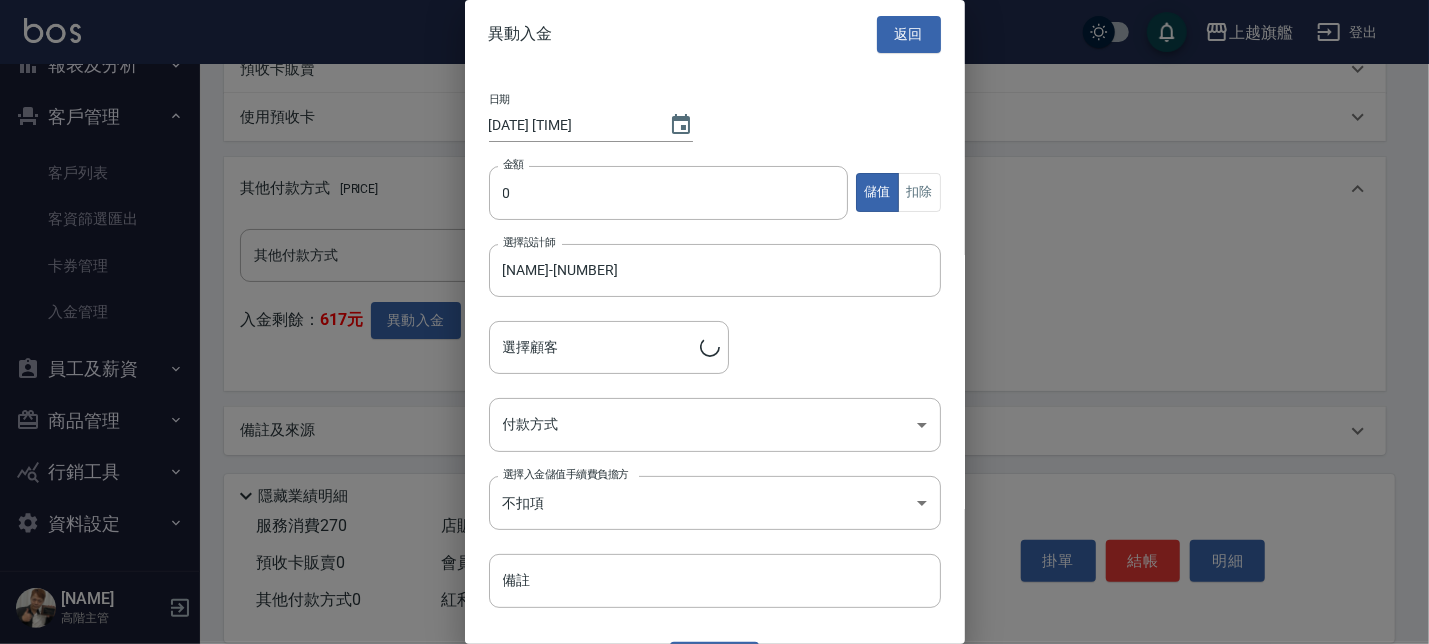 type on "李佳螢/0921379343" 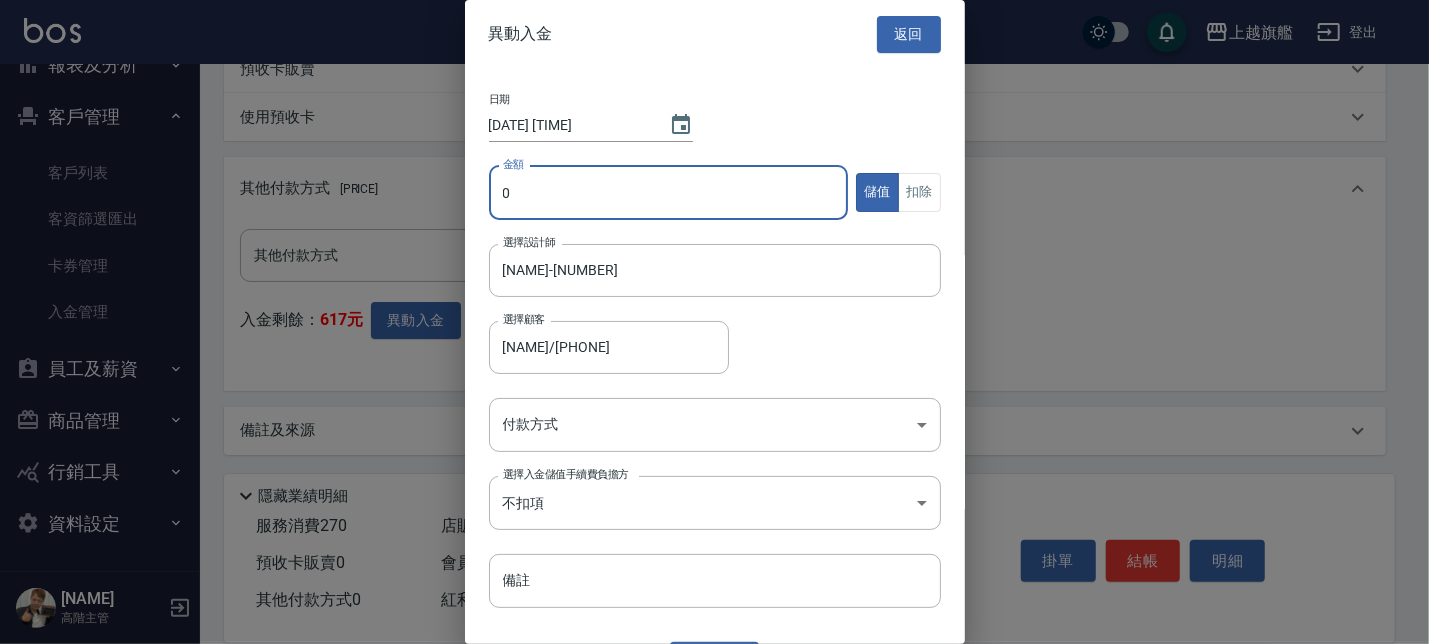 drag, startPoint x: 588, startPoint y: 204, endPoint x: 419, endPoint y: 220, distance: 169.7557 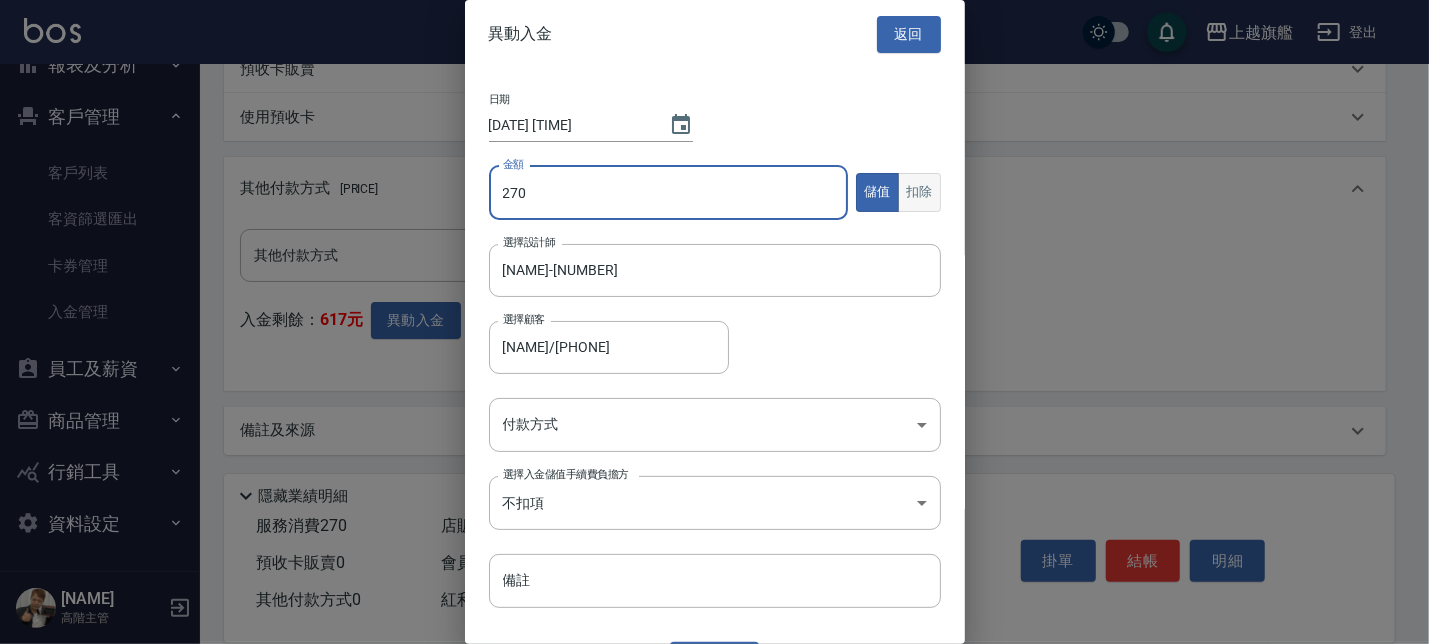 type on "270" 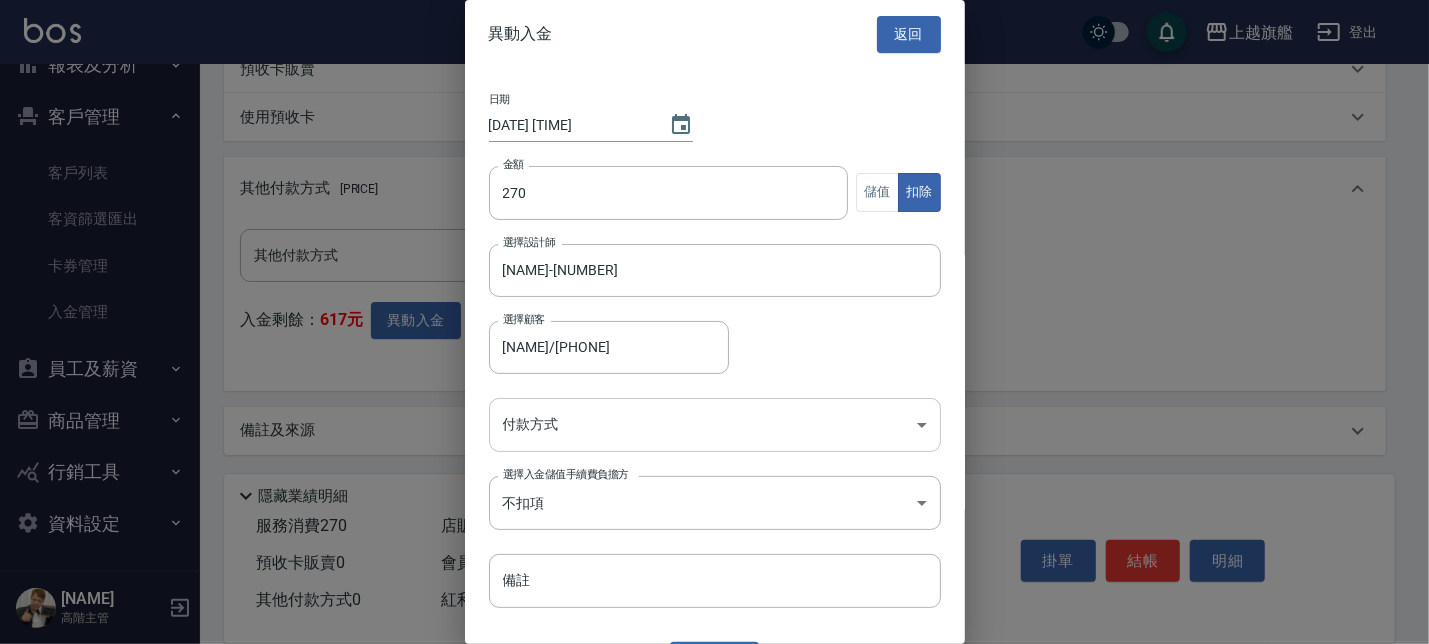 click on "上越旗艦 登出 櫃檯作業 打帳單 帳單列表 掛單列表 座位開單 營業儀表板 現金收支登錄 高階收支登錄 材料自購登錄 每日結帳 排班表 現場電腦打卡 掃碼打卡 預約管理 預約管理 單日預約紀錄 單週預約紀錄 報表及分析 報表目錄 消費分析儀表板 店家區間累計表 店家日報表 店家排行榜 互助日報表 互助月報表 互助排行榜 互助點數明細 互助業績報表 全店業績分析表 每日業績分析表 營業統計分析表 營業項目月分析表 設計師業績表 設計師日報表 設計師業績分析表 設計師業績月報表 設計師抽成報表 設計師排行榜 商品銷售排行榜 商品消耗明細 商品進銷貨報表 商品庫存表 商品庫存盤點表 會員卡銷售報表 服務扣項明細表 單一服務項目查詢 店販抽成明細 店販分類抽成明細 顧客入金餘額表 顧客卡券餘額表 每日非現金明細 每日收支明細 收支分類明細表 收支匯款表 0" at bounding box center [714, 27] 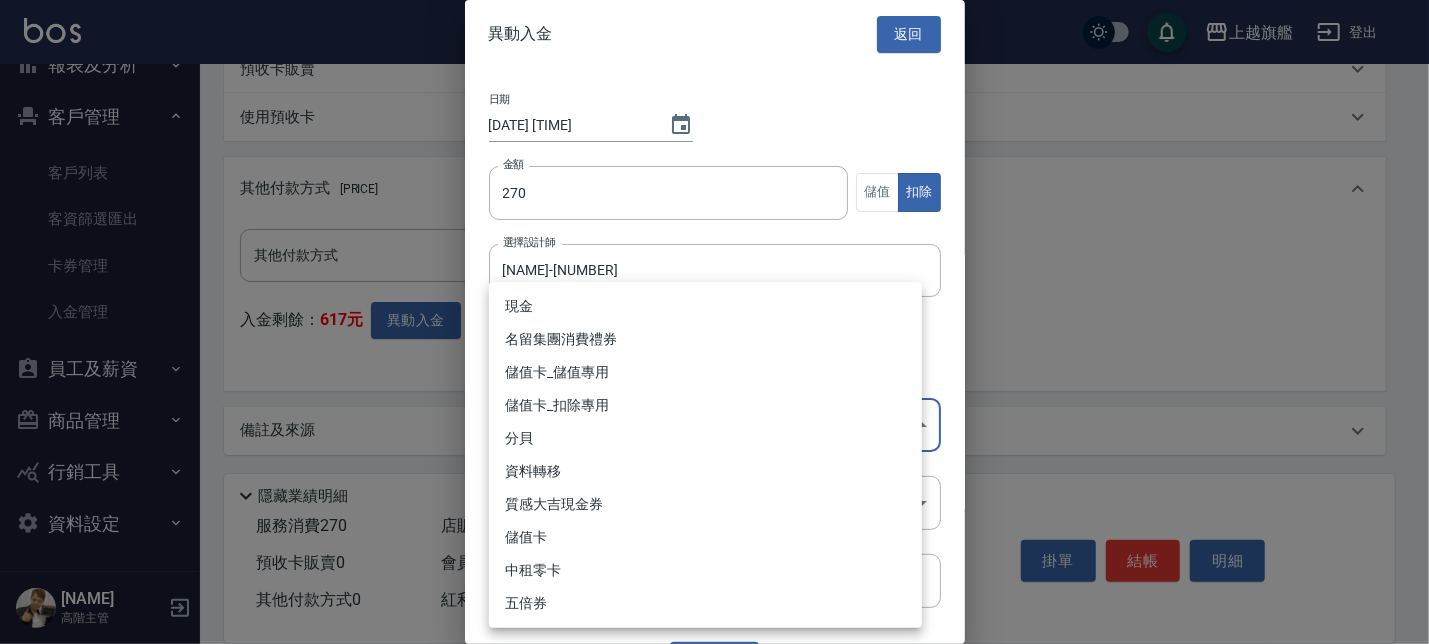 click on "儲值卡_扣除專用" at bounding box center [705, 405] 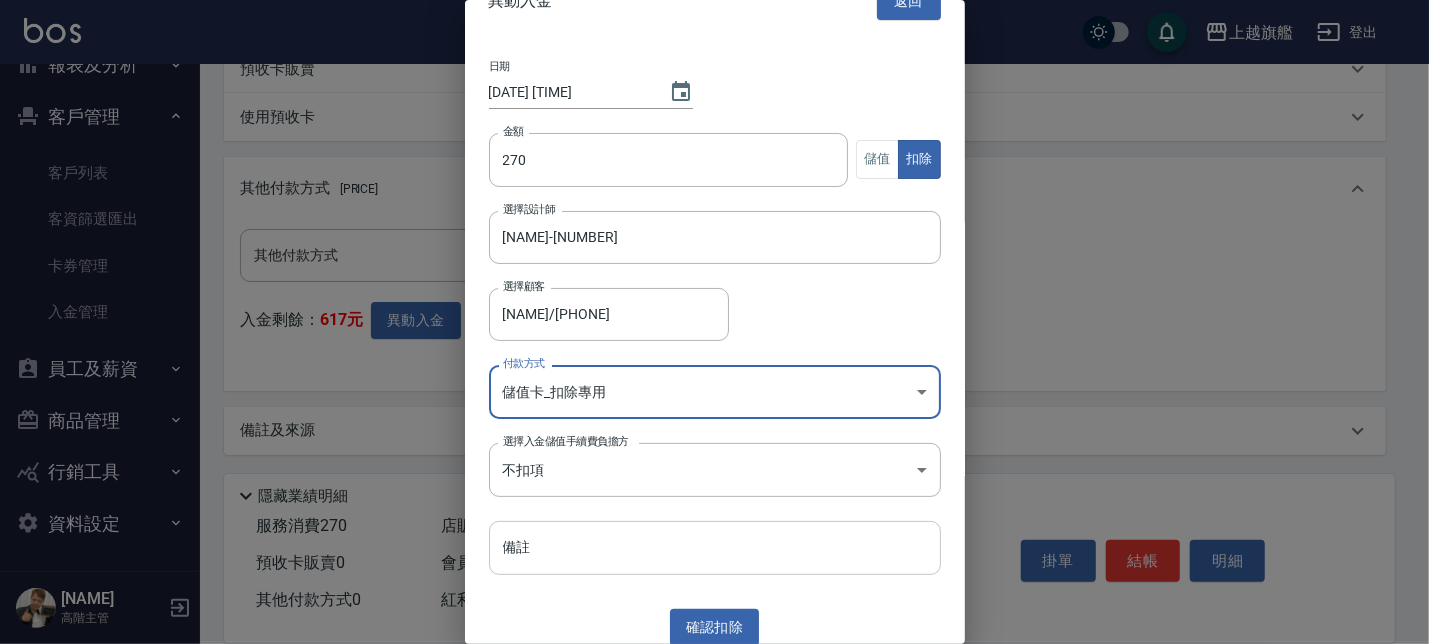 scroll, scrollTop: 44, scrollLeft: 0, axis: vertical 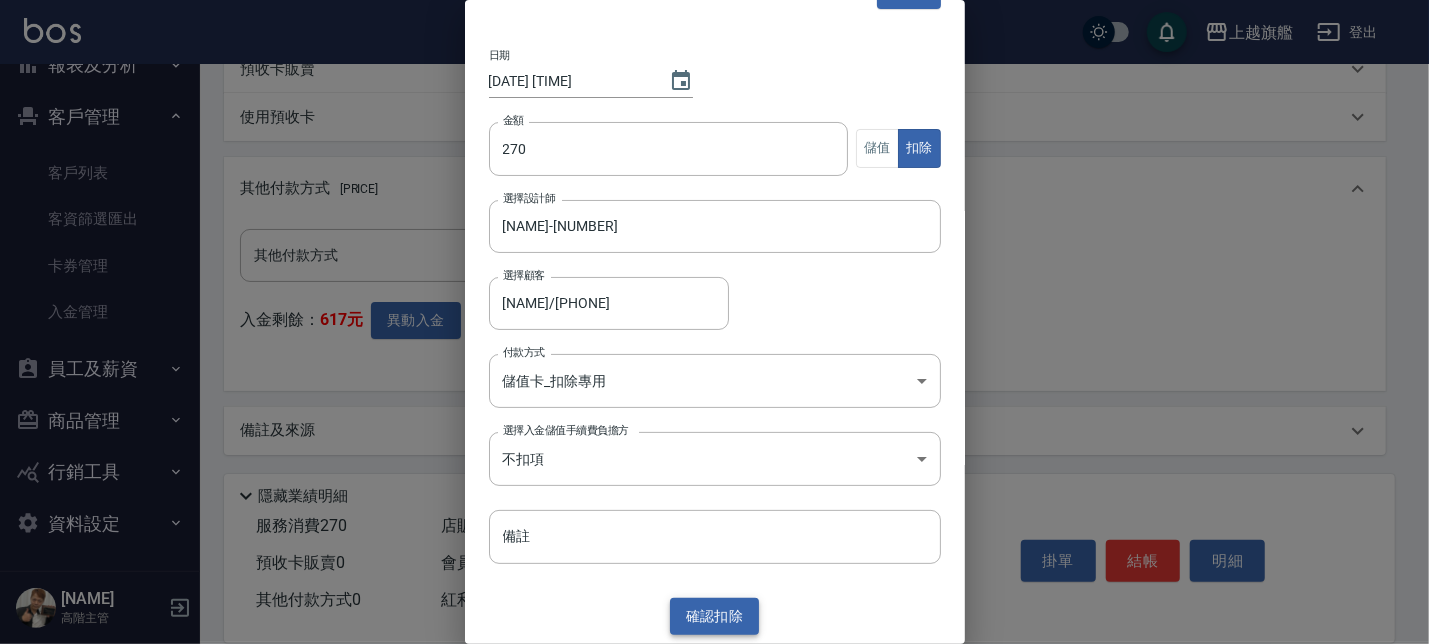 click on "確認 扣除" at bounding box center [715, 616] 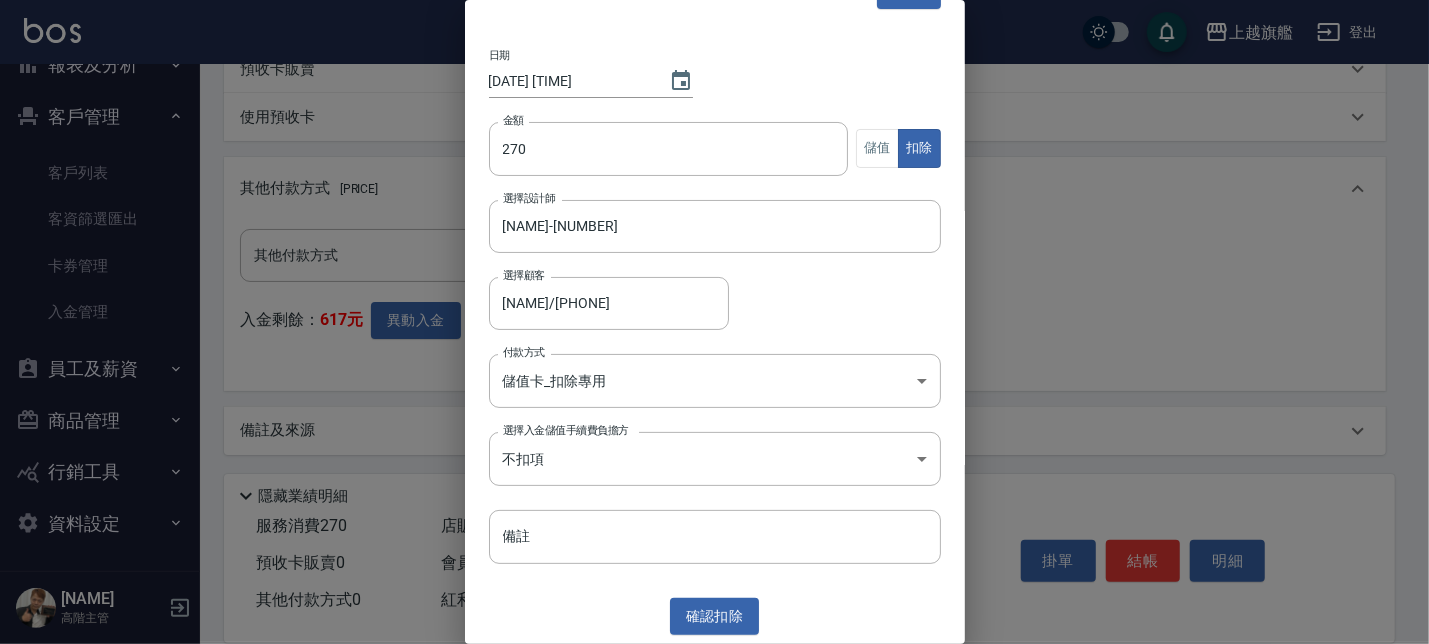 click on "確認 扣除" at bounding box center (715, 616) 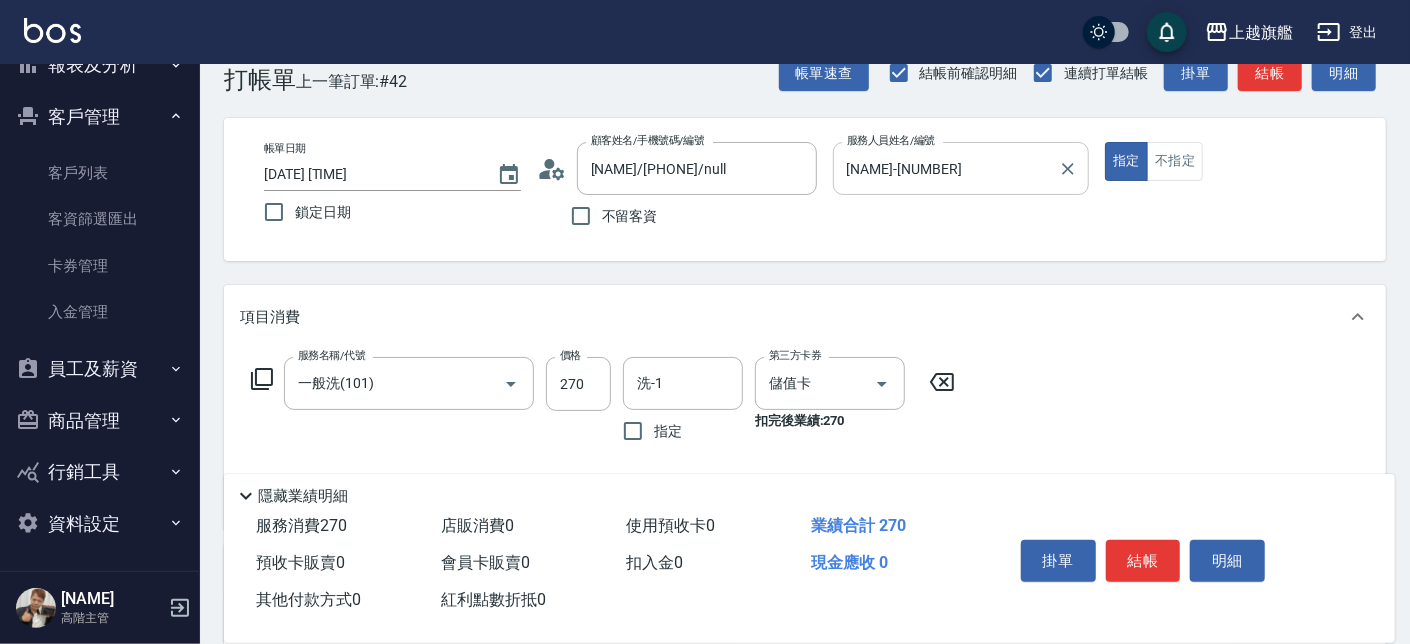 scroll, scrollTop: 591, scrollLeft: 0, axis: vertical 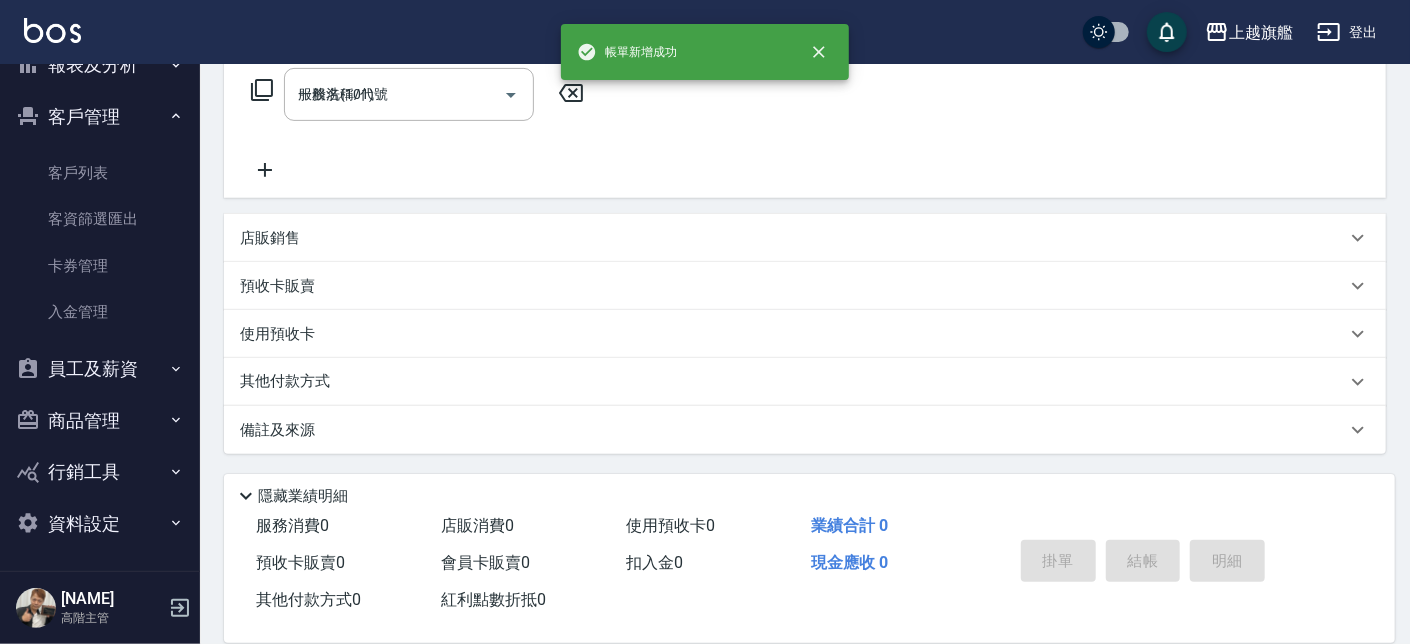 type 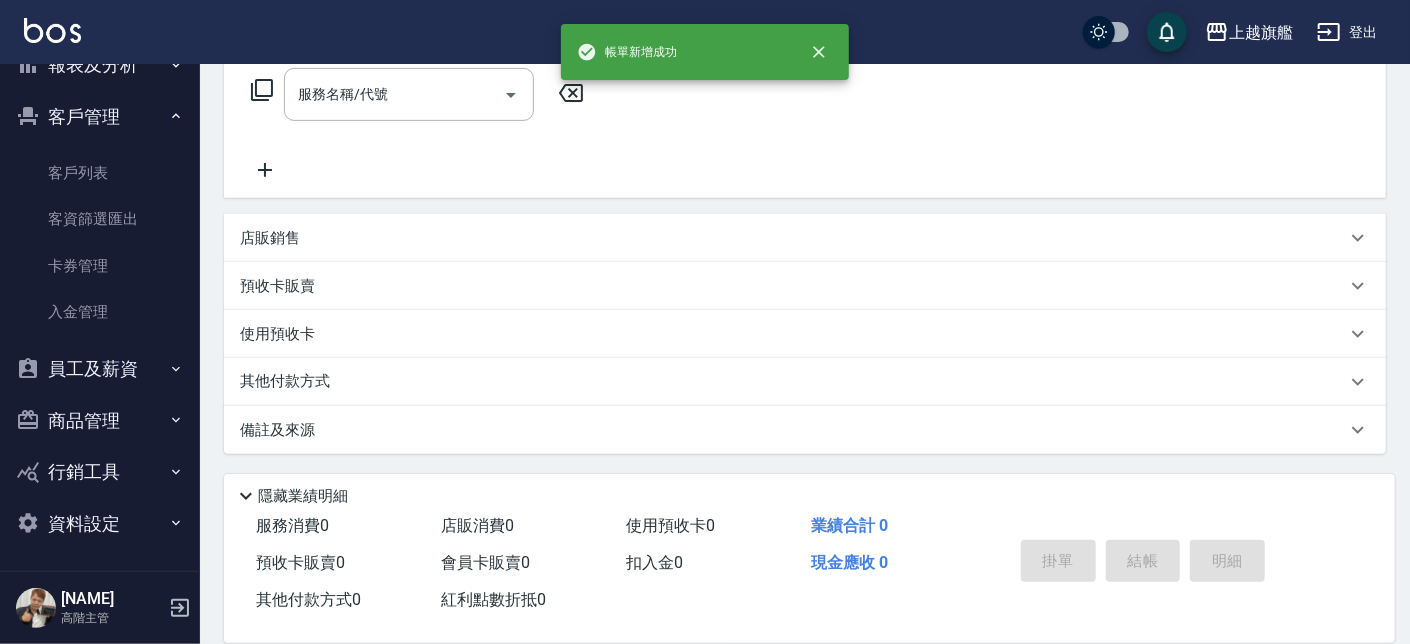 scroll, scrollTop: 0, scrollLeft: 0, axis: both 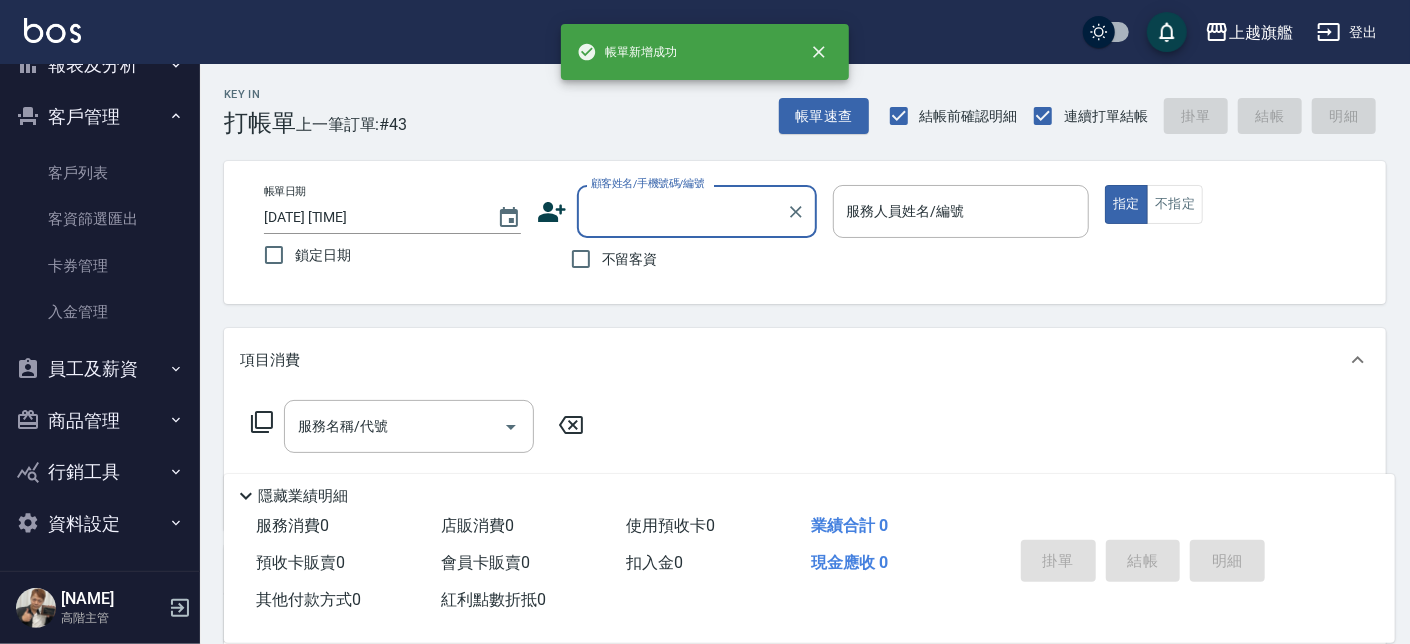 click on "帳單日期 2025/08/09 20:49 鎖定日期 顧客姓名/手機號碼/編號 顧客姓名/手機號碼/編號 不留客資 服務人員姓名/編號 服務人員姓名/編號 指定 不指定" at bounding box center (805, 232) 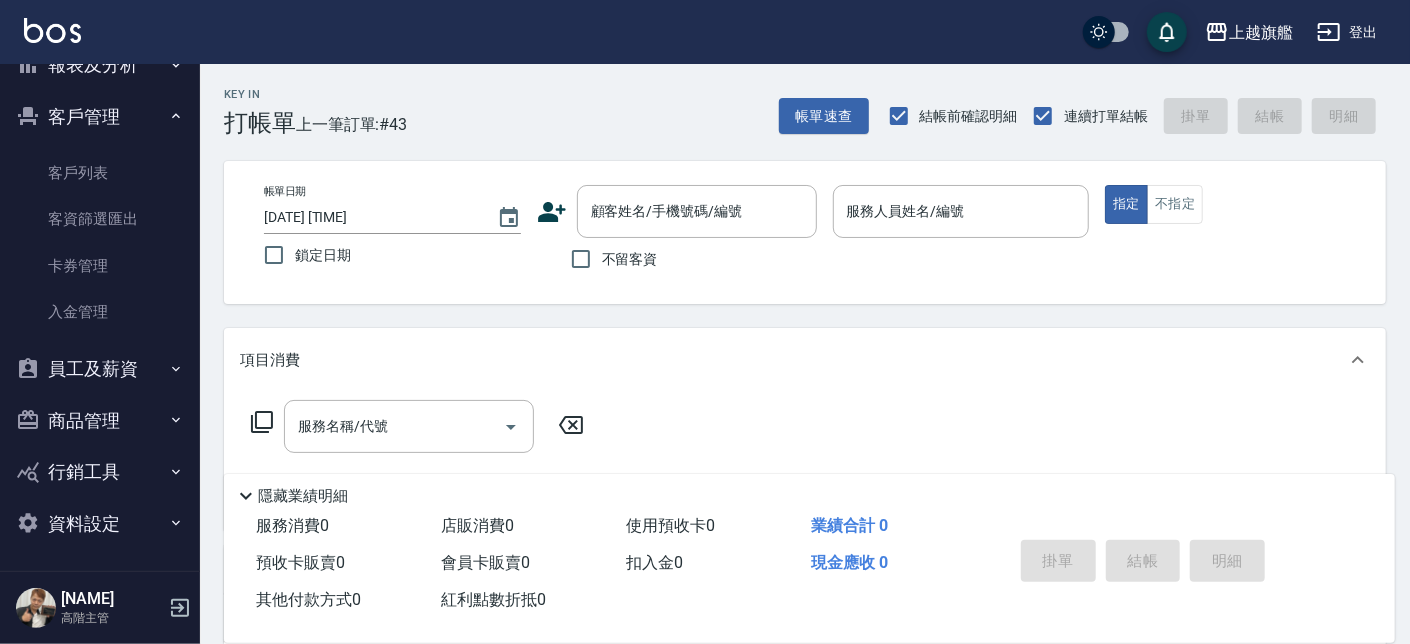 drag, startPoint x: 663, startPoint y: 249, endPoint x: 645, endPoint y: 256, distance: 19.313208 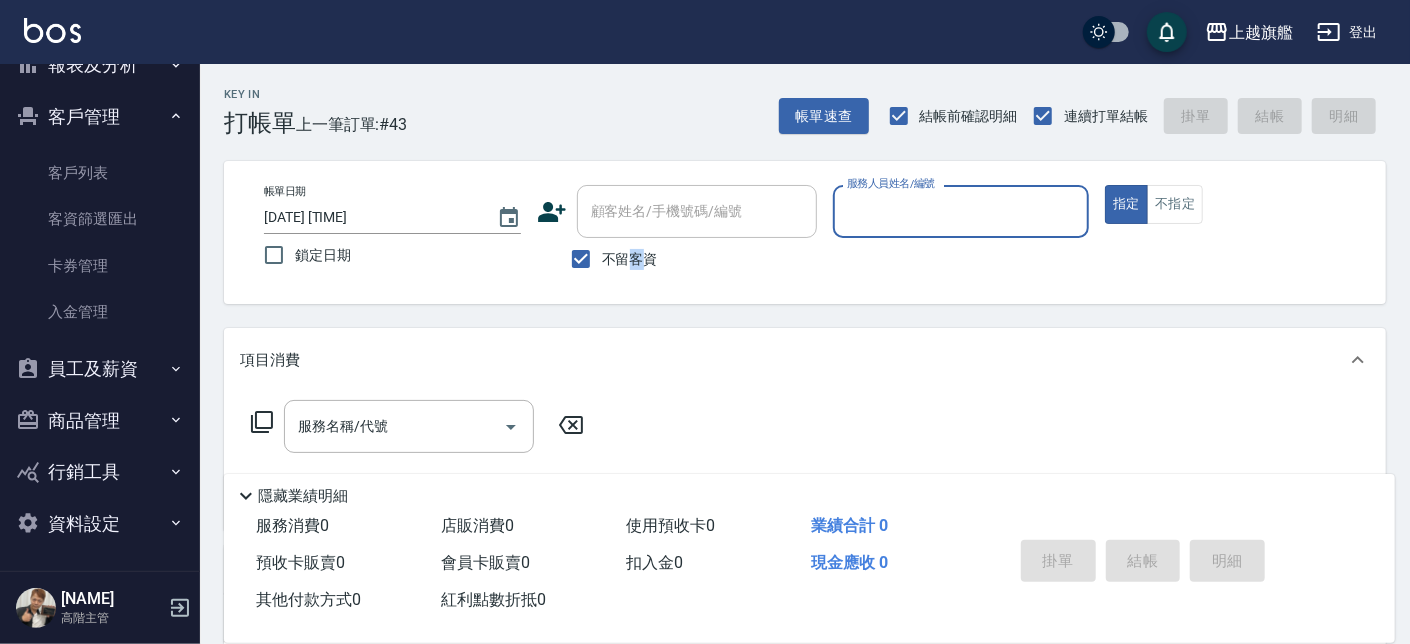 click on "不留客資" at bounding box center [630, 259] 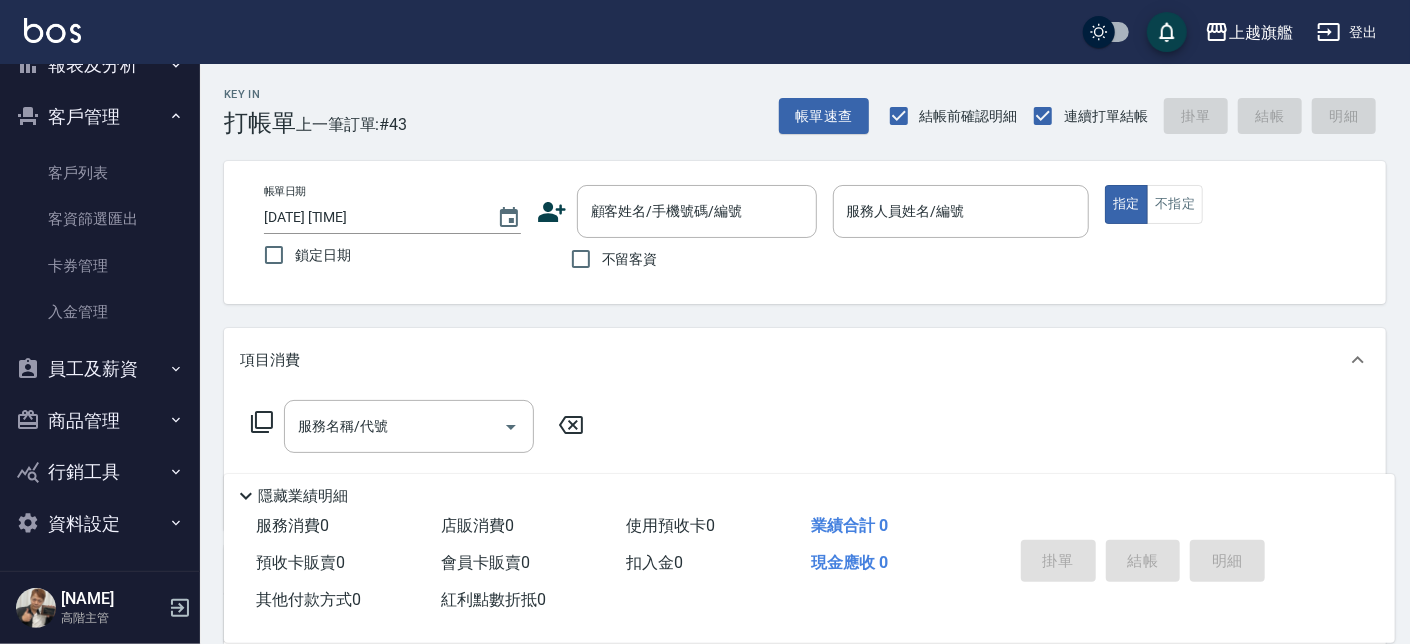 click on "不留客資" at bounding box center [630, 259] 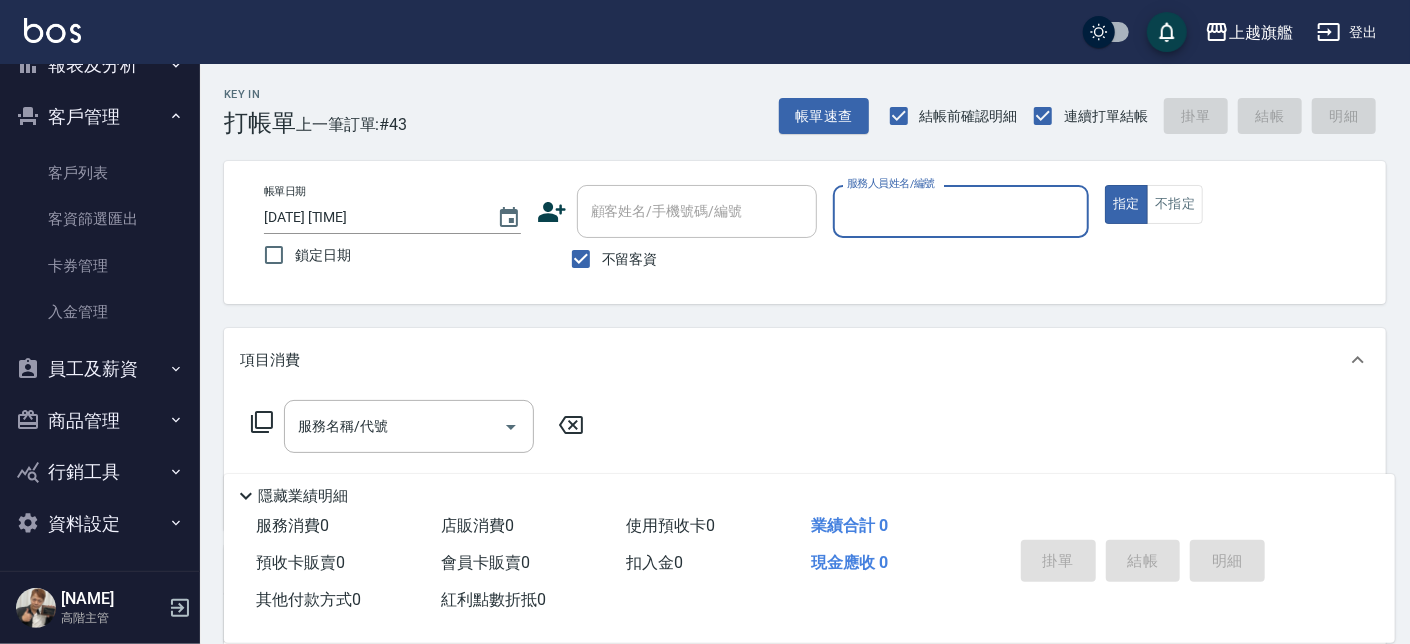 click on "服務人員姓名/編號" at bounding box center [961, 211] 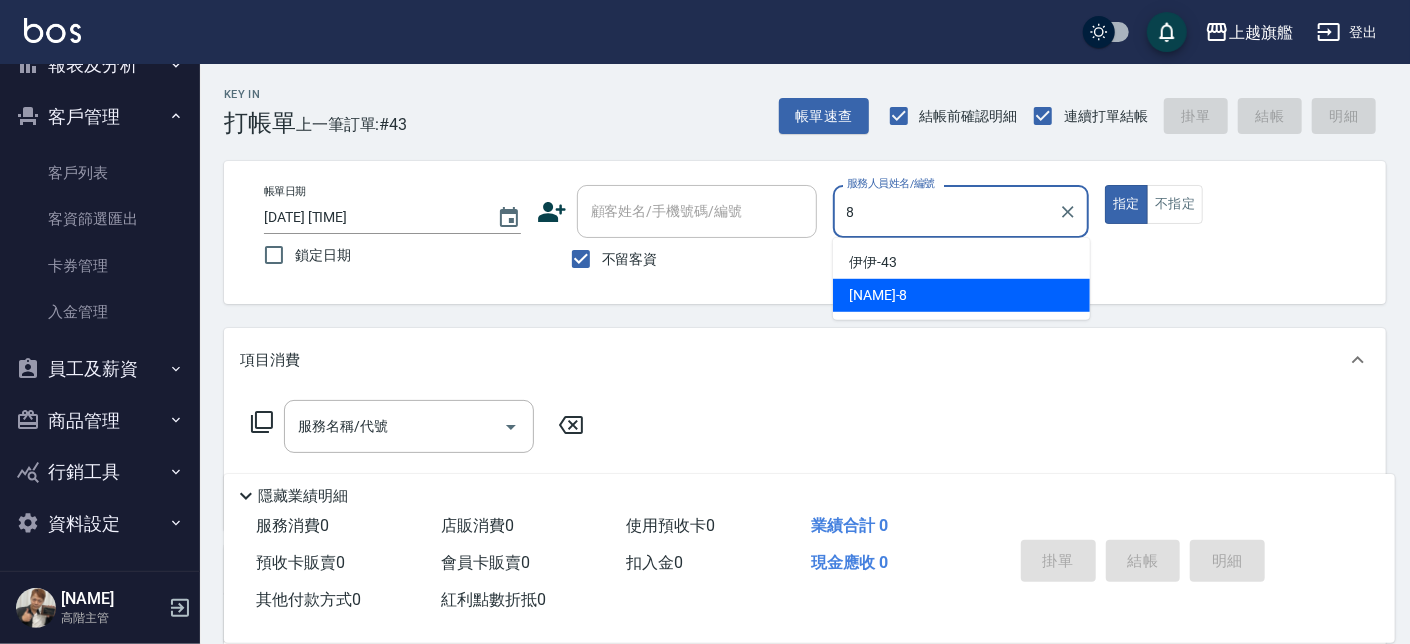 type on "周秀娟-8" 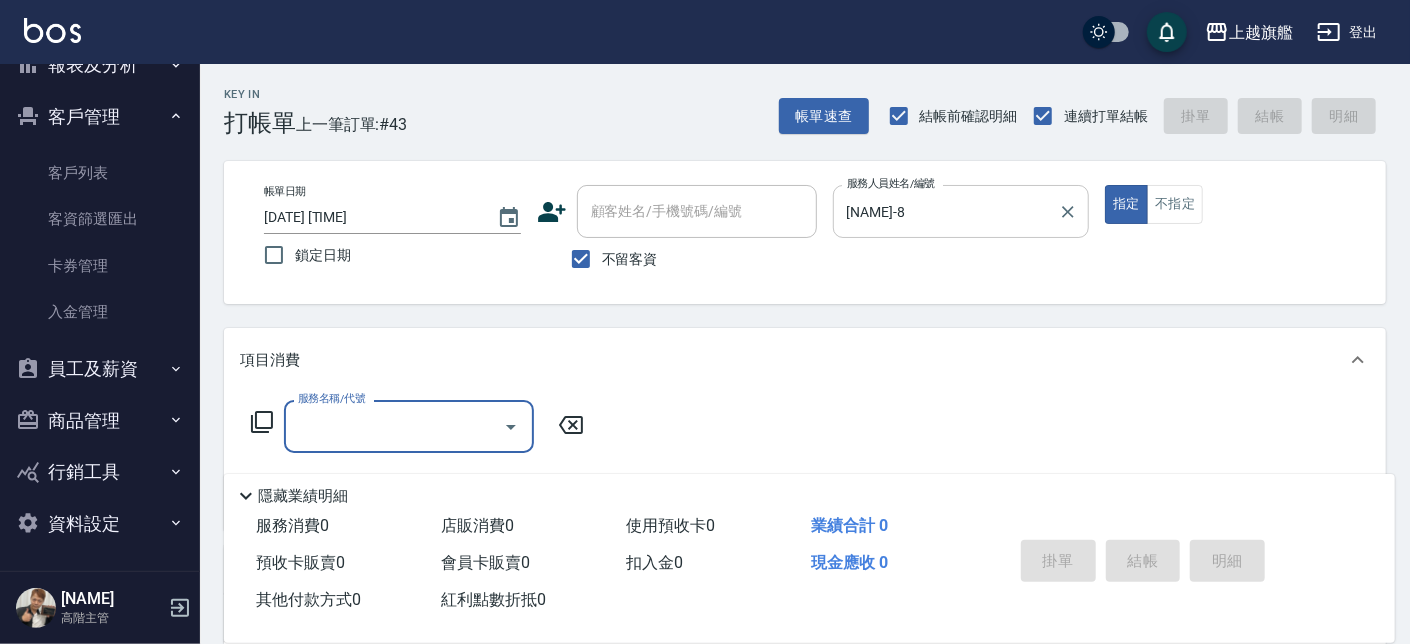 type on "m" 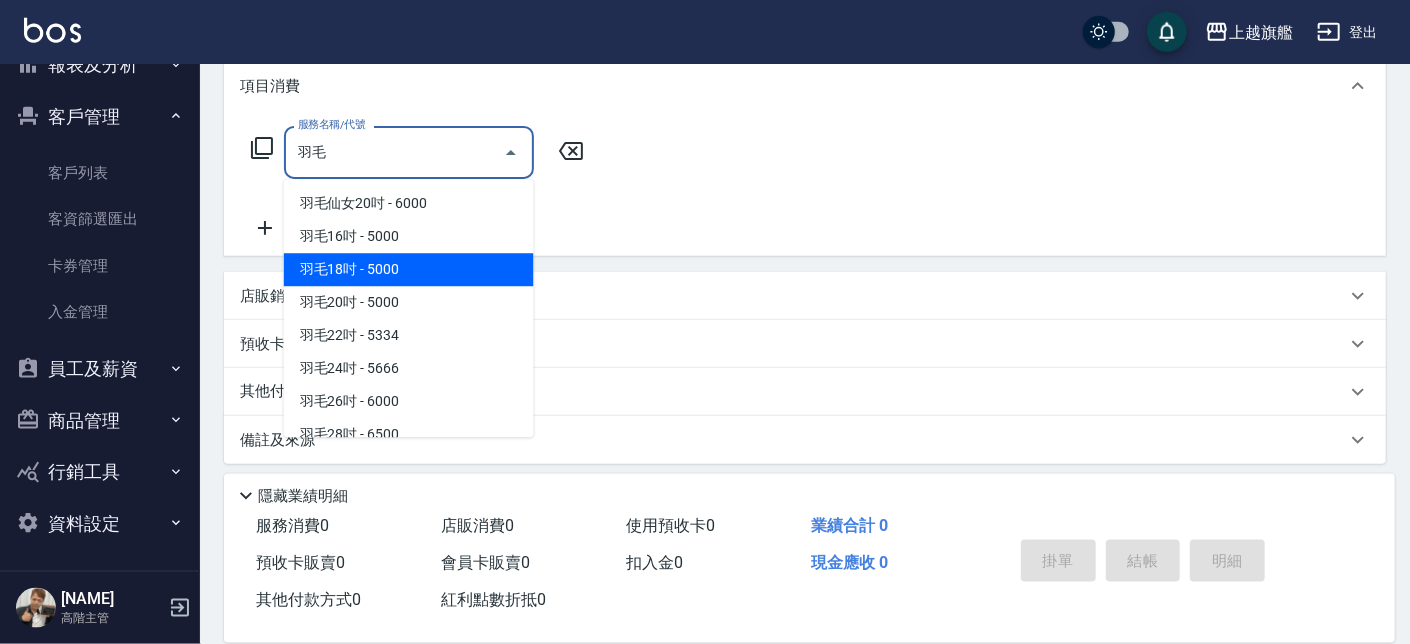 scroll, scrollTop: 283, scrollLeft: 0, axis: vertical 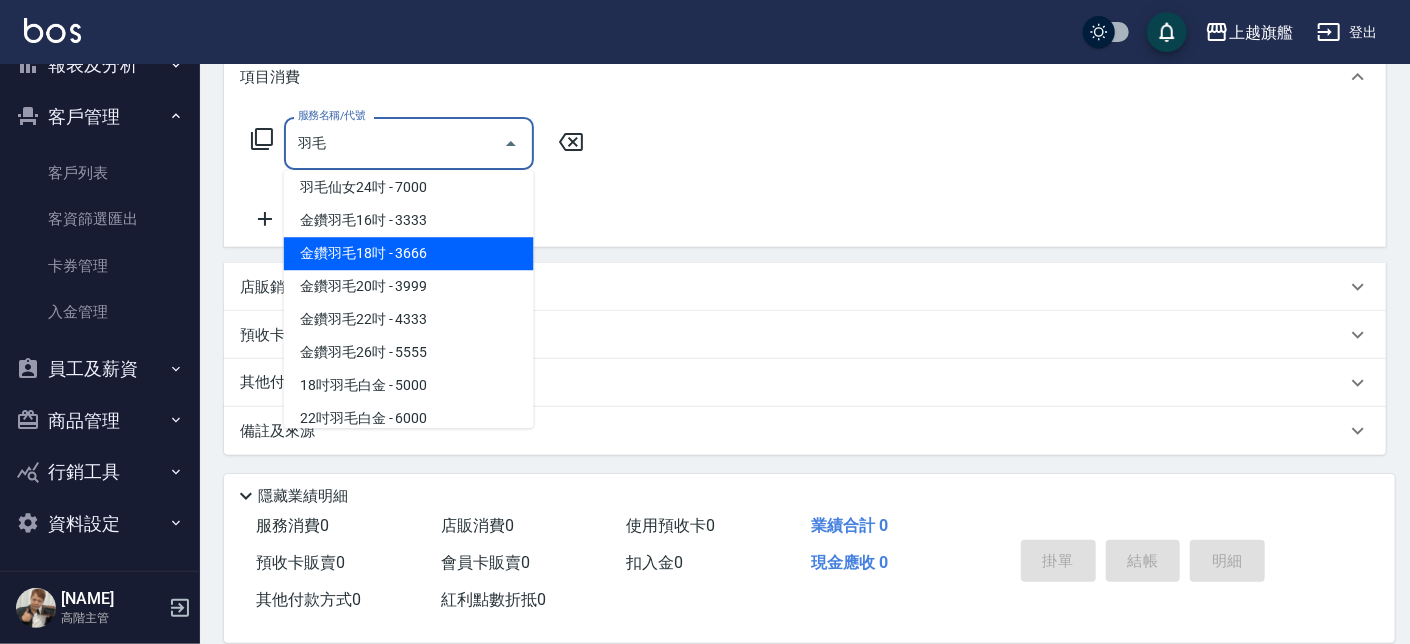 click on "金鑽羽毛18吋 - 3666" at bounding box center [409, 253] 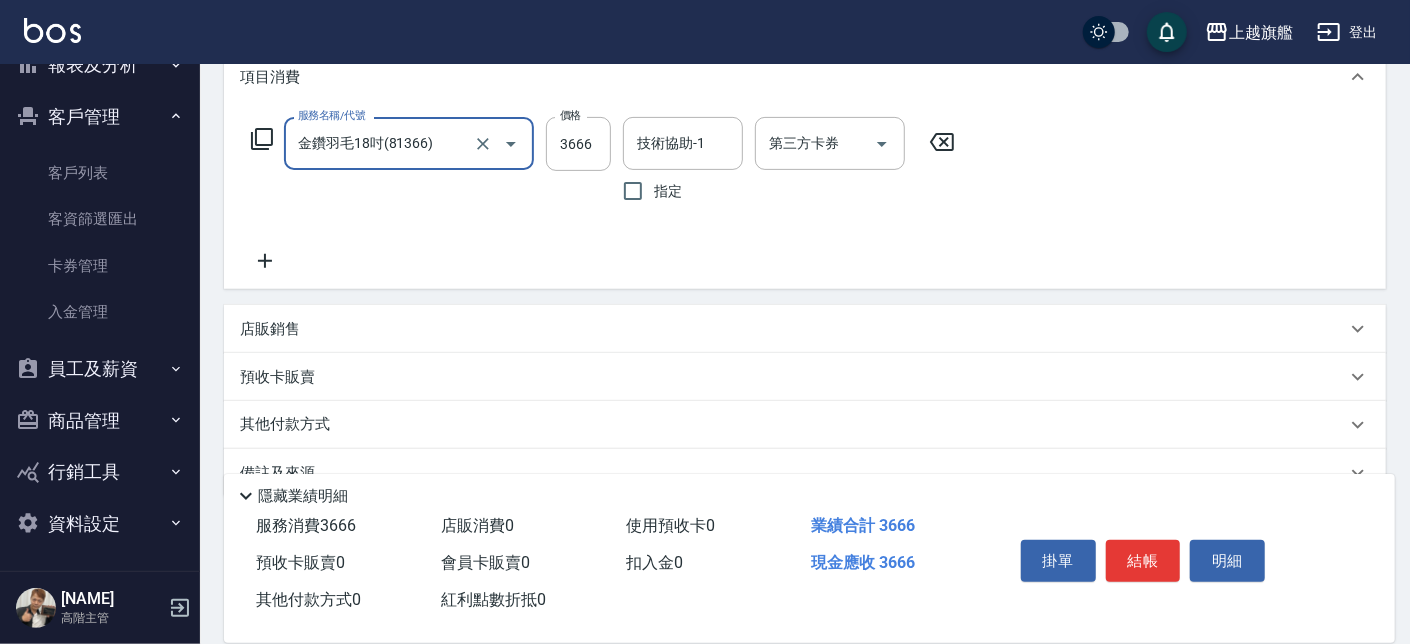 type on "金鑽羽毛18吋(81366)" 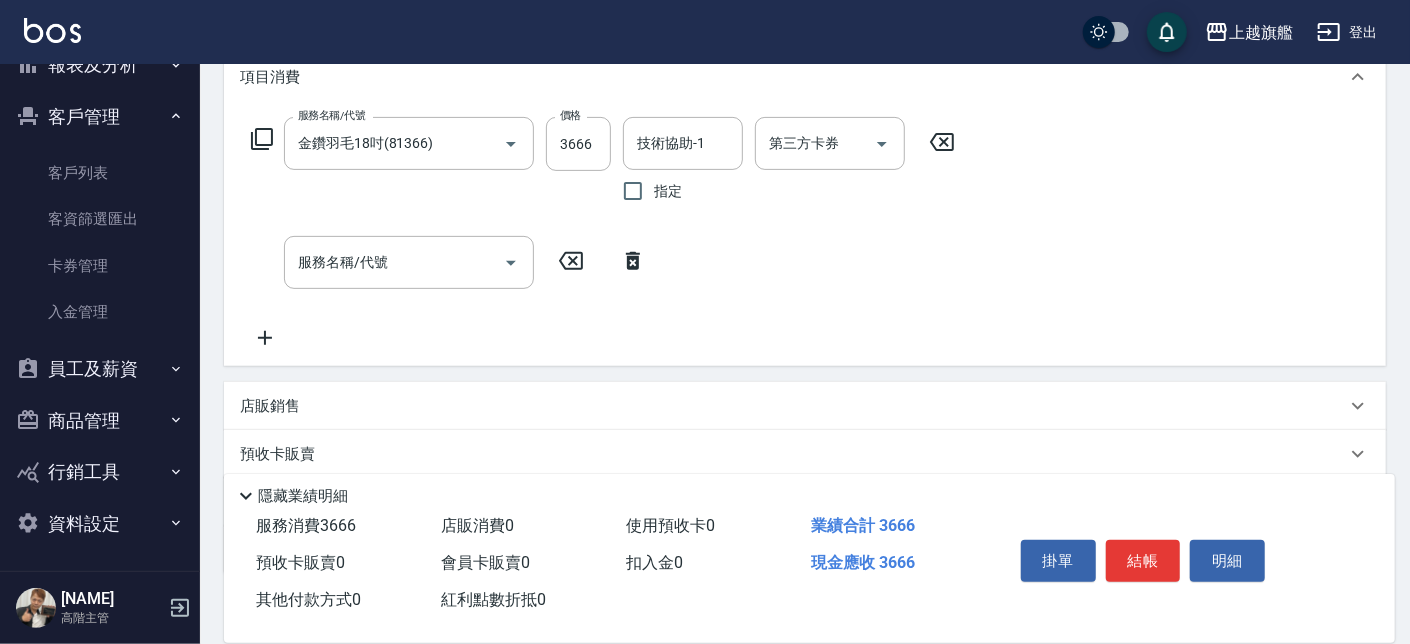click 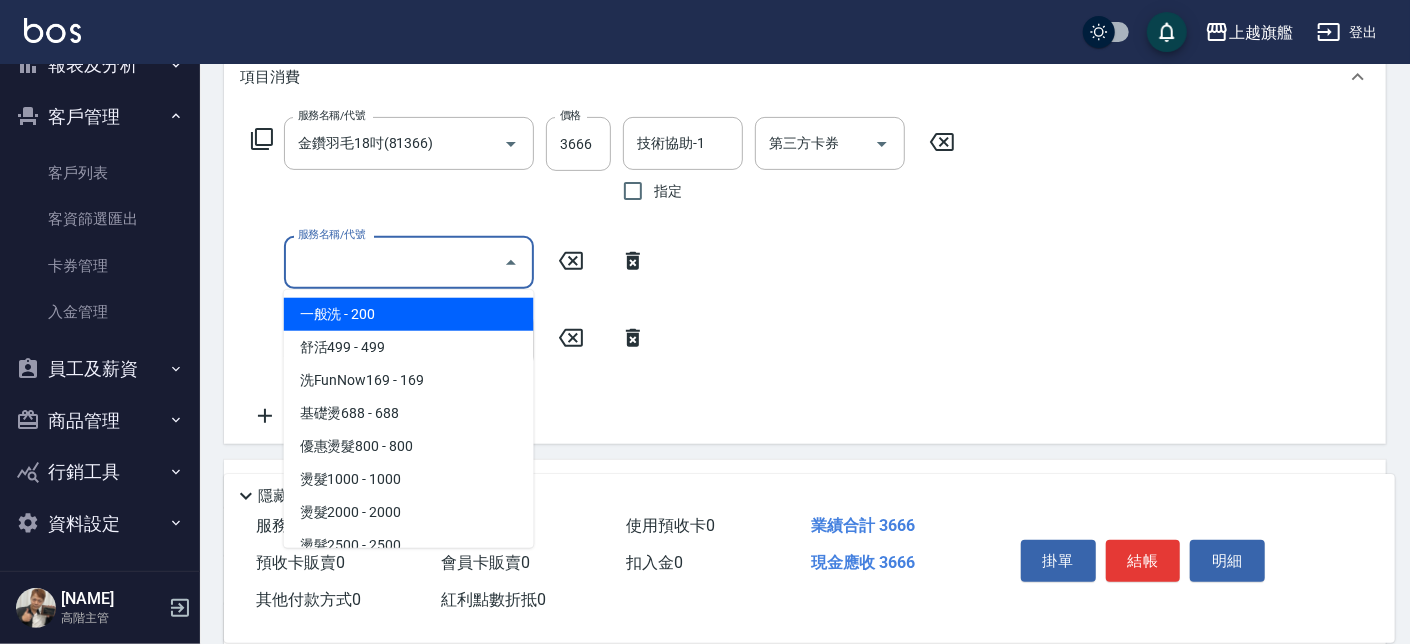 click on "服務名稱/代號" at bounding box center (394, 262) 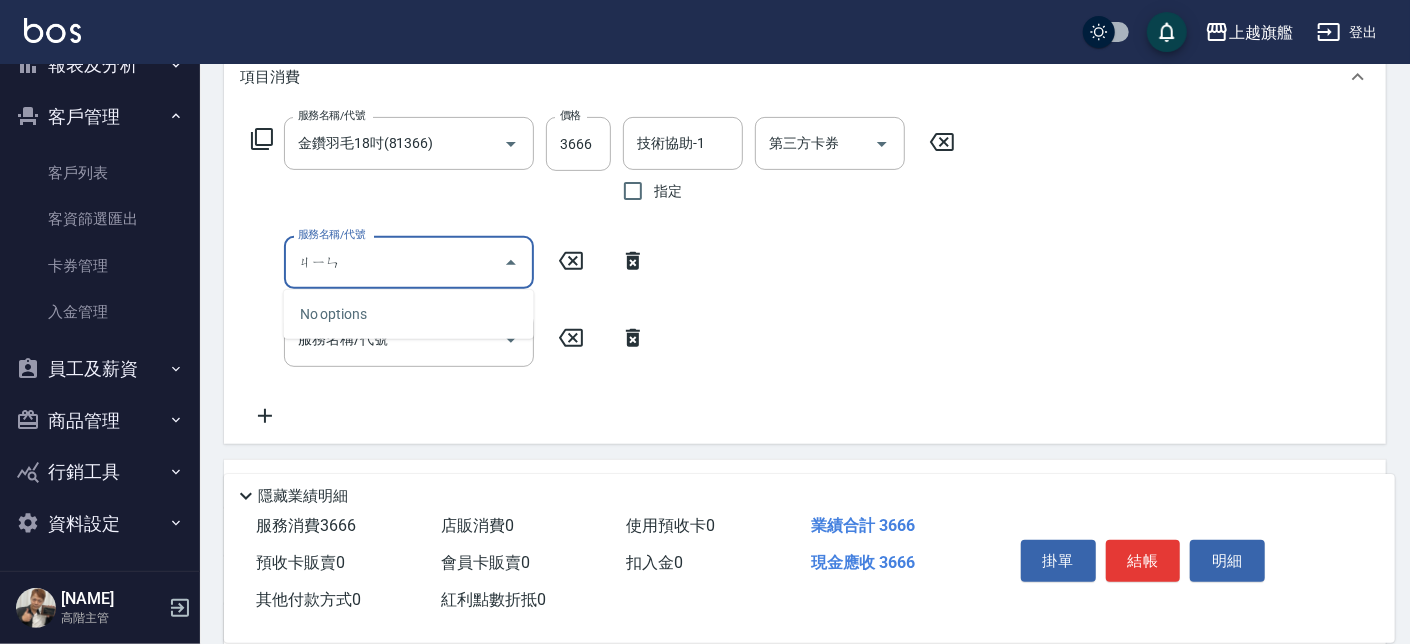type on "金" 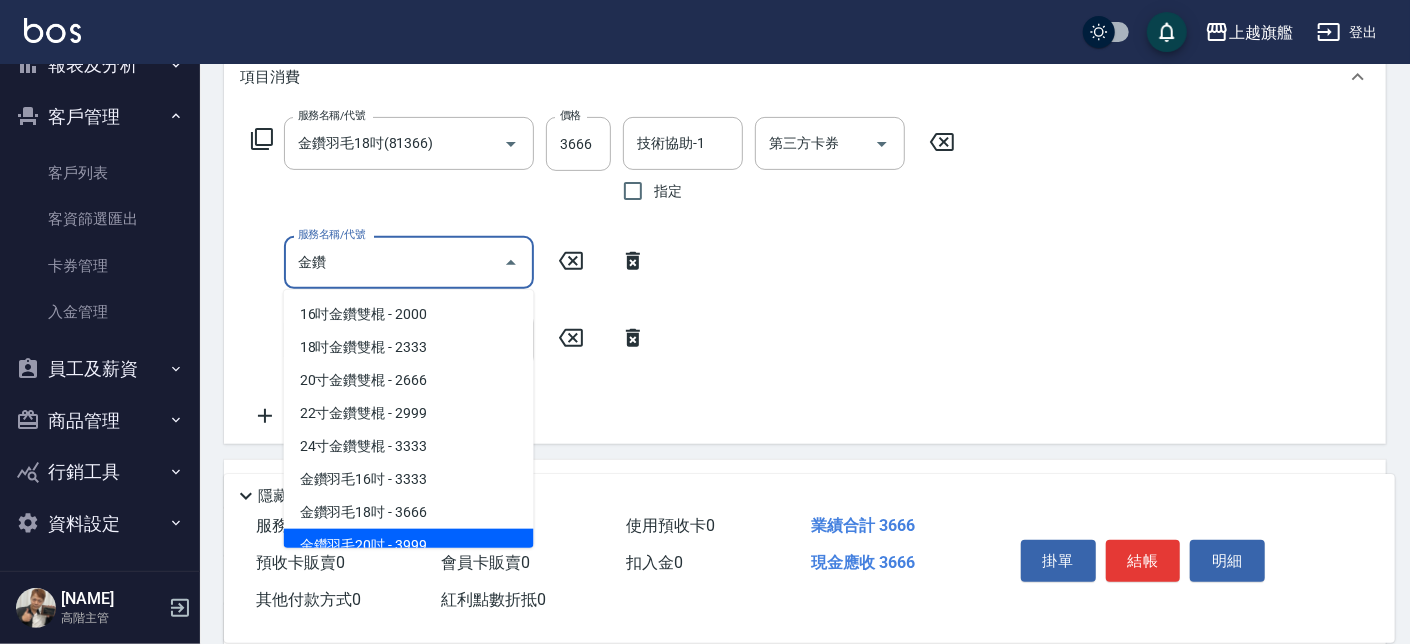 click on "金鑽羽毛20吋 - 3999" at bounding box center (409, 545) 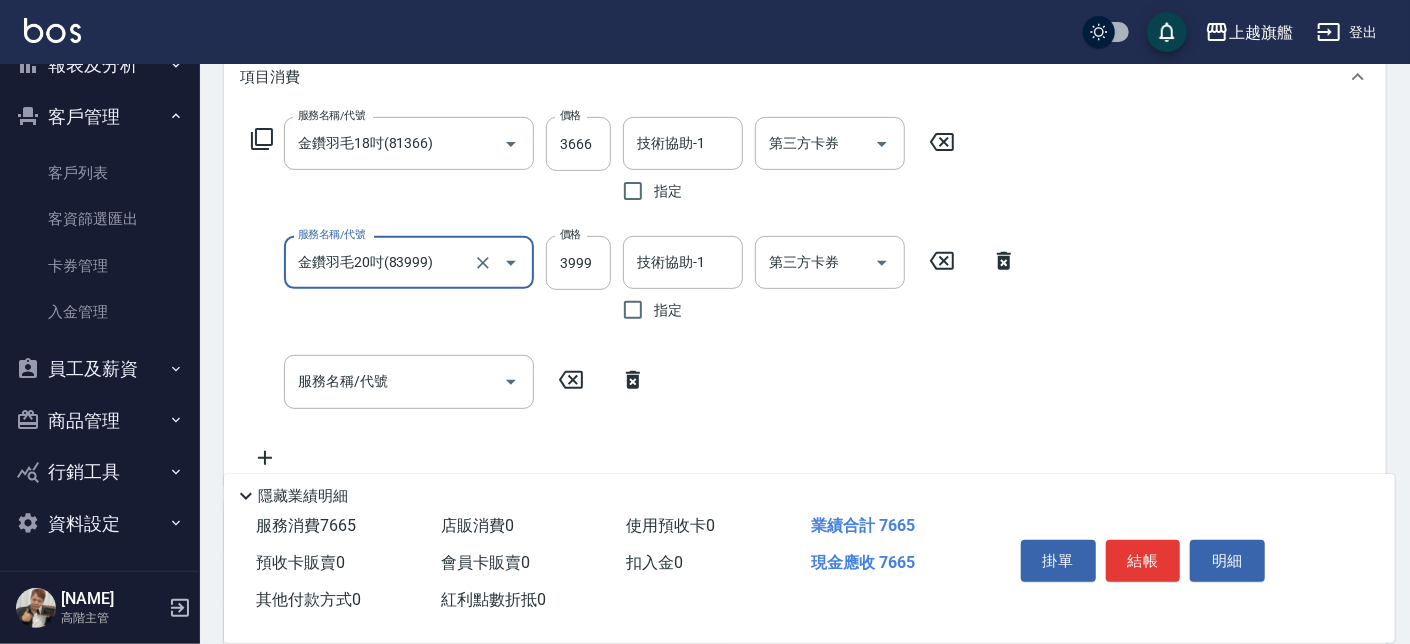 type on "金鑽羽毛20吋(83999)" 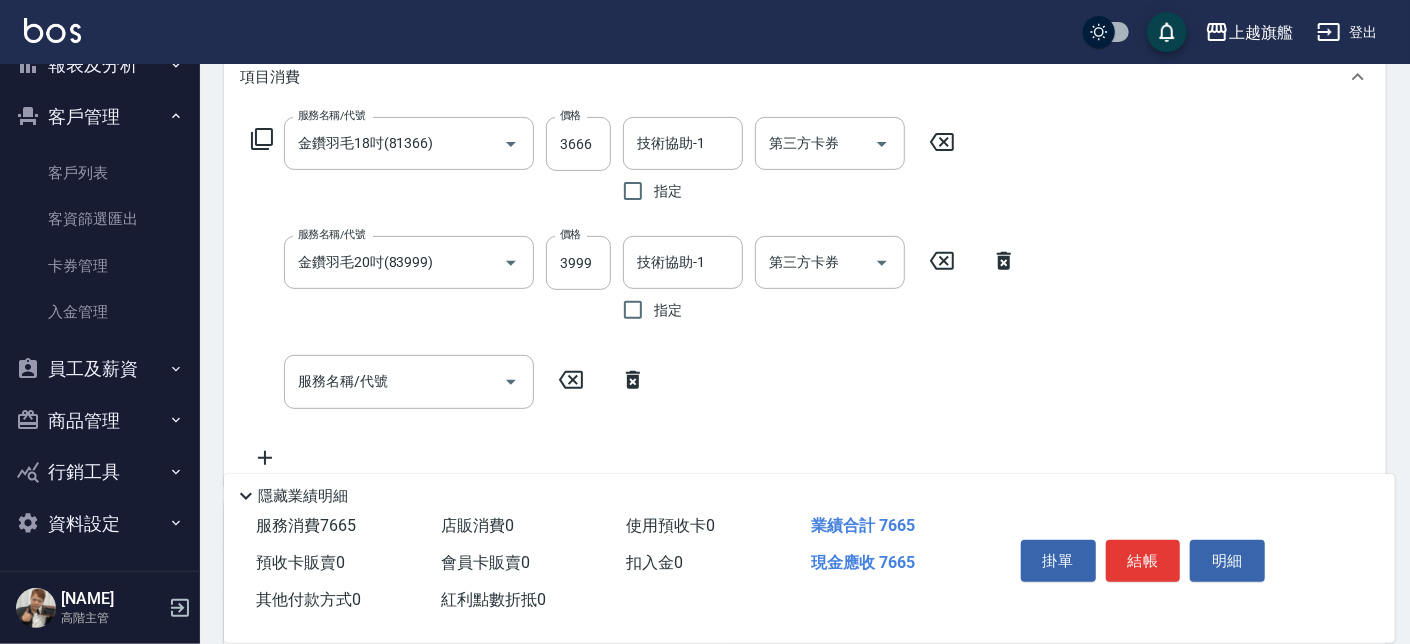 click on "服務名稱/代號 金鑽羽毛18吋(81366) 服務名稱/代號 價格 3666 價格 技術協助-1 技術協助-1 指定 第三方卡券 第三方卡券 服務名稱/代號 金鑽羽毛20吋(83999) 服務名稱/代號 價格 3999 價格 技術協助-1 技術協助-1 指定 第三方卡券 第三方卡券 服務名稱/代號 服務名稱/代號" at bounding box center [634, 293] 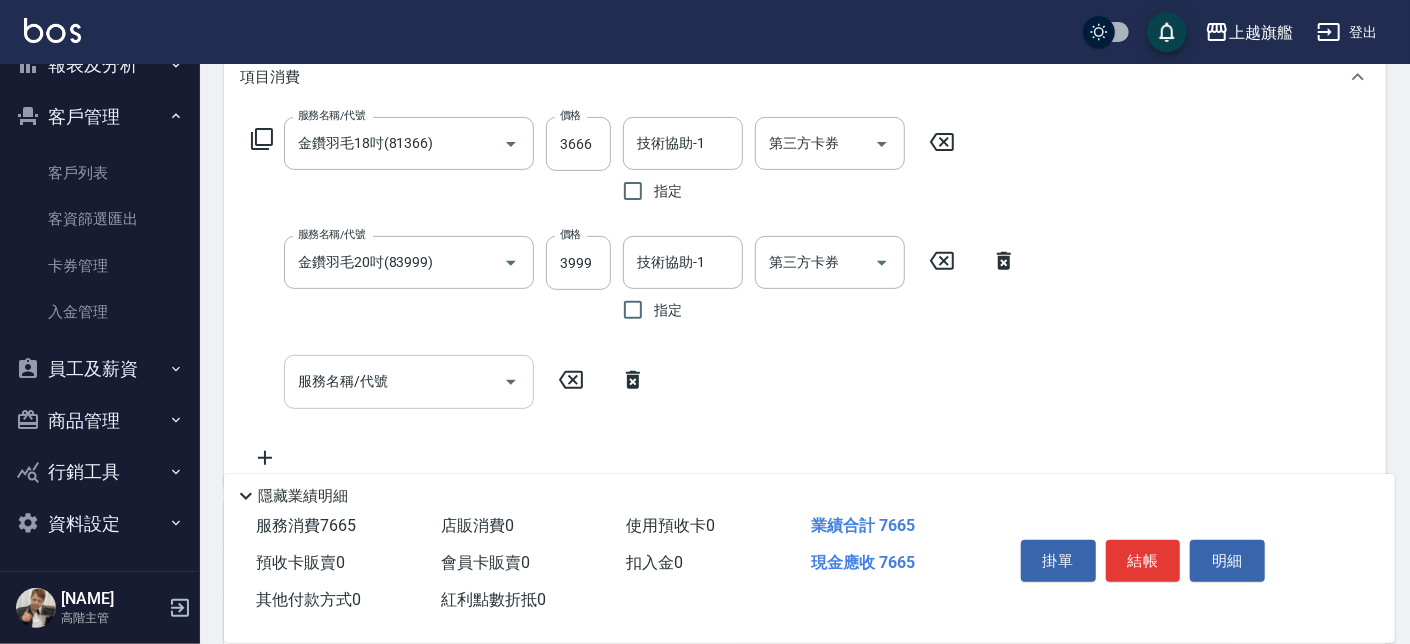 click on "服務名稱/代號" at bounding box center (394, 381) 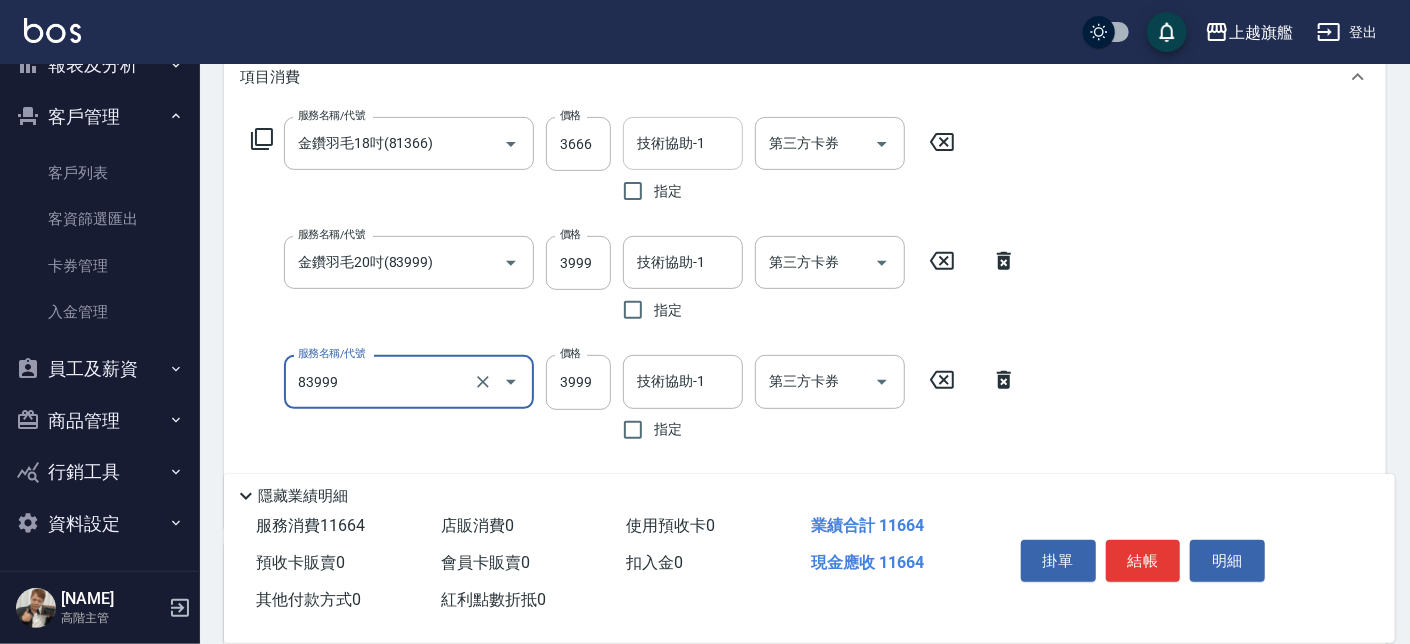 type on "金鑽羽毛20吋(83999)" 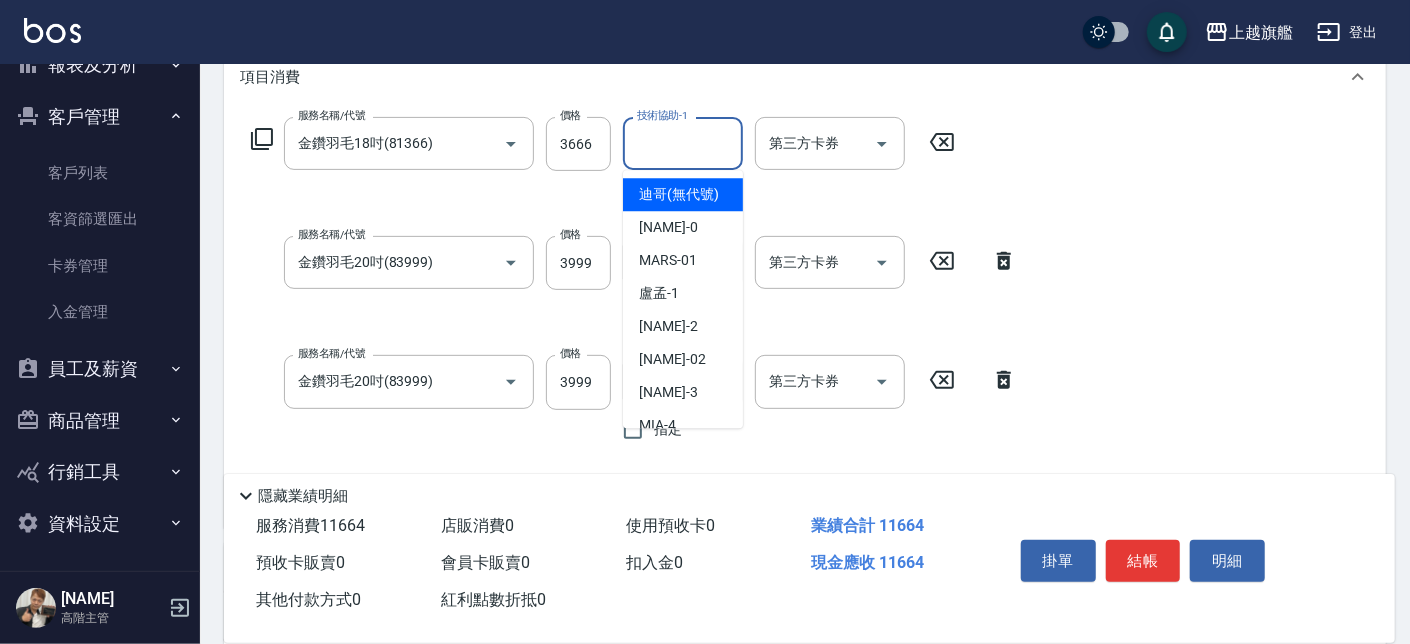 click on "技術協助-1" at bounding box center (683, 143) 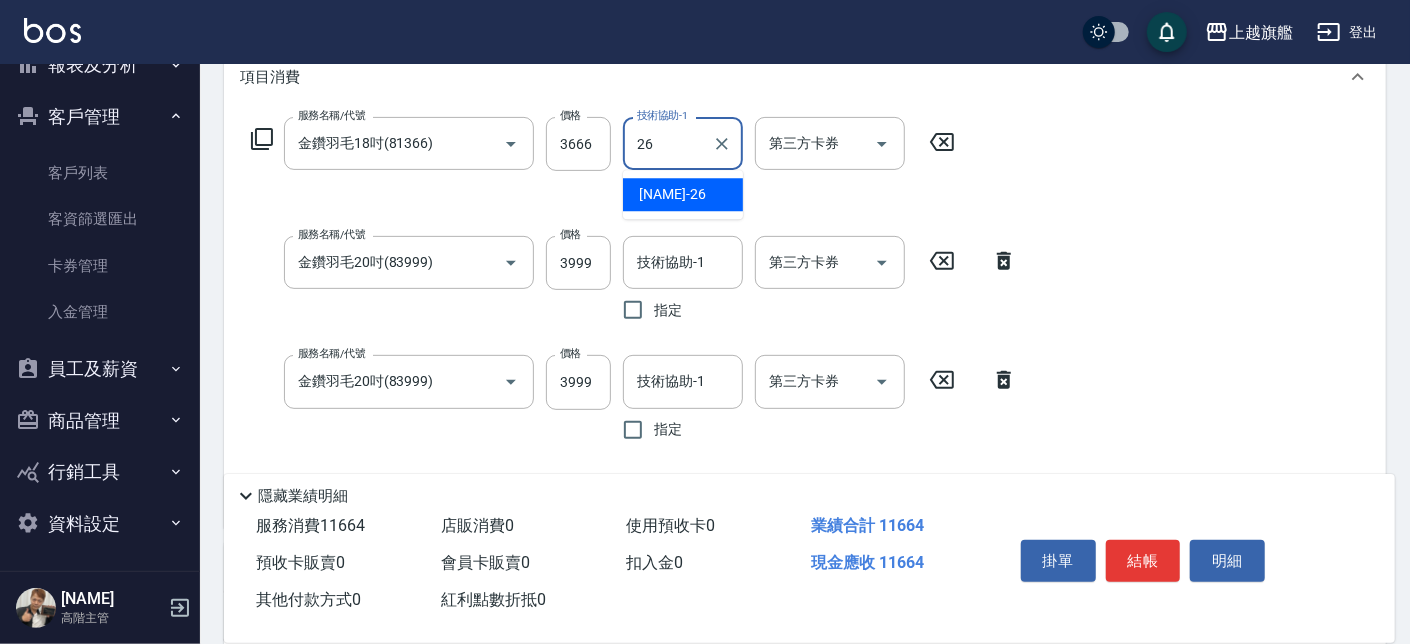 type on "陳祈聿-26" 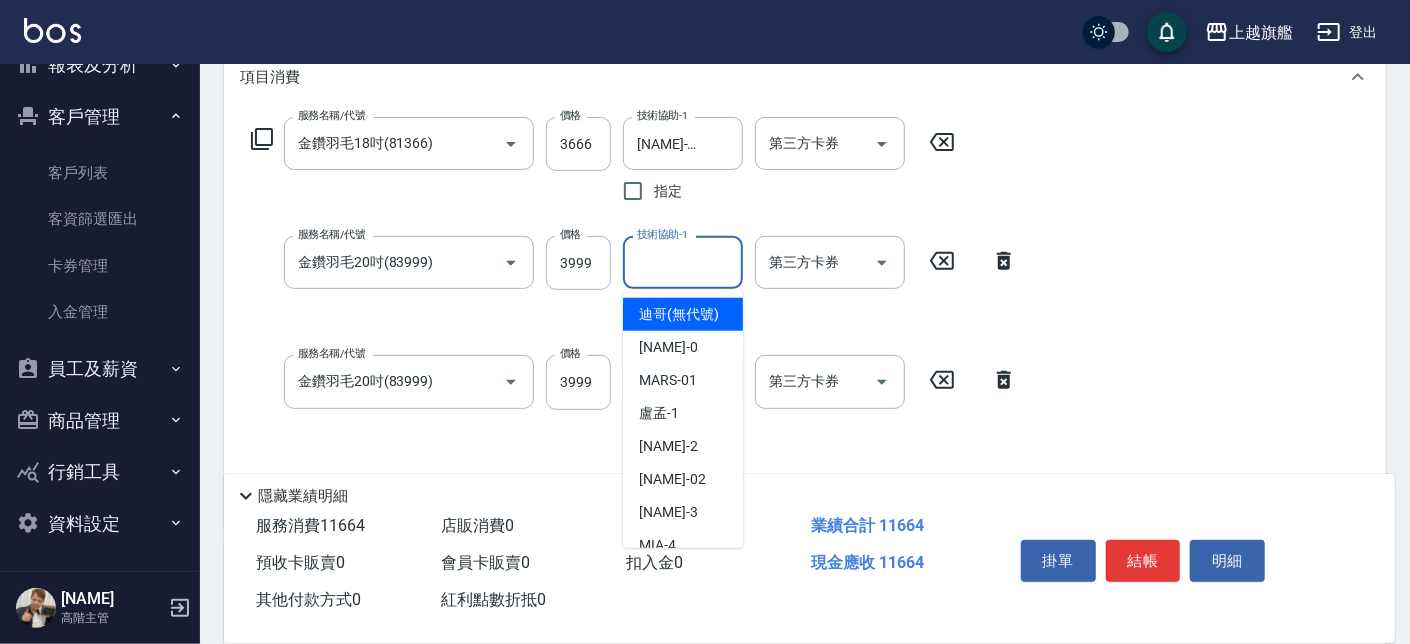 click on "技術協助-1" at bounding box center (683, 262) 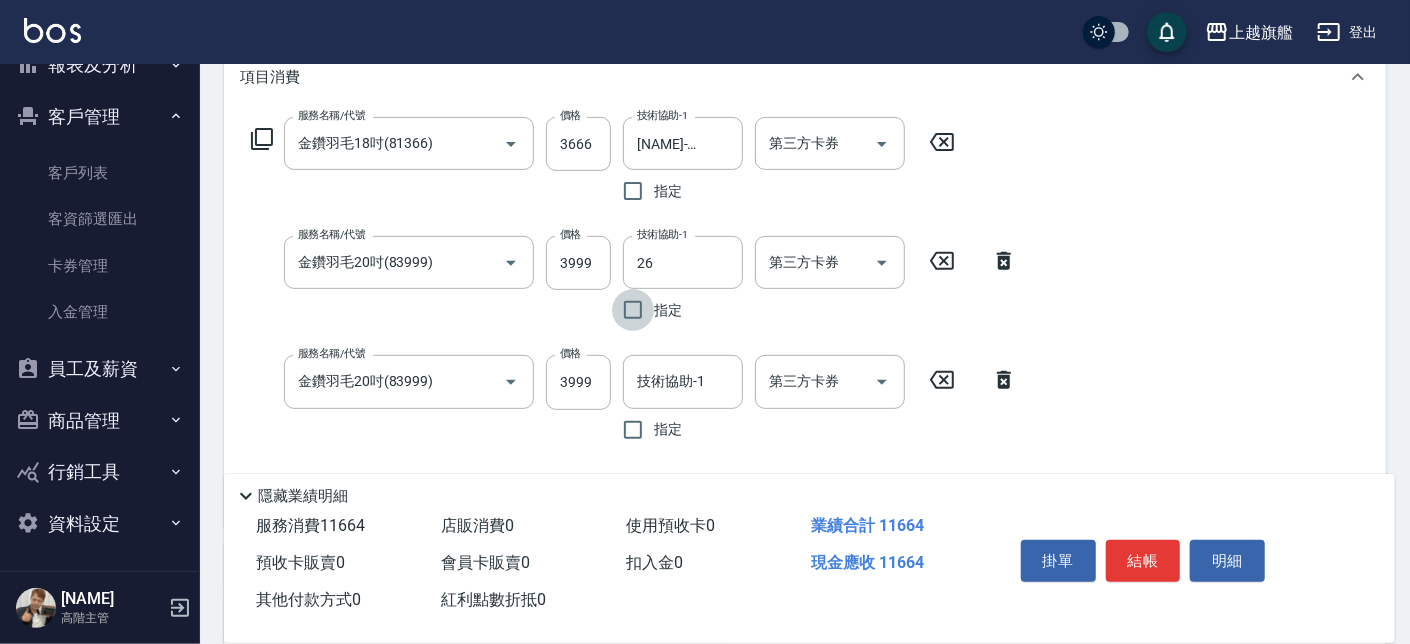 type on "陳祈聿-26" 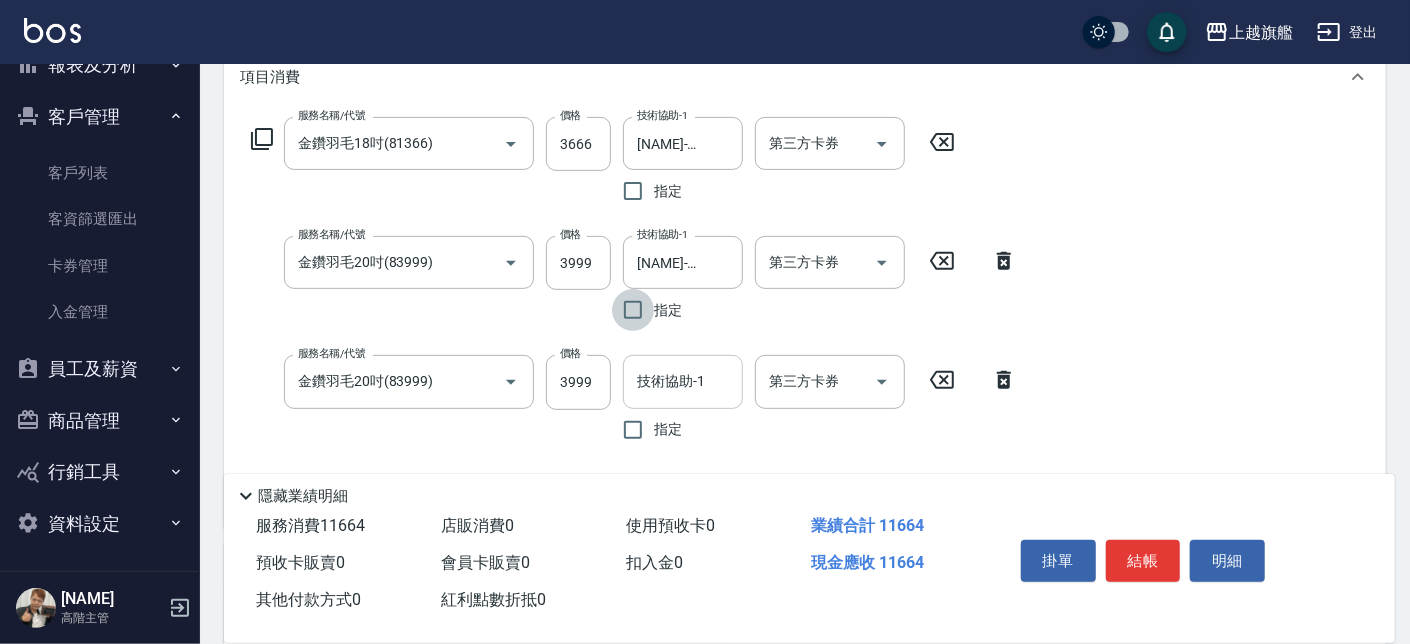 click on "技術協助-1" at bounding box center [683, 381] 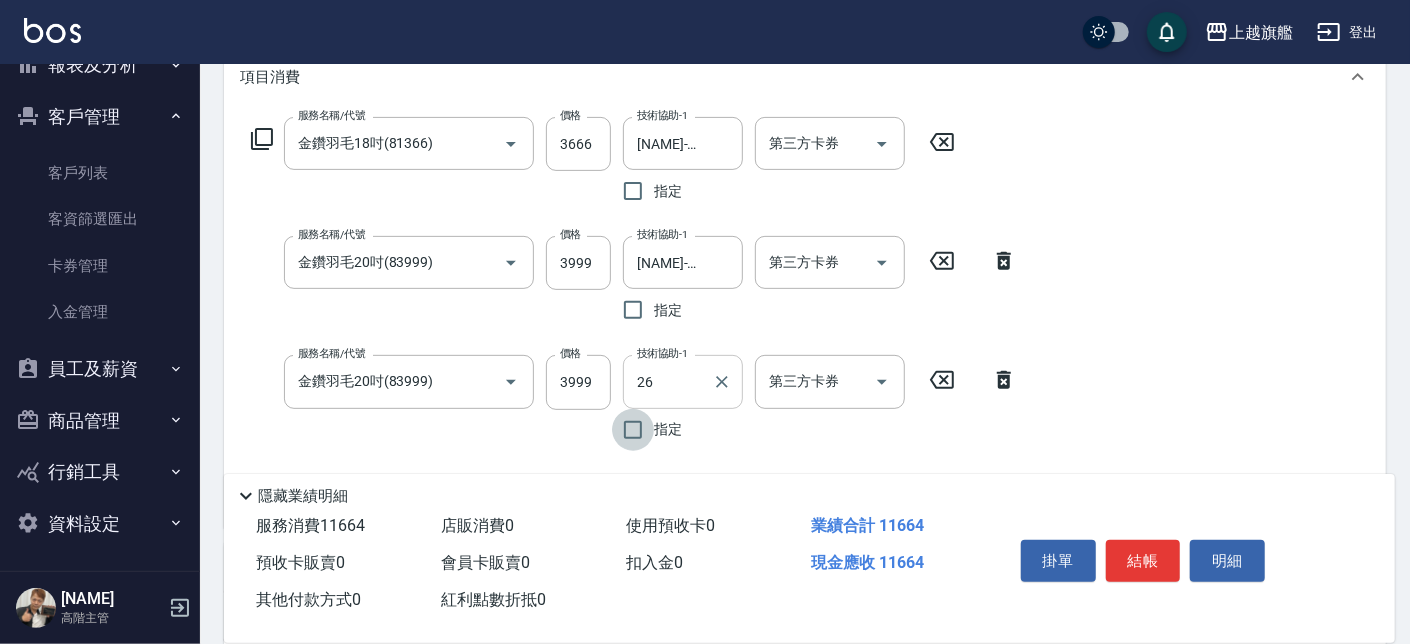 type on "陳祈聿-26" 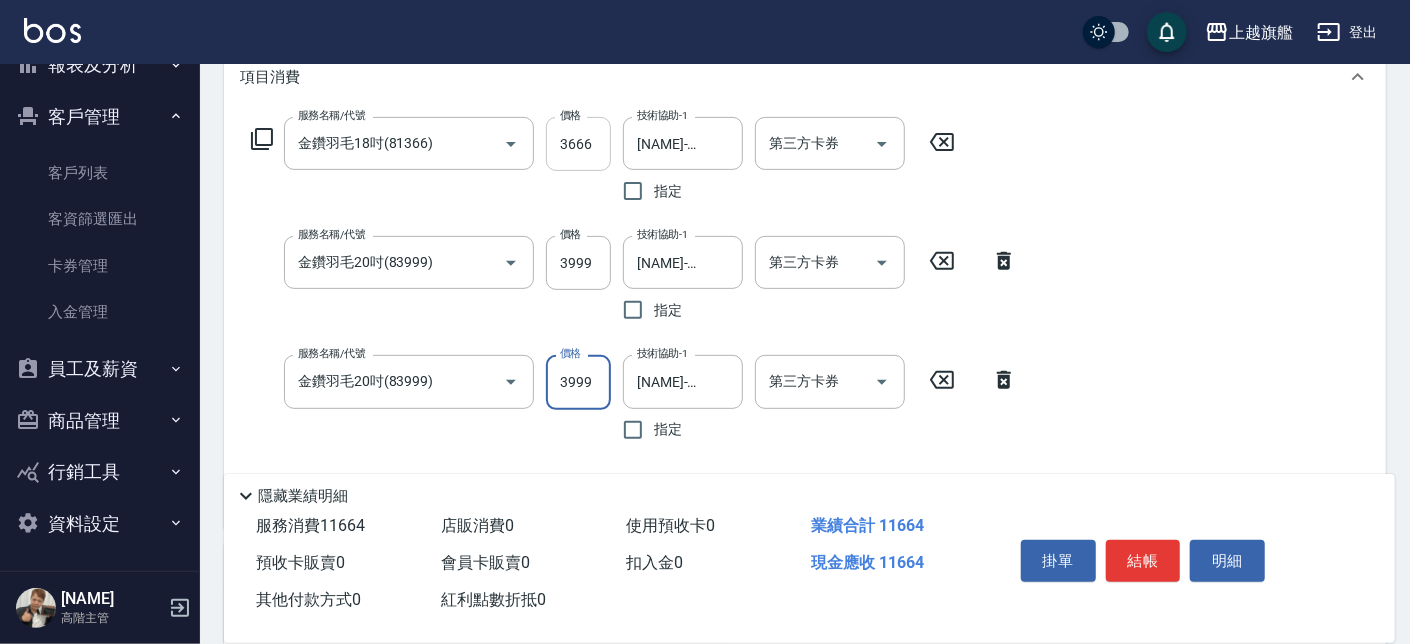 click on "3666" at bounding box center (578, 144) 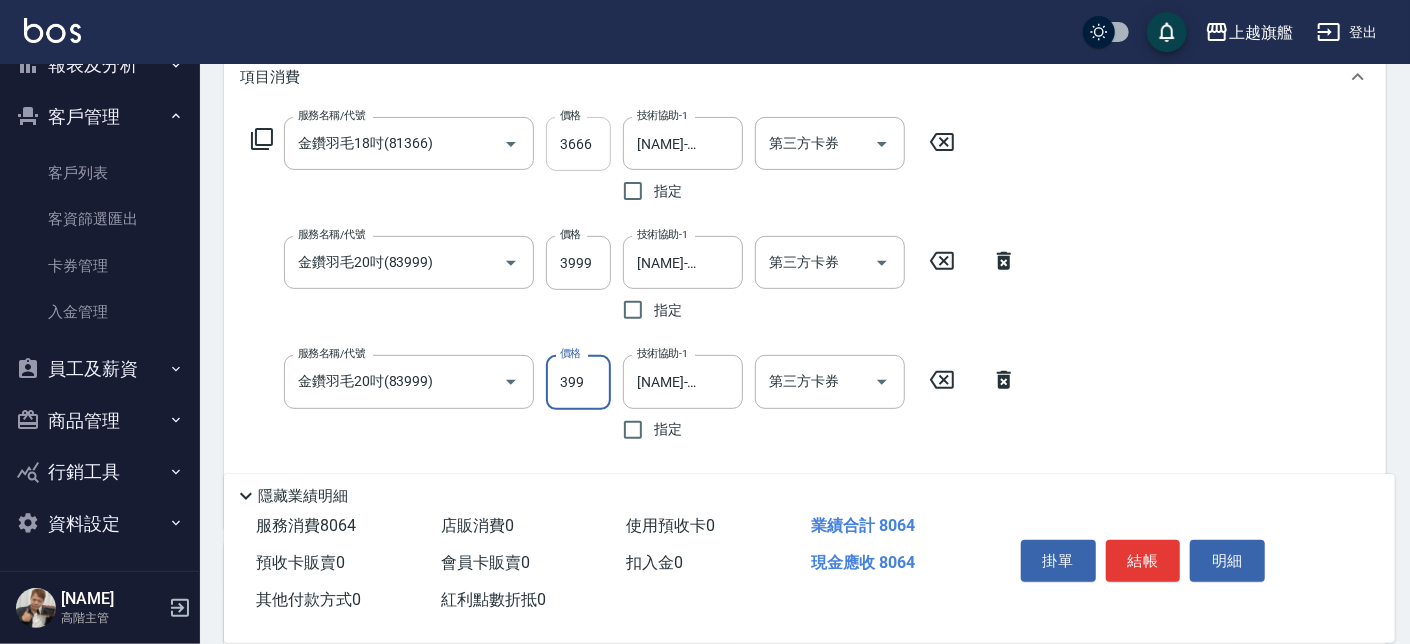 type on "3999" 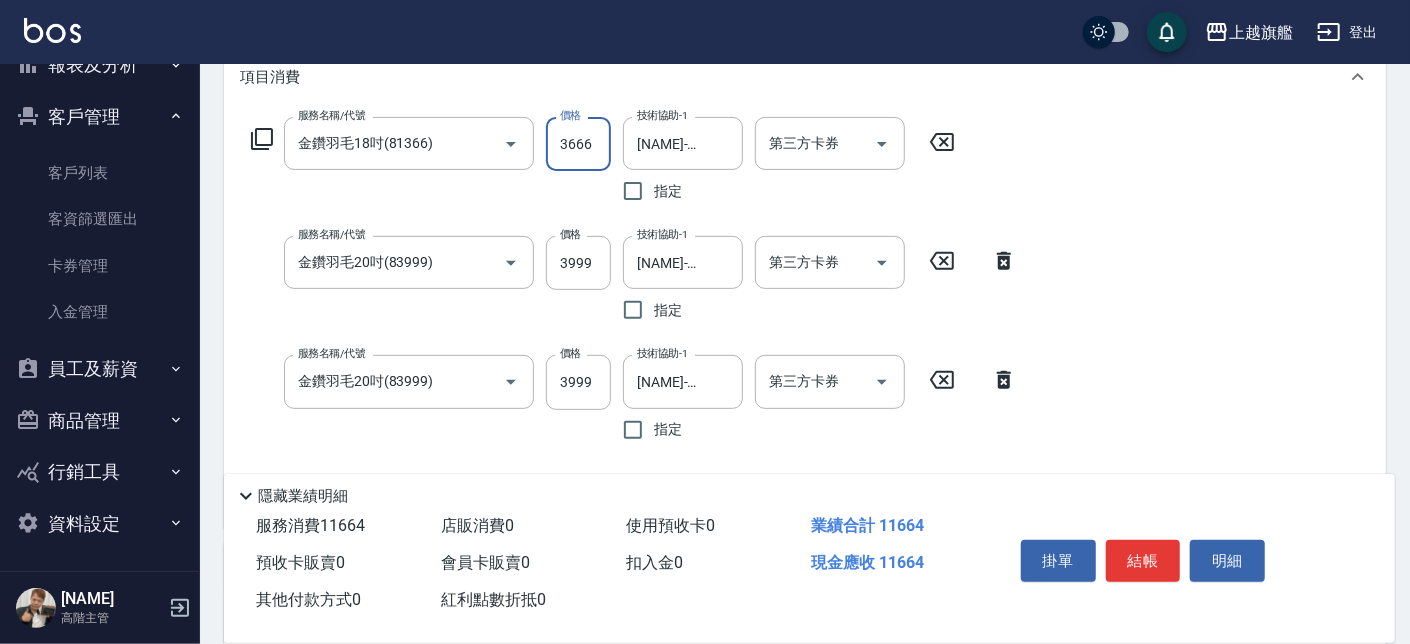 click on "3666" at bounding box center (578, 144) 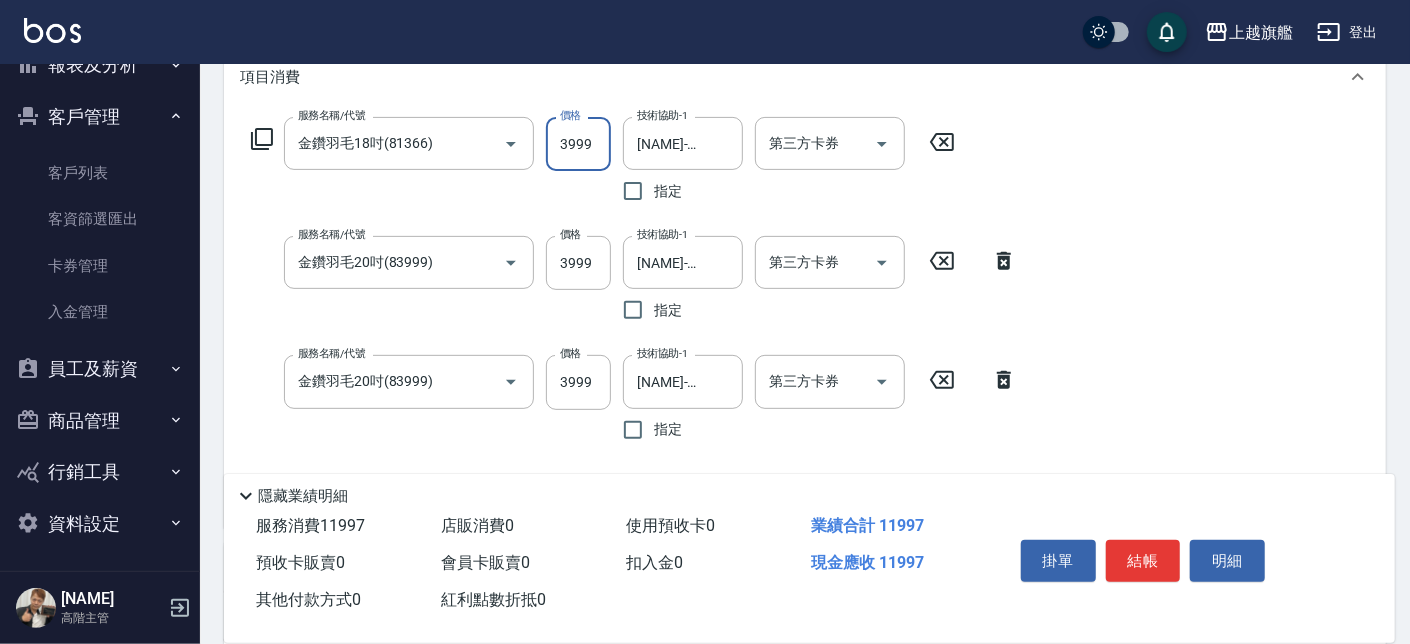 click on "3999" at bounding box center [578, 144] 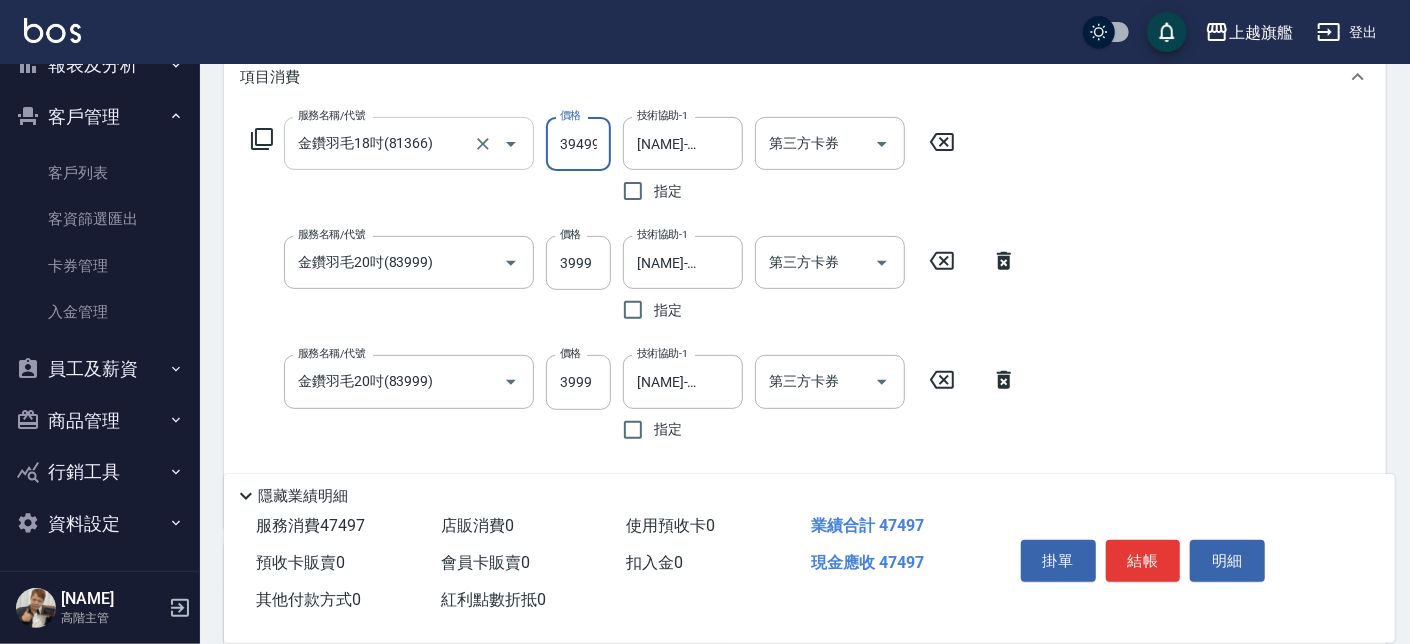 drag, startPoint x: 601, startPoint y: 137, endPoint x: 530, endPoint y: 144, distance: 71.34424 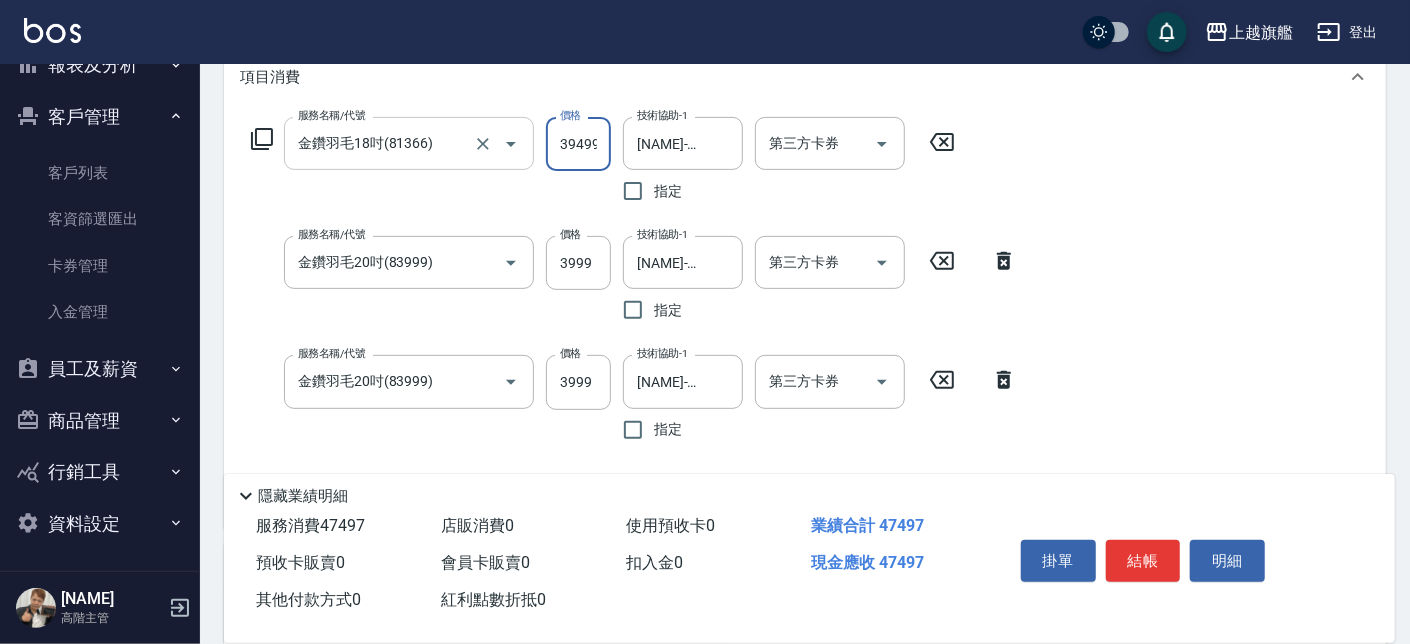 click on "服務名稱/代號 金鑽羽毛18吋(81366) 服務名稱/代號 價格 39499 價格 技術協助-1 陳祈聿-26 技術協助-1 指定 第三方卡券 第三方卡券" at bounding box center [603, 164] 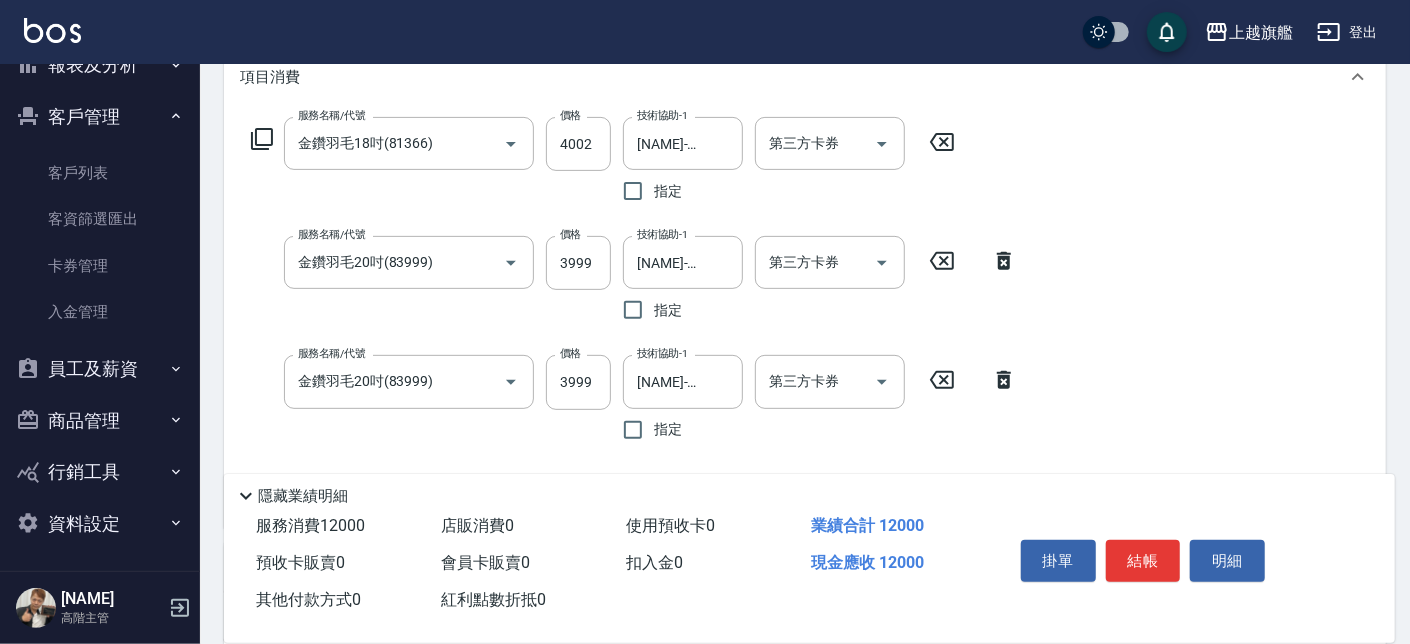 drag, startPoint x: 1202, startPoint y: 350, endPoint x: 1186, endPoint y: 338, distance: 20 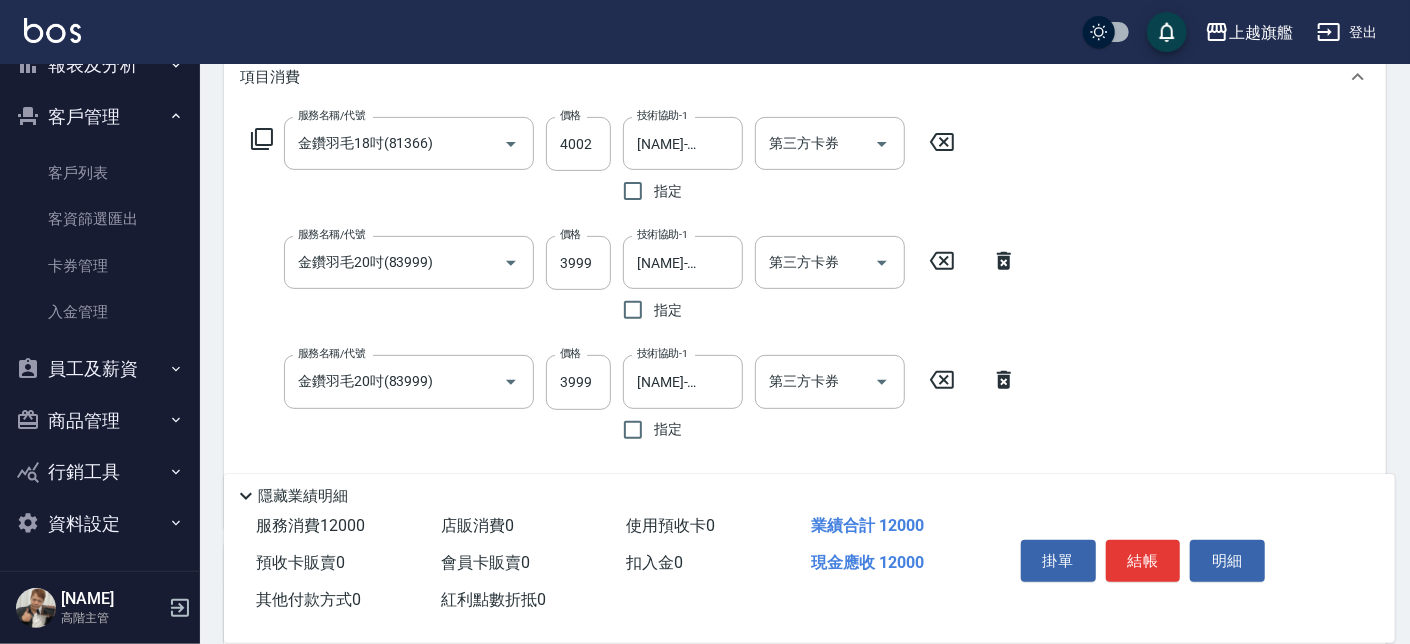 click on "服務名稱/代號 金鑽羽毛18吋(81366) 服務名稱/代號 價格 4002 價格 技術協助-1 陳祈聿-26 技術協助-1 指定 第三方卡券 第三方卡券 服務名稱/代號 金鑽羽毛20吋(83999) 服務名稱/代號 價格 3999 價格 技術協助-1 陳祈聿-26 技術協助-1 指定 第三方卡券 第三方卡券 服務名稱/代號 金鑽羽毛20吋(83999) 服務名稱/代號 價格 3999 價格 技術協助-1 陳祈聿-26 技術協助-1 指定 第三方卡券 第三方卡券" at bounding box center [805, 318] 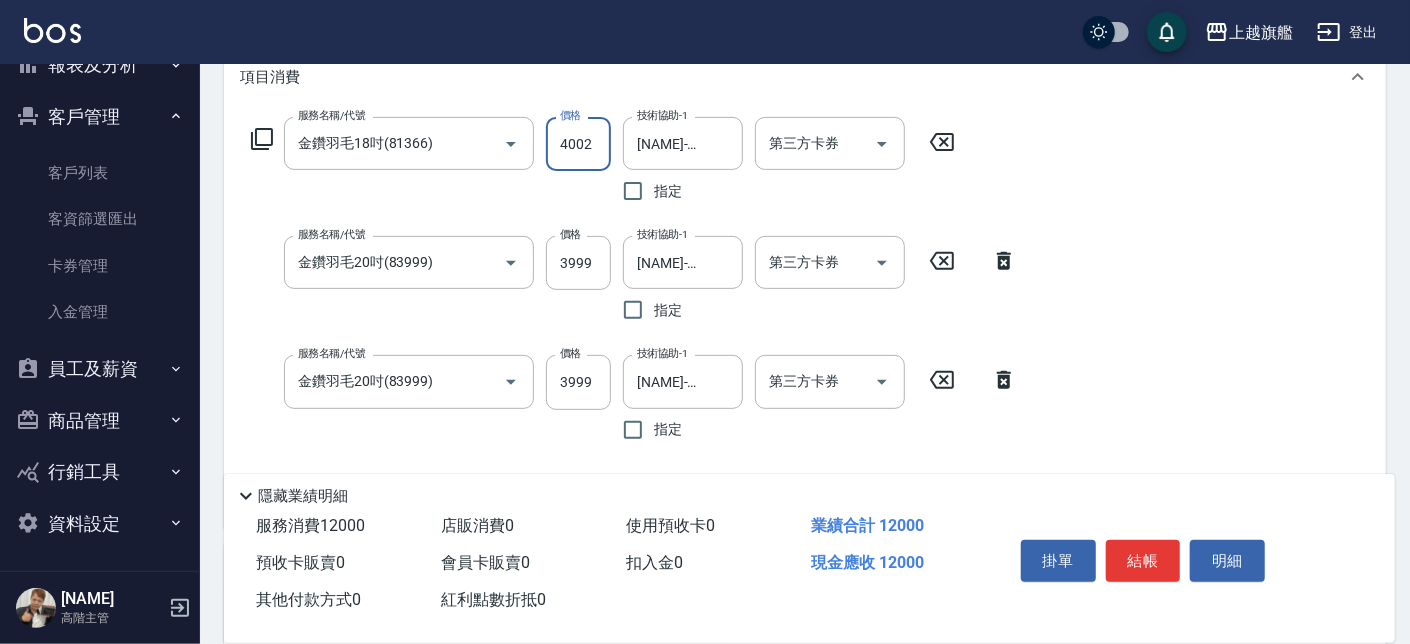 click on "4002" at bounding box center (578, 144) 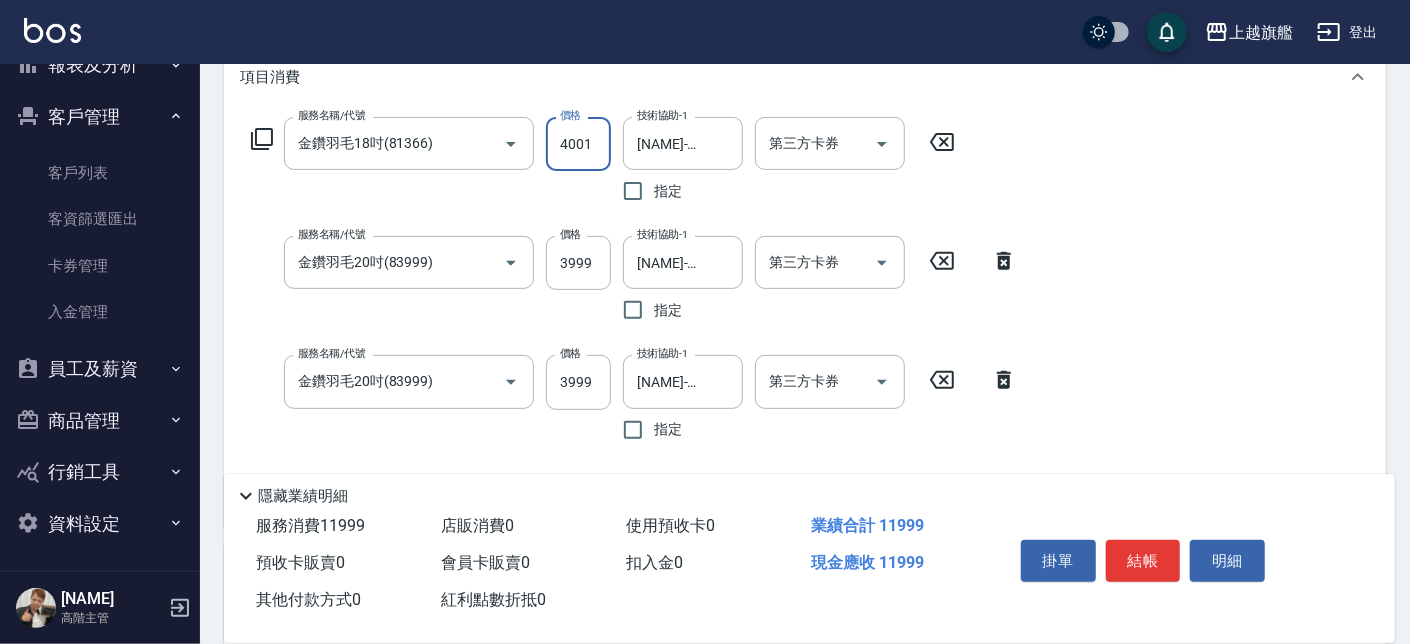 type on "4001" 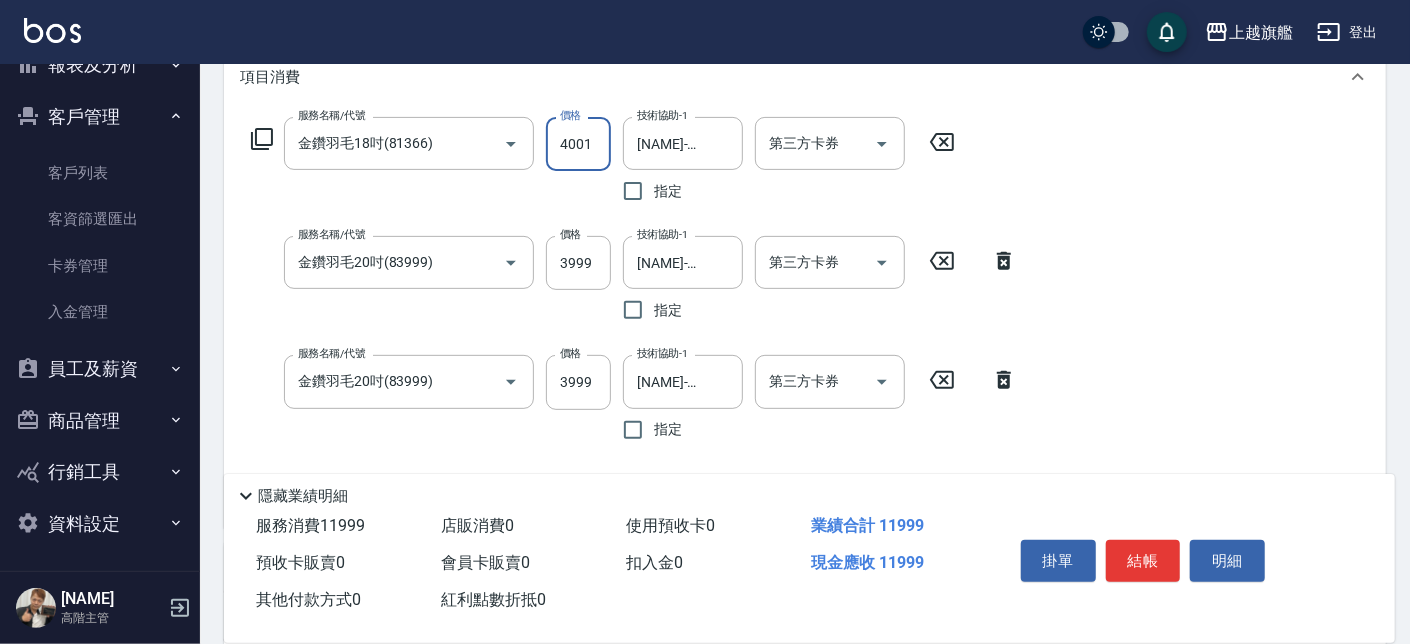 click on "服務名稱/代號 金鑽羽毛18吋(81366) 服務名稱/代號 價格 4001 價格 技術協助-1 陳祈聿-26 技術協助-1 指定 第三方卡券 第三方卡券 服務名稱/代號 金鑽羽毛20吋(83999) 服務名稱/代號 價格 3999 價格 技術協助-1 陳祈聿-26 技術協助-1 指定 第三方卡券 第三方卡券 服務名稱/代號 金鑽羽毛20吋(83999) 服務名稱/代號 價格 3999 價格 技術協助-1 陳祈聿-26 技術協助-1 指定 第三方卡券 第三方卡券" at bounding box center (805, 318) 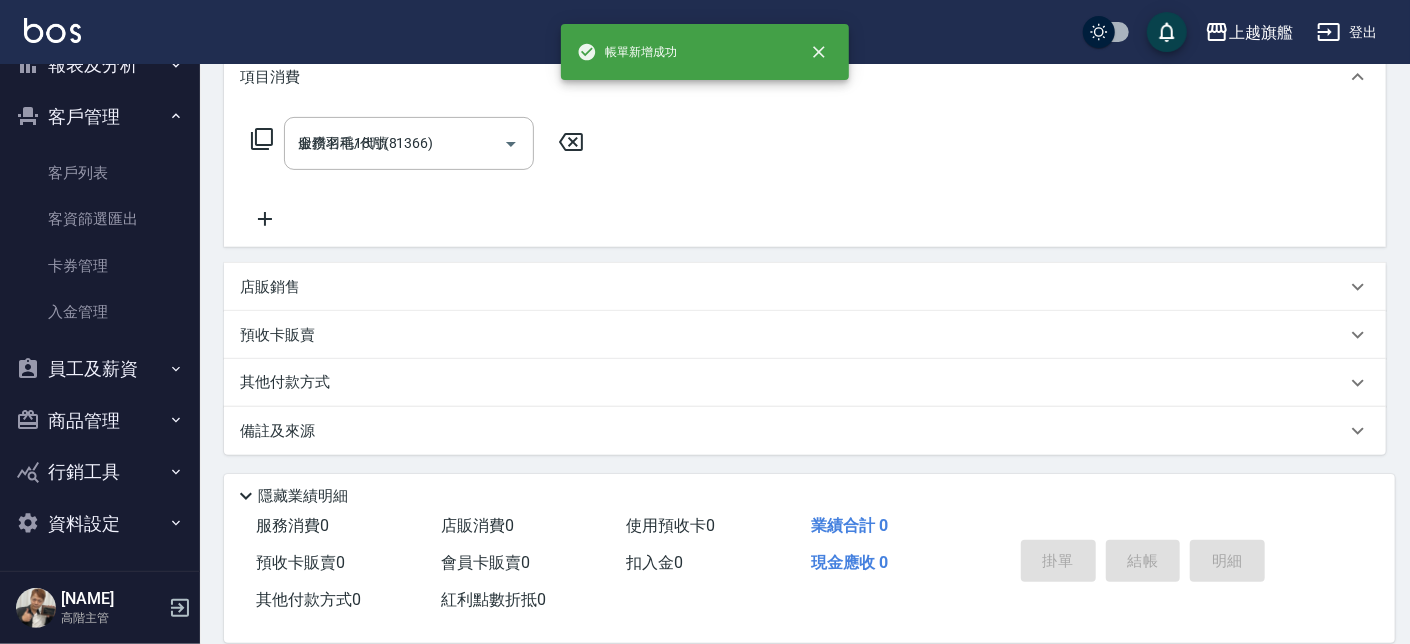type 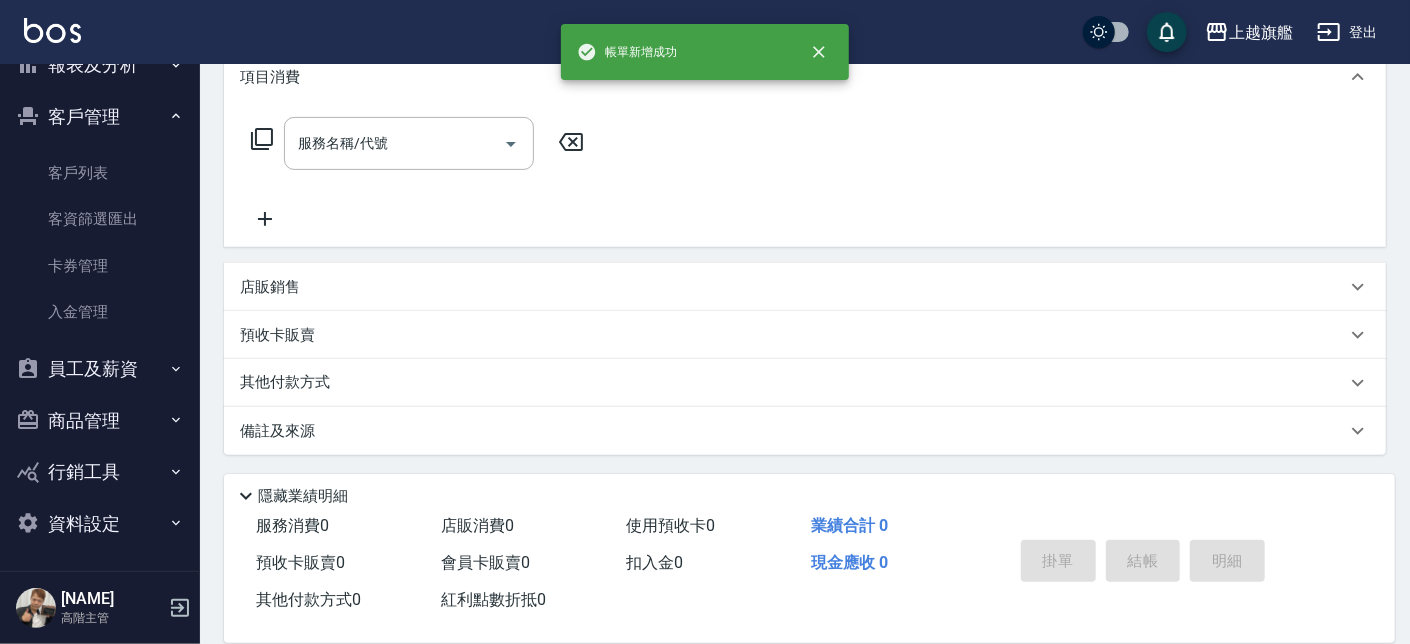 scroll, scrollTop: 0, scrollLeft: 0, axis: both 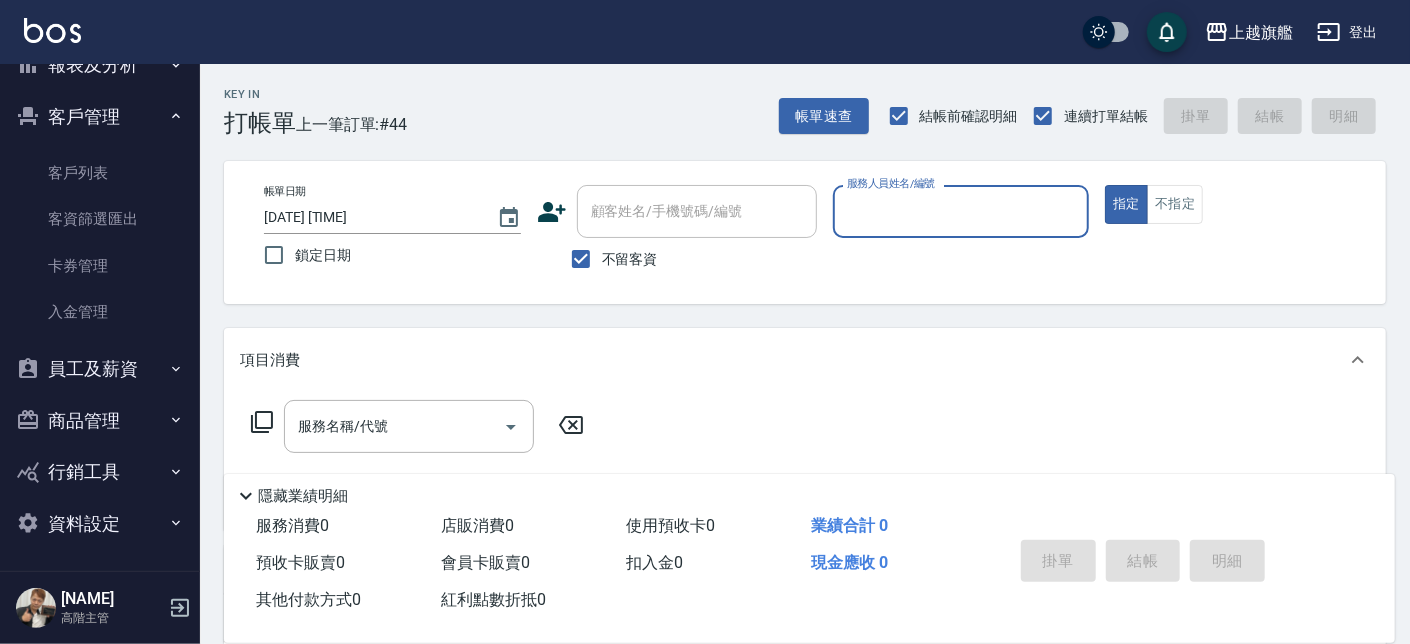 click on "服務人員姓名/編號" at bounding box center (961, 211) 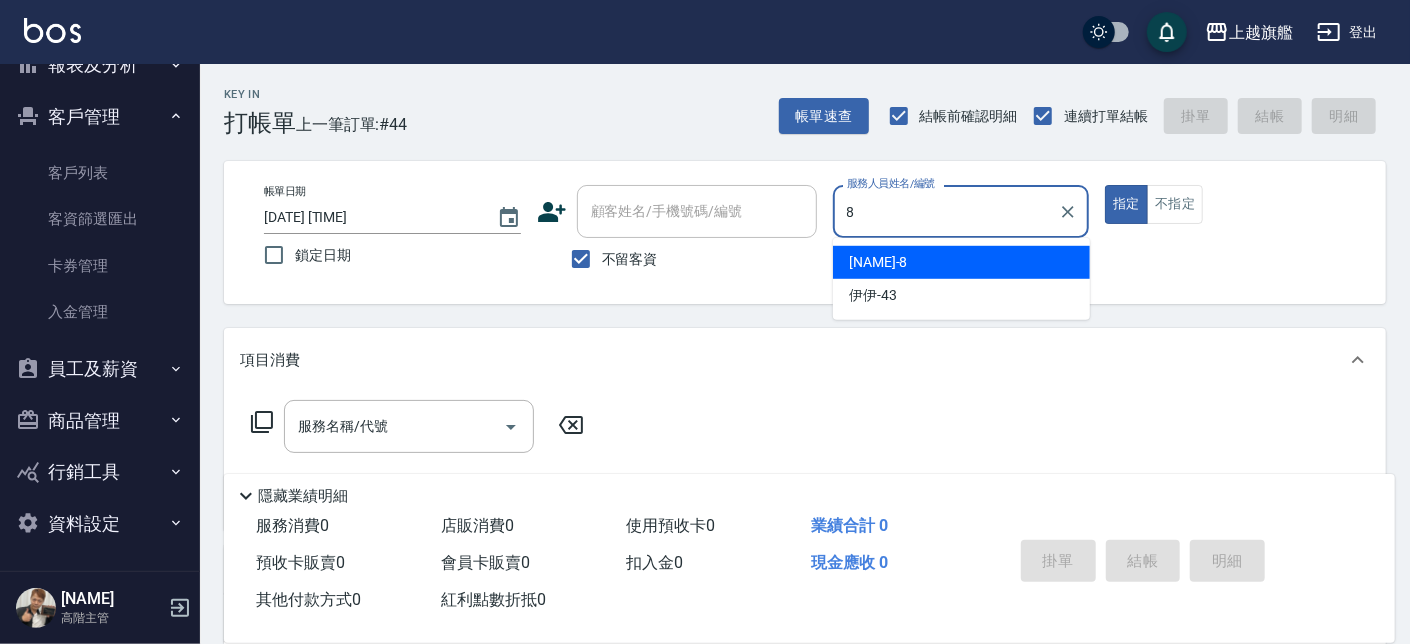 type on "周秀娟-8" 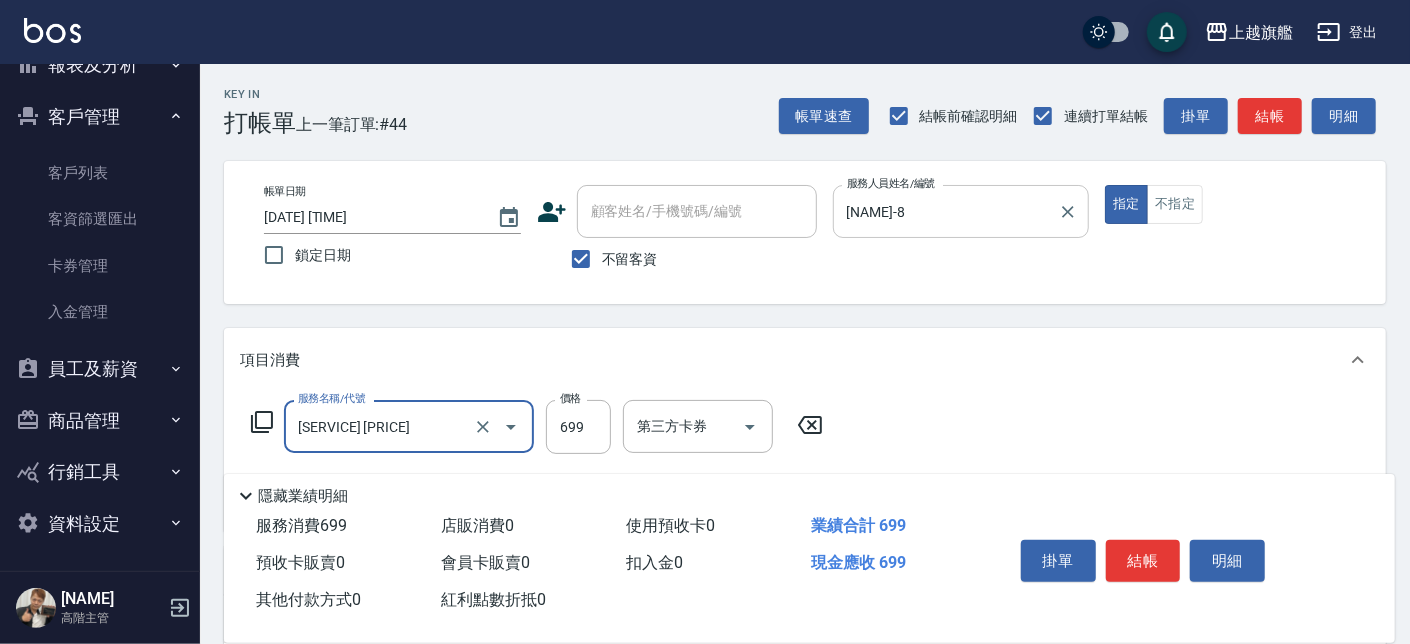 type on "鍍膜護髮699(4699)" 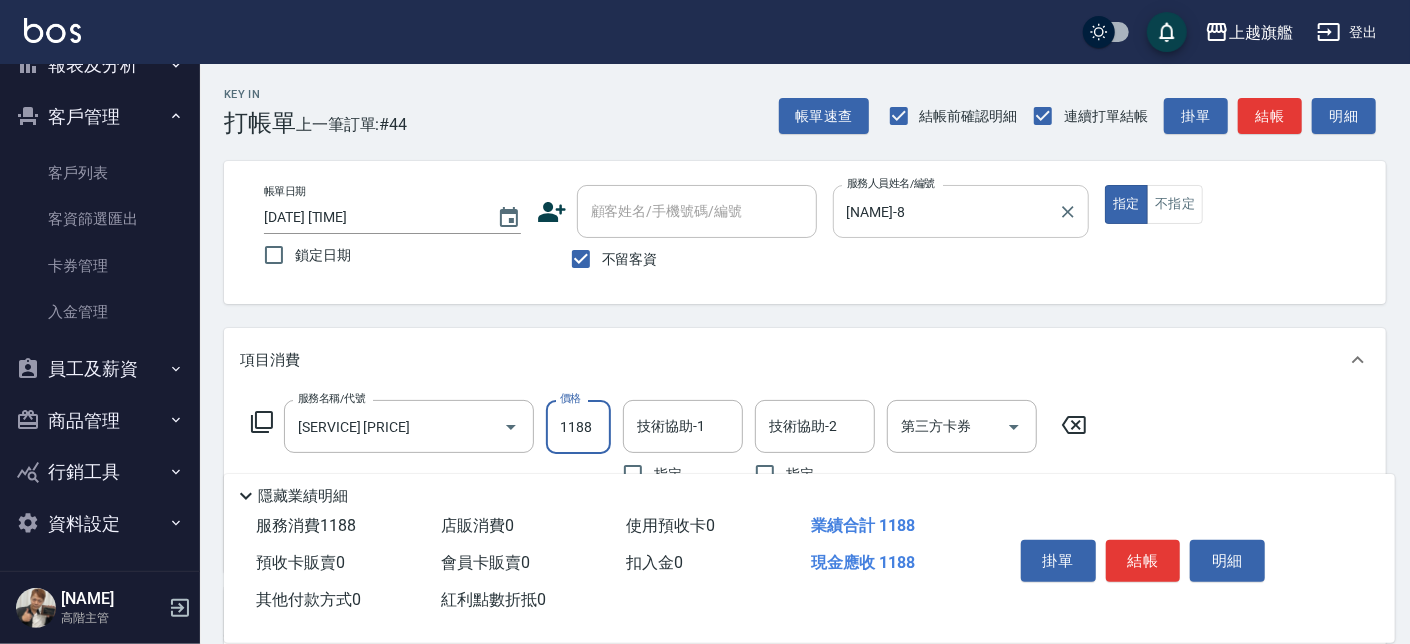 type on "1188" 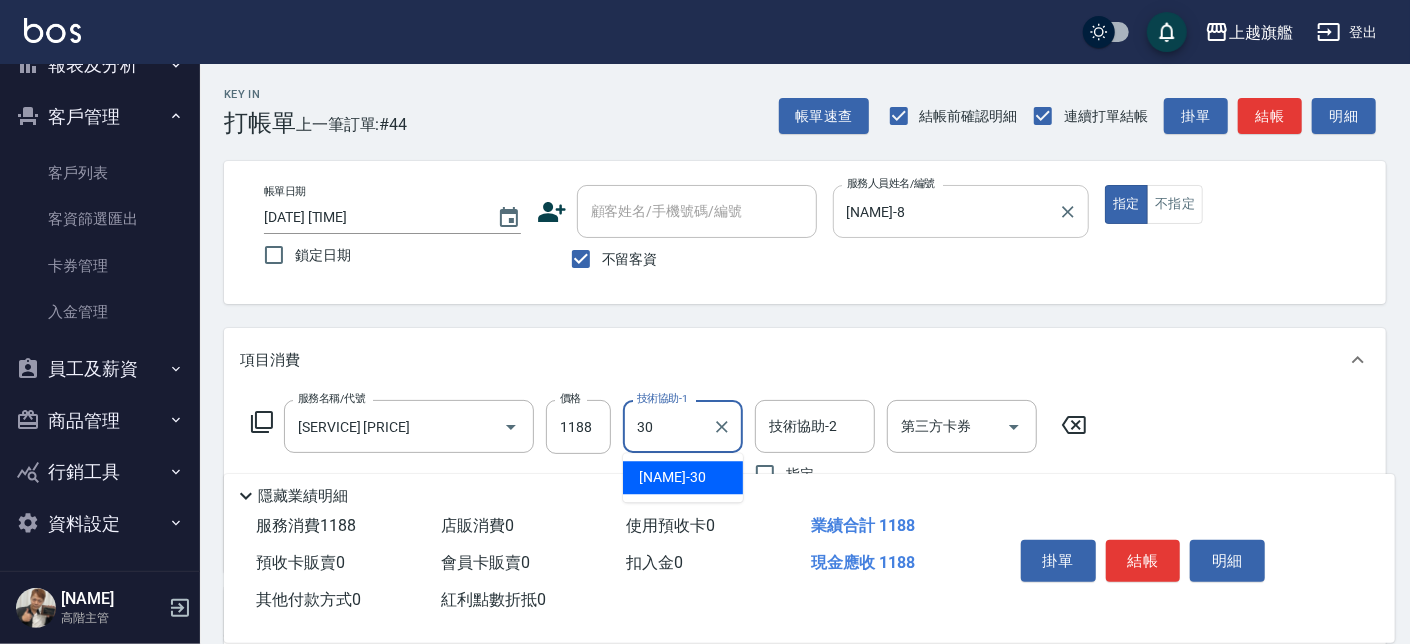 type on "劉羿君-30" 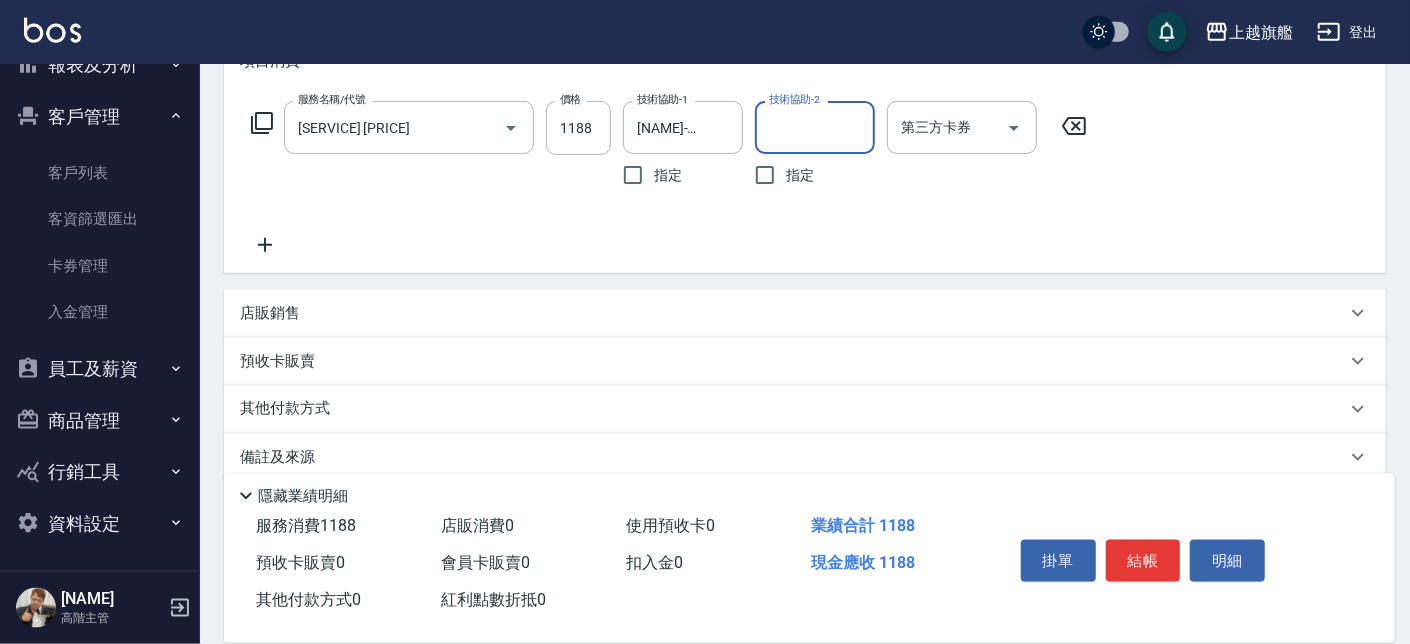 scroll, scrollTop: 326, scrollLeft: 0, axis: vertical 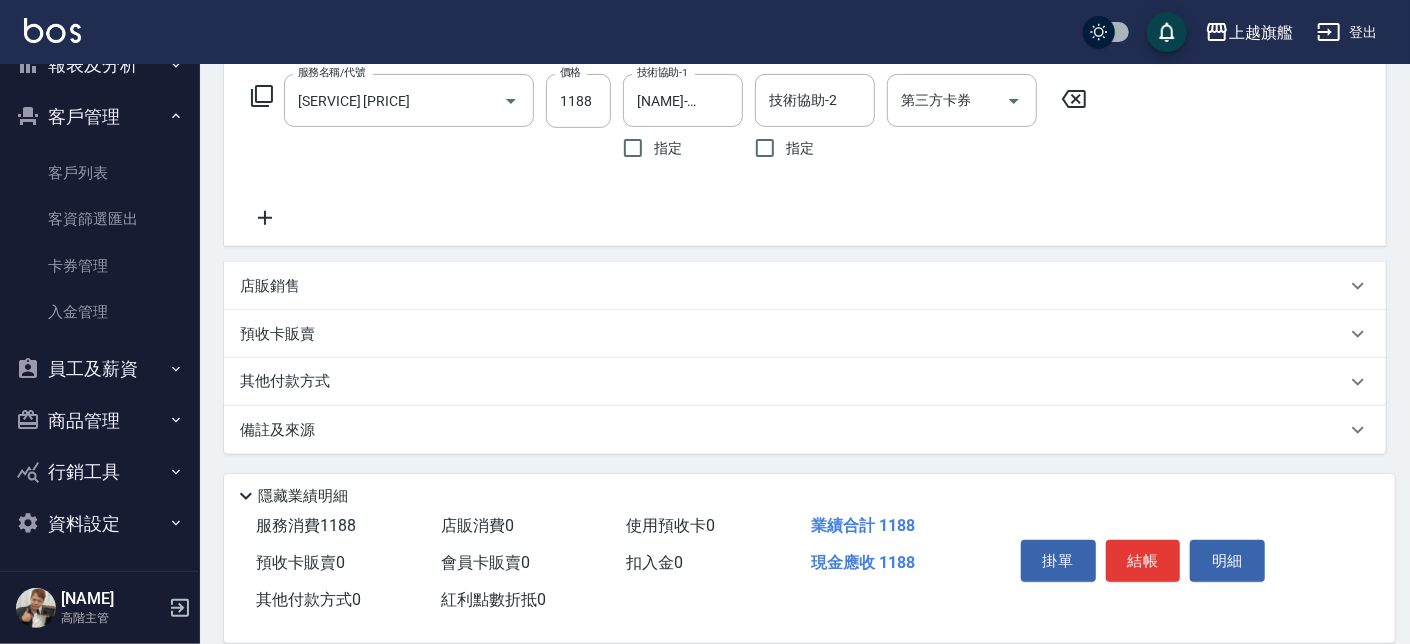 drag, startPoint x: 283, startPoint y: 218, endPoint x: 272, endPoint y: 221, distance: 11.401754 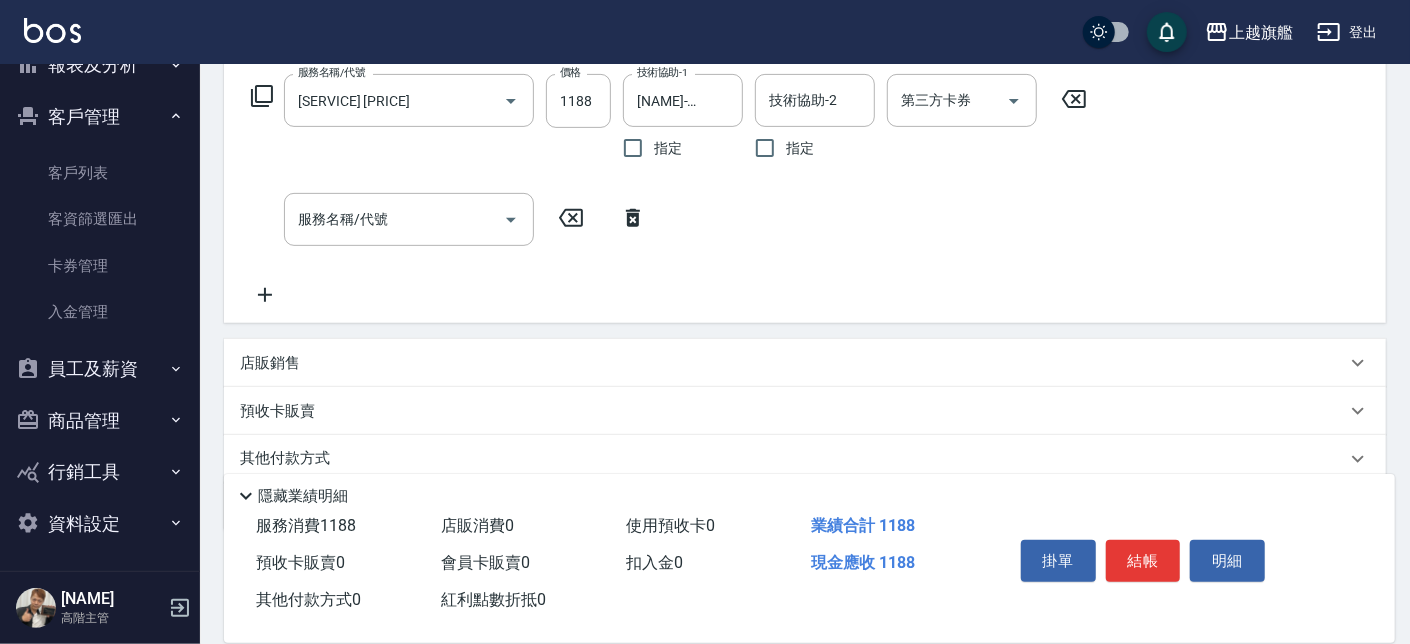 drag, startPoint x: 264, startPoint y: 305, endPoint x: 371, endPoint y: 220, distance: 136.65285 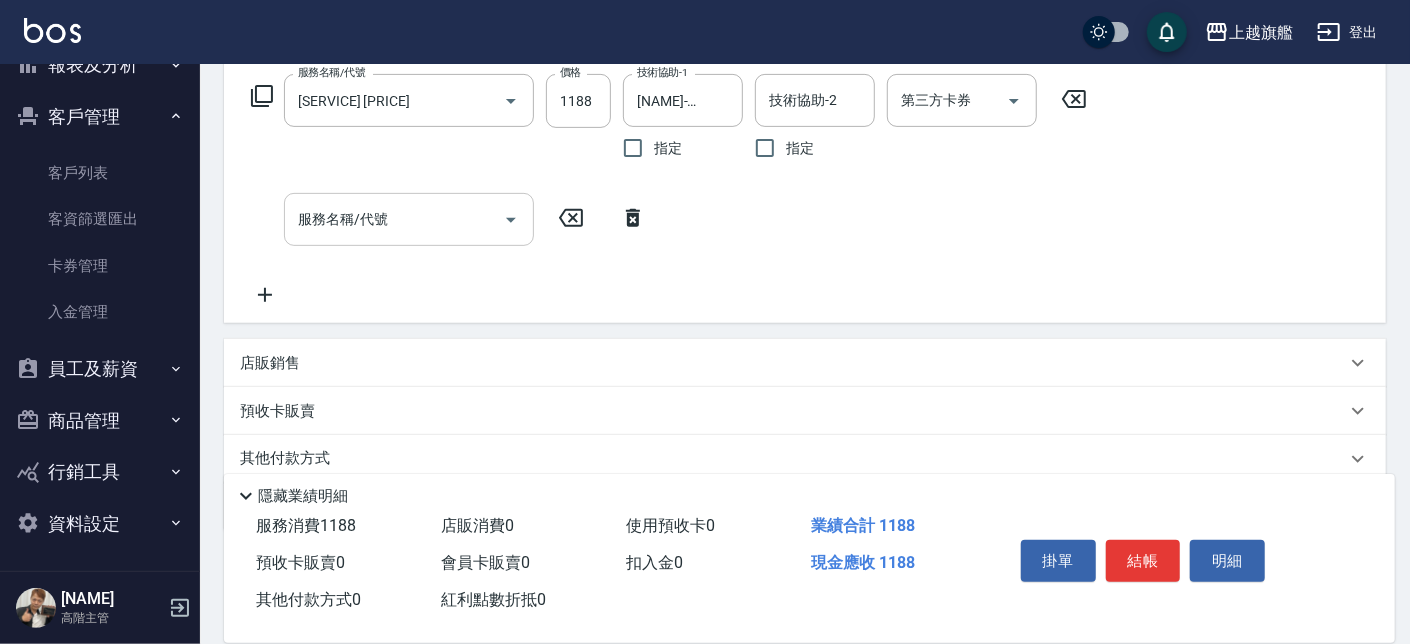 click 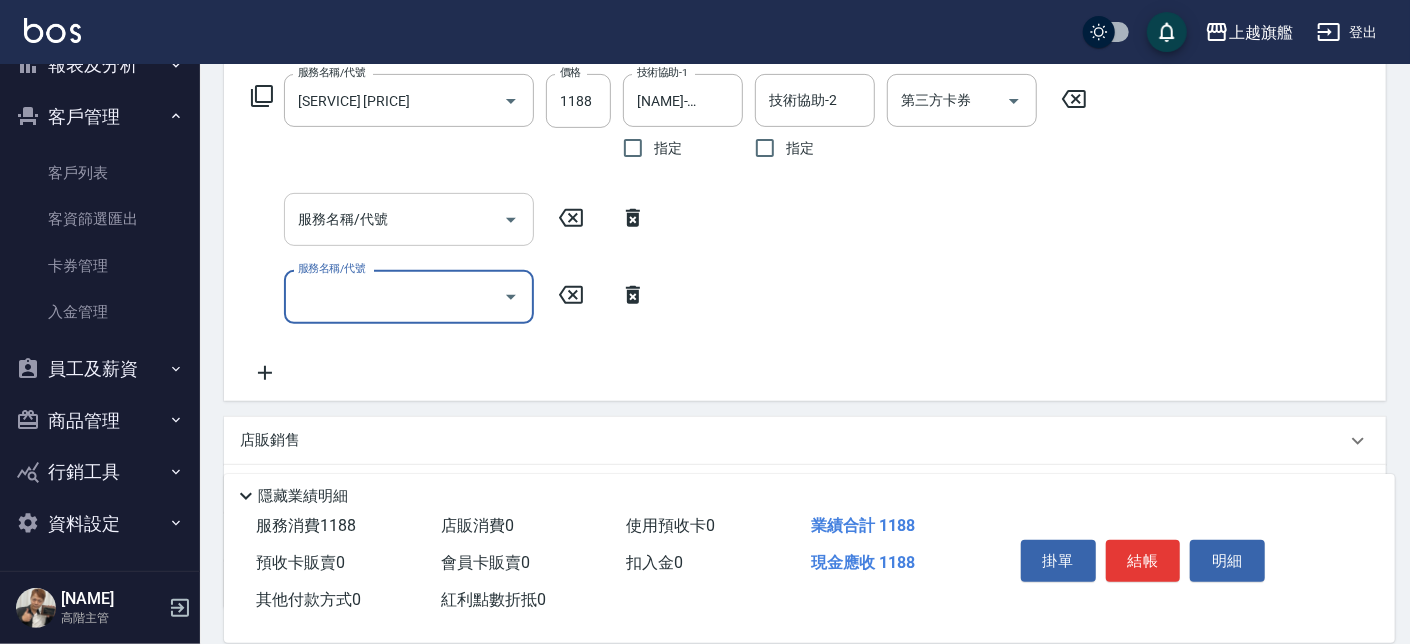 click on "服務名稱/代號" at bounding box center [394, 219] 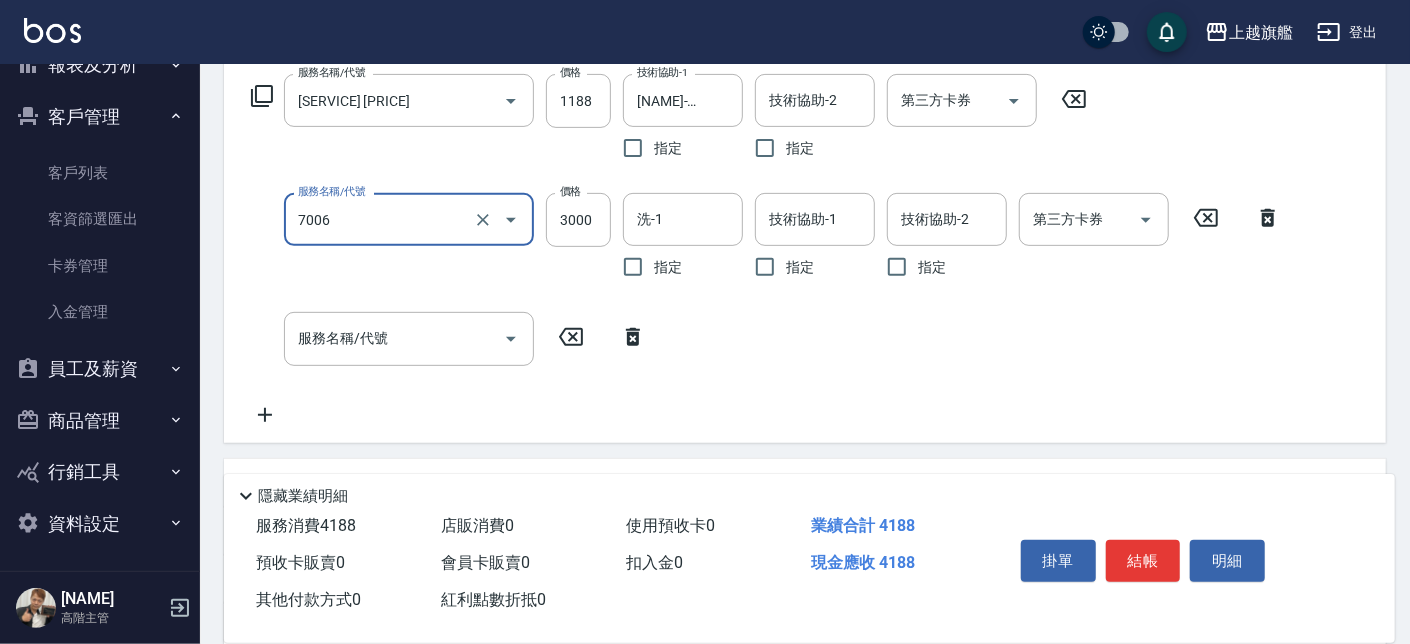 type on "重整(7006)" 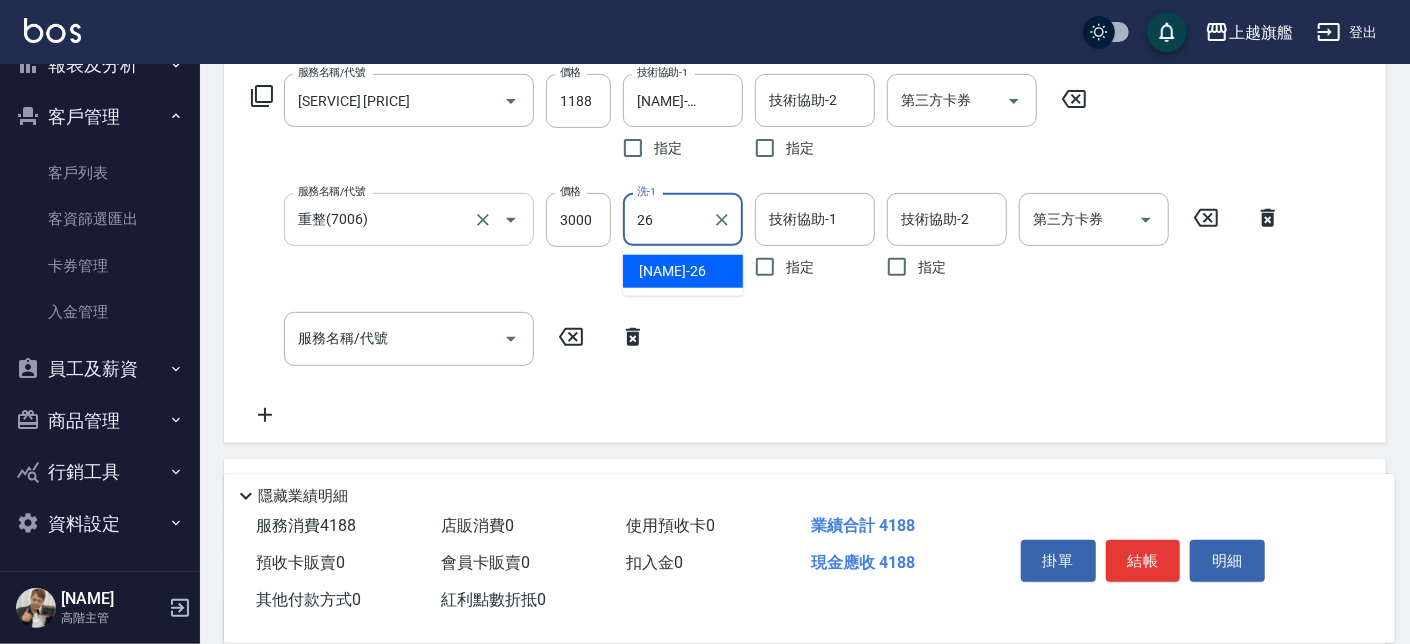 type 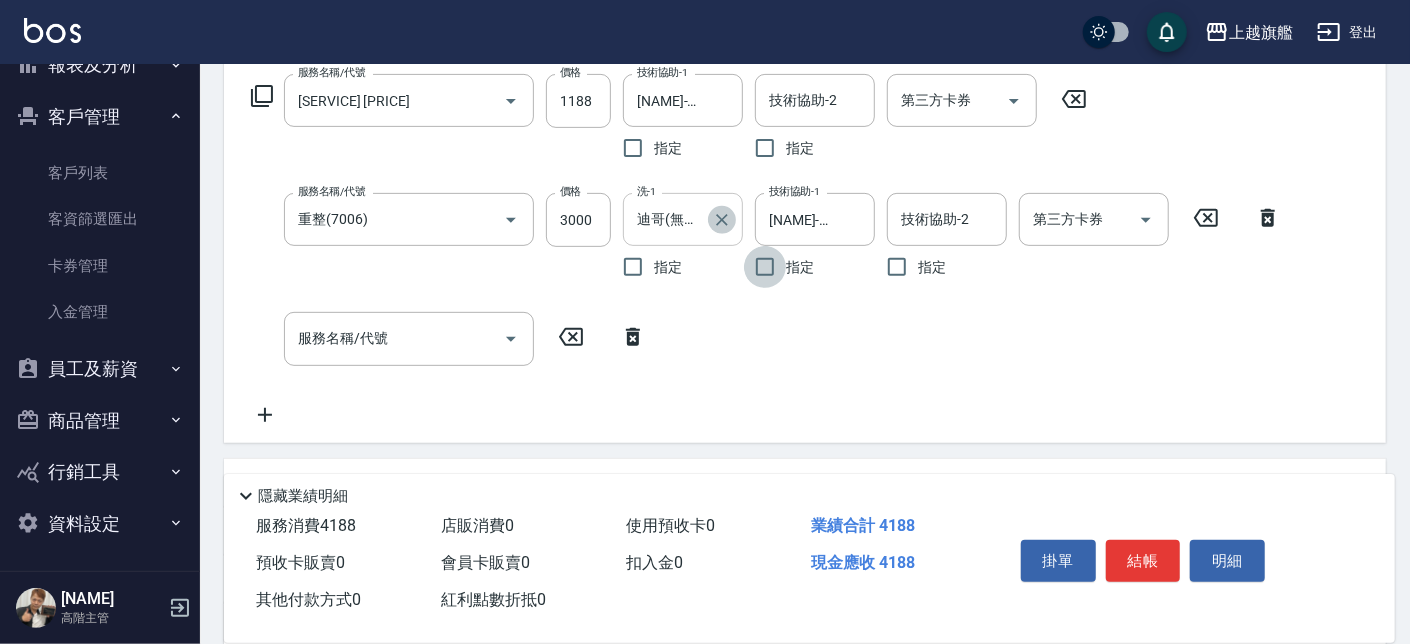 click 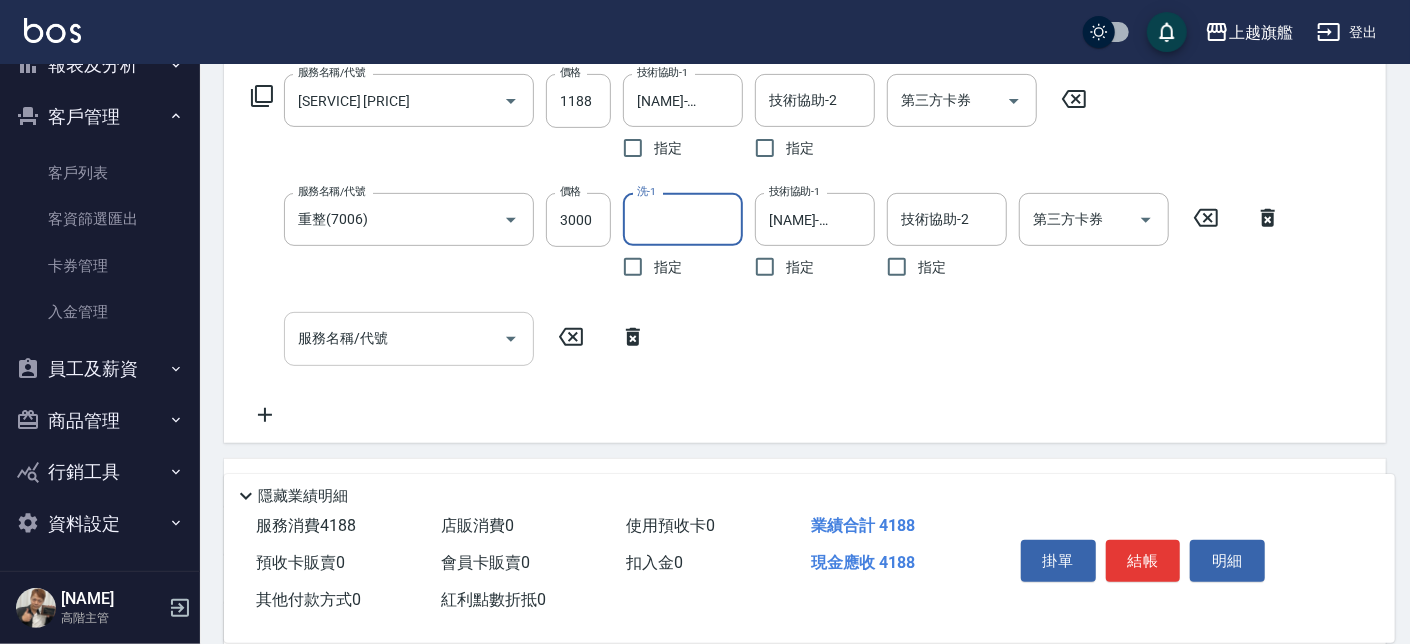 click on "服務名稱/代號" at bounding box center [394, 338] 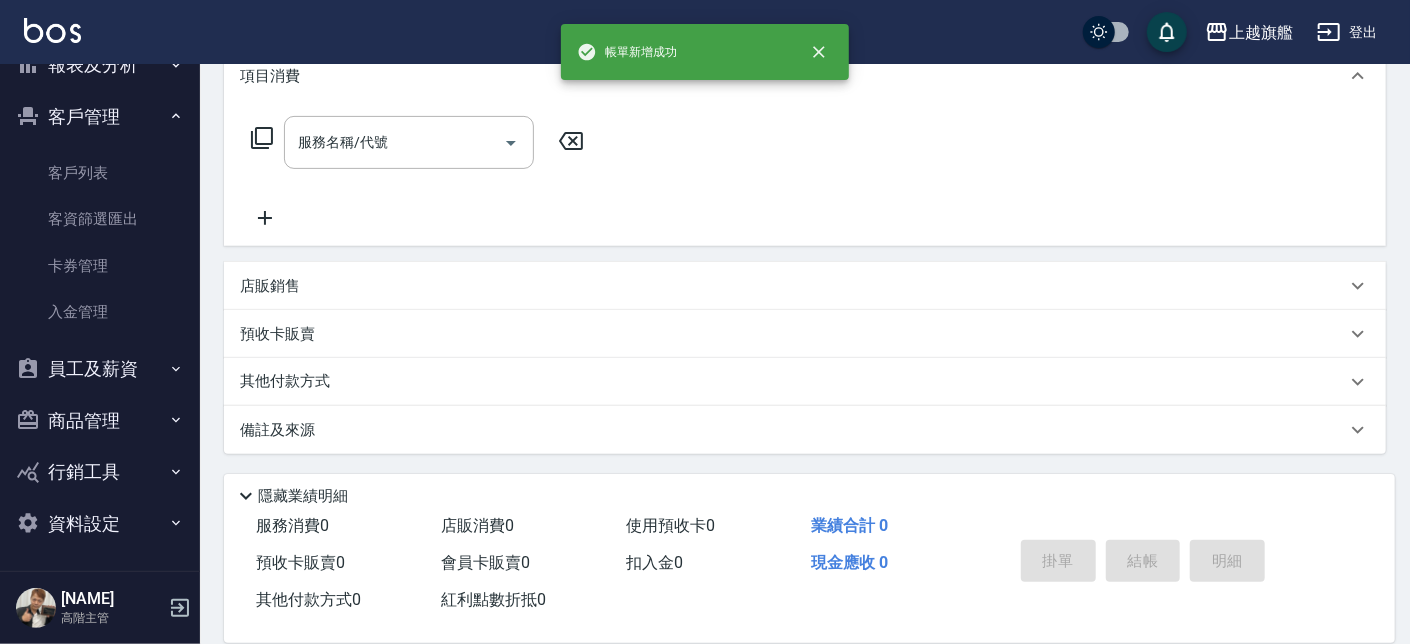 scroll, scrollTop: 0, scrollLeft: 0, axis: both 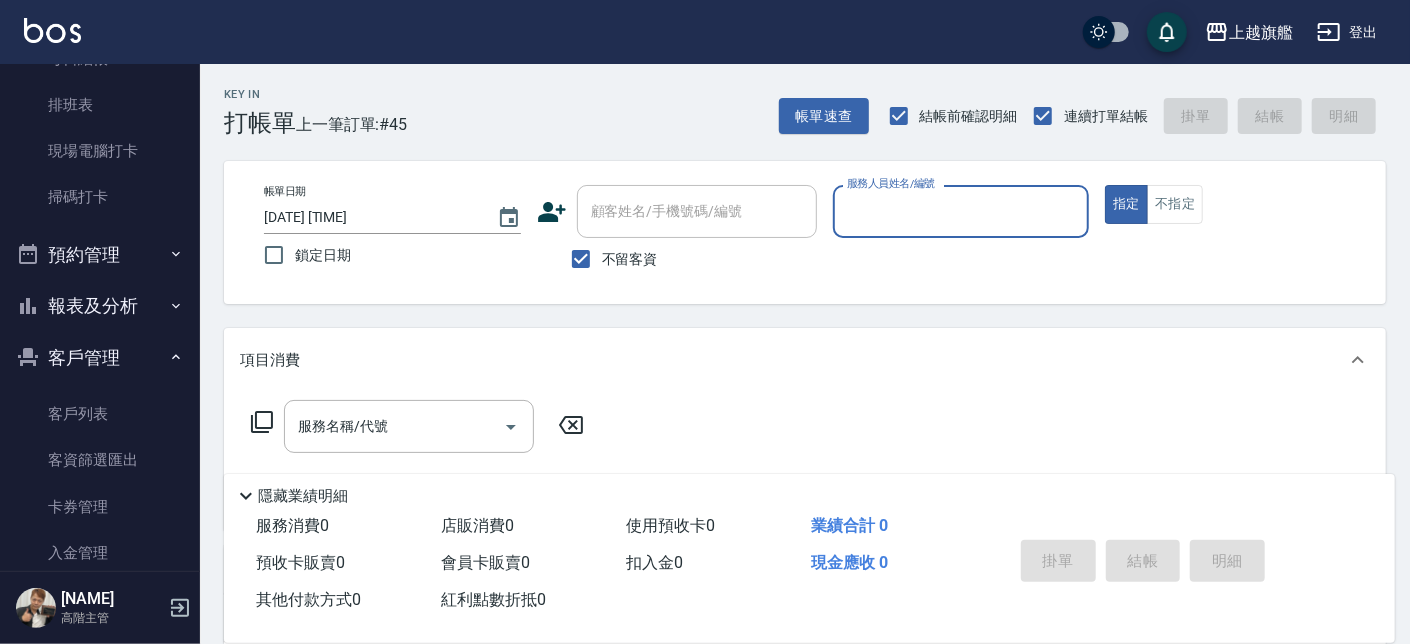 click on "報表及分析" at bounding box center [100, 306] 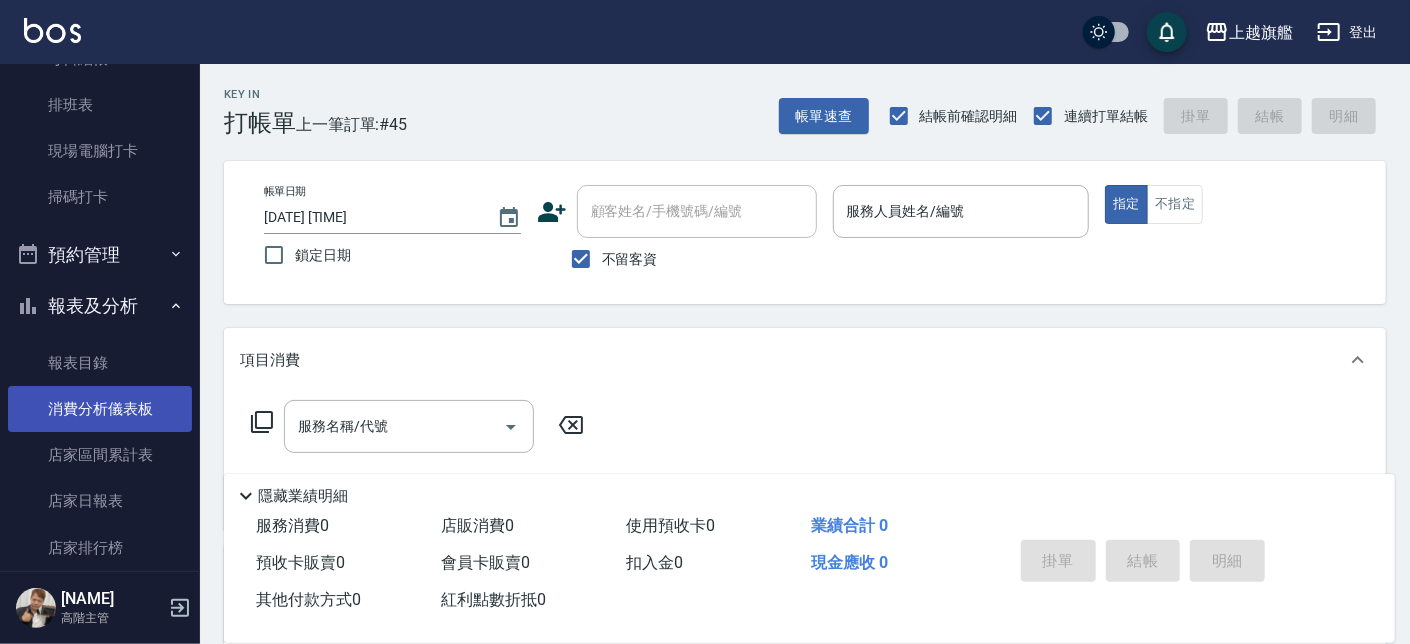 scroll, scrollTop: 707, scrollLeft: 0, axis: vertical 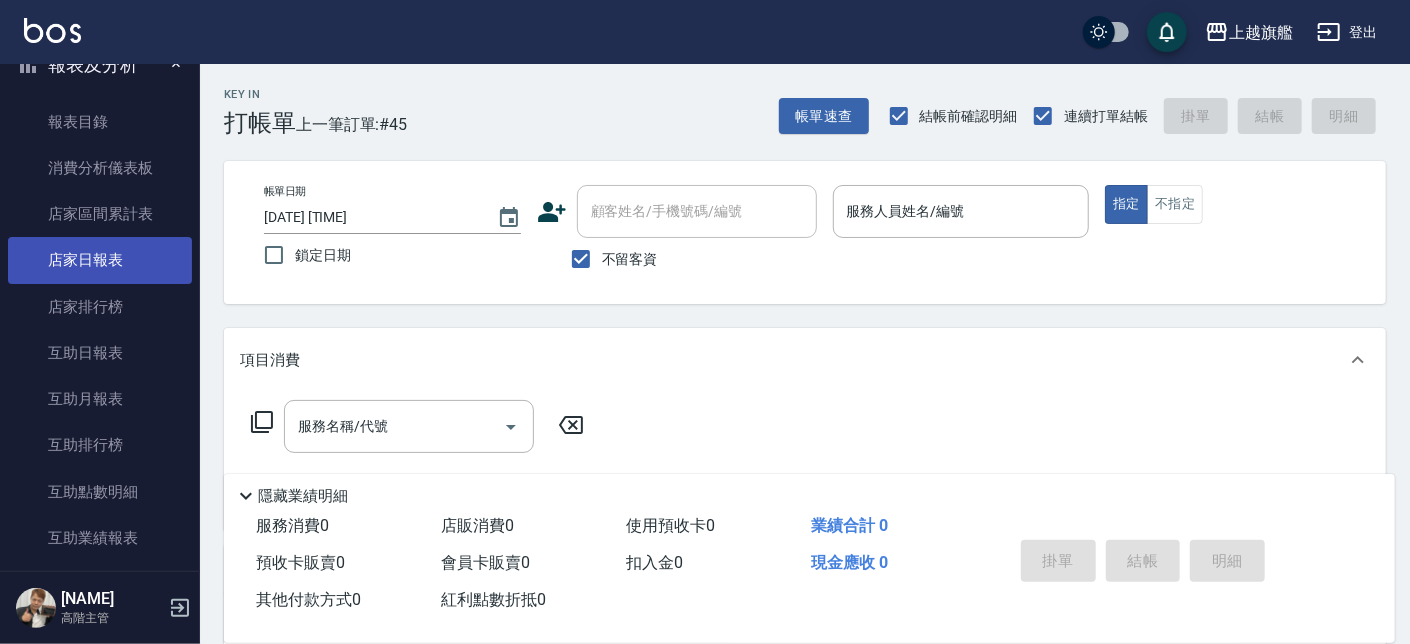 click on "店家日報表" at bounding box center [100, 260] 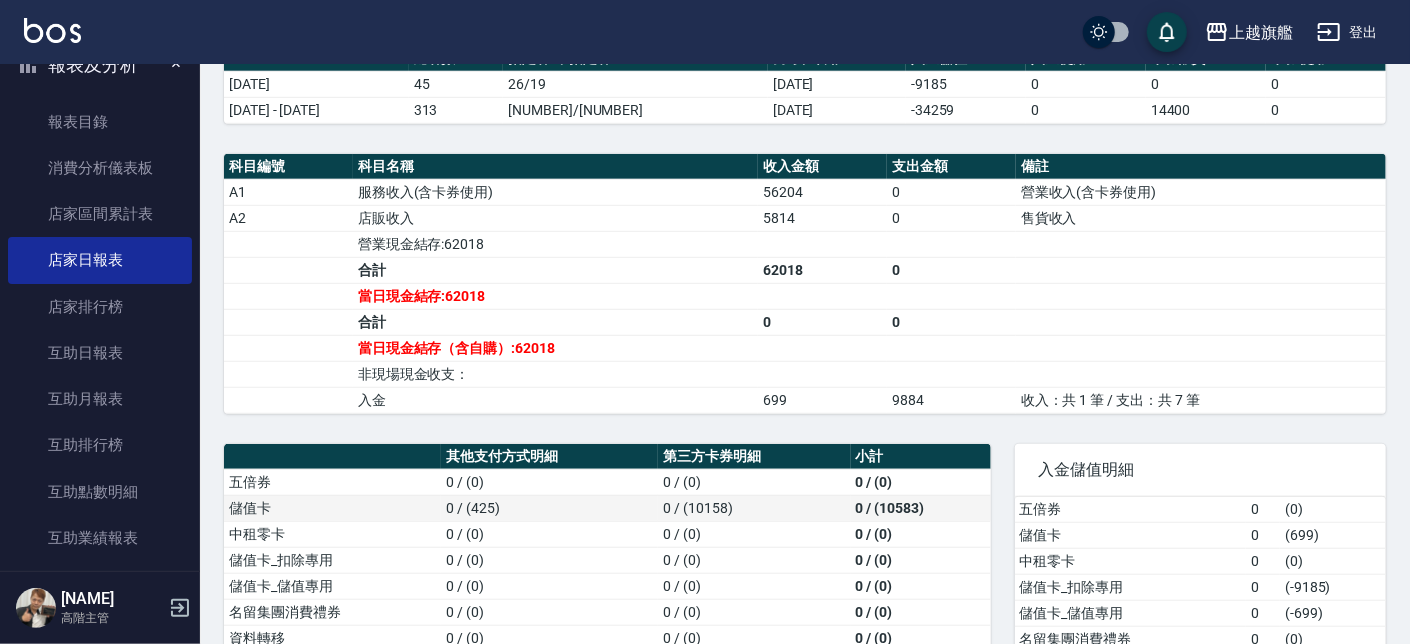 scroll, scrollTop: 806, scrollLeft: 0, axis: vertical 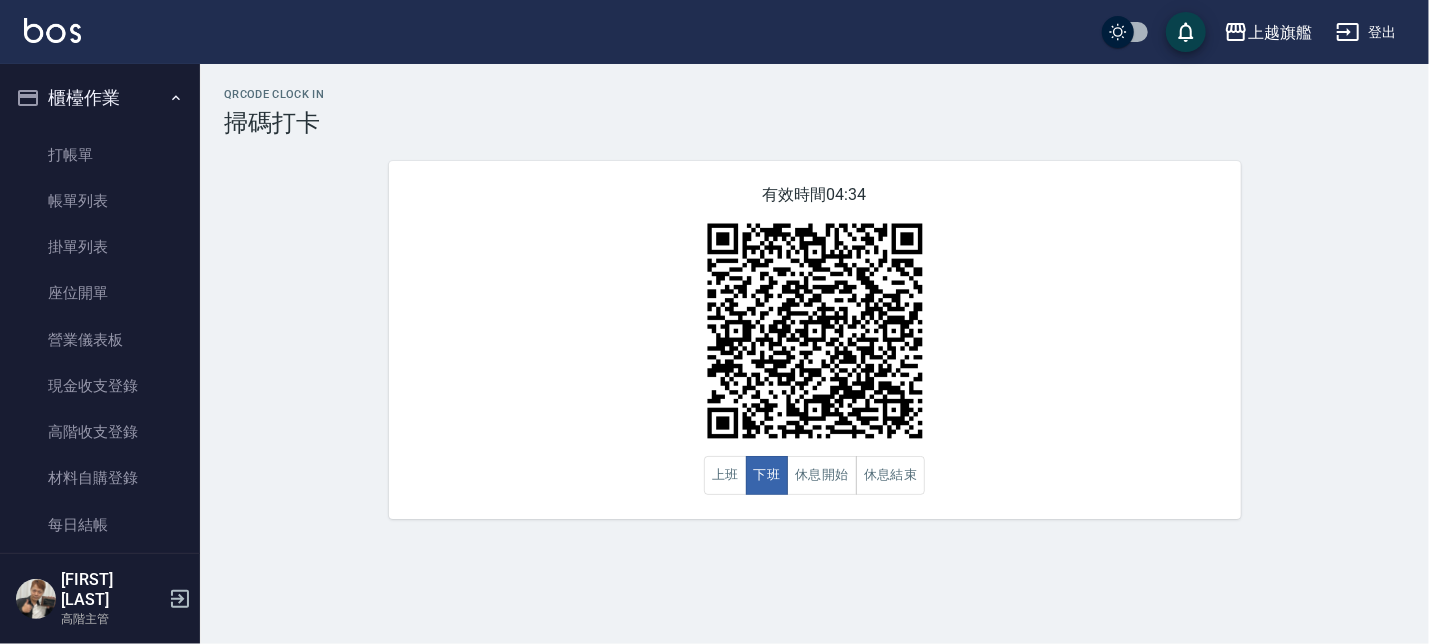 click on "櫃檯作業" at bounding box center [100, 98] 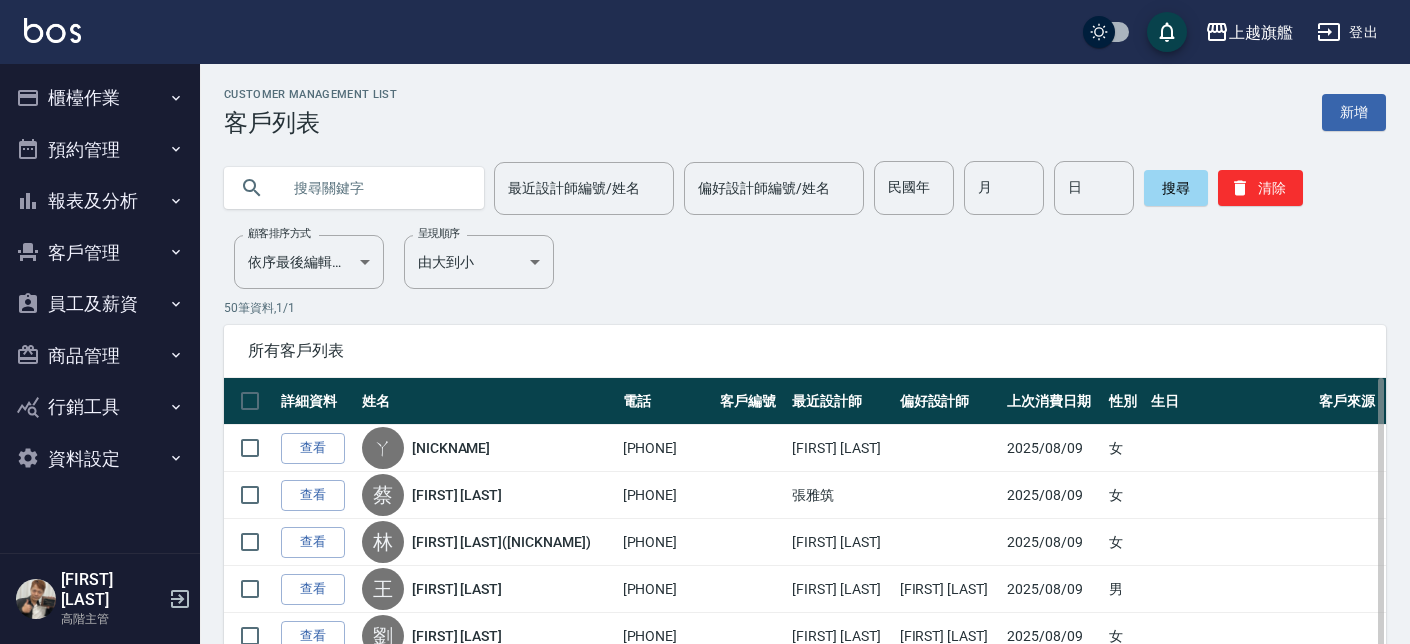 scroll, scrollTop: 0, scrollLeft: 0, axis: both 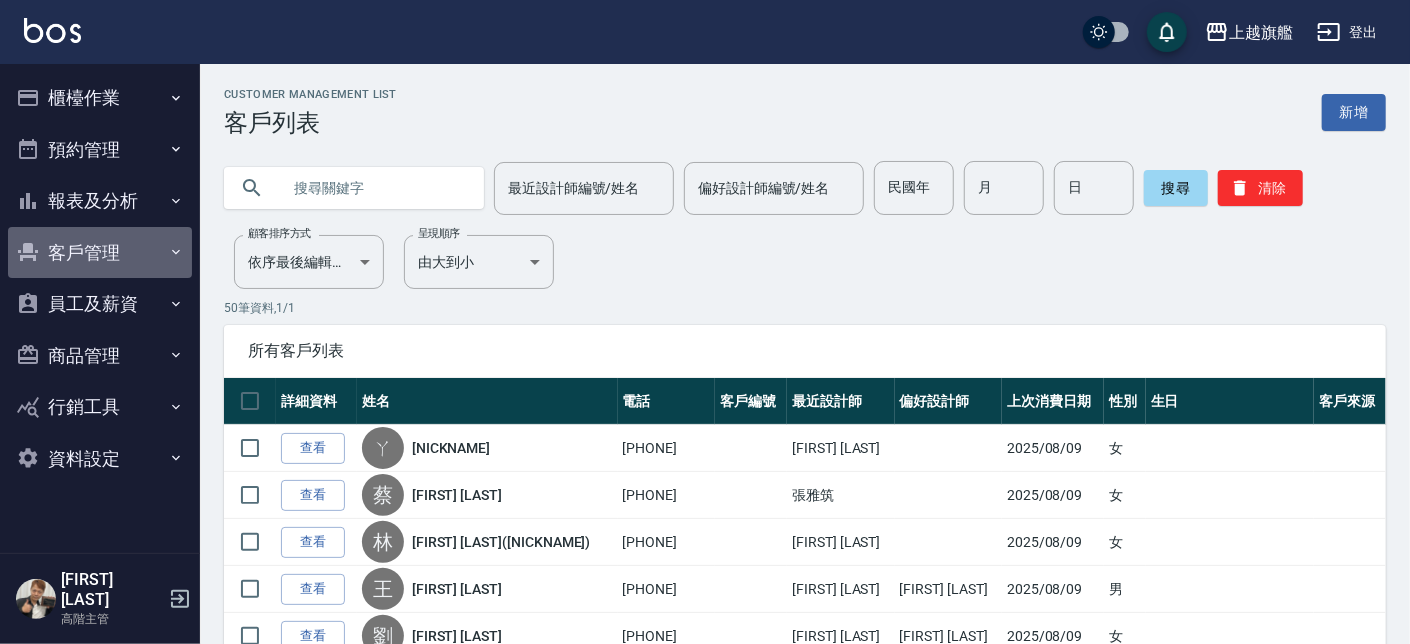 click on "客戶管理" at bounding box center [100, 253] 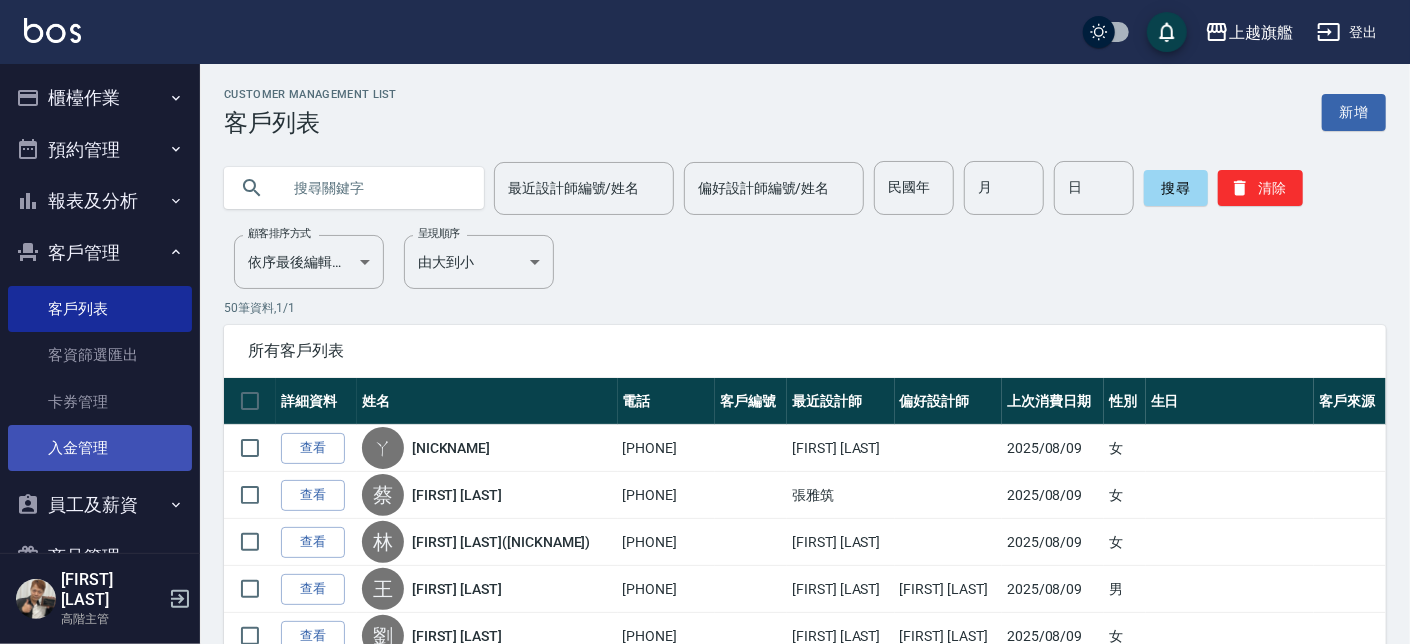 click on "入金管理" at bounding box center [100, 448] 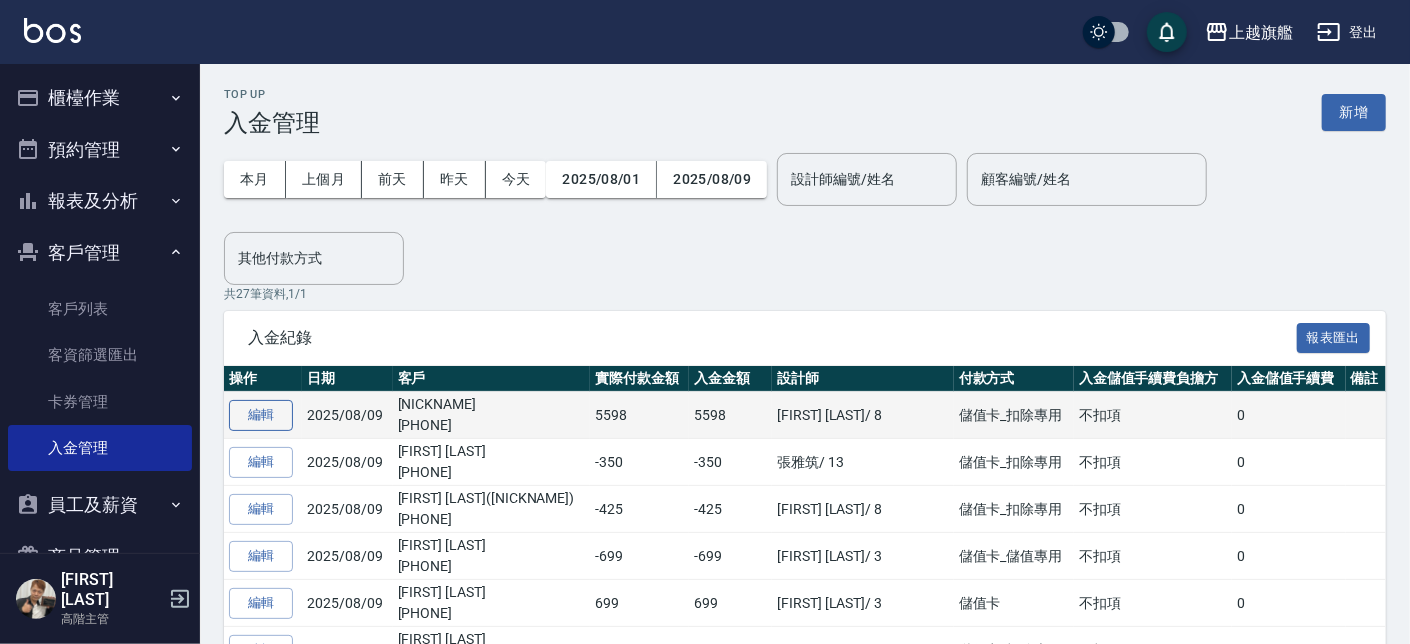 click on "編輯" at bounding box center [261, 415] 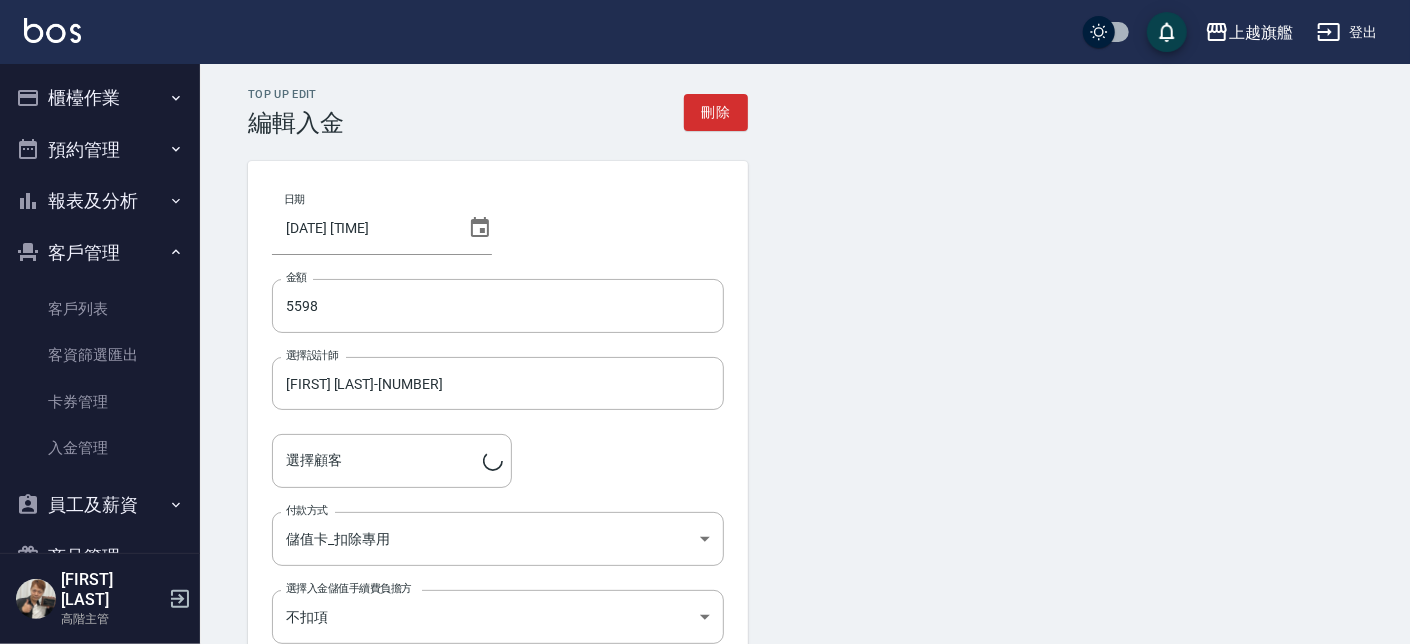 type on "ㄚ中/0912323427" 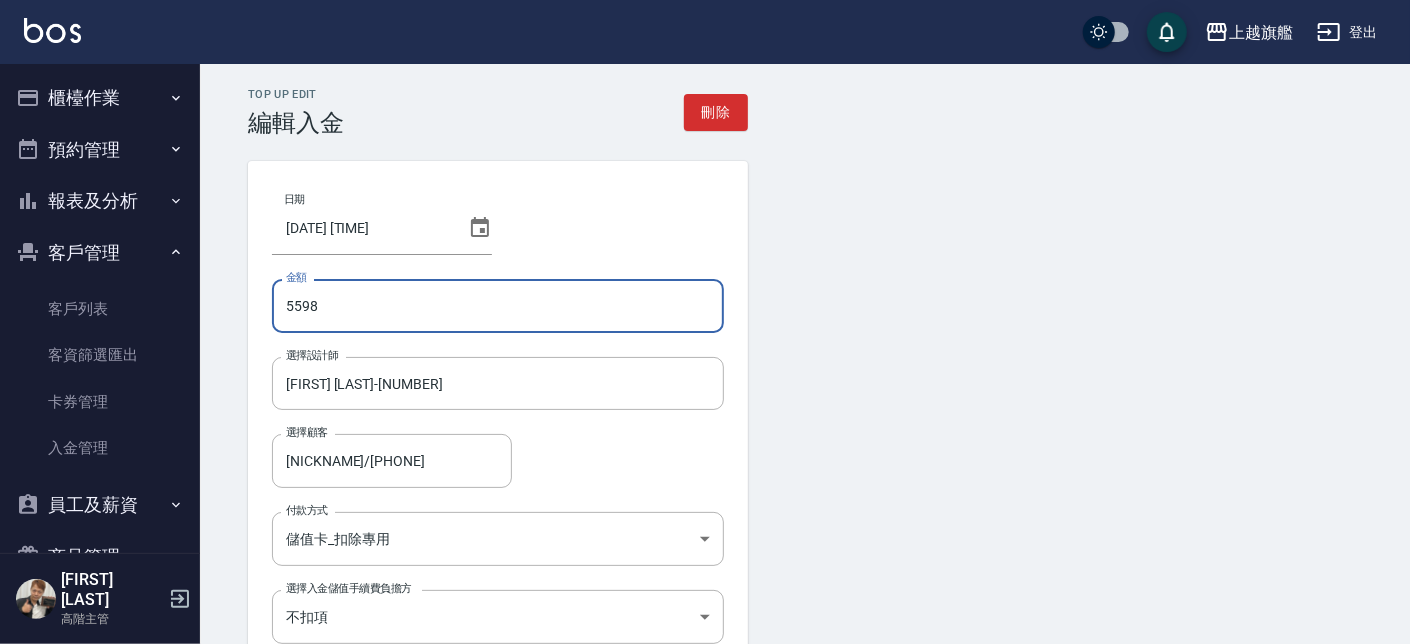 click on "5598" at bounding box center [498, 306] 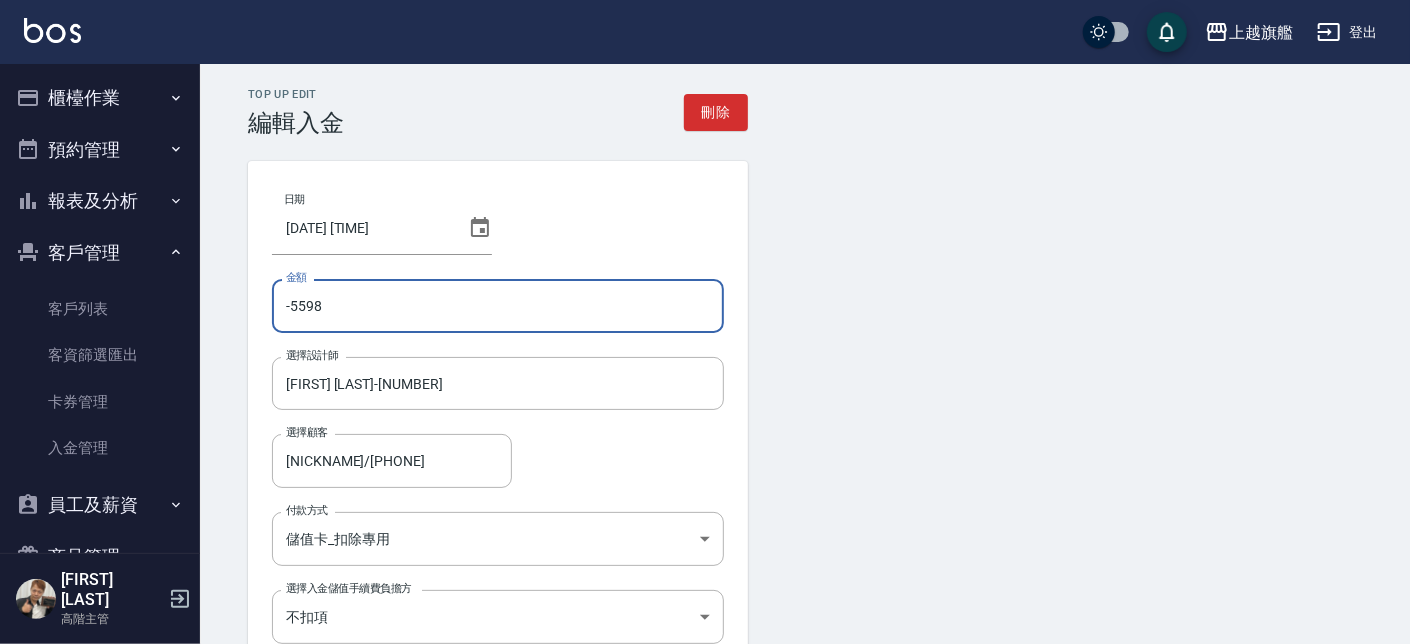 scroll, scrollTop: 186, scrollLeft: 0, axis: vertical 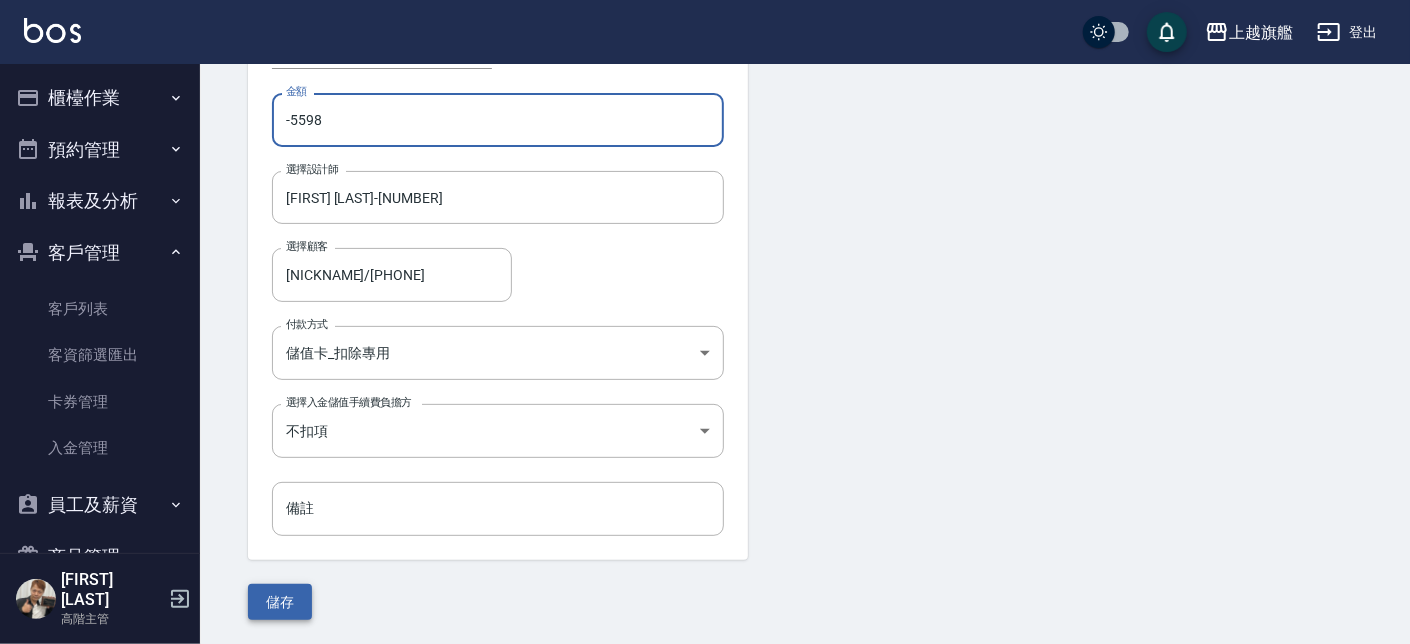 type on "-5598" 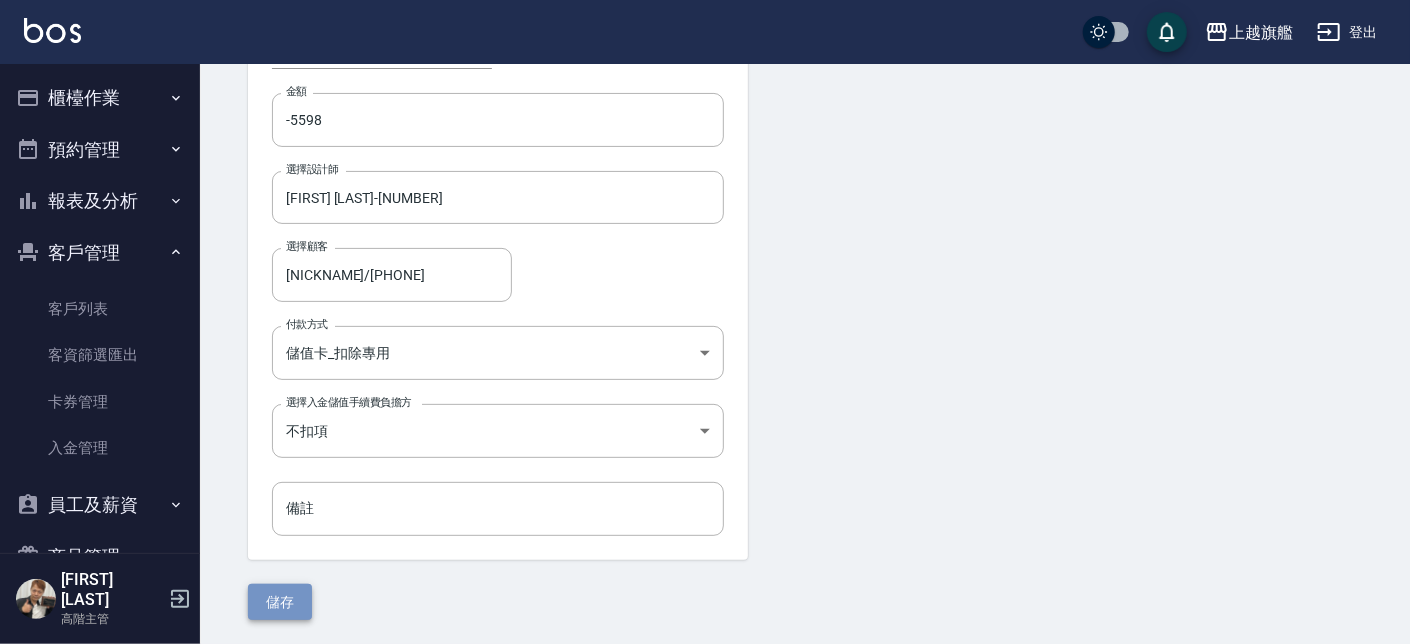 click on "儲存" at bounding box center [280, 602] 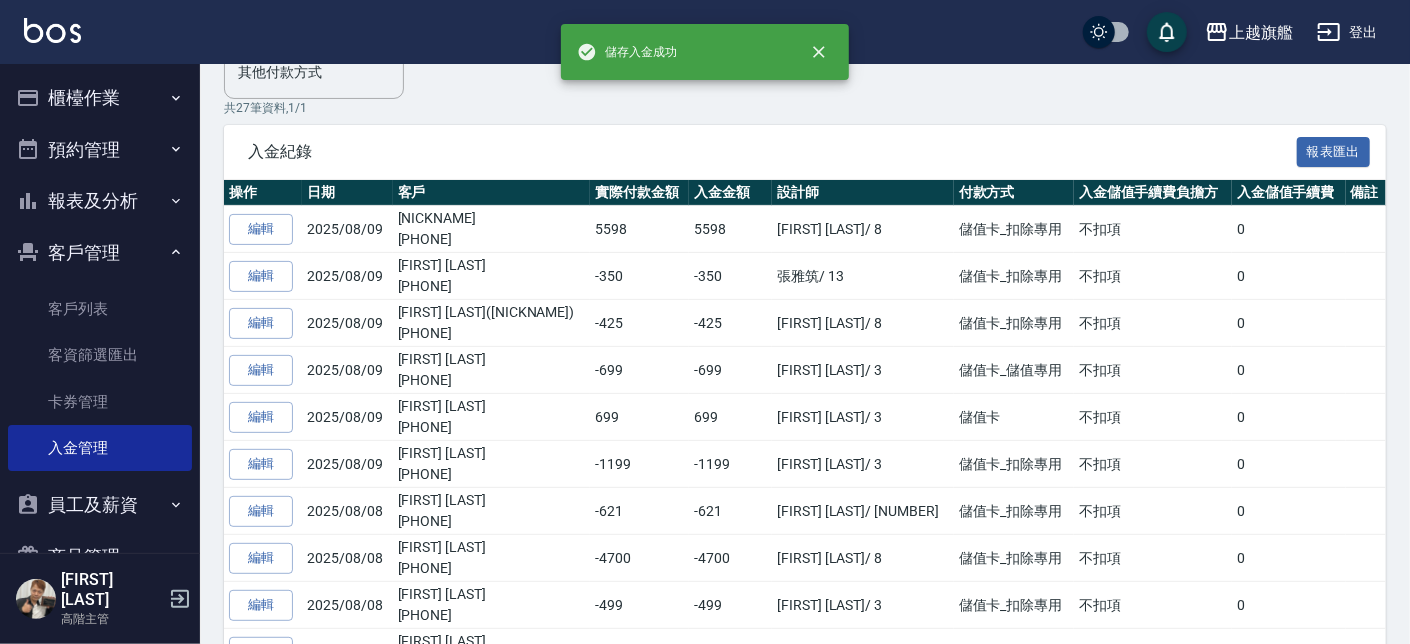 scroll, scrollTop: 0, scrollLeft: 0, axis: both 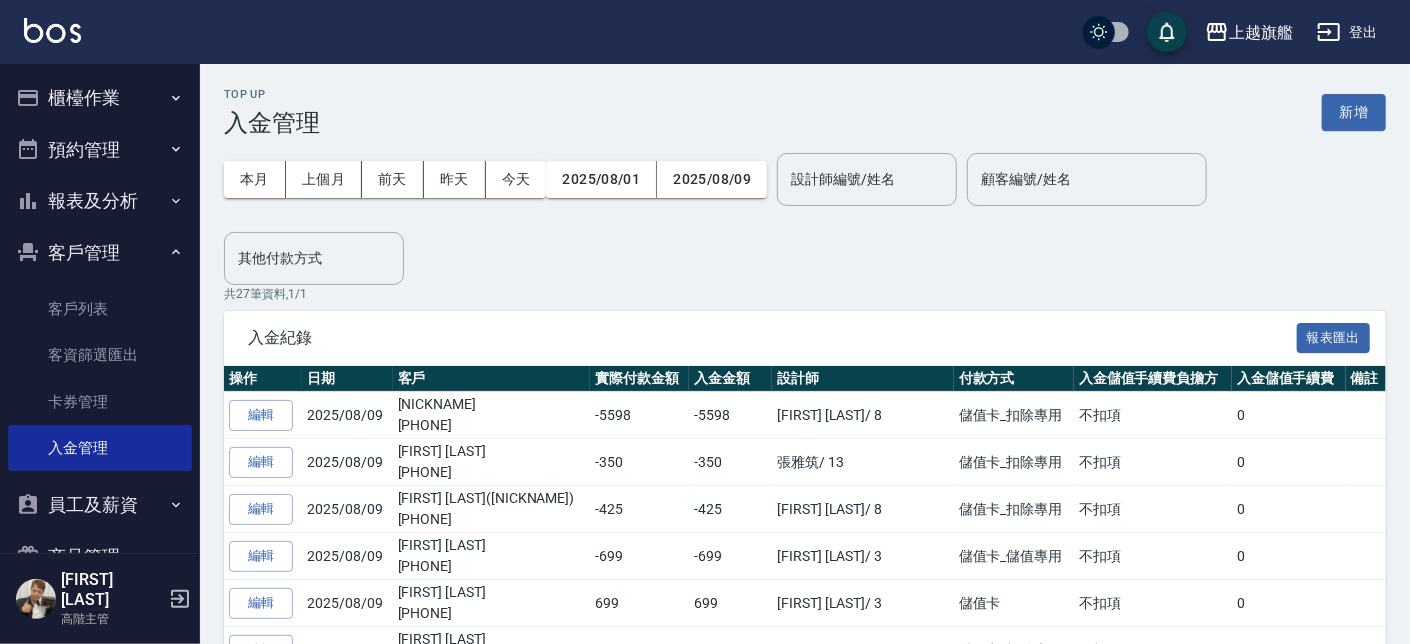 drag, startPoint x: 950, startPoint y: 241, endPoint x: 976, endPoint y: 232, distance: 27.513634 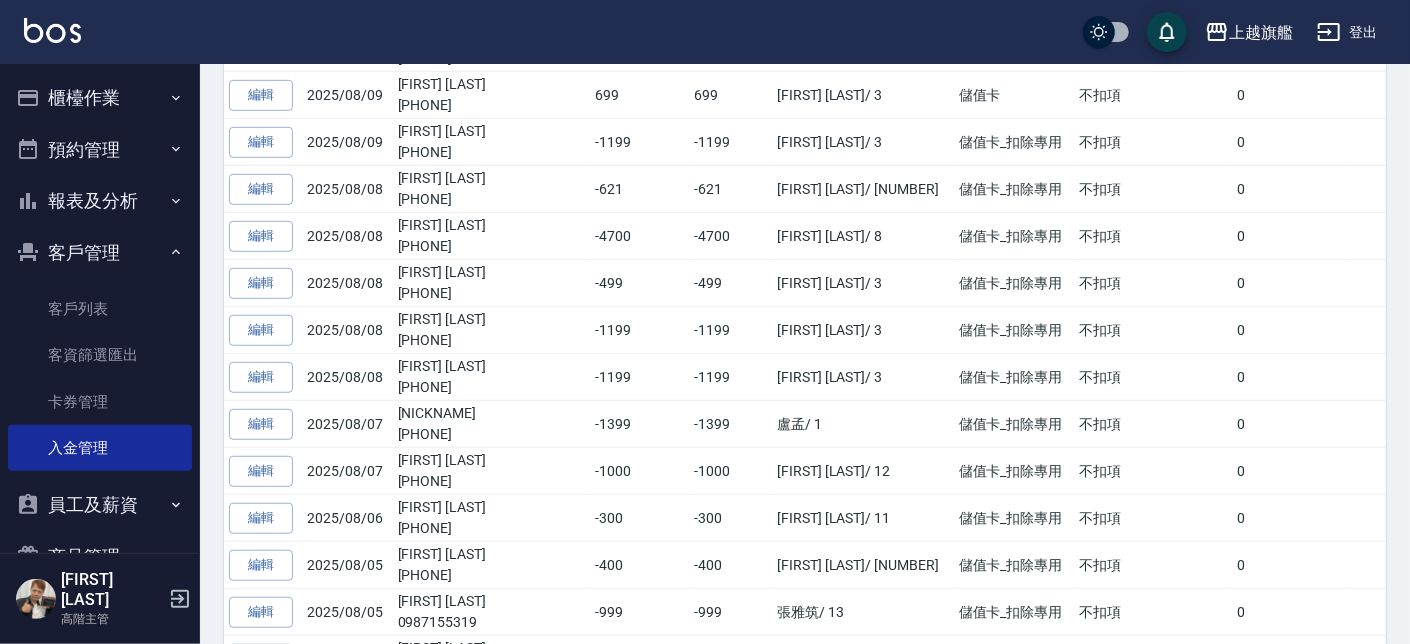 scroll, scrollTop: 0, scrollLeft: 0, axis: both 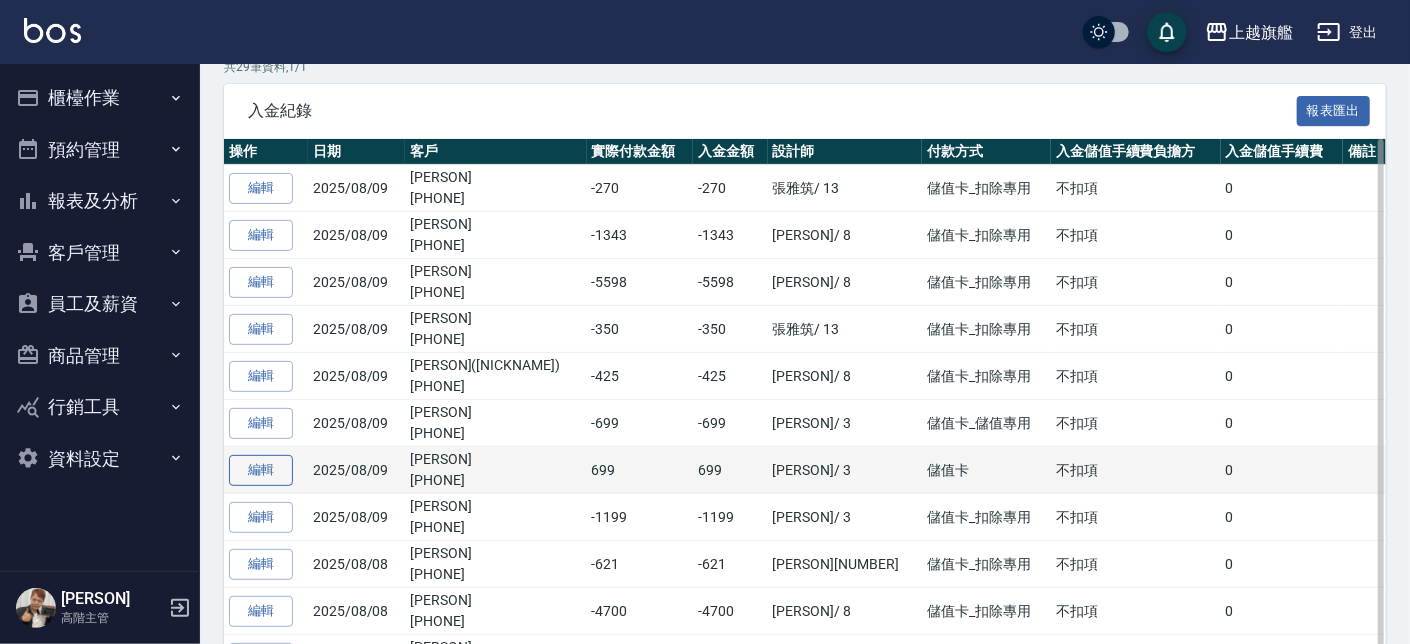 click on "編輯" at bounding box center (261, 470) 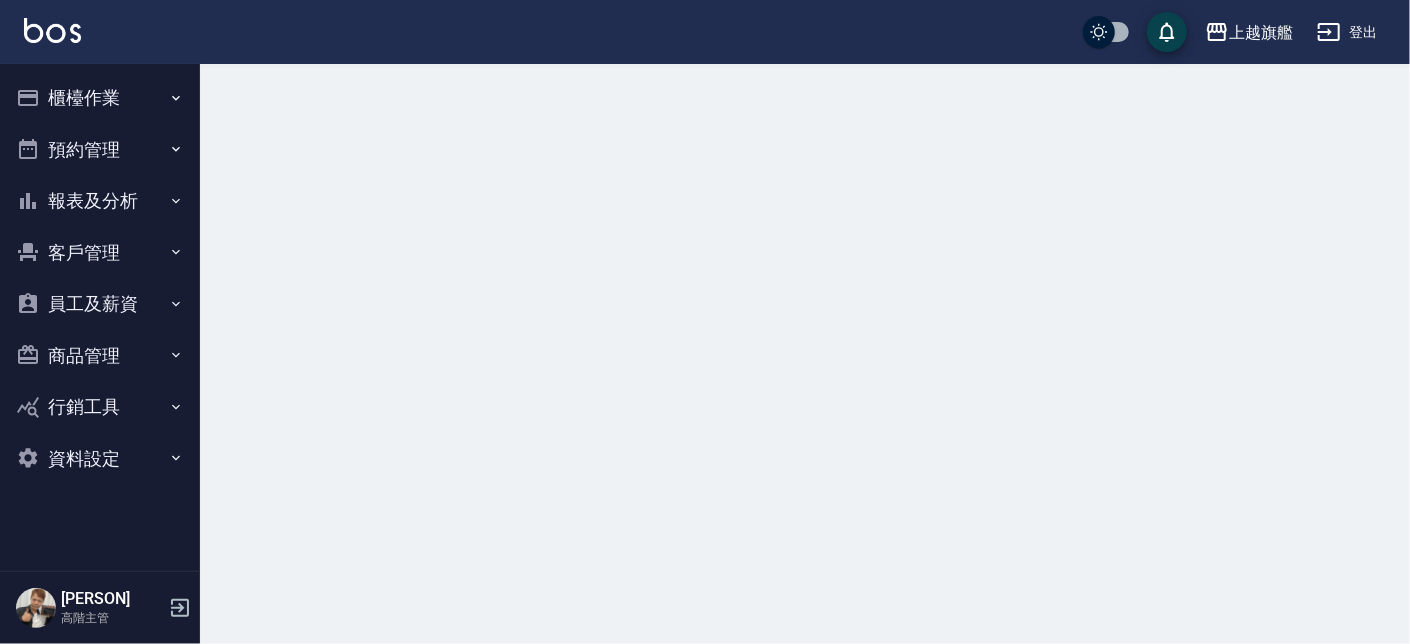 scroll, scrollTop: 0, scrollLeft: 0, axis: both 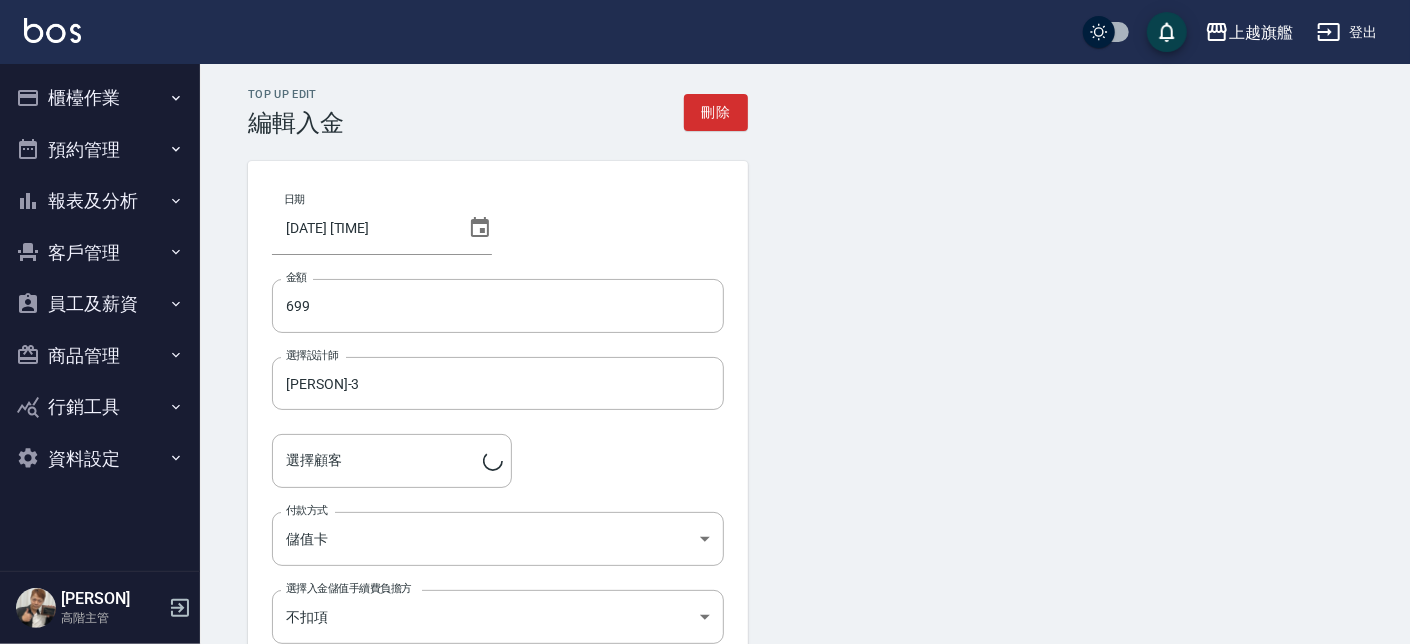 type on "劉怡㚬/0988522917" 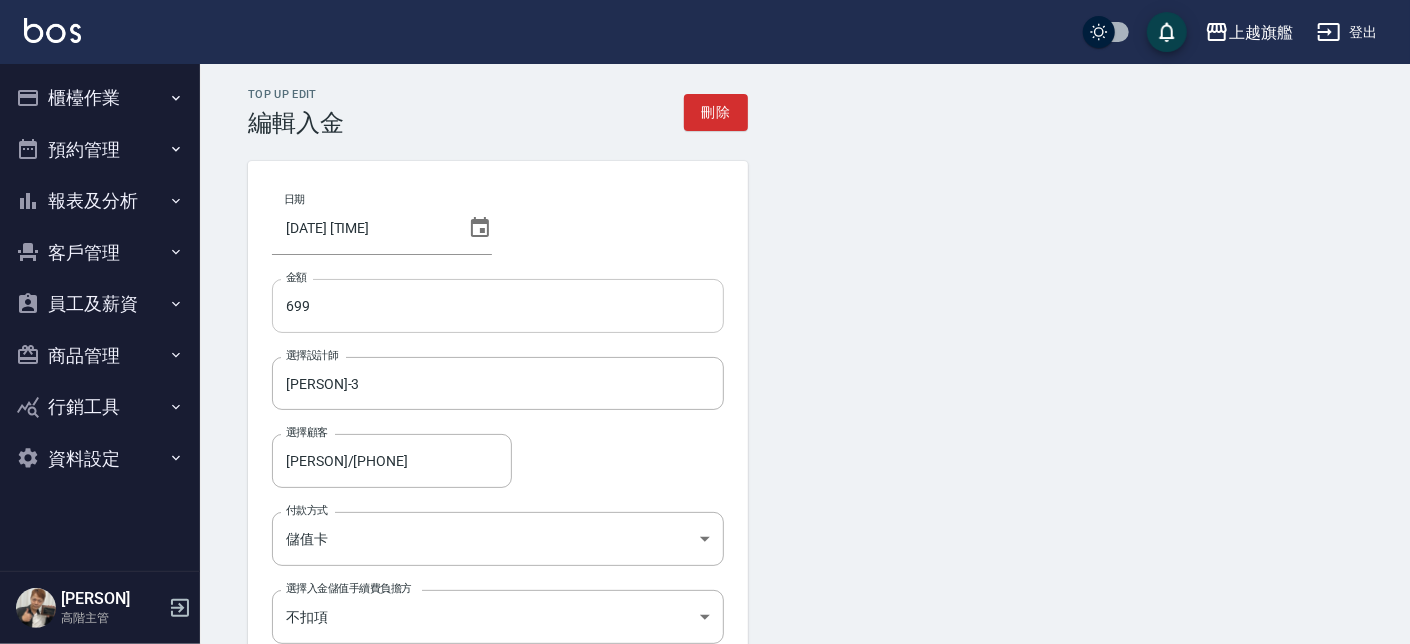click on "699" at bounding box center (498, 306) 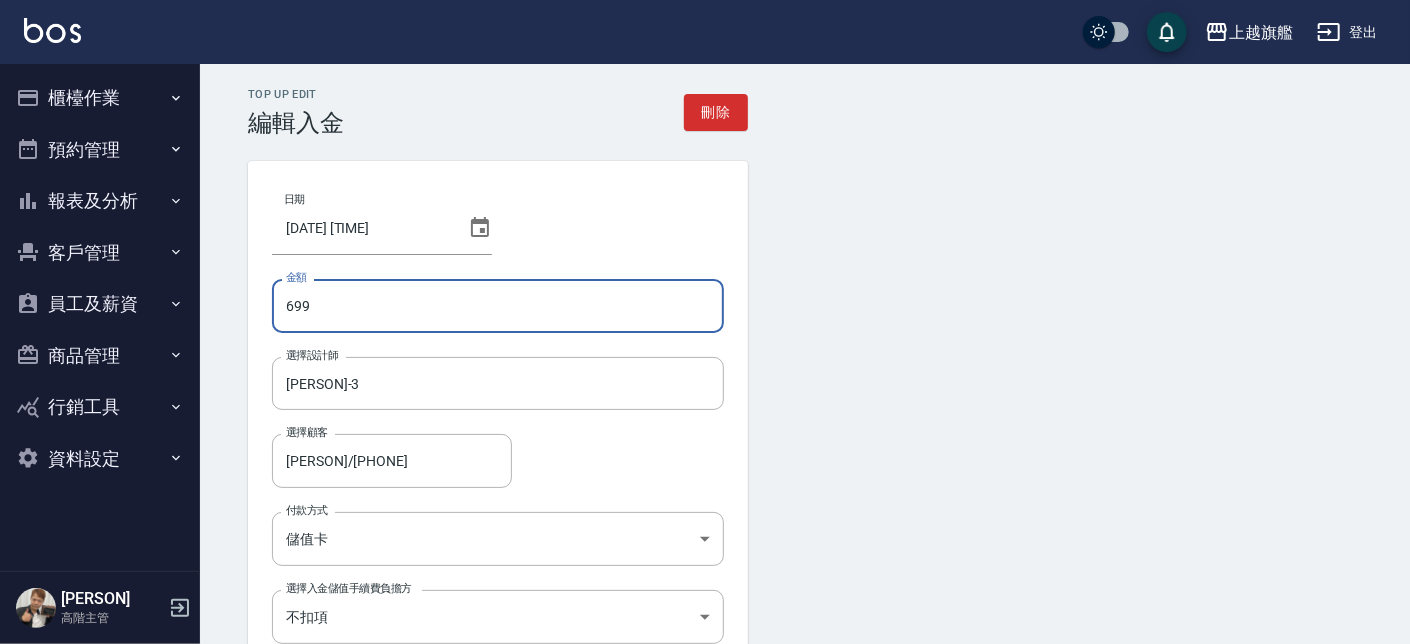 click on "699" at bounding box center [498, 306] 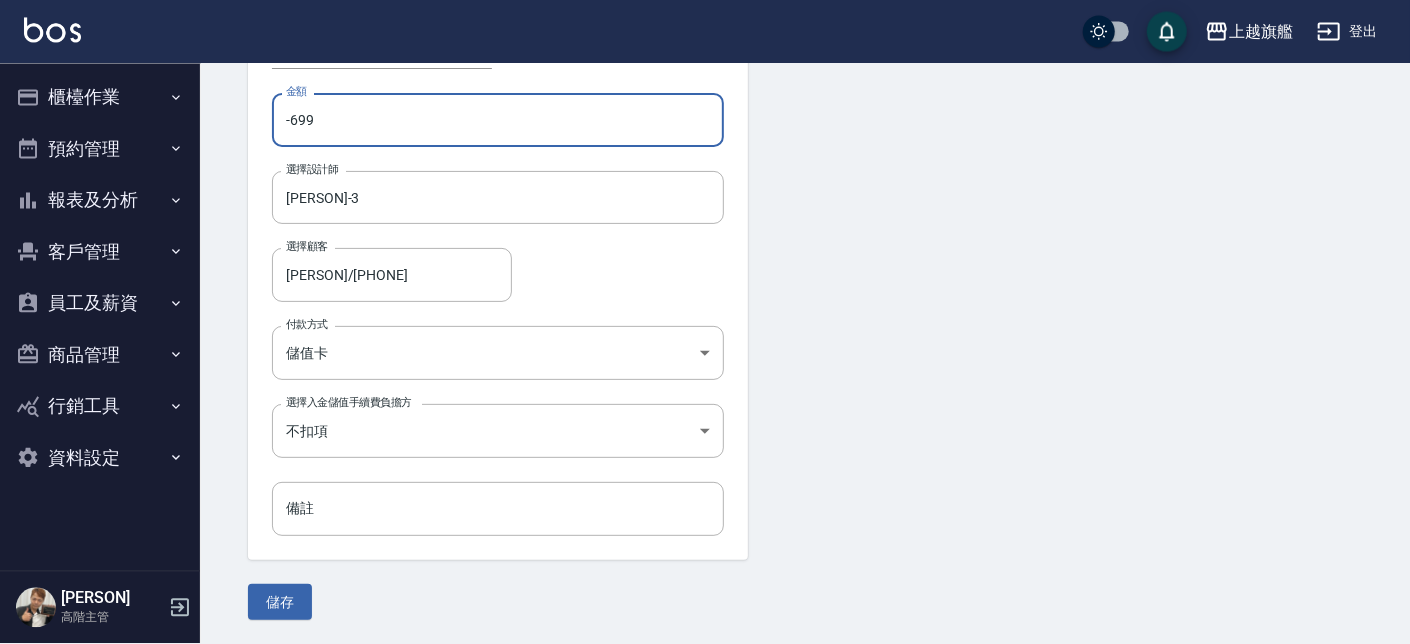 scroll, scrollTop: 186, scrollLeft: 0, axis: vertical 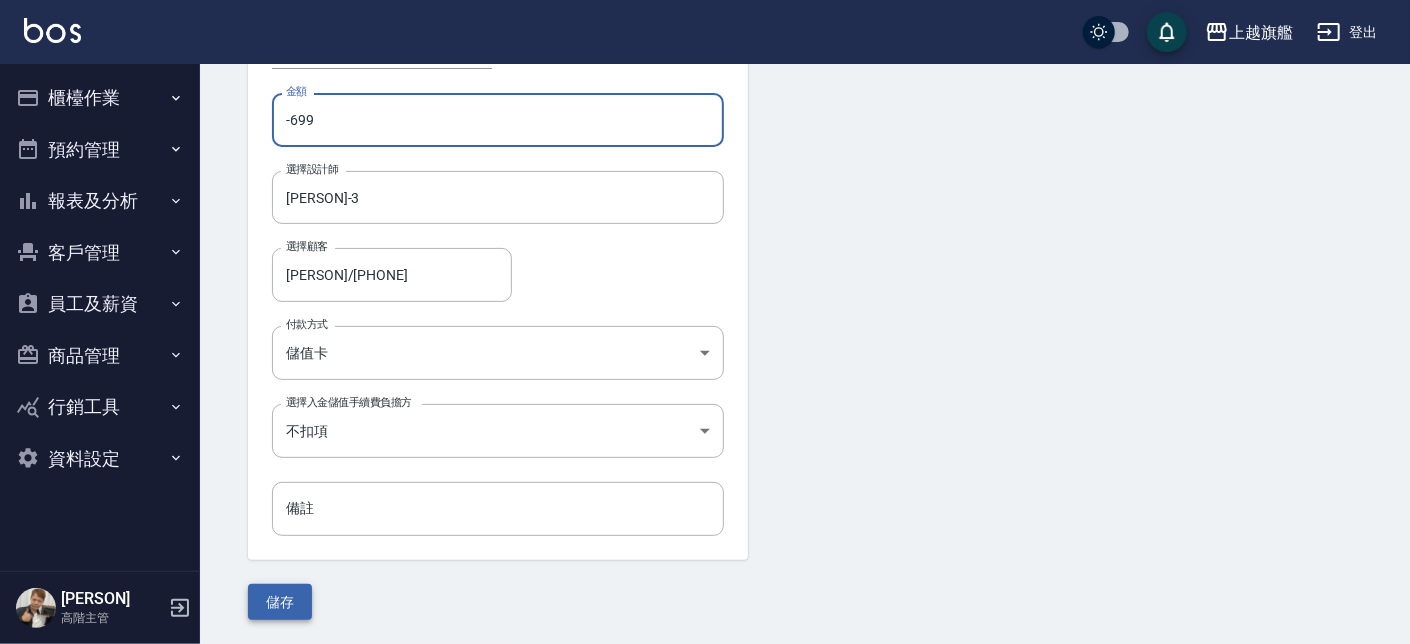 type on "-699" 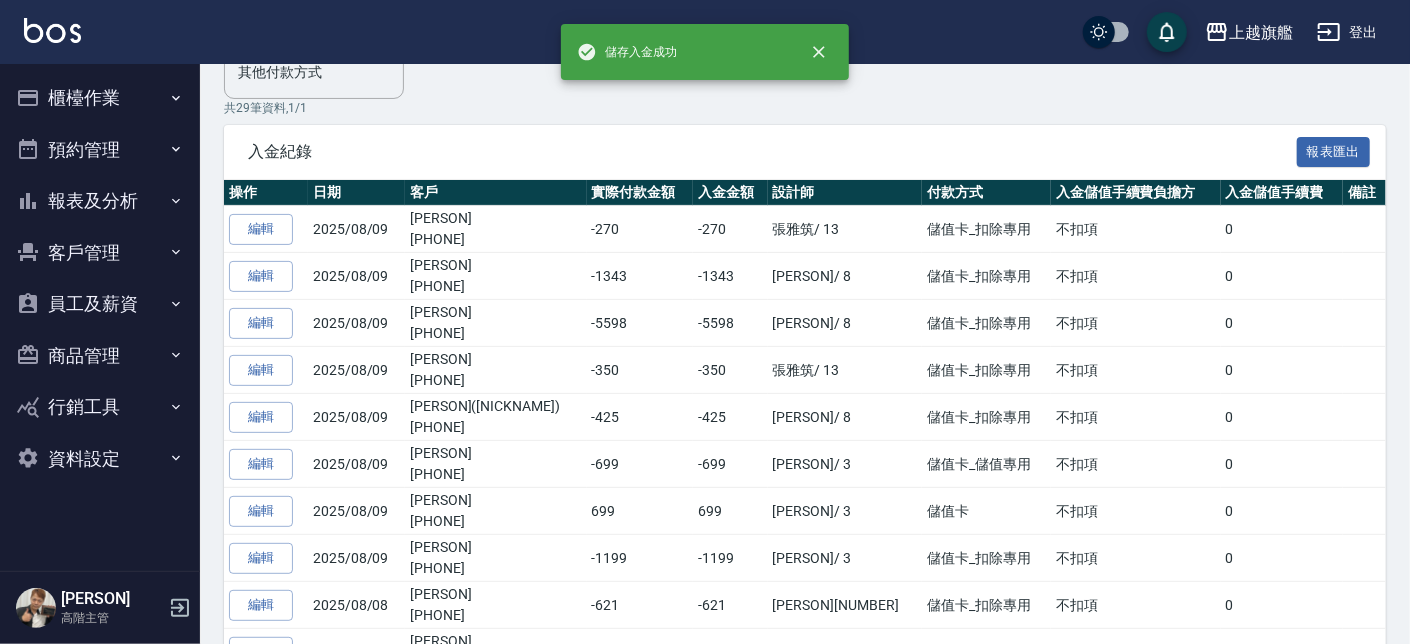 scroll, scrollTop: 0, scrollLeft: 0, axis: both 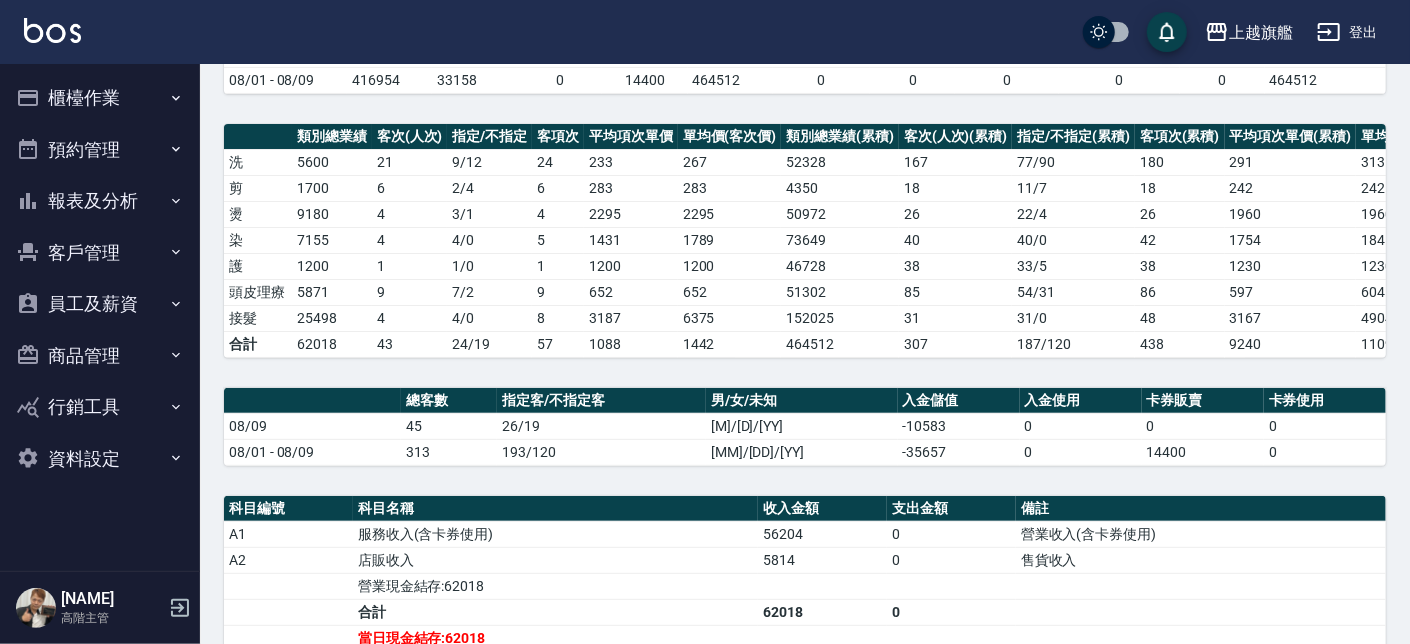 click on "櫃檯作業" at bounding box center [100, 98] 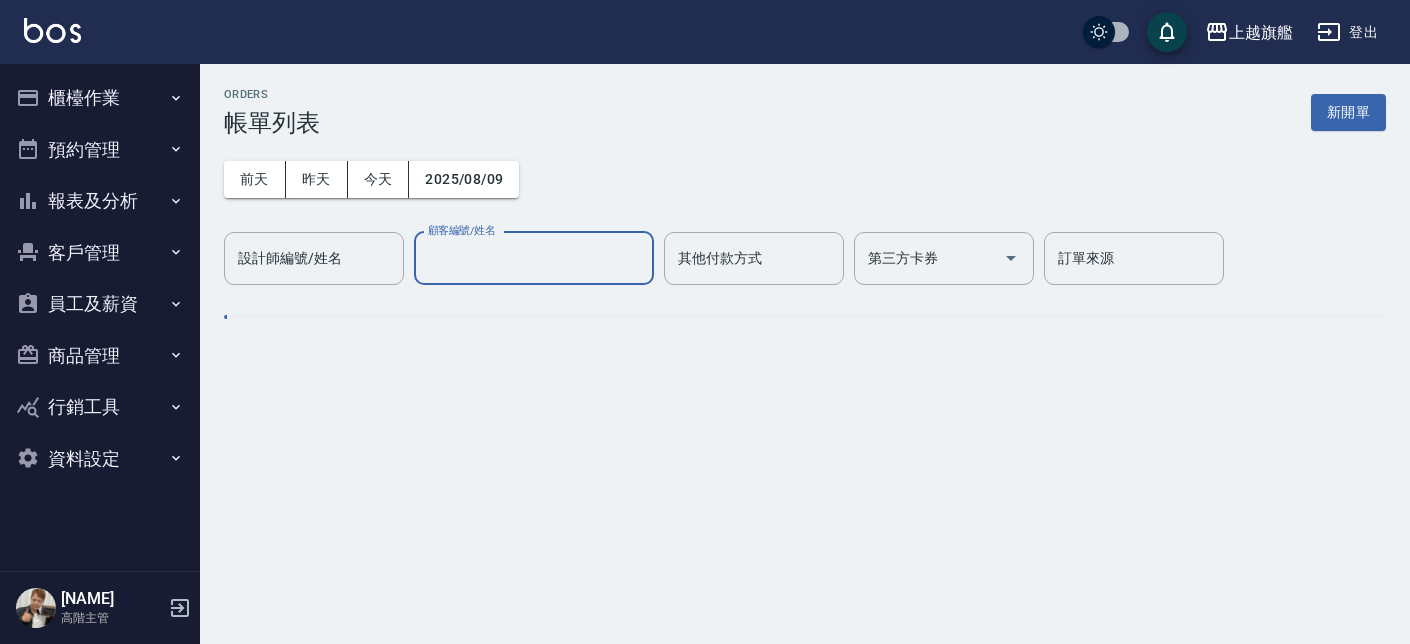 scroll, scrollTop: 0, scrollLeft: 0, axis: both 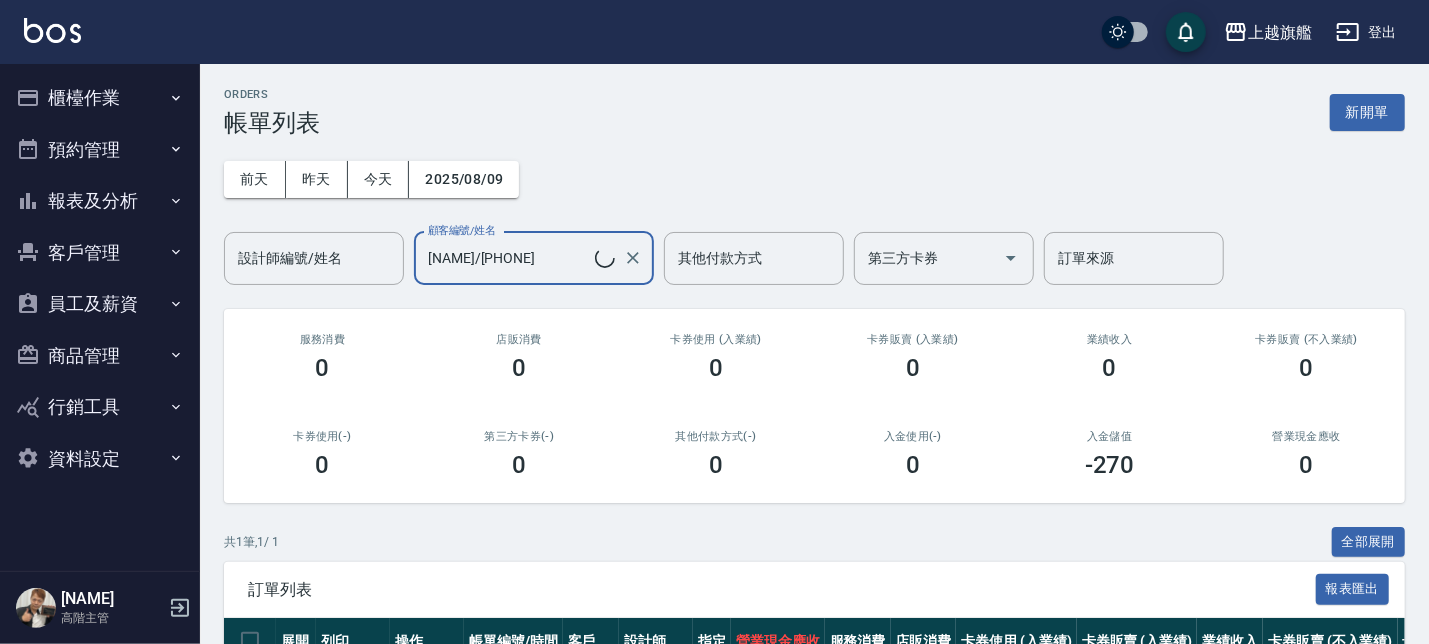 type on "[NAME]/[PHONE]" 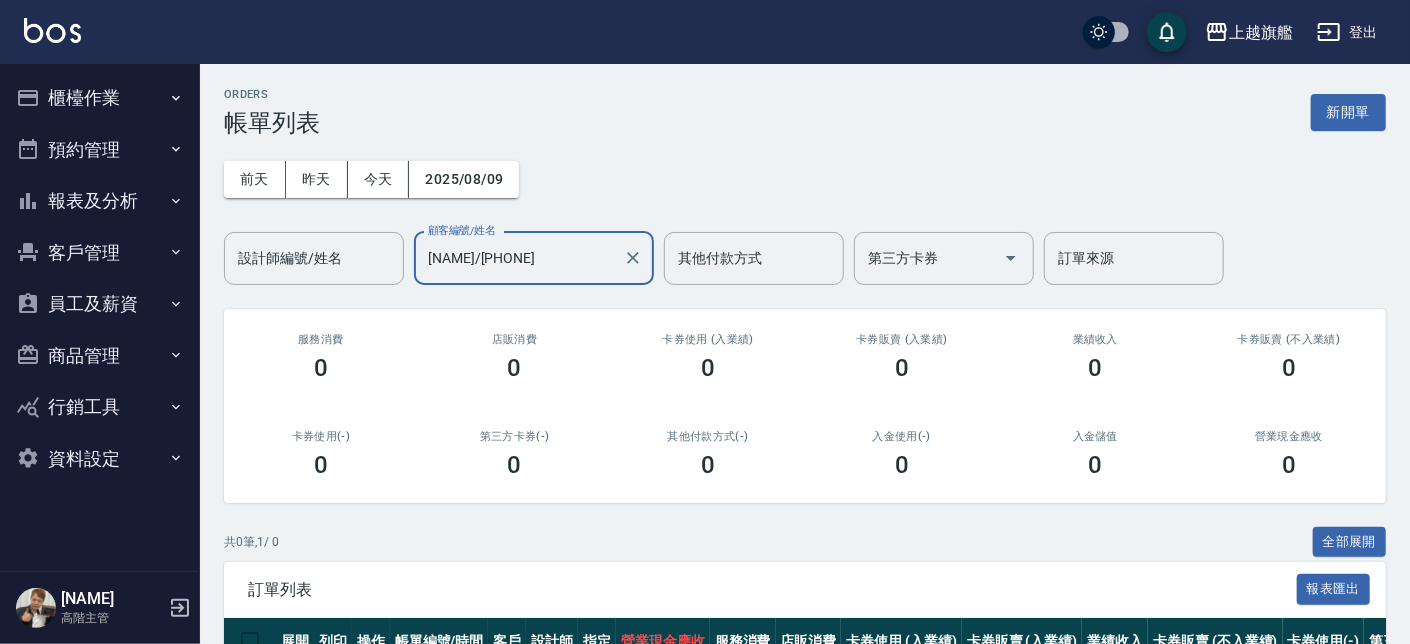 click 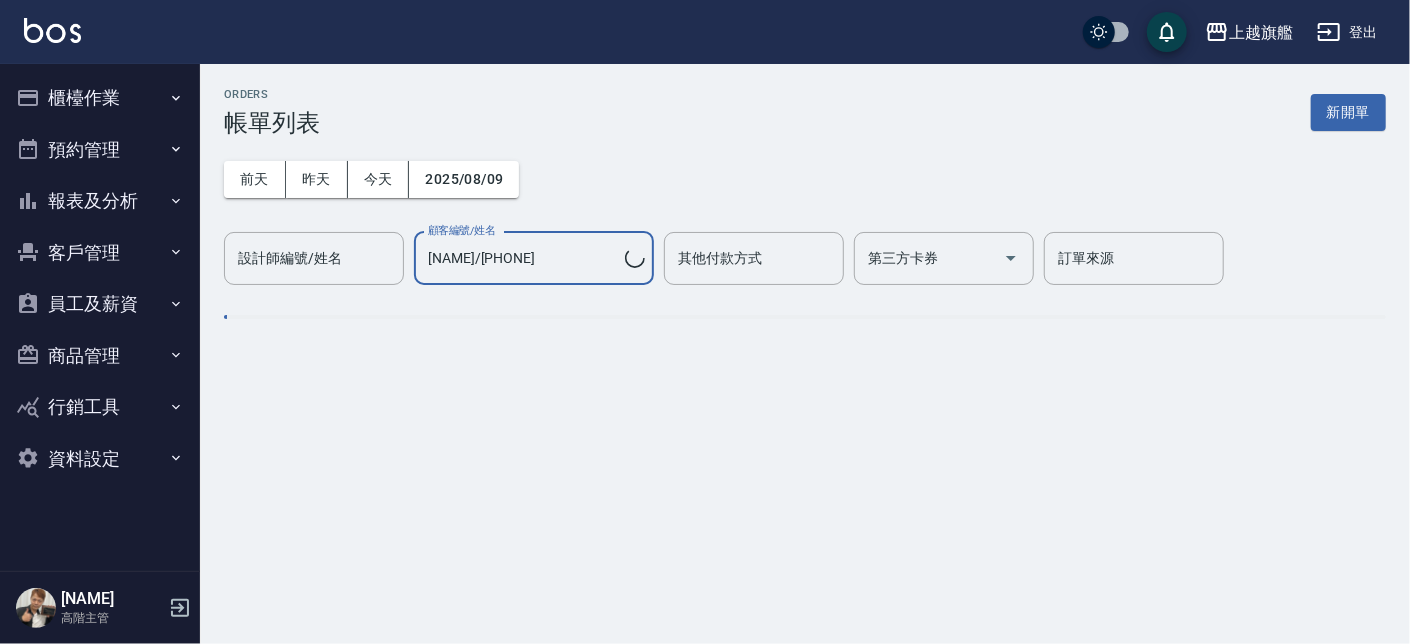 type 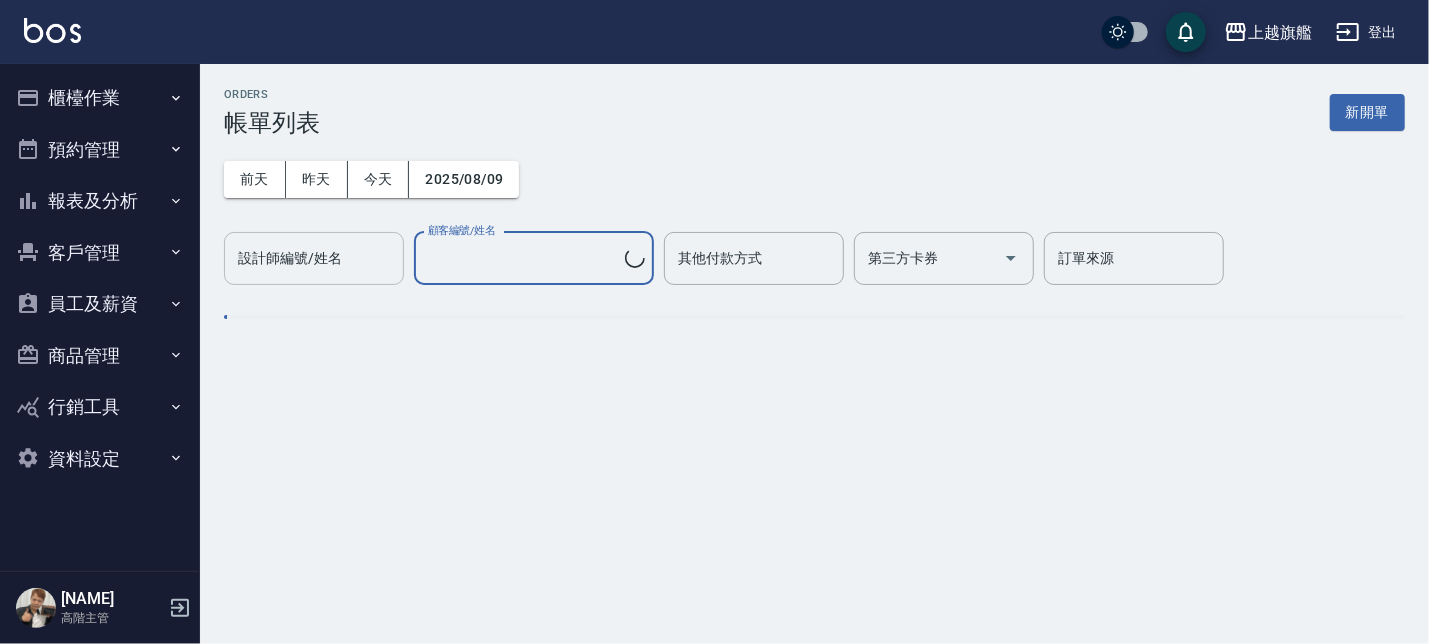 click on "設計師編號/姓名" at bounding box center [314, 258] 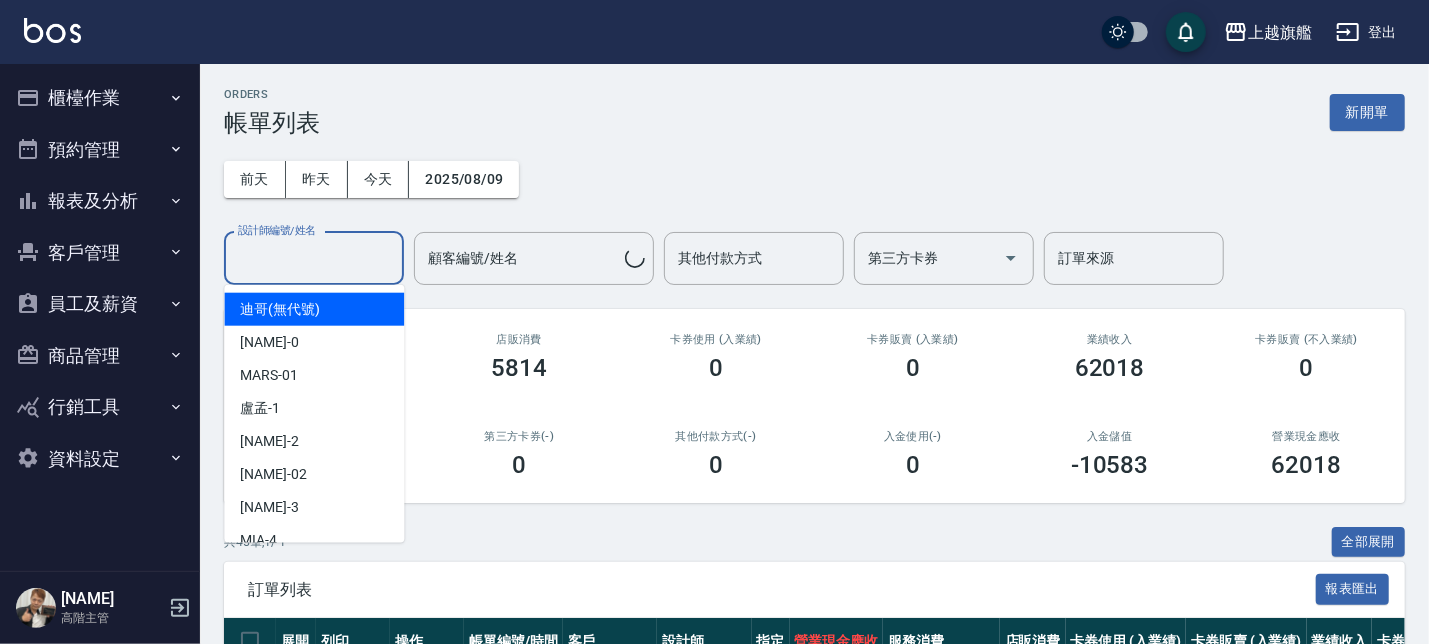 click on "設計師編號/姓名" at bounding box center (314, 258) 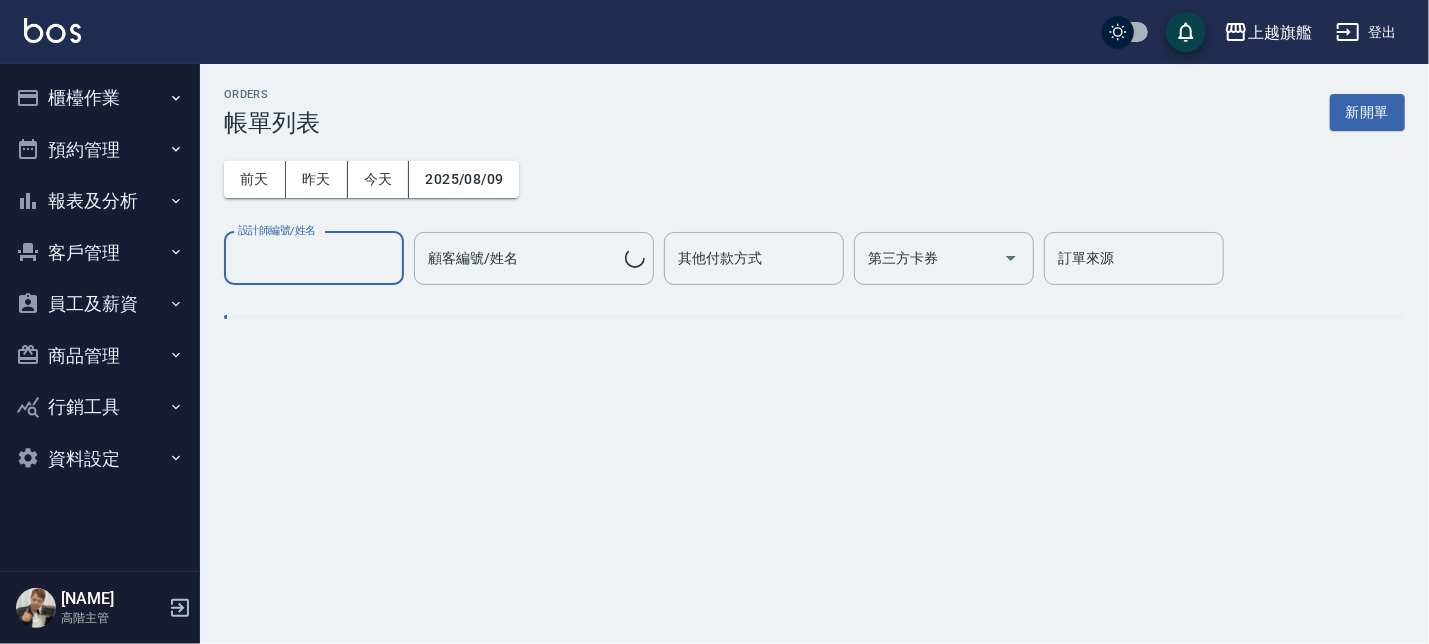 type on "3" 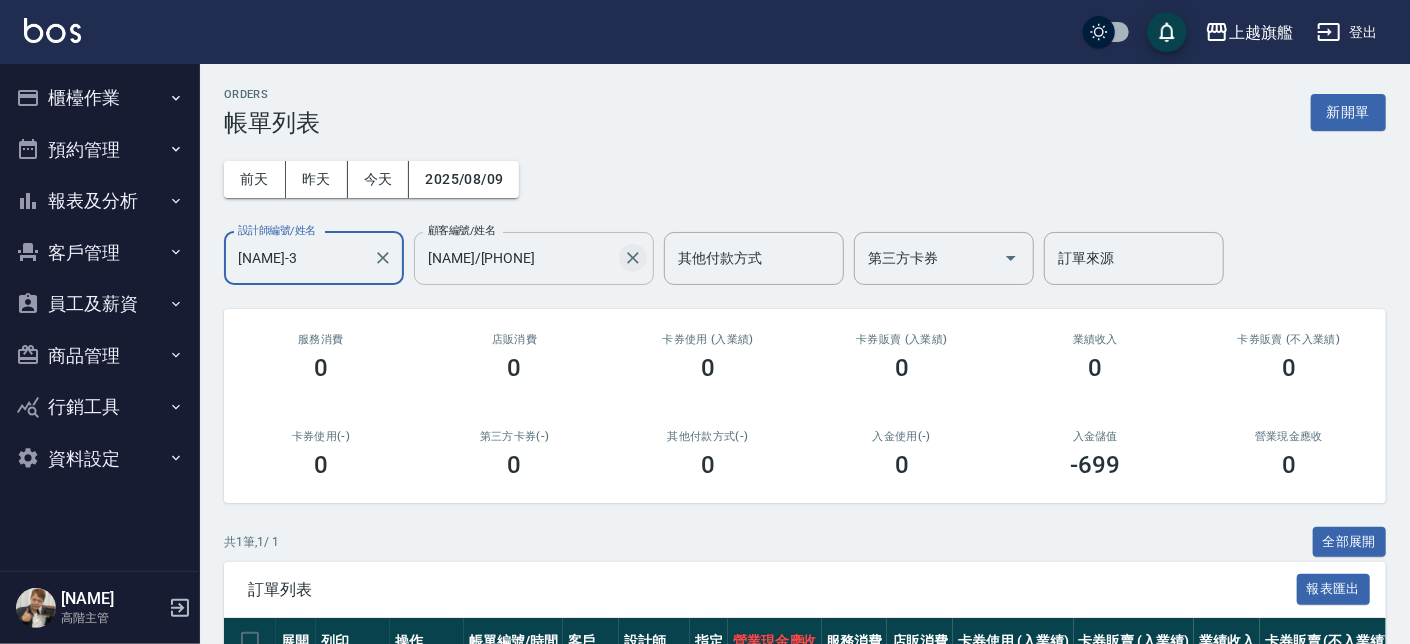 click at bounding box center (633, 258) 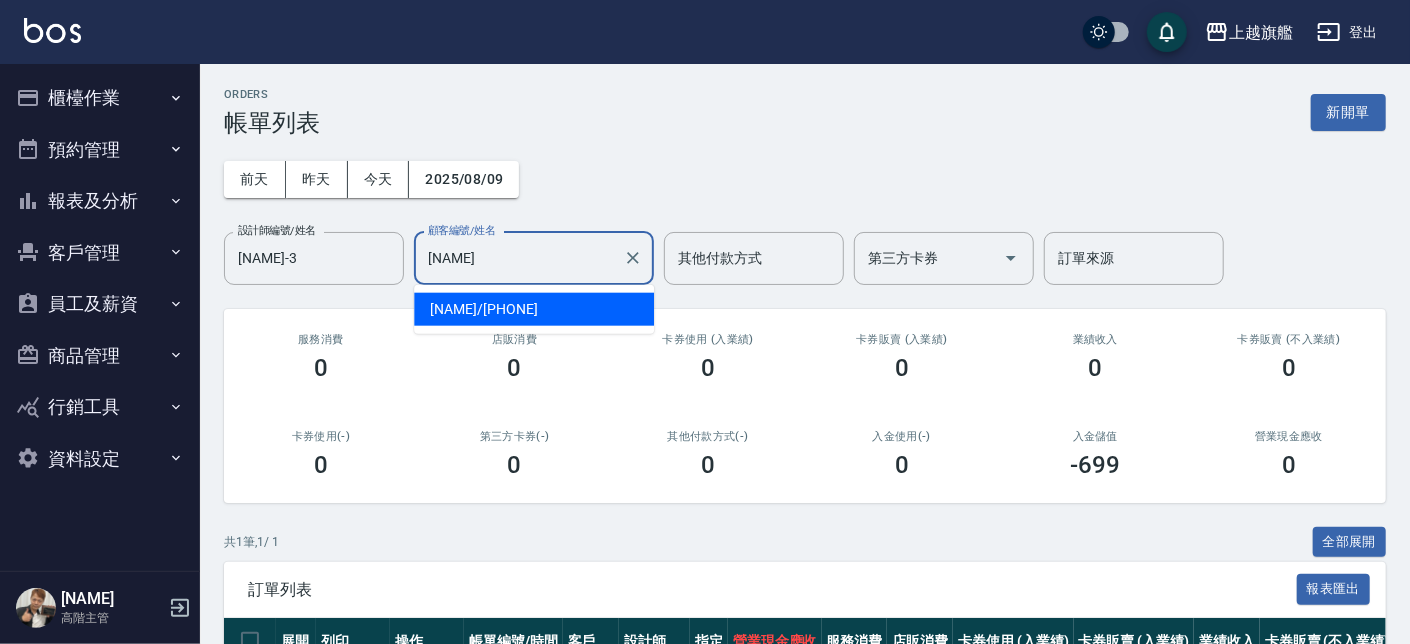 type on "劉" 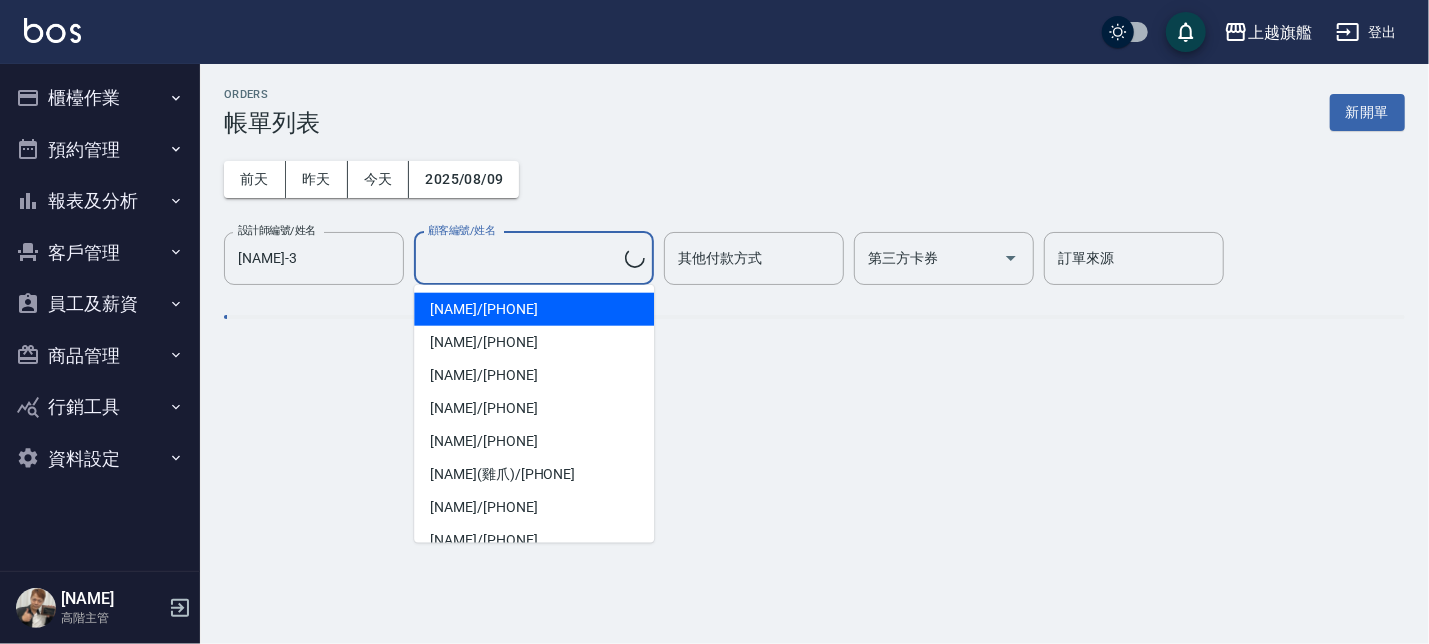 type 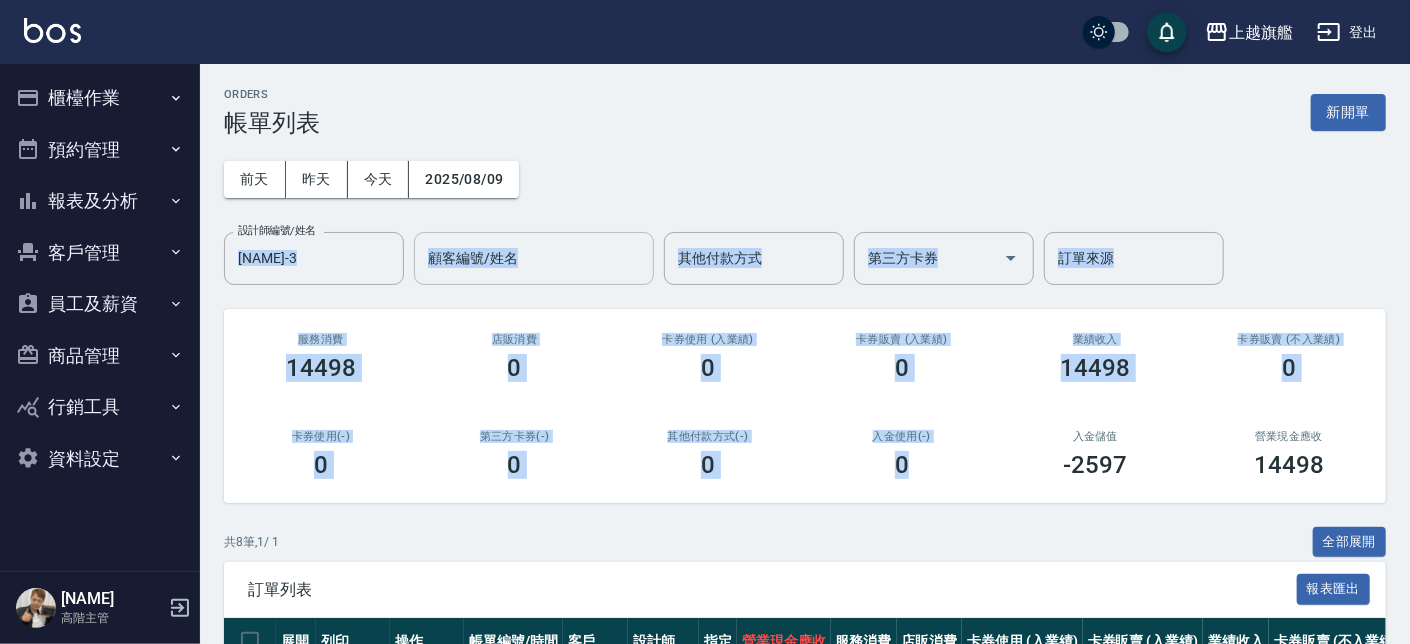 click on "入金使用(-) 0" at bounding box center [902, 454] 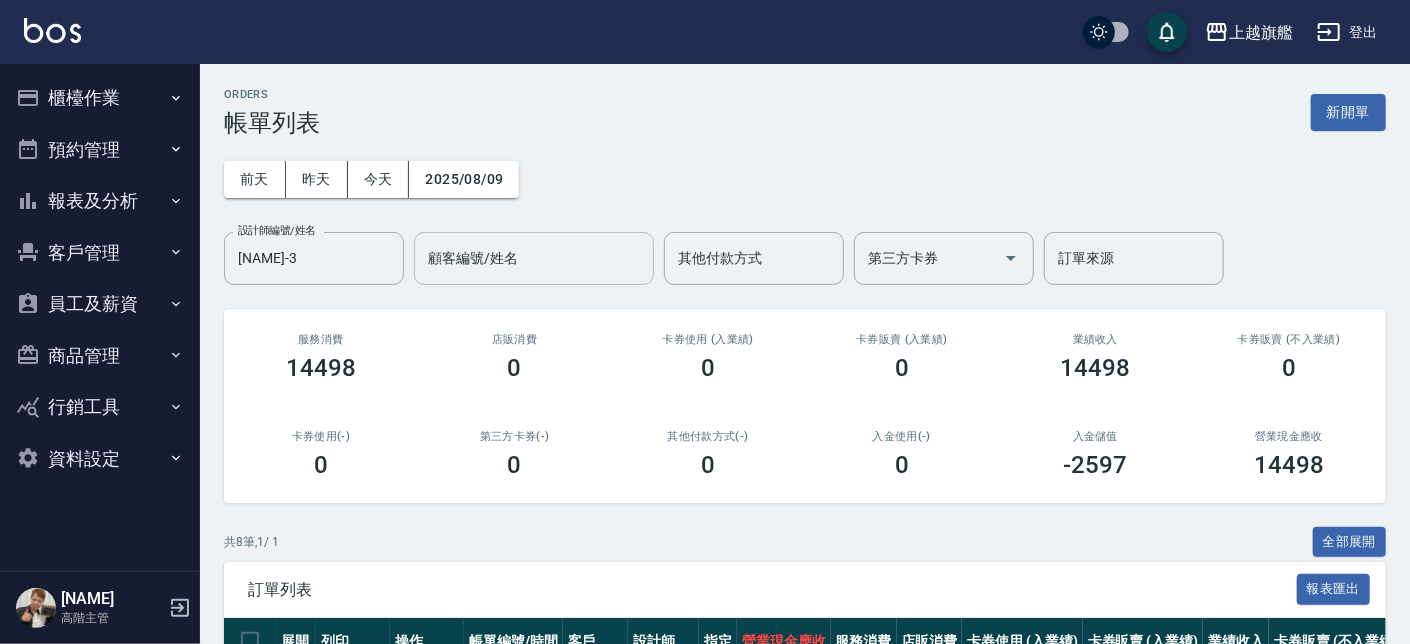scroll, scrollTop: 503, scrollLeft: 0, axis: vertical 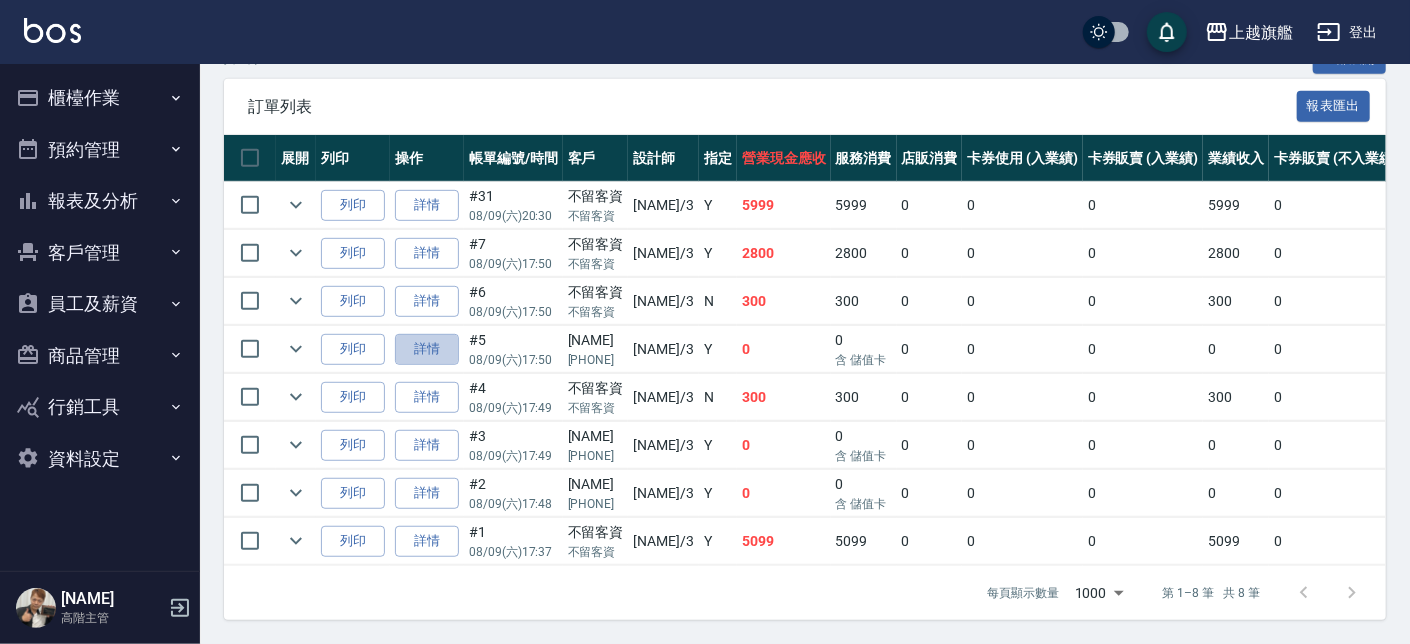 click on "詳情" at bounding box center [427, 349] 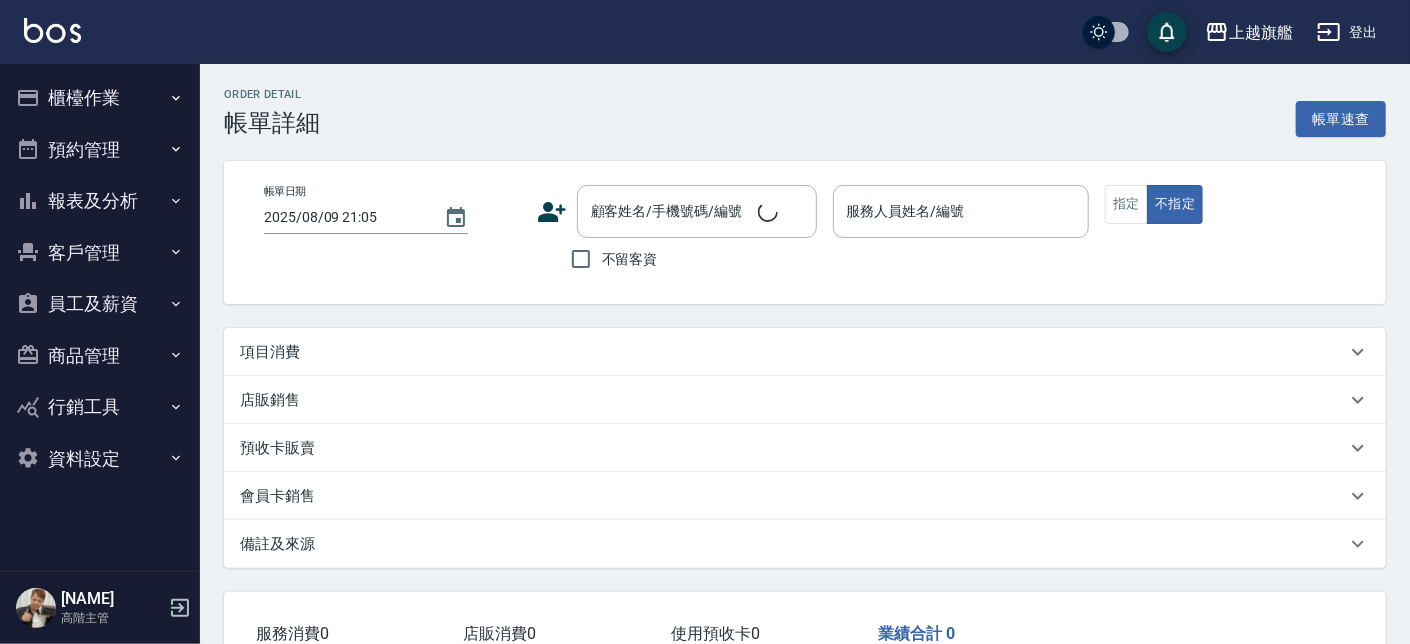 scroll, scrollTop: 70, scrollLeft: 0, axis: vertical 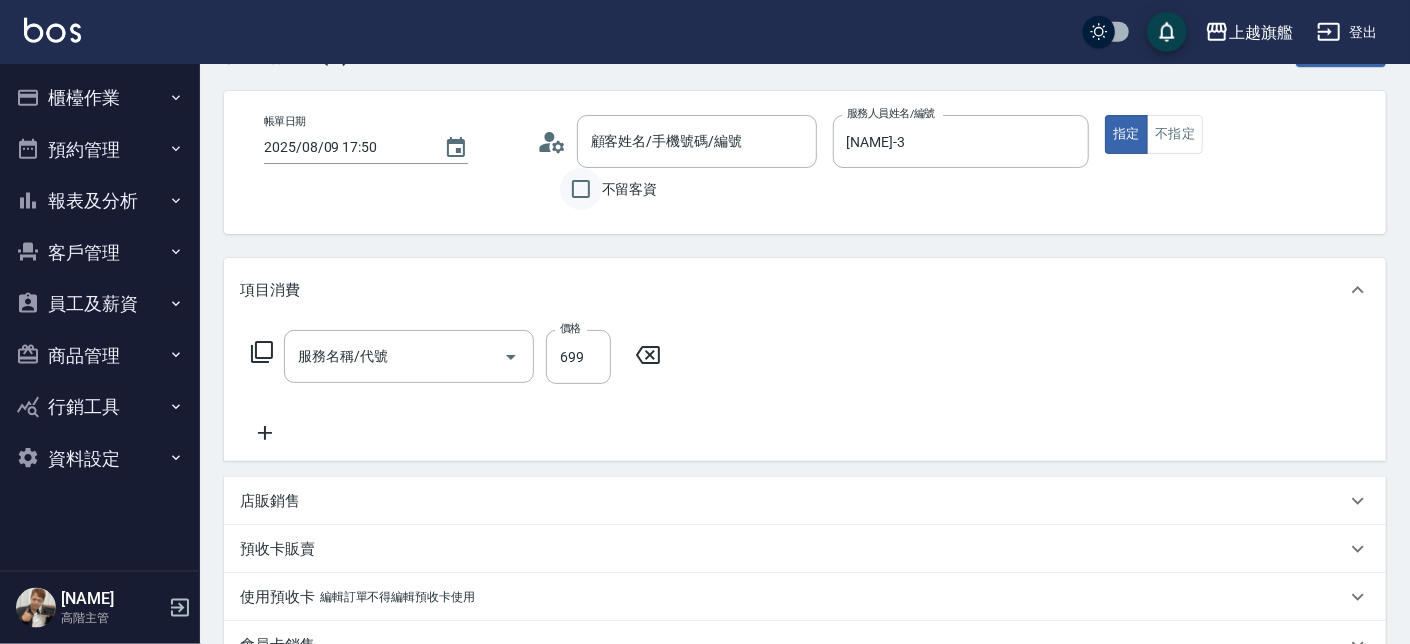 type on "2025/08/09 17:50" 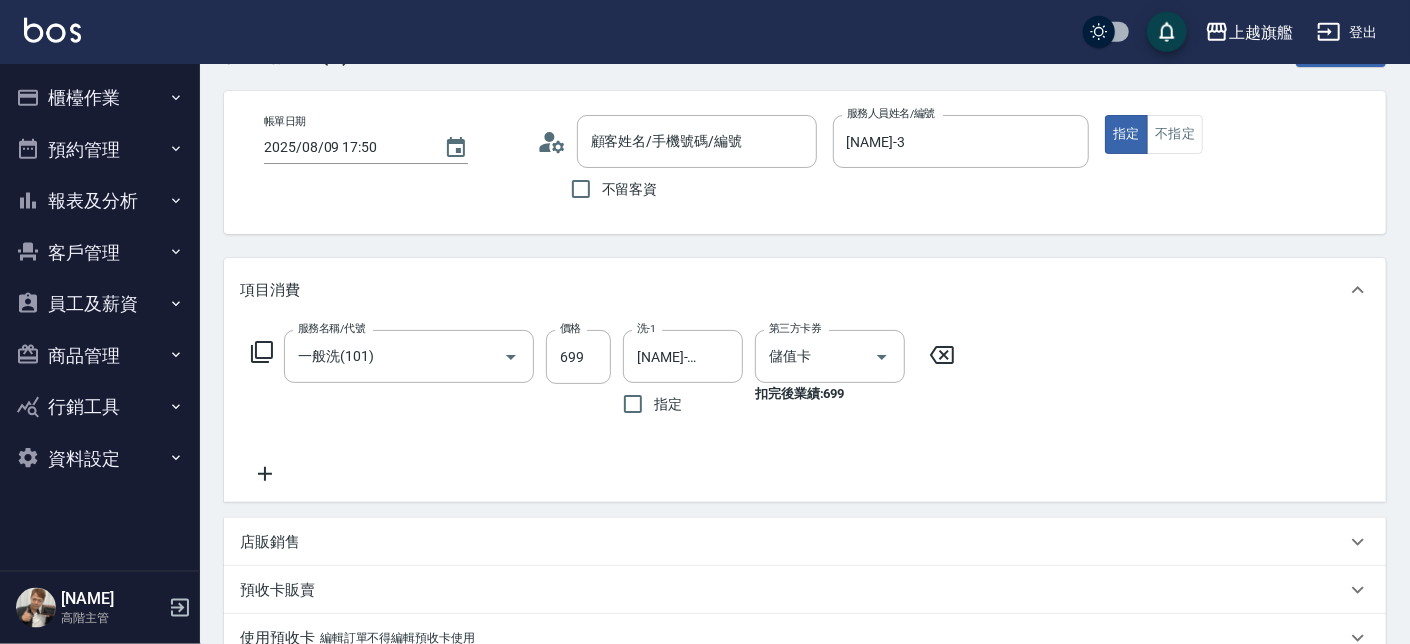 type on "一般洗(101)" 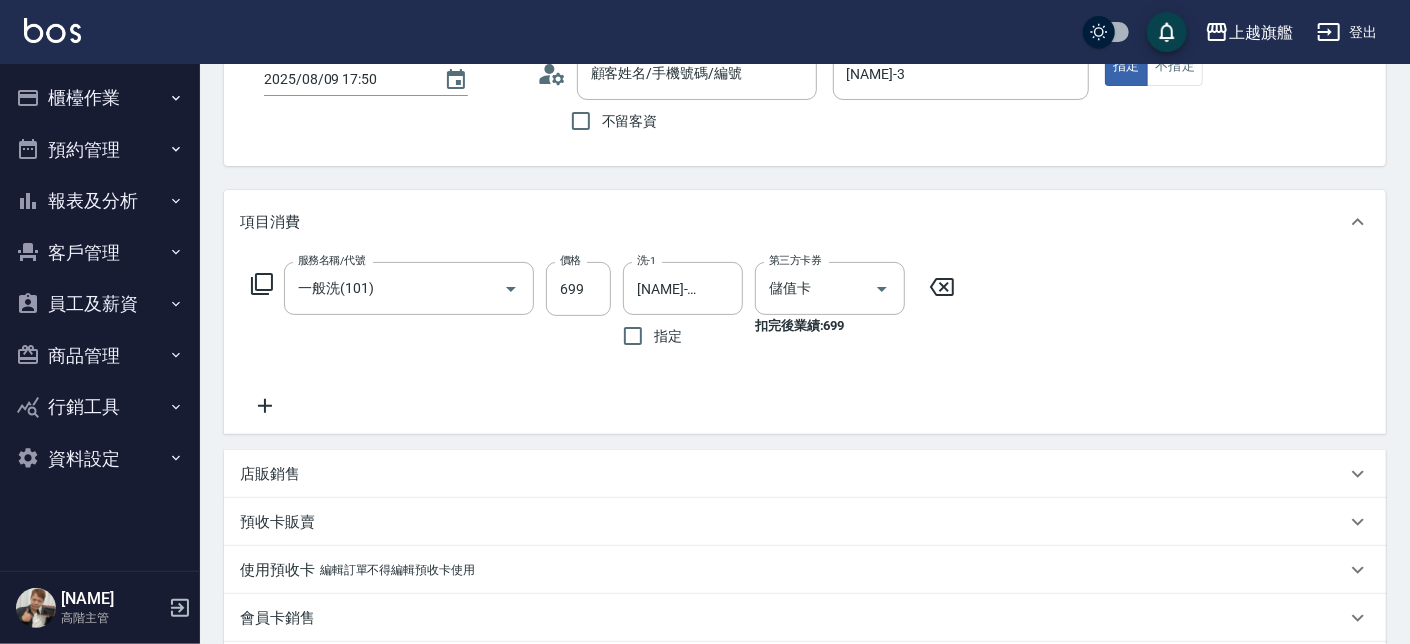 type on "[NAME]/[PHONE]/null" 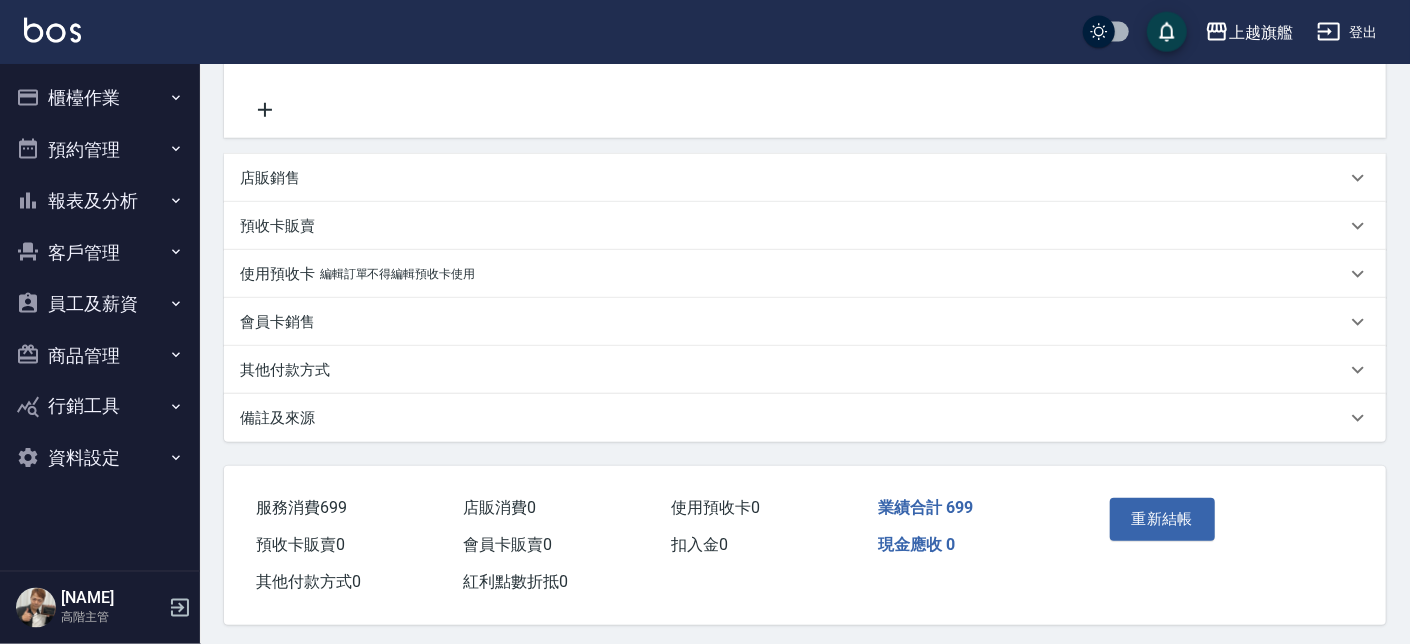 scroll, scrollTop: 446, scrollLeft: 0, axis: vertical 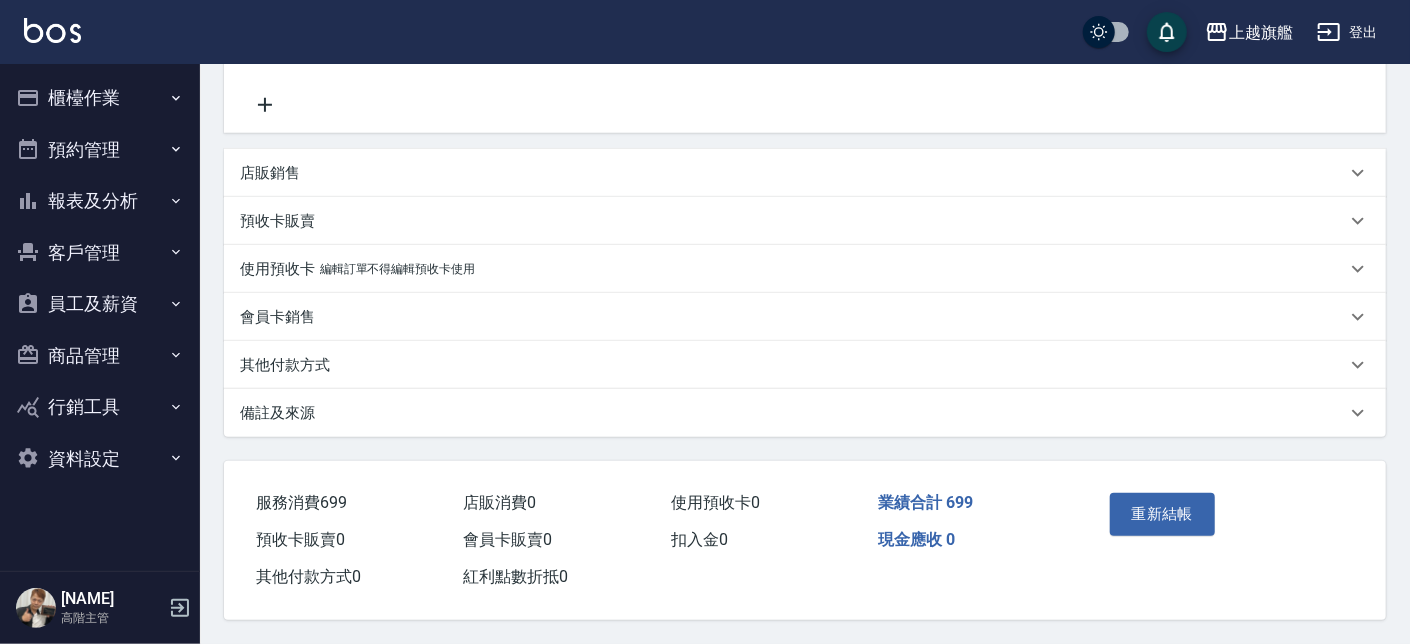 click on "其他付款方式" at bounding box center (793, 365) 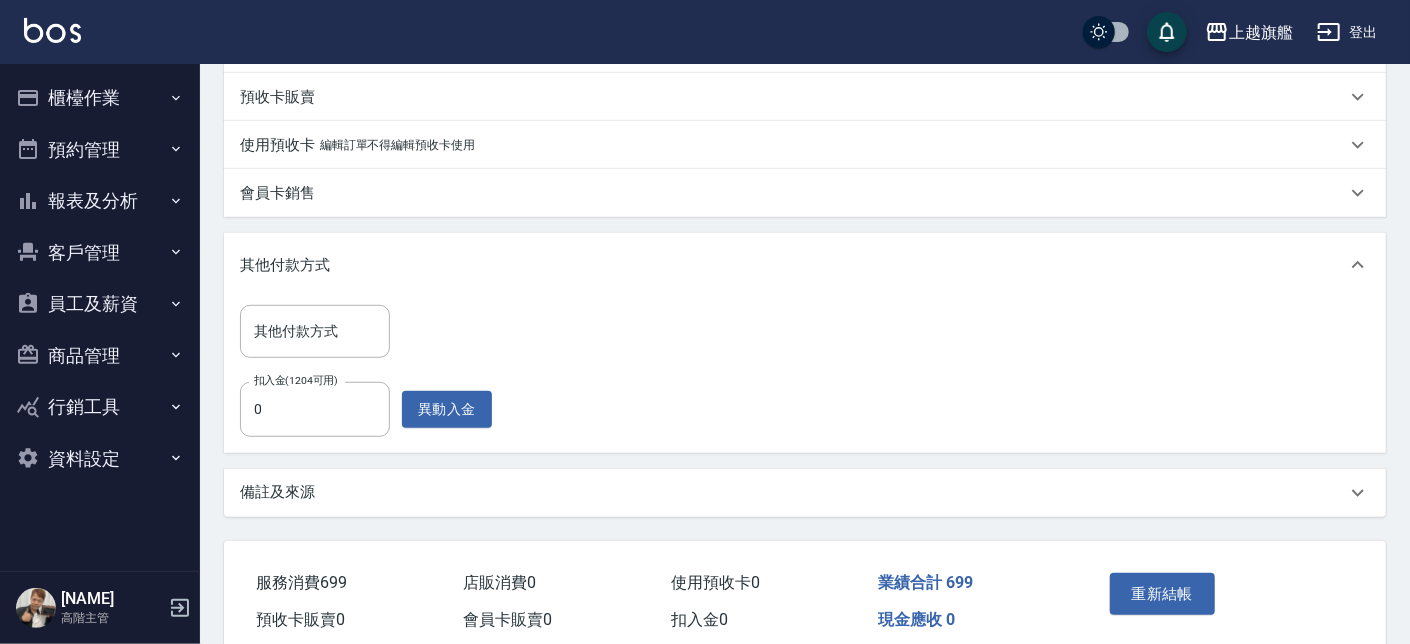 scroll, scrollTop: 649, scrollLeft: 0, axis: vertical 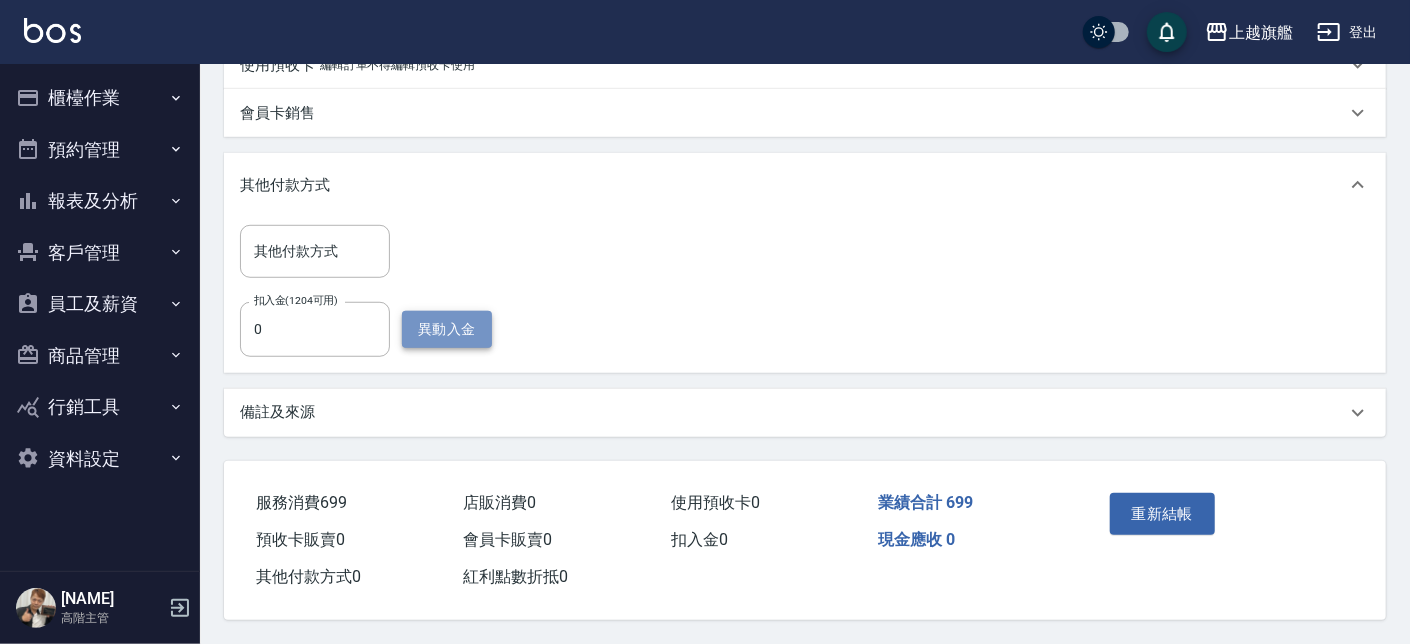 click on "異動入金" at bounding box center [447, 329] 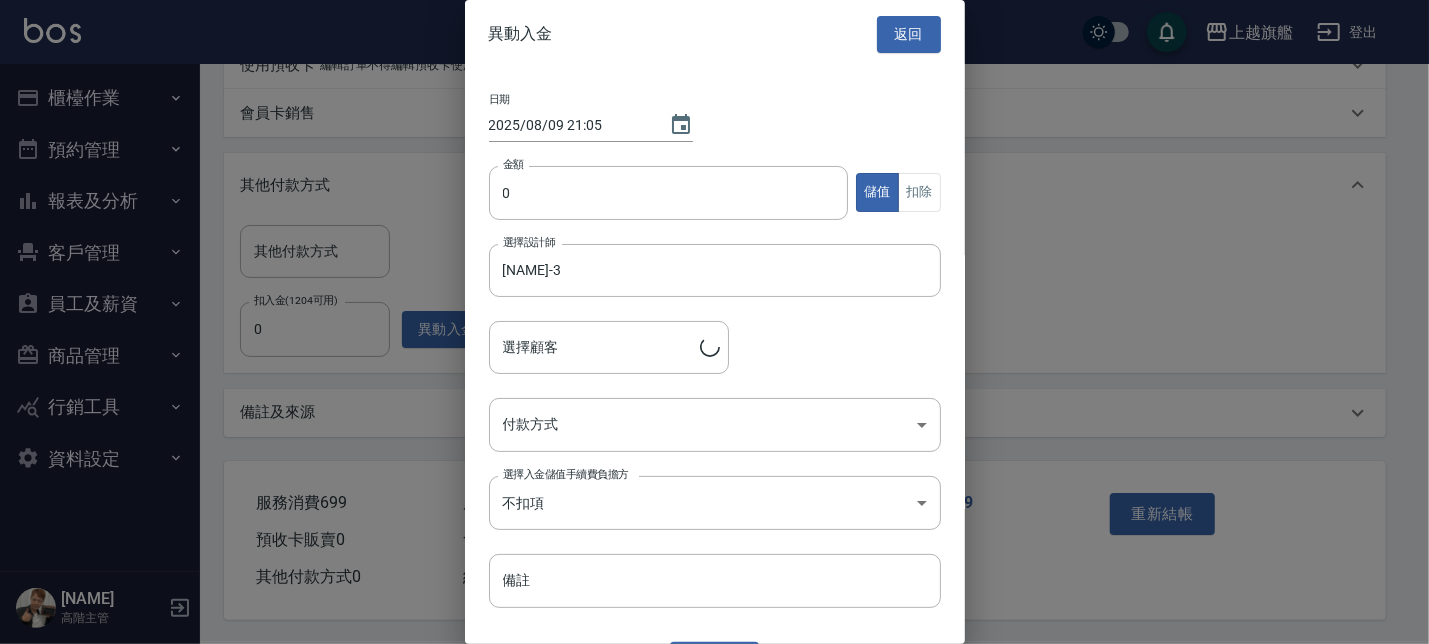 type on "王浚緯/0972956933" 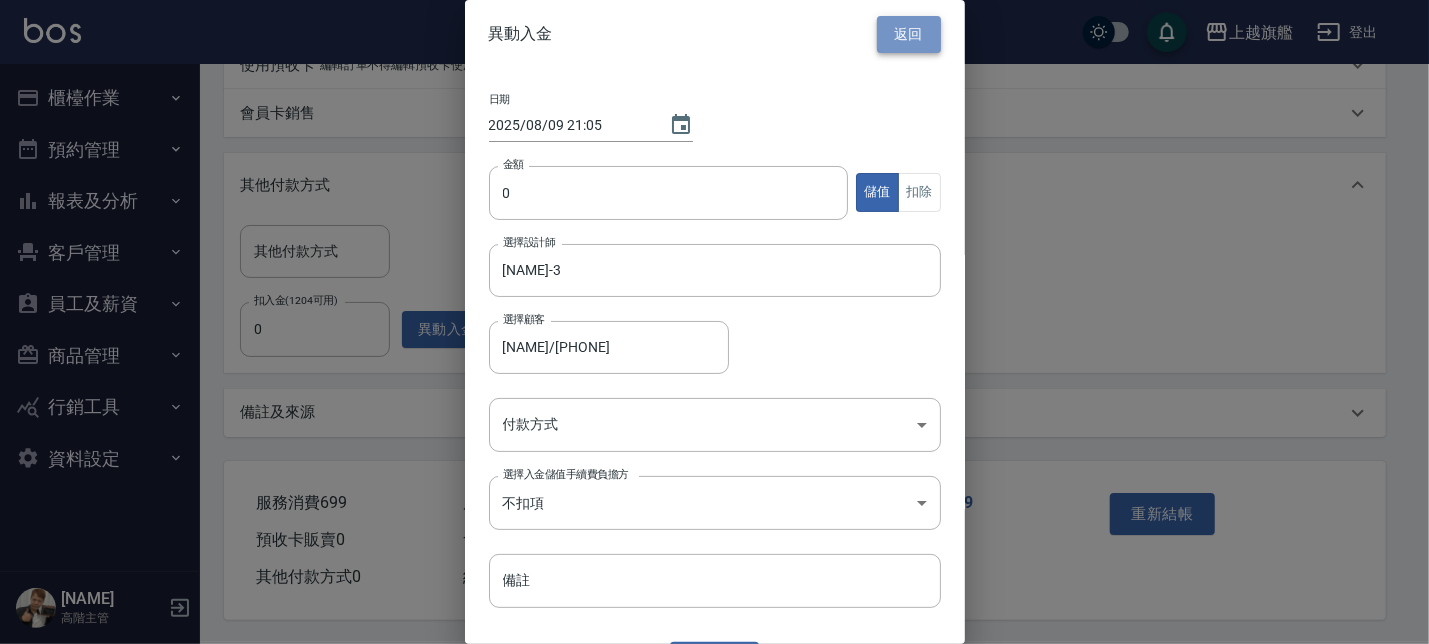 click on "返回" at bounding box center (909, 34) 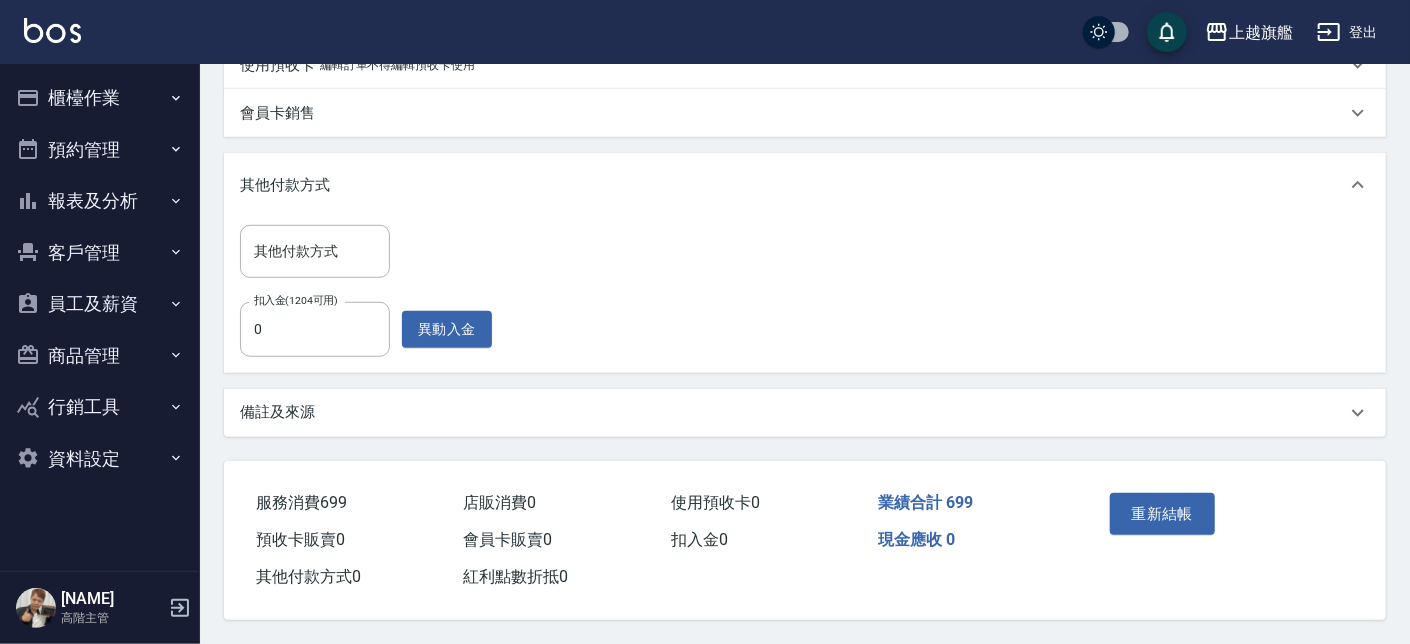 click on "客戶管理" at bounding box center [100, 253] 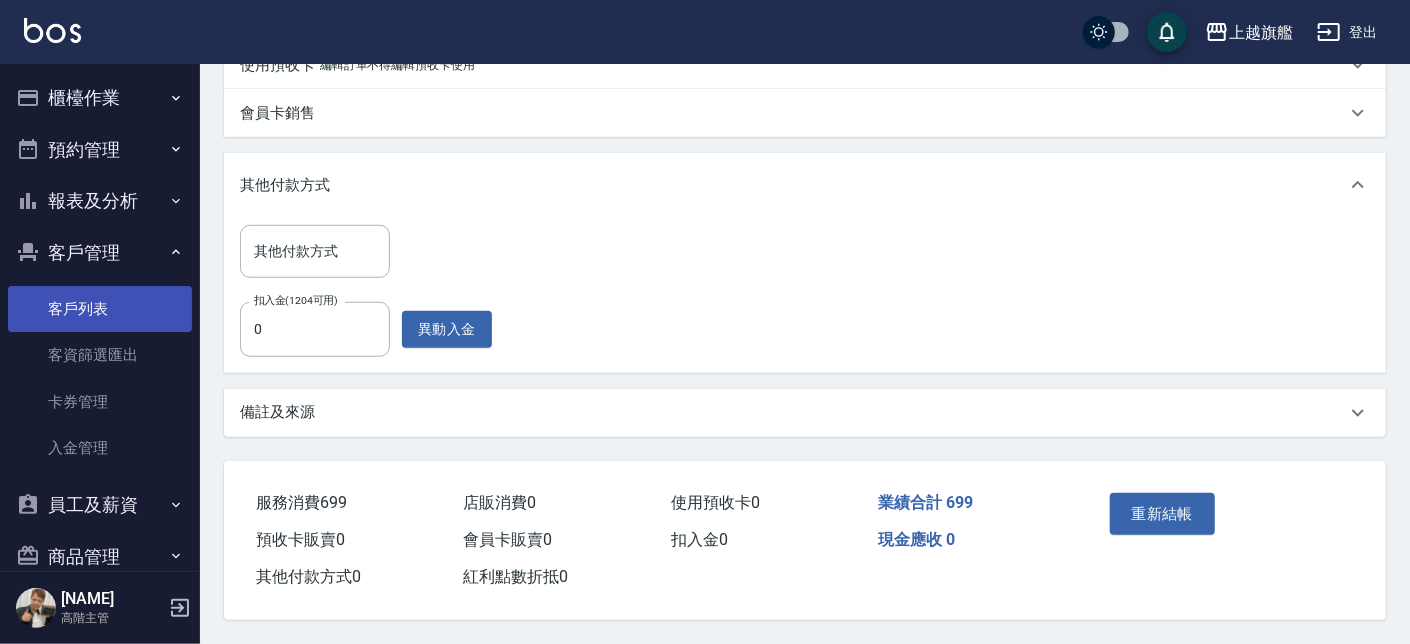 scroll, scrollTop: 137, scrollLeft: 0, axis: vertical 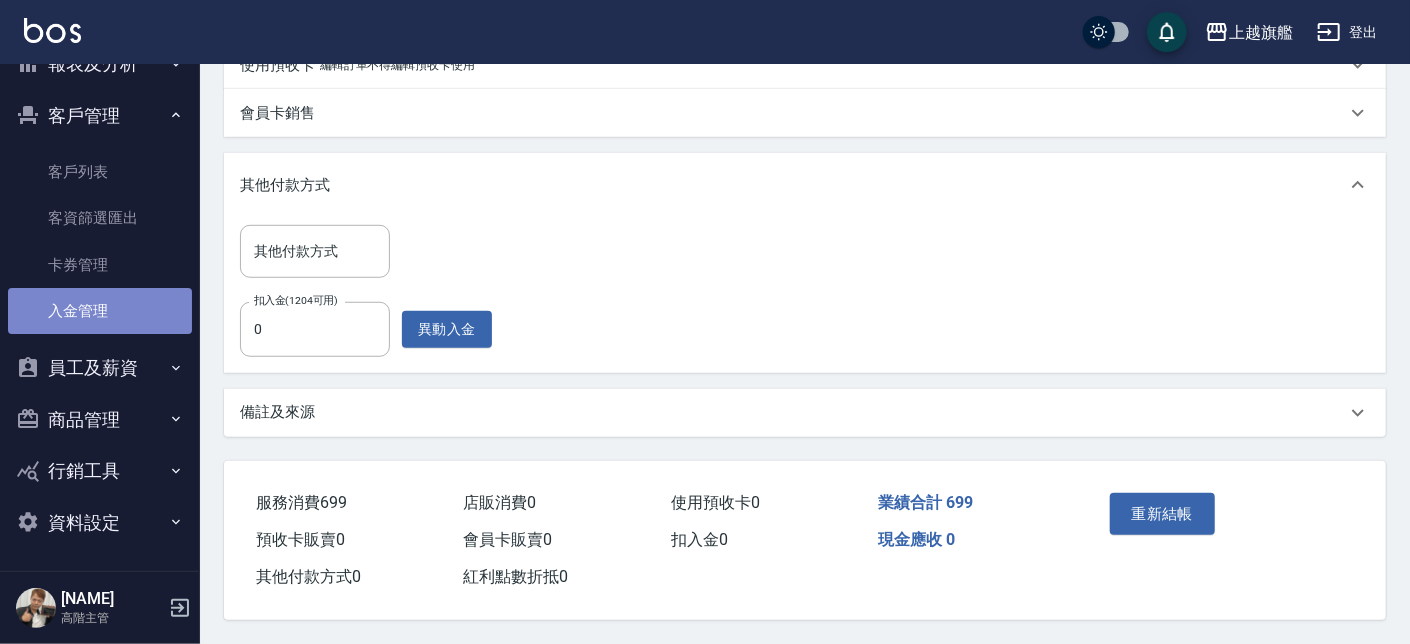 click on "入金管理" at bounding box center (100, 311) 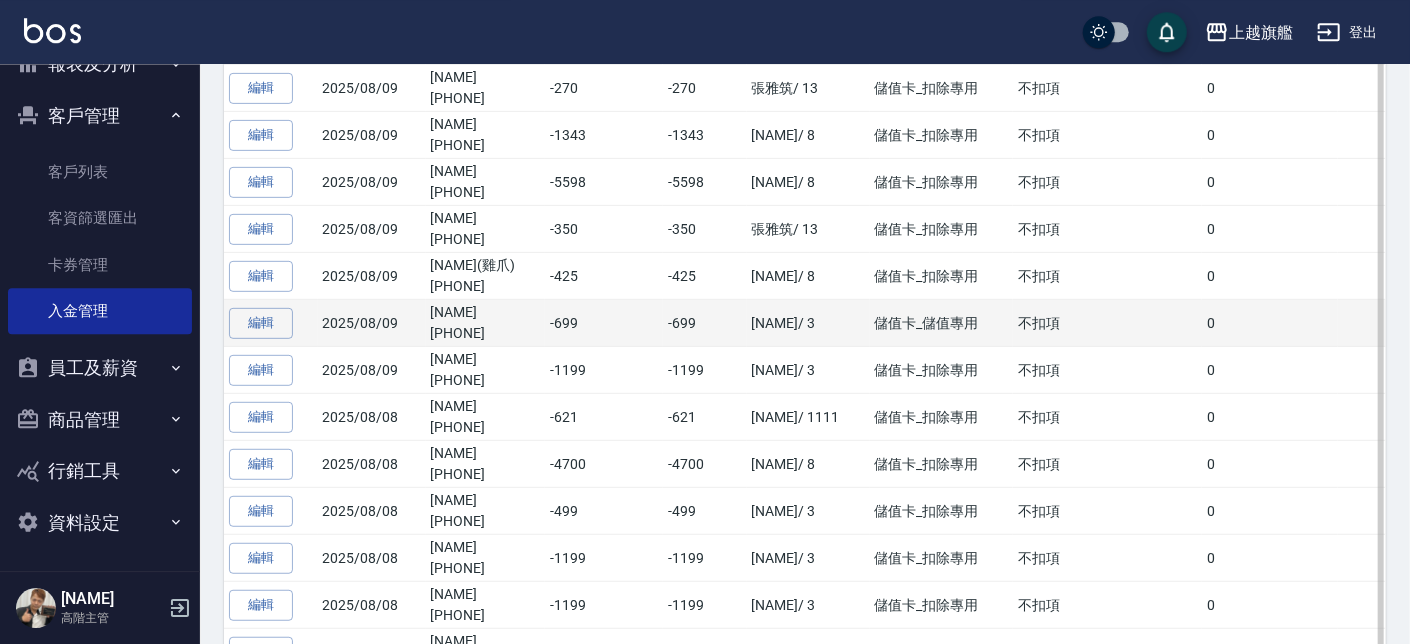scroll, scrollTop: 211, scrollLeft: 0, axis: vertical 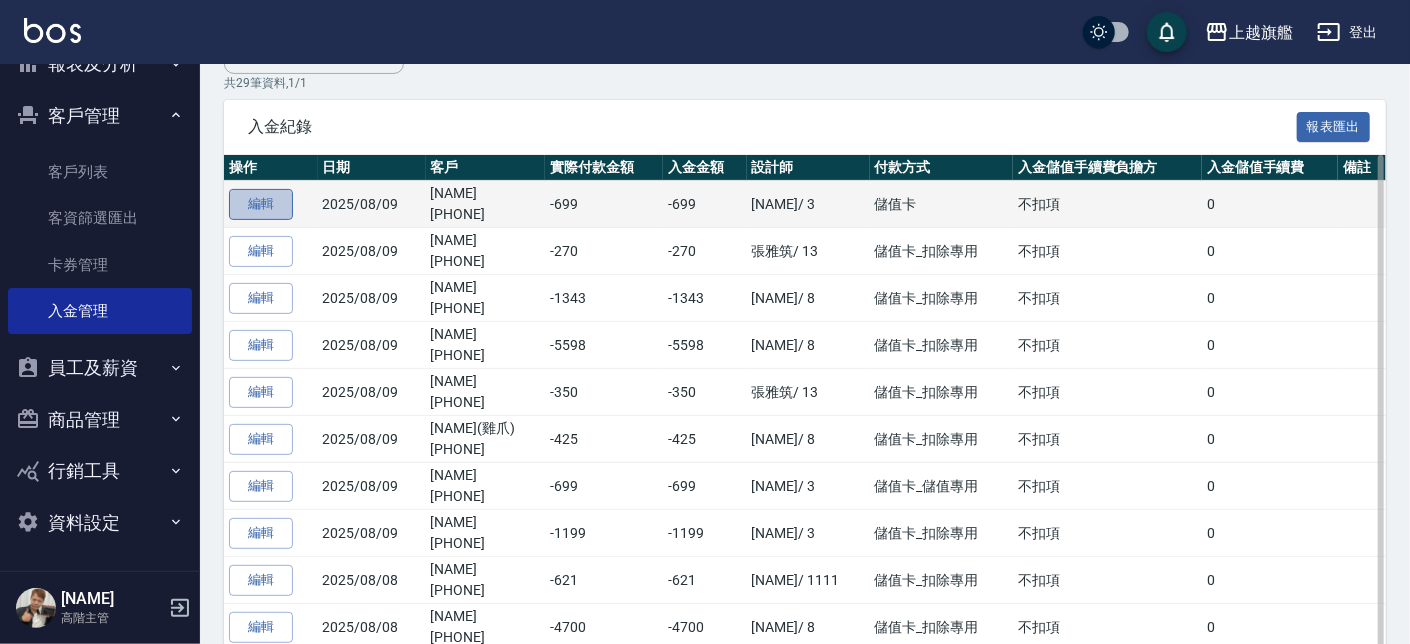 click on "編輯" at bounding box center (261, 204) 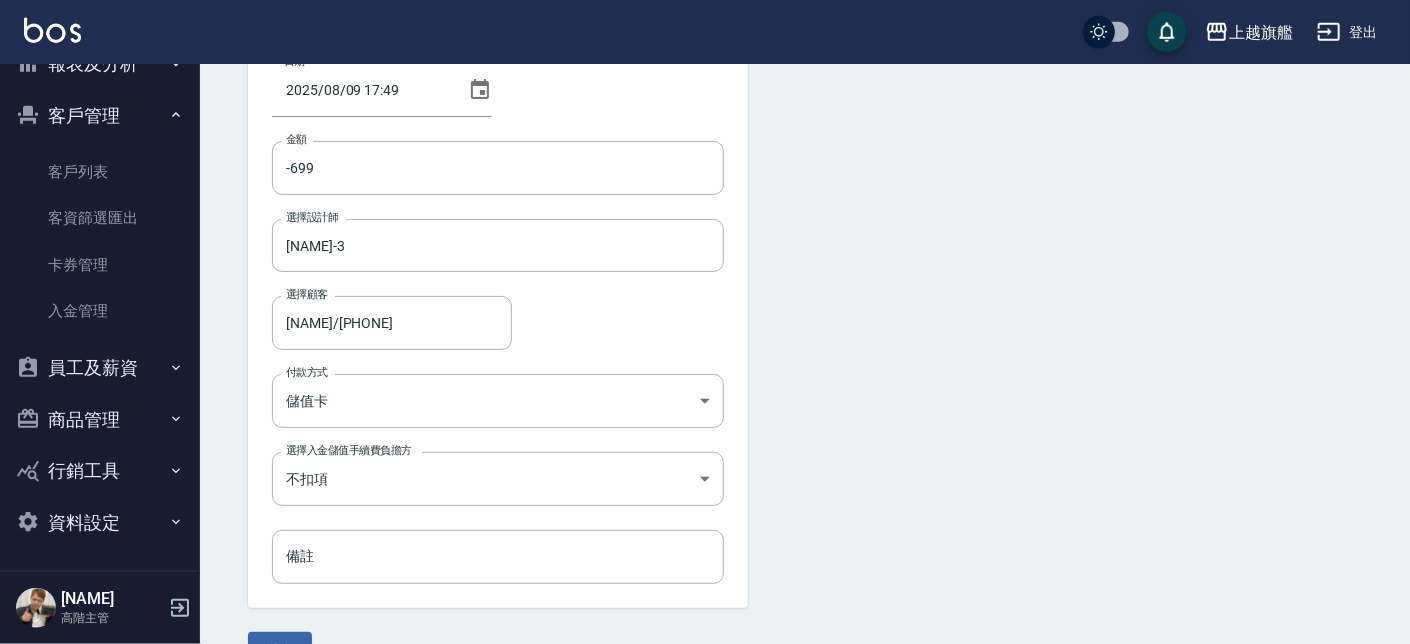 scroll, scrollTop: 186, scrollLeft: 0, axis: vertical 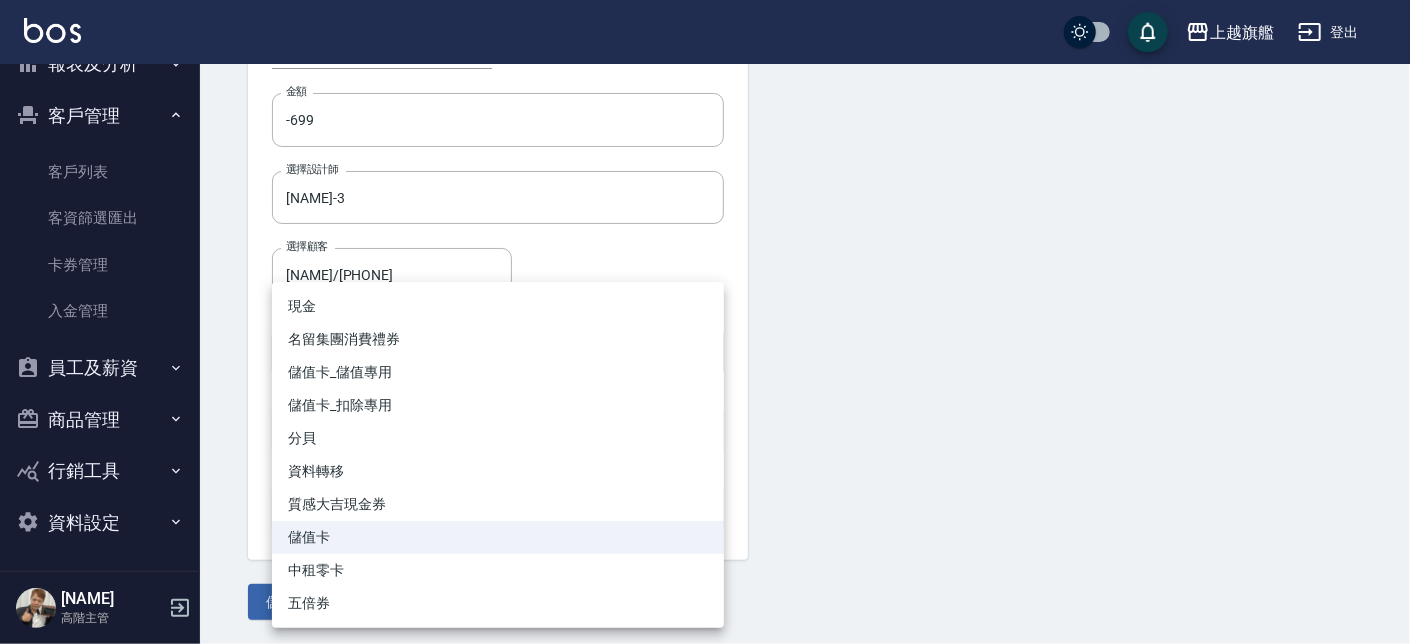 click on "上越旗艦 登出 櫃檯作業 打帳單 帳單列表 掛單列表 座位開單 營業儀表板 現金收支登錄 高階收支登錄 材料自購登錄 每日結帳 排班表 現場電腦打卡 掃碼打卡 預約管理 預約管理 單日預約紀錄 單週預約紀錄 報表及分析 報表目錄 消費分析儀表板 店家區間累計表 店家日報表 店家排行榜 互助日報表 互助月報表 互助排行榜 互助點數明細 互助業績報表 全店業績分析表 每日業績分析表 營業統計分析表 營業項目月分析表 設計師業績表 設計師日報表 設計師業績分析表 設計師業績月報表 設計師抽成報表 設計師排行榜 商品銷售排行榜 商品消耗明細 商品進銷貨報表 商品庫存表 商品庫存盤點表 會員卡銷售報表 服務扣項明細表 單一服務項目查詢 店販抽成明細 店販分類抽成明細 顧客入金餘額表 顧客卡券餘額表 每日非現金明細 每日收支明細 收支分類明細表 收支匯款表" at bounding box center [705, 229] 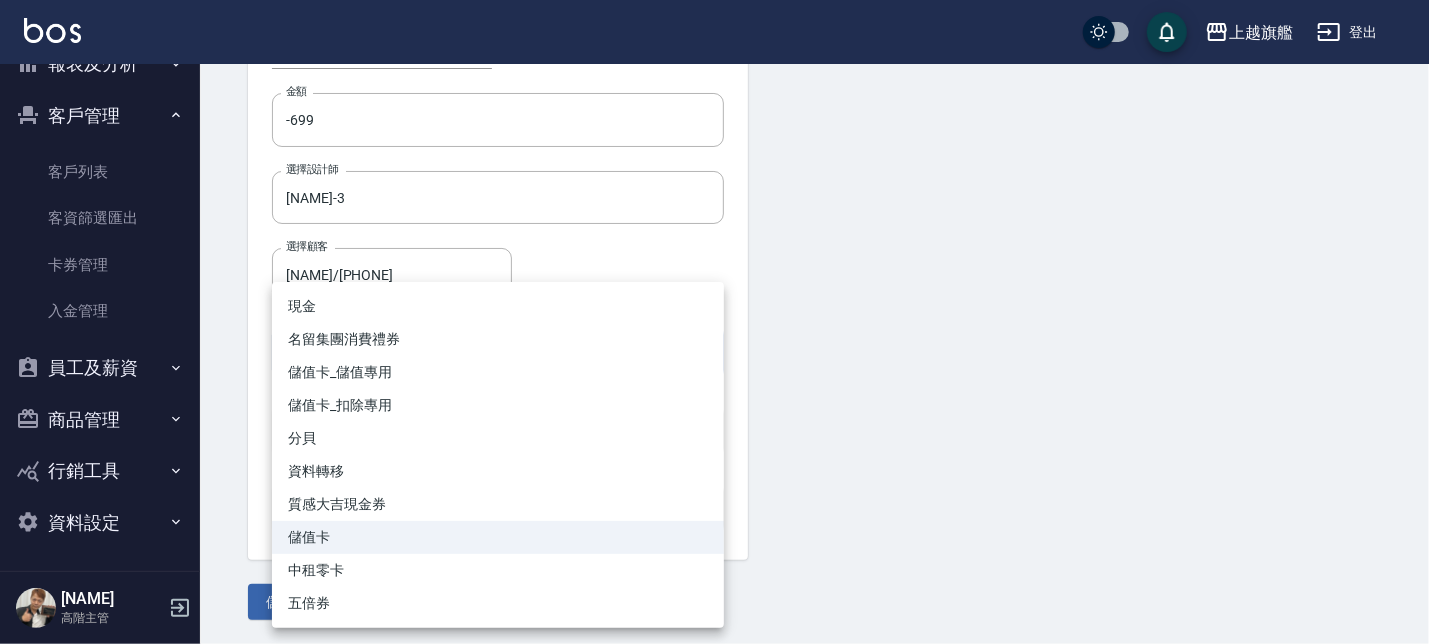 click on "儲值卡_扣除專用" at bounding box center [498, 405] 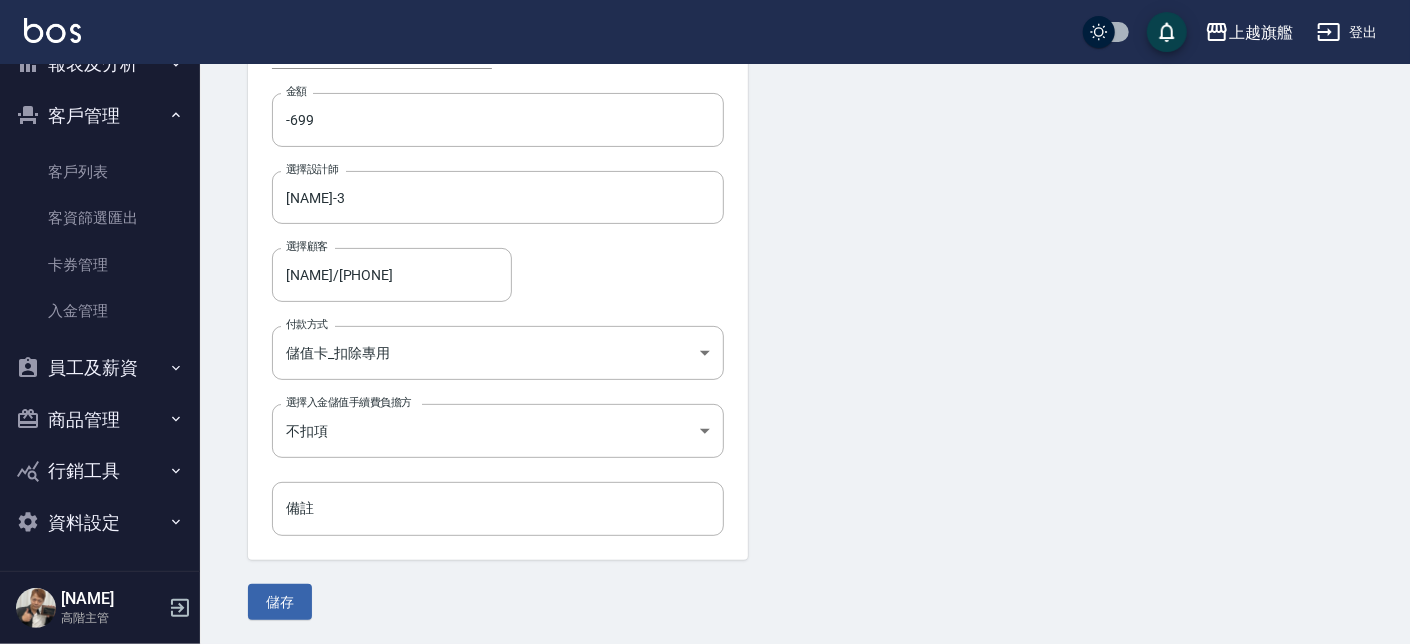 click on "日期 2025/08/09 17:49 金額 -699 金額 選擇設計師 謝雅婷-3 選擇設計師 選擇顧客 劉怡㚬/0988522917 選擇顧客 付款方式 儲值卡_扣除專用 儲值卡_扣除專用 付款方式 選擇入金儲值手續費負擔方 不扣項 WITHOUTHANDLINGFEE 選擇入金儲值手續費負擔方 備註 備註 儲存" at bounding box center [805, 297] 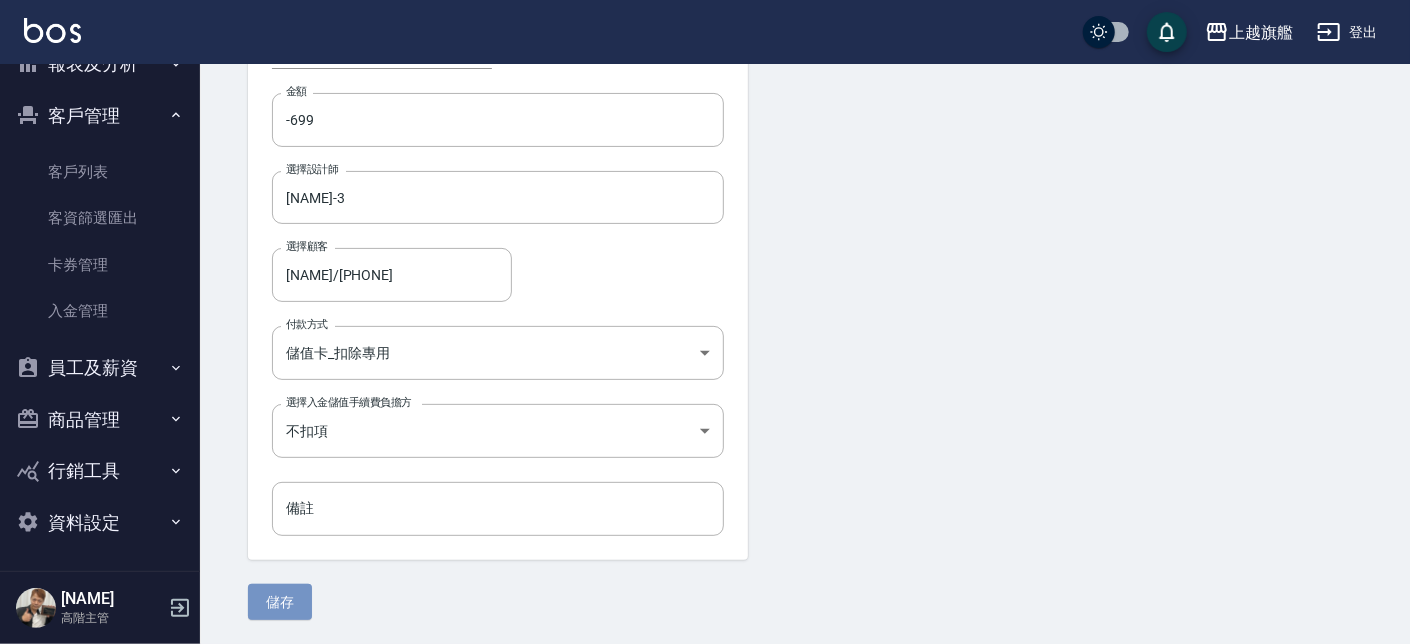 drag, startPoint x: 271, startPoint y: 594, endPoint x: 296, endPoint y: 551, distance: 49.73932 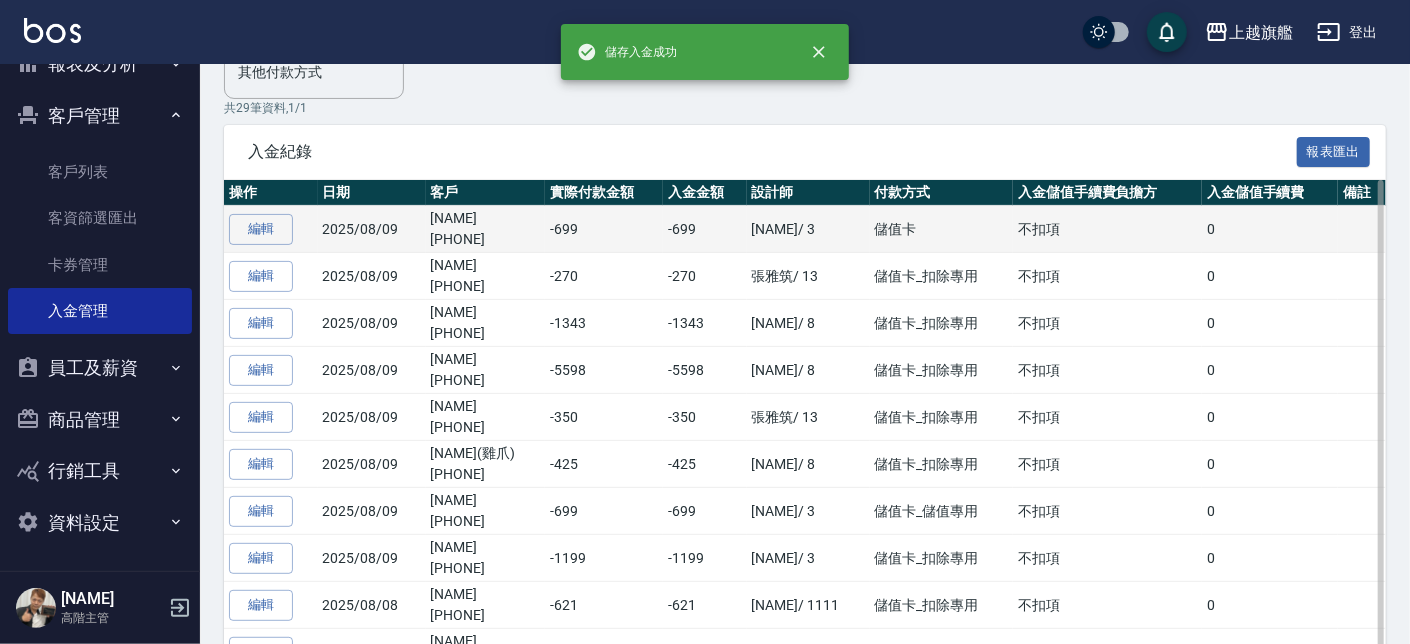 scroll, scrollTop: 0, scrollLeft: 0, axis: both 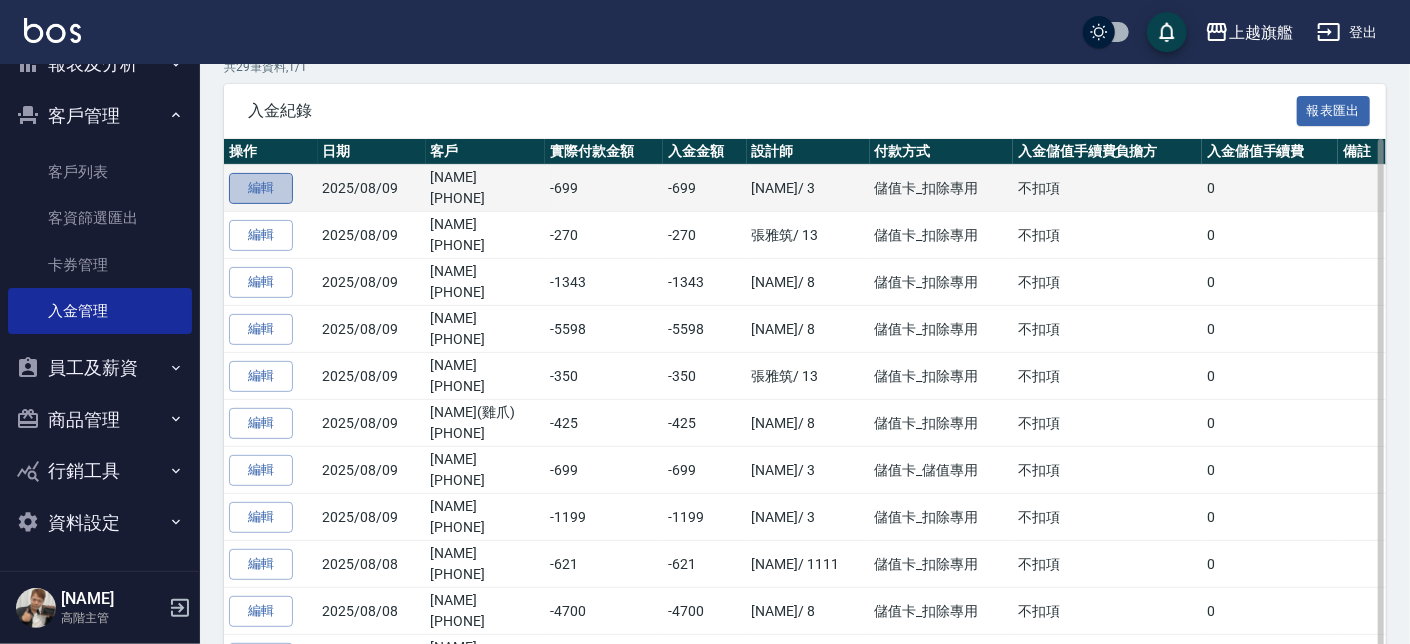 click on "編輯" at bounding box center (261, 188) 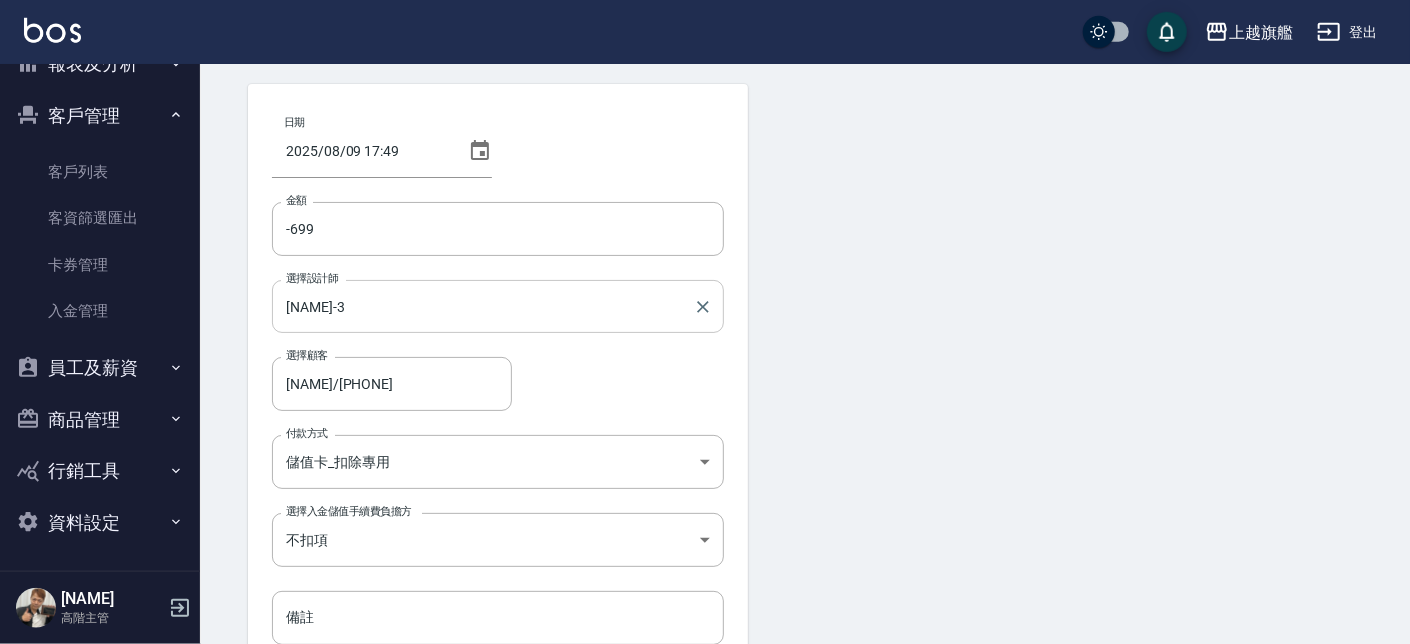 scroll, scrollTop: 113, scrollLeft: 0, axis: vertical 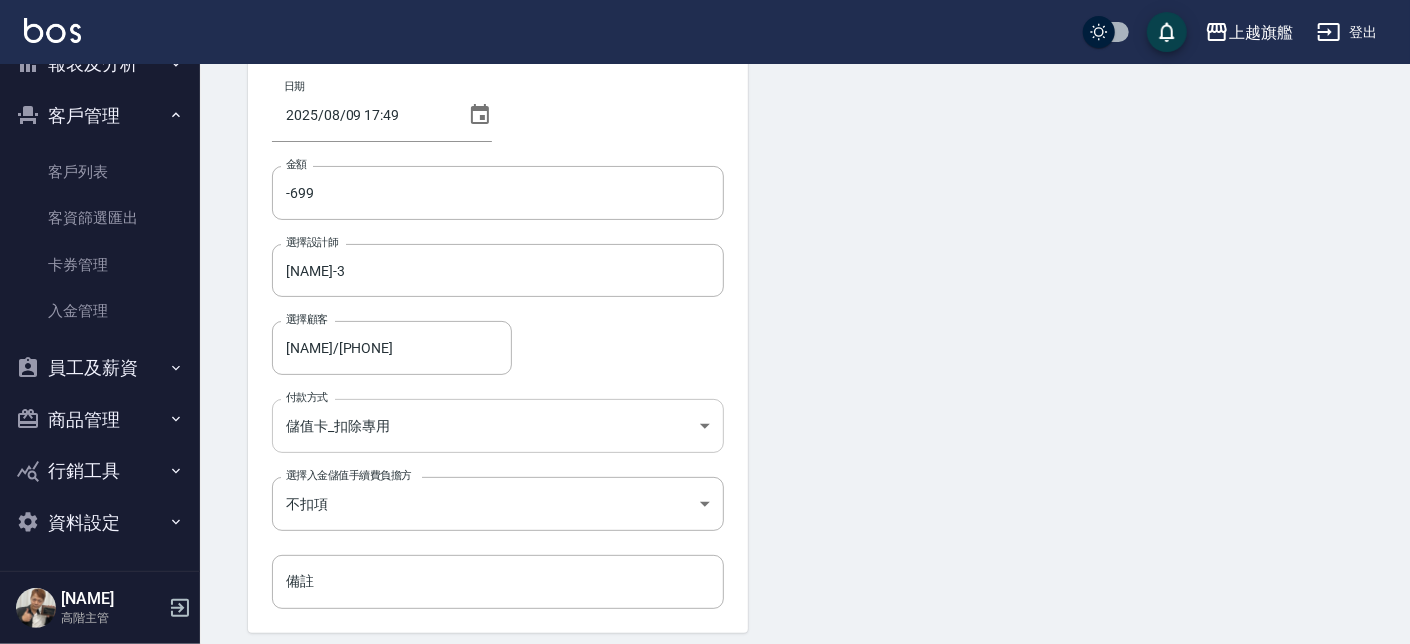 click on "上越旗艦 登出 櫃檯作業 打帳單 帳單列表 掛單列表 座位開單 營業儀表板 現金收支登錄 高階收支登錄 材料自購登錄 每日結帳 排班表 現場電腦打卡 掃碼打卡 預約管理 預約管理 單日預約紀錄 單週預約紀錄 報表及分析 報表目錄 消費分析儀表板 店家區間累計表 店家日報表 店家排行榜 互助日報表 互助月報表 互助排行榜 互助點數明細 互助業績報表 全店業績分析表 每日業績分析表 營業統計分析表 營業項目月分析表 設計師業績表 設計師日報表 設計師業績分析表 設計師業績月報表 設計師抽成報表 設計師排行榜 商品銷售排行榜 商品消耗明細 商品進銷貨報表 商品庫存表 商品庫存盤點表 會員卡銷售報表 服務扣項明細表 單一服務項目查詢 店販抽成明細 店販分類抽成明細 顧客入金餘額表 顧客卡券餘額表 每日非現金明細 每日收支明細 收支分類明細表 收支匯款表" at bounding box center [705, 302] 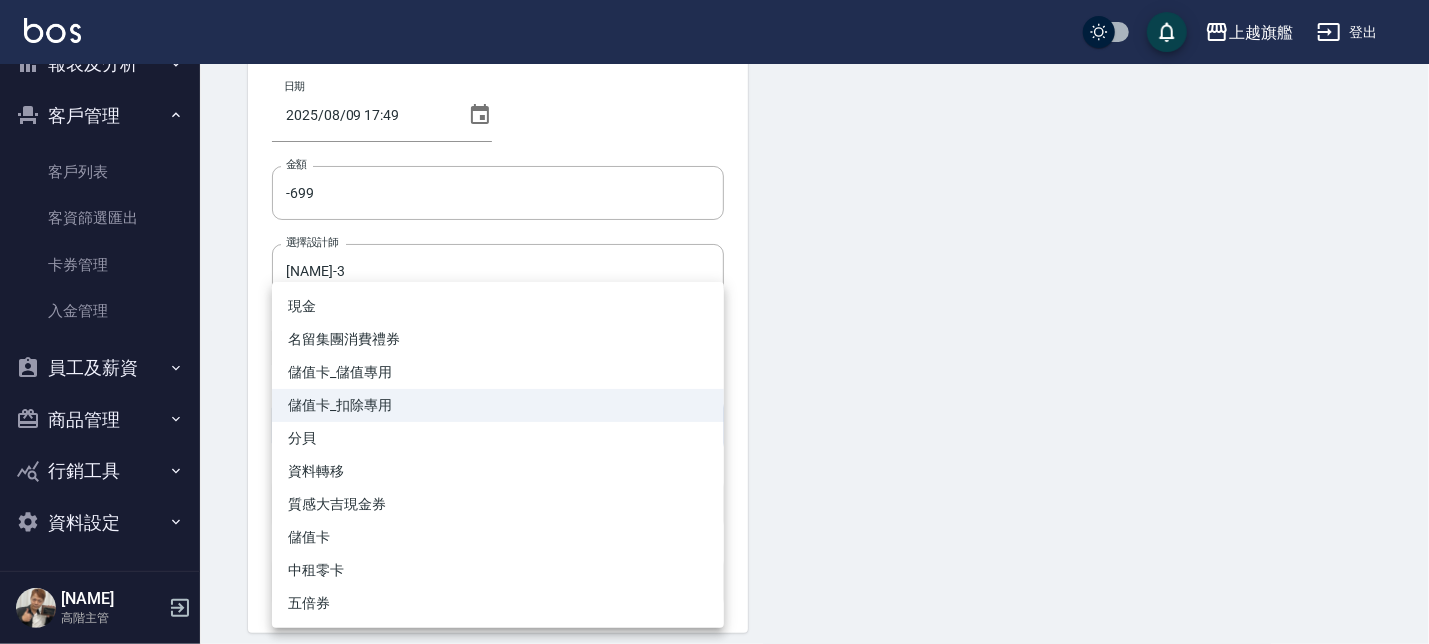 click on "儲值卡_扣除專用" at bounding box center (498, 405) 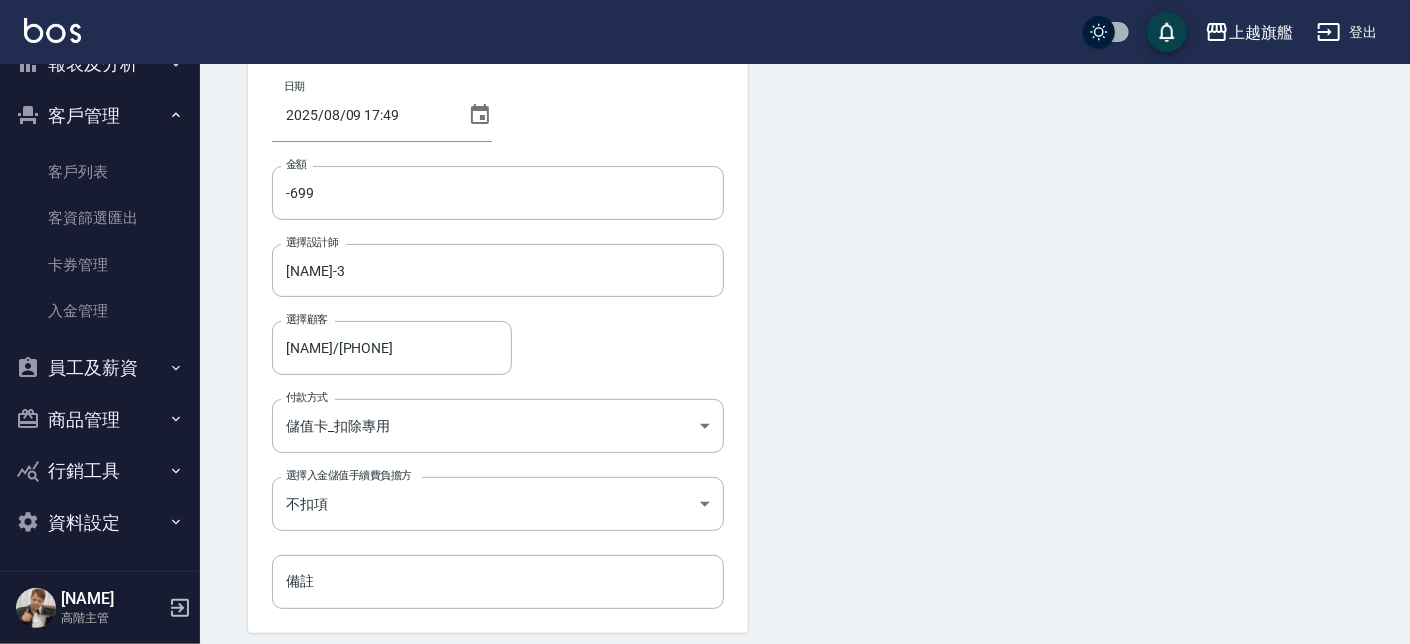 drag, startPoint x: 1009, startPoint y: 436, endPoint x: 959, endPoint y: 423, distance: 51.662365 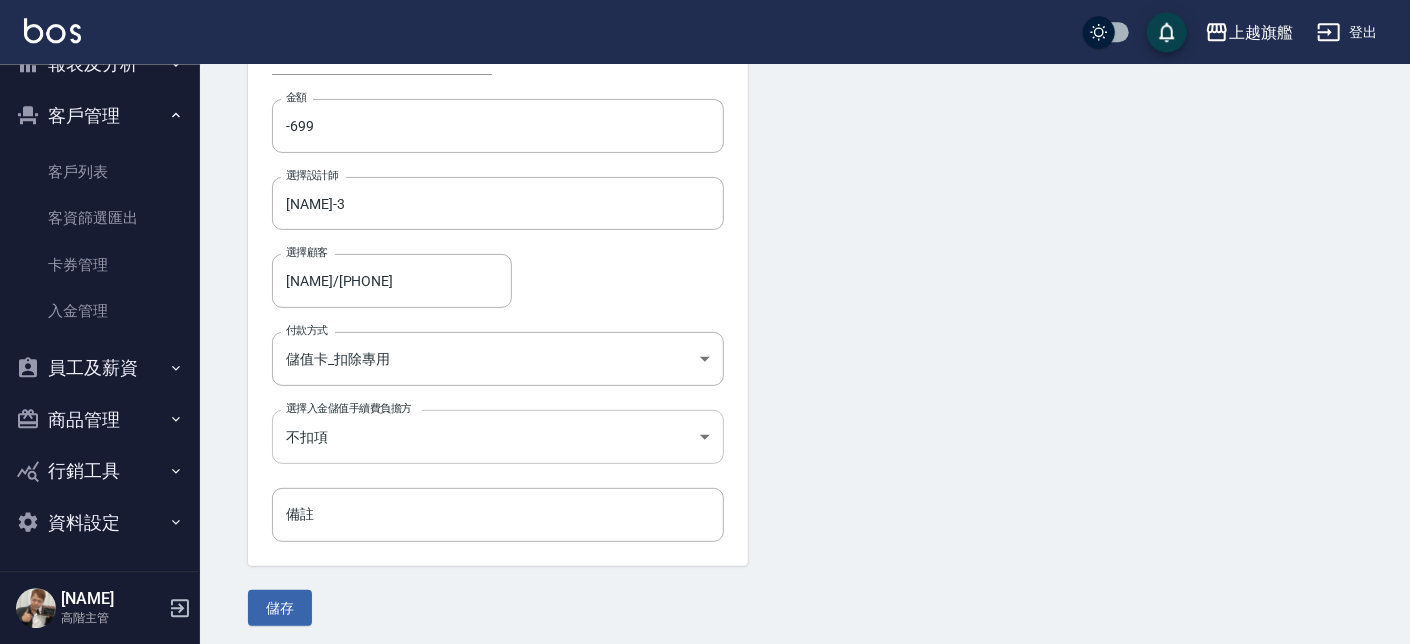 scroll, scrollTop: 186, scrollLeft: 0, axis: vertical 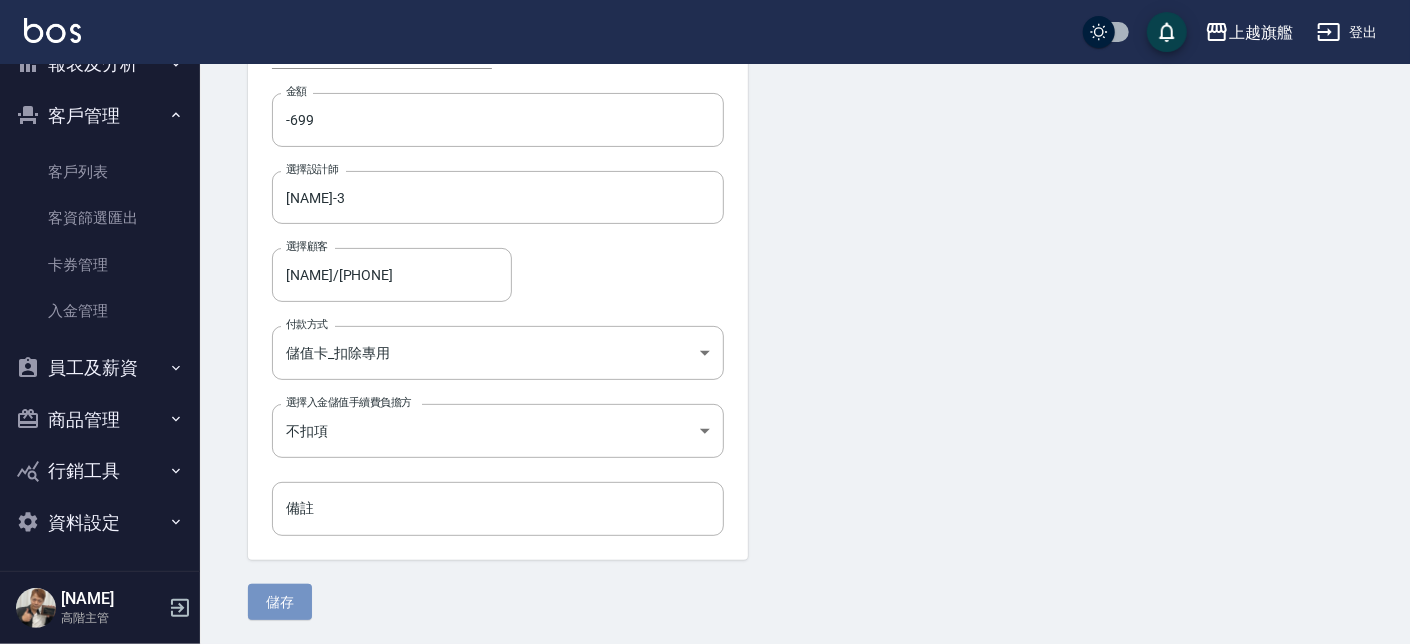 click on "儲存" at bounding box center [280, 602] 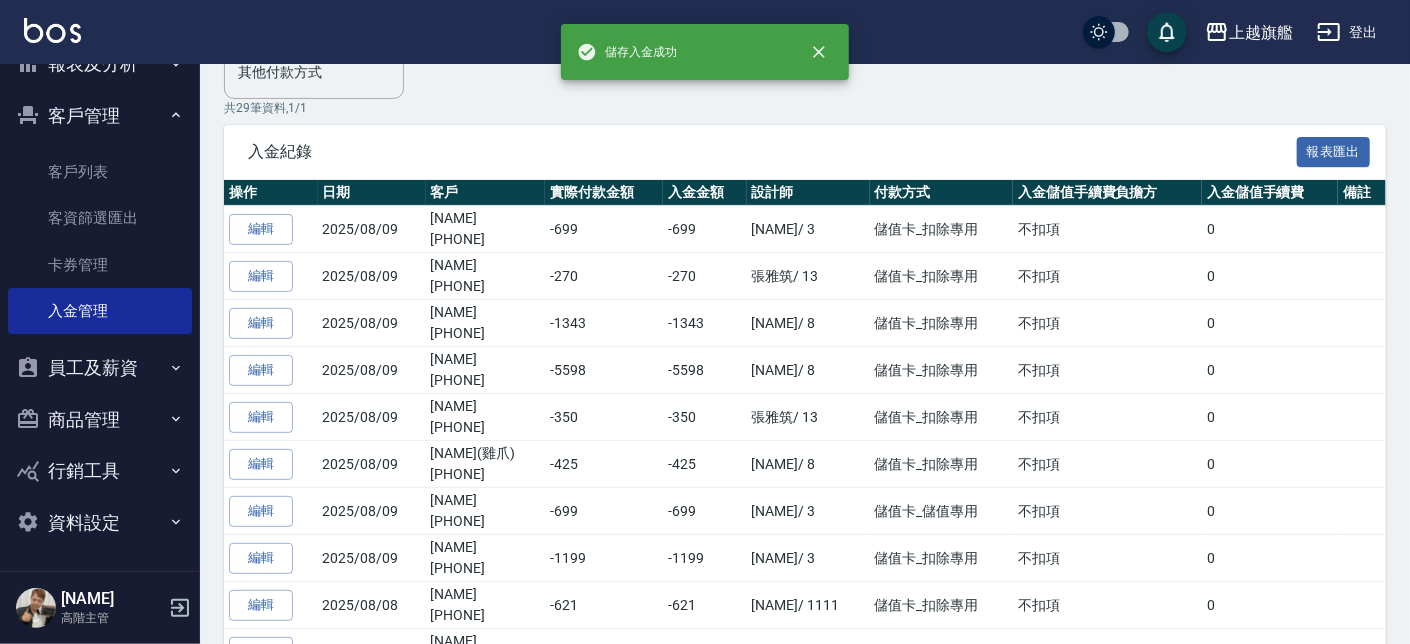 scroll, scrollTop: 0, scrollLeft: 0, axis: both 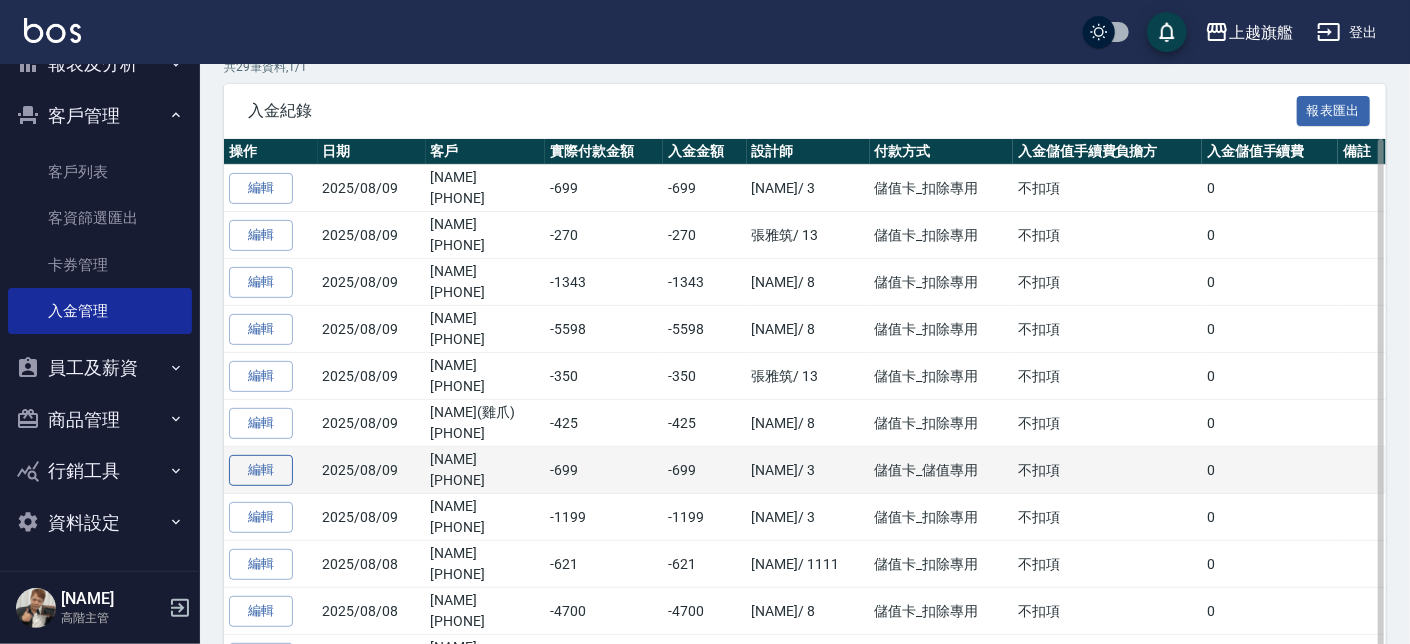click on "編輯" at bounding box center (261, 470) 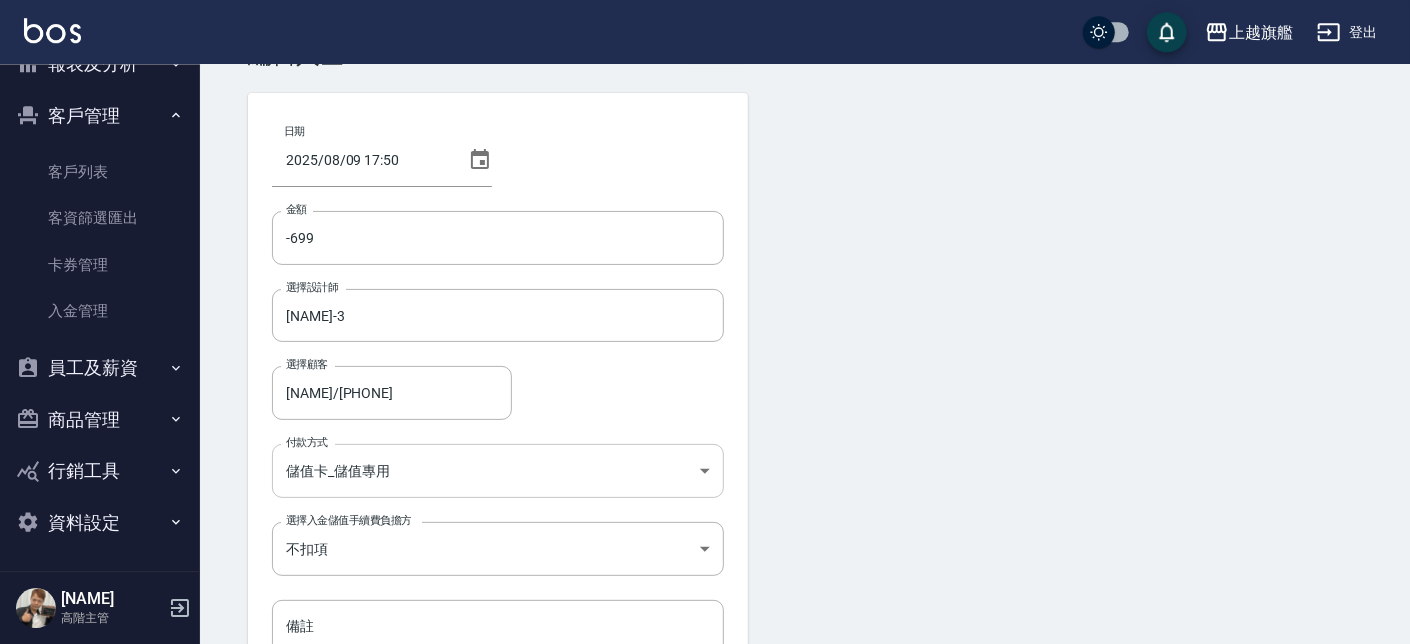 scroll, scrollTop: 186, scrollLeft: 0, axis: vertical 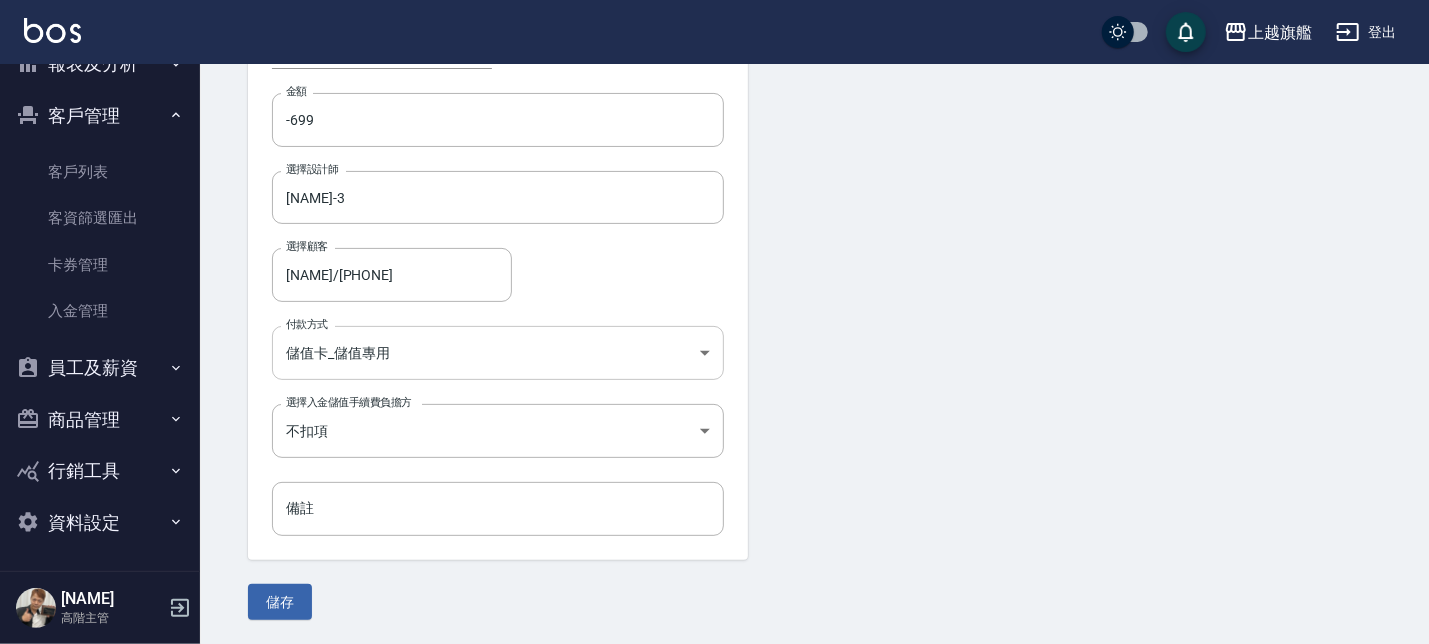 click on "上越旗艦 登出 櫃檯作業 打帳單 帳單列表 掛單列表 座位開單 營業儀表板 現金收支登錄 高階收支登錄 材料自購登錄 每日結帳 排班表 現場電腦打卡 掃碼打卡 預約管理 預約管理 單日預約紀錄 單週預約紀錄 報表及分析 報表目錄 消費分析儀表板 店家區間累計表 店家日報表 店家排行榜 互助日報表 互助月報表 互助排行榜 互助點數明細 互助業績報表 全店業績分析表 每日業績分析表 營業統計分析表 營業項目月分析表 設計師業績表 設計師日報表 設計師業績分析表 設計師業績月報表 設計師抽成報表 設計師排行榜 商品銷售排行榜 商品消耗明細 商品進銷貨報表 商品庫存表 商品庫存盤點表 會員卡銷售報表 服務扣項明細表 單一服務項目查詢 店販抽成明細 店販分類抽成明細 顧客入金餘額表 顧客卡券餘額表 每日非現金明細 每日收支明細 收支分類明細表 收支匯款表" at bounding box center [714, 229] 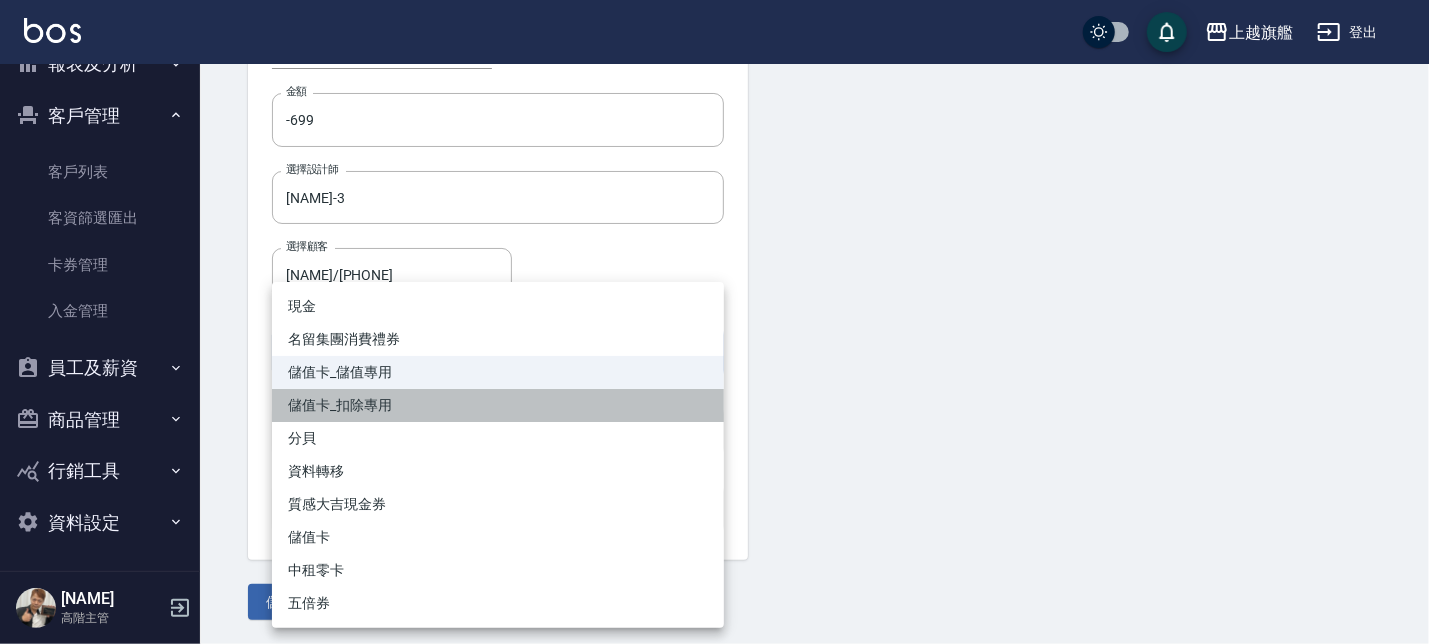 click on "儲值卡_扣除專用" at bounding box center (498, 405) 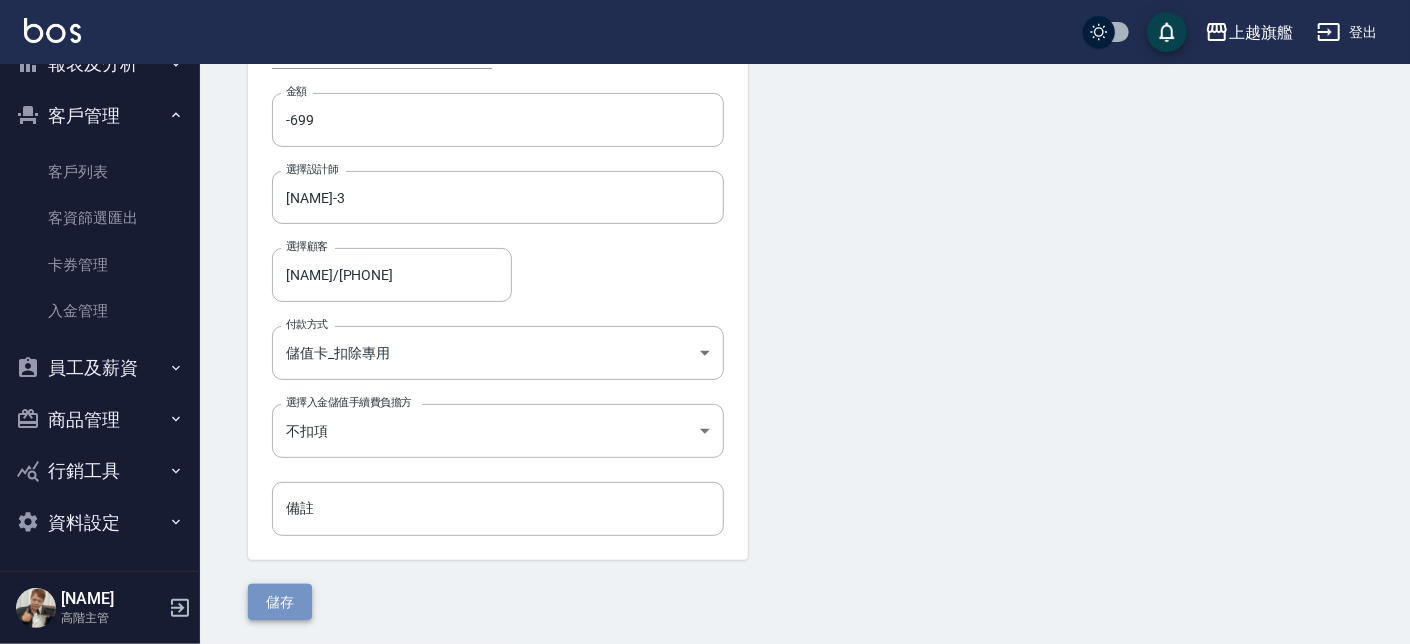 click on "儲存" at bounding box center [280, 602] 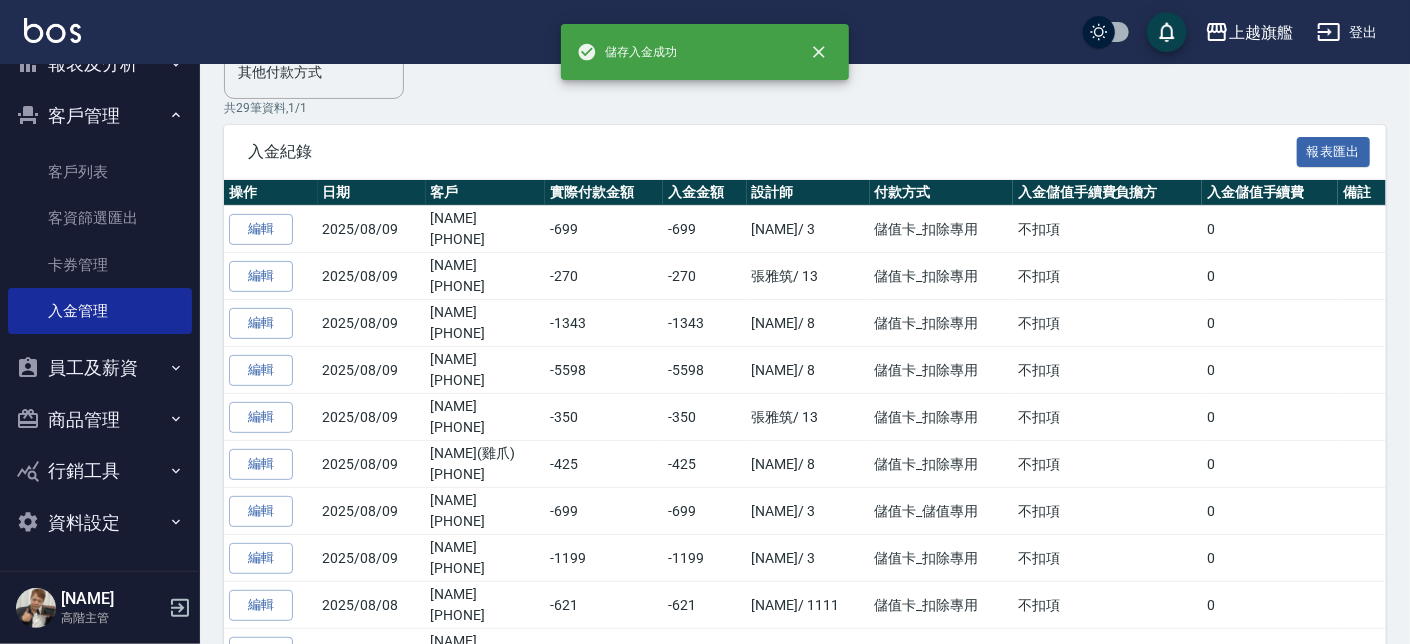 scroll, scrollTop: 0, scrollLeft: 0, axis: both 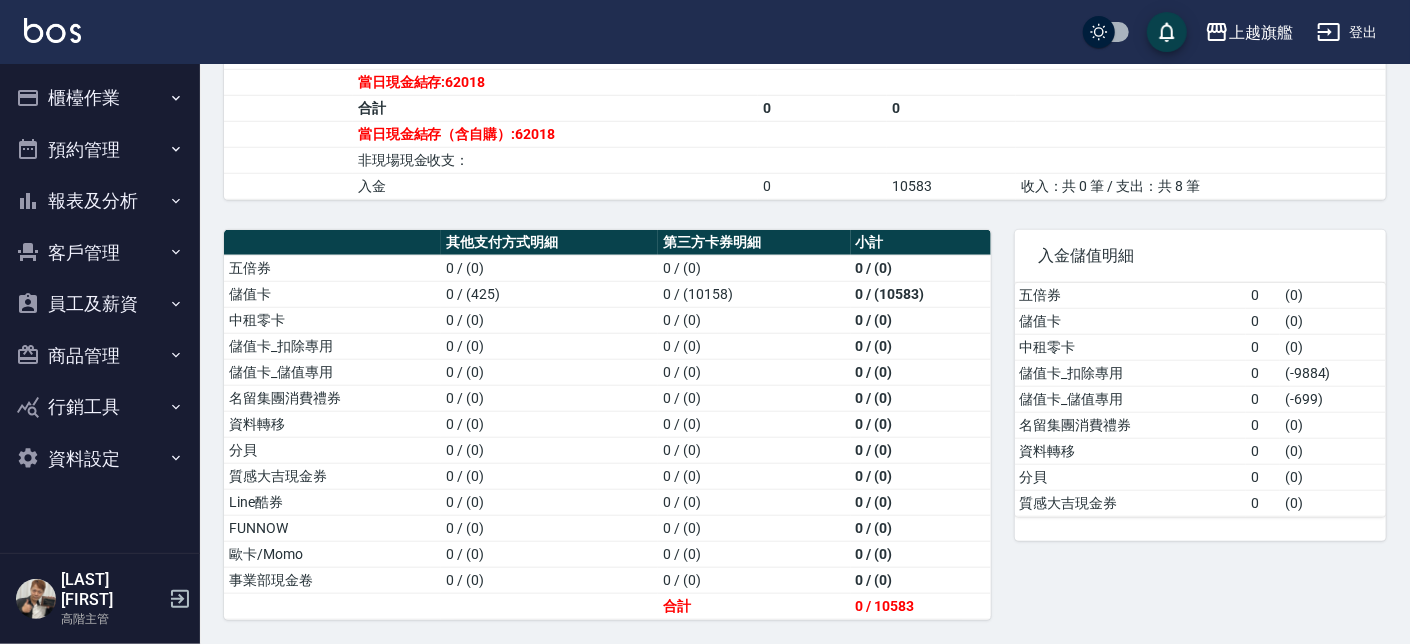 click on "名留集團消費禮券" at bounding box center [1130, 425] 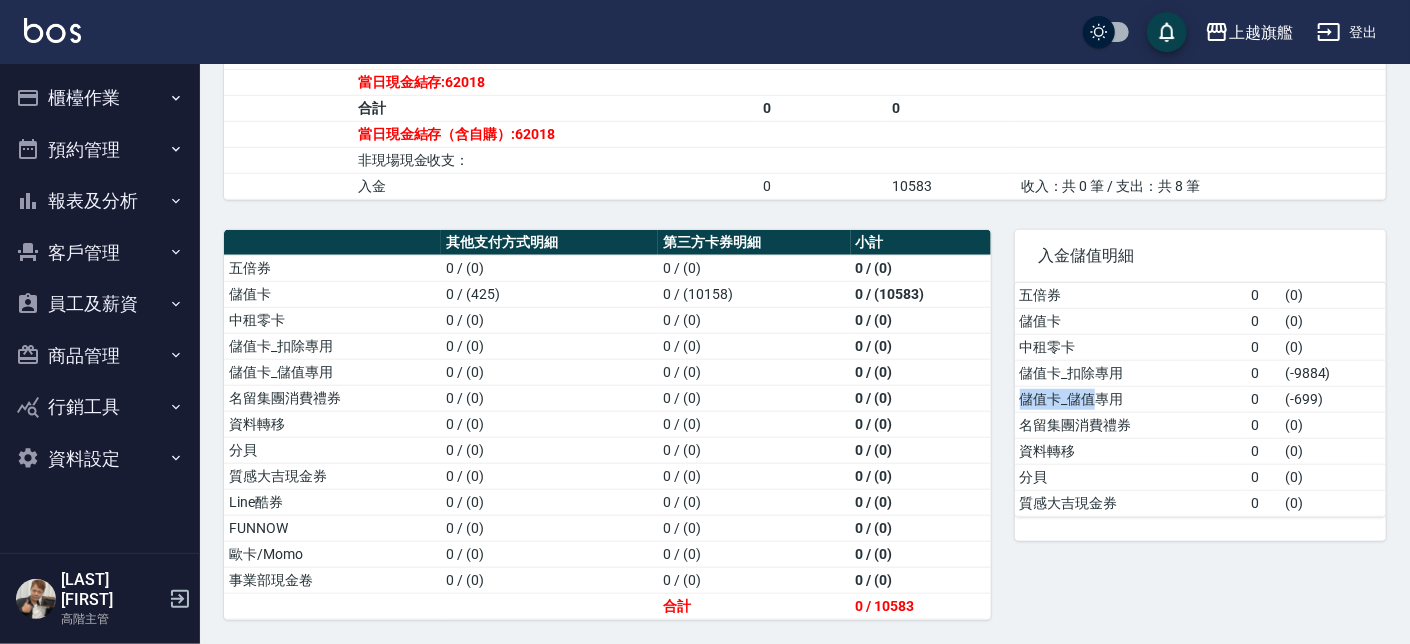 drag, startPoint x: 1007, startPoint y: 402, endPoint x: 1101, endPoint y: 417, distance: 95.189285 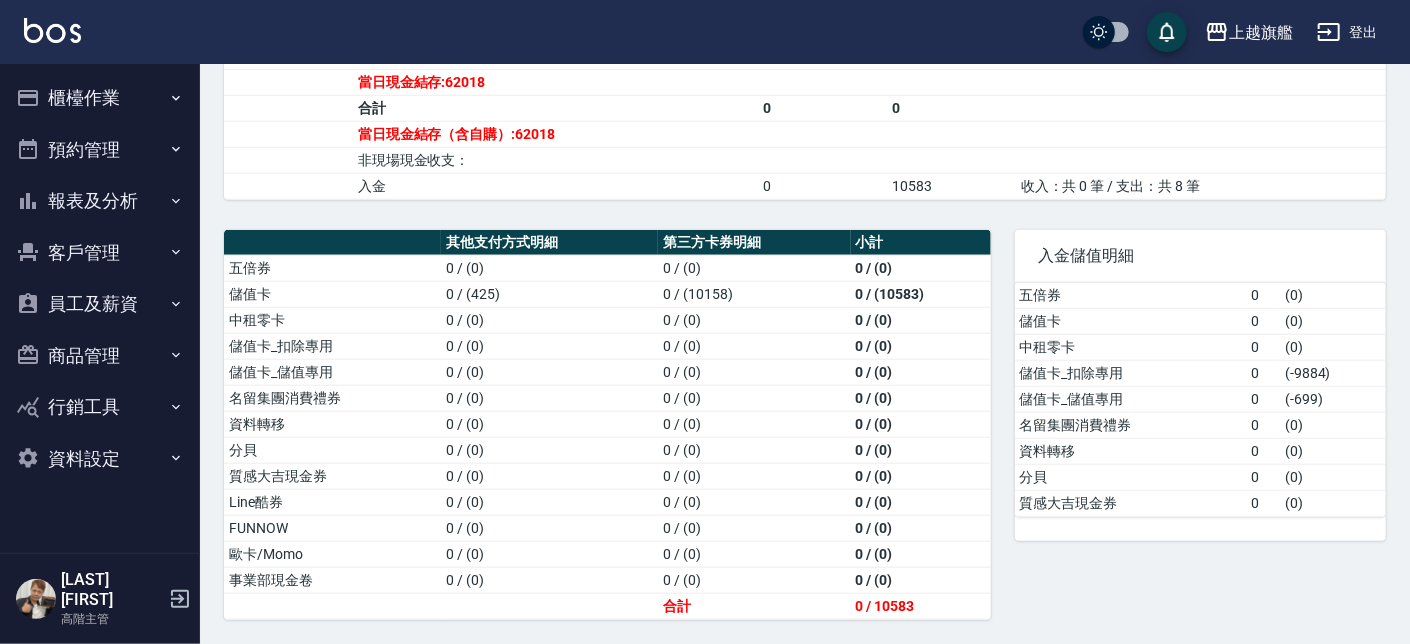click on "儲值卡_儲值專用" at bounding box center (1130, 399) 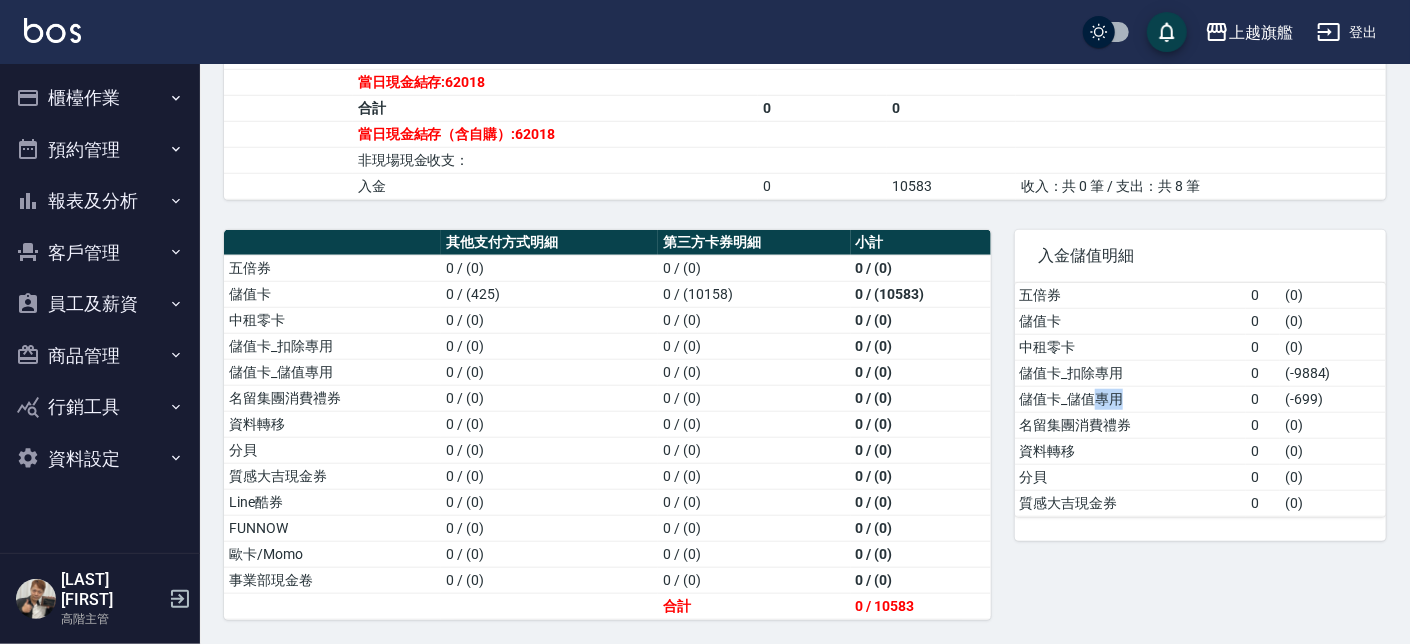 click on "儲值卡_儲值專用" at bounding box center (1130, 399) 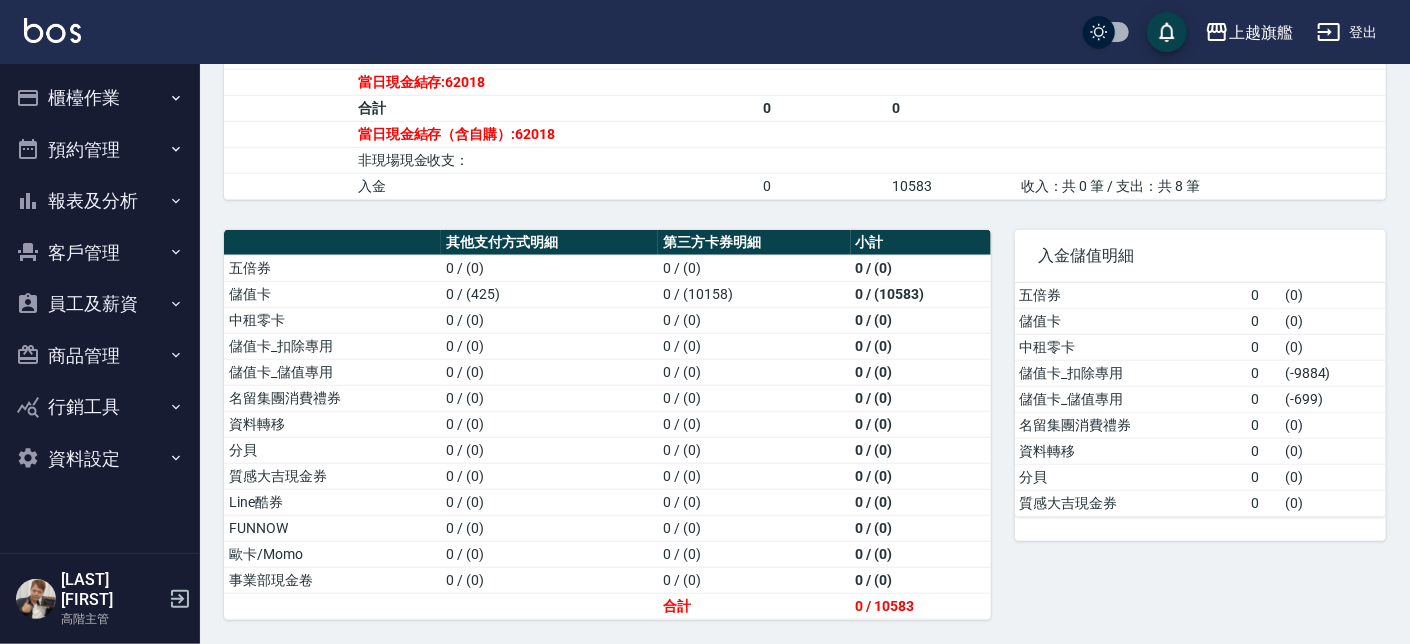 click on "儲值卡_儲值專用" at bounding box center (1130, 399) 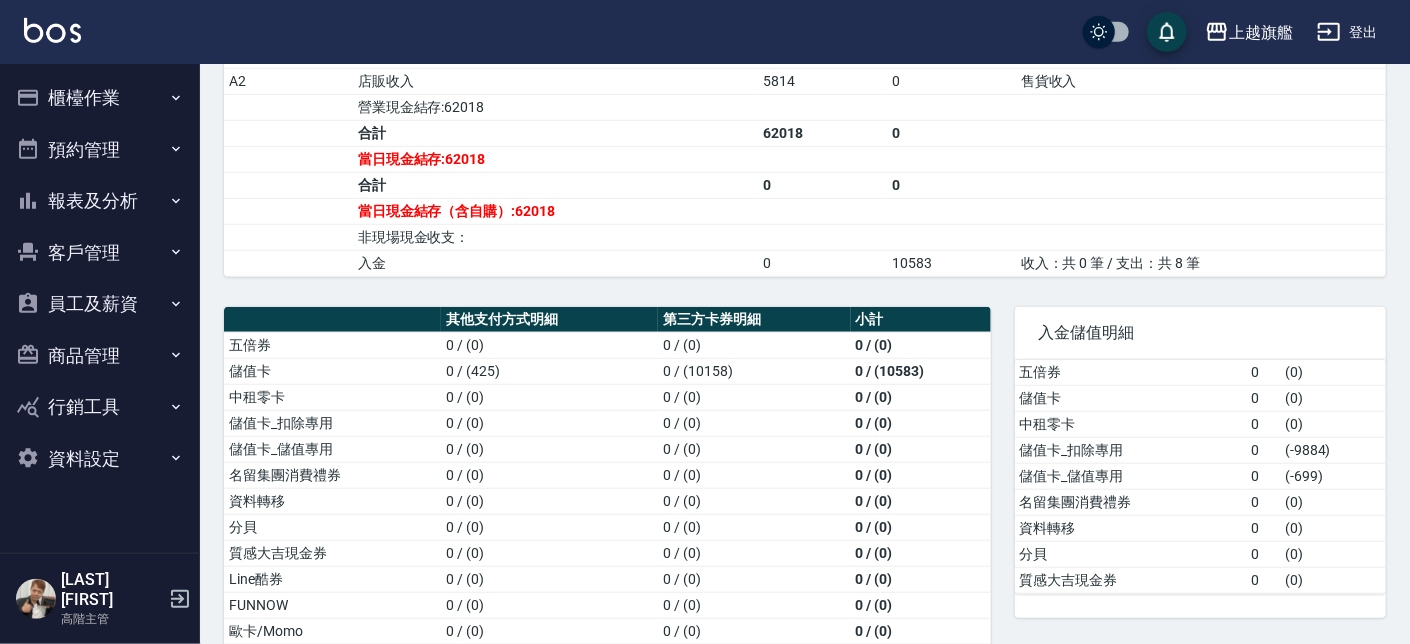 scroll, scrollTop: 683, scrollLeft: 0, axis: vertical 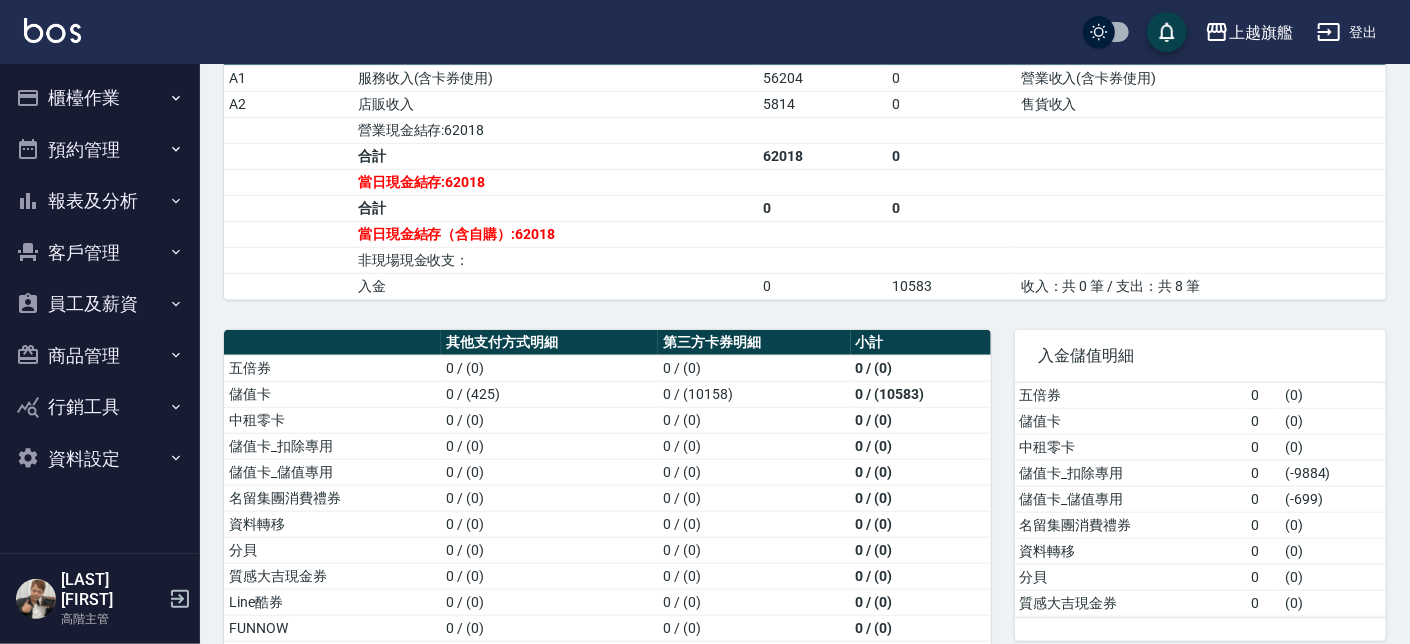 click on "報表及分析" at bounding box center [100, 201] 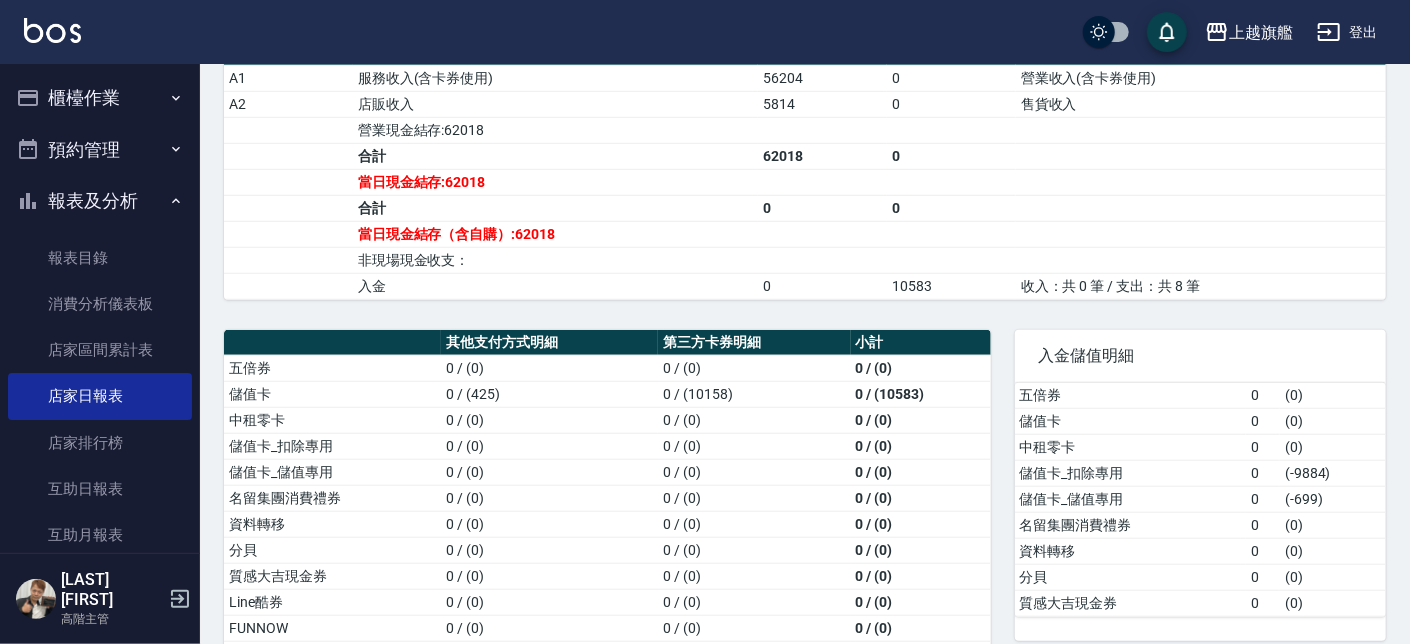 drag, startPoint x: 486, startPoint y: 236, endPoint x: 279, endPoint y: 16, distance: 302.0745 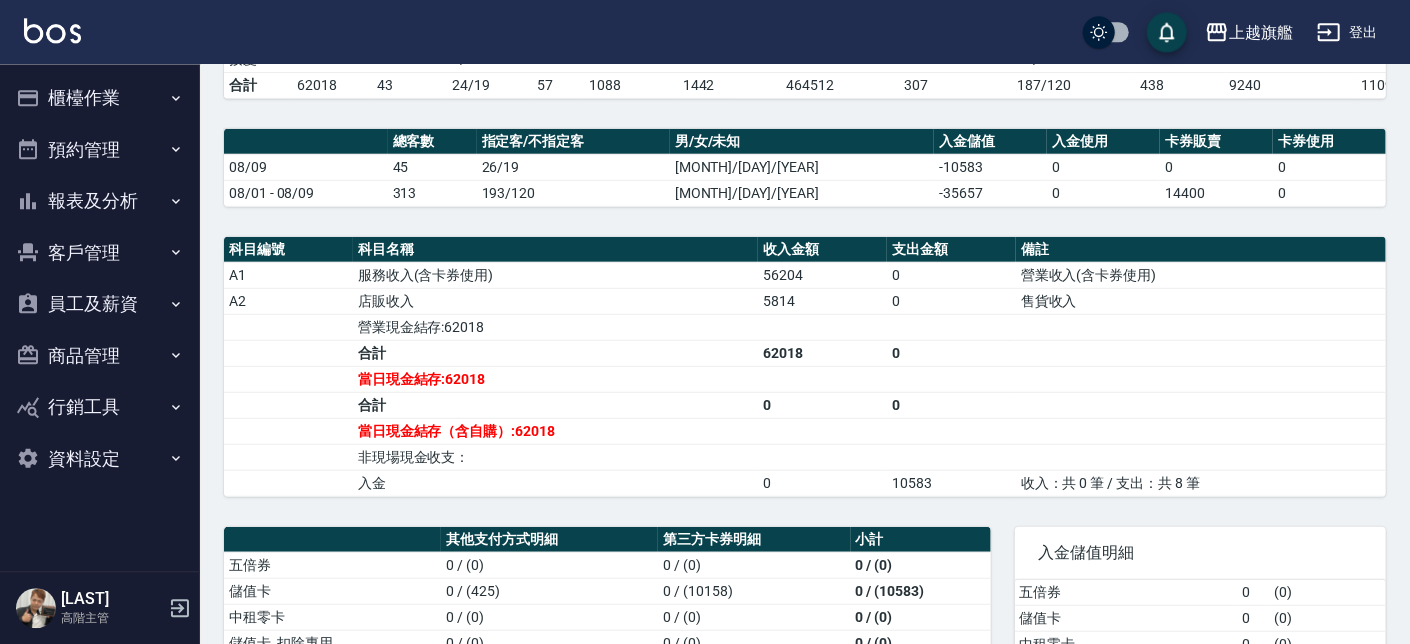 scroll, scrollTop: 455, scrollLeft: 0, axis: vertical 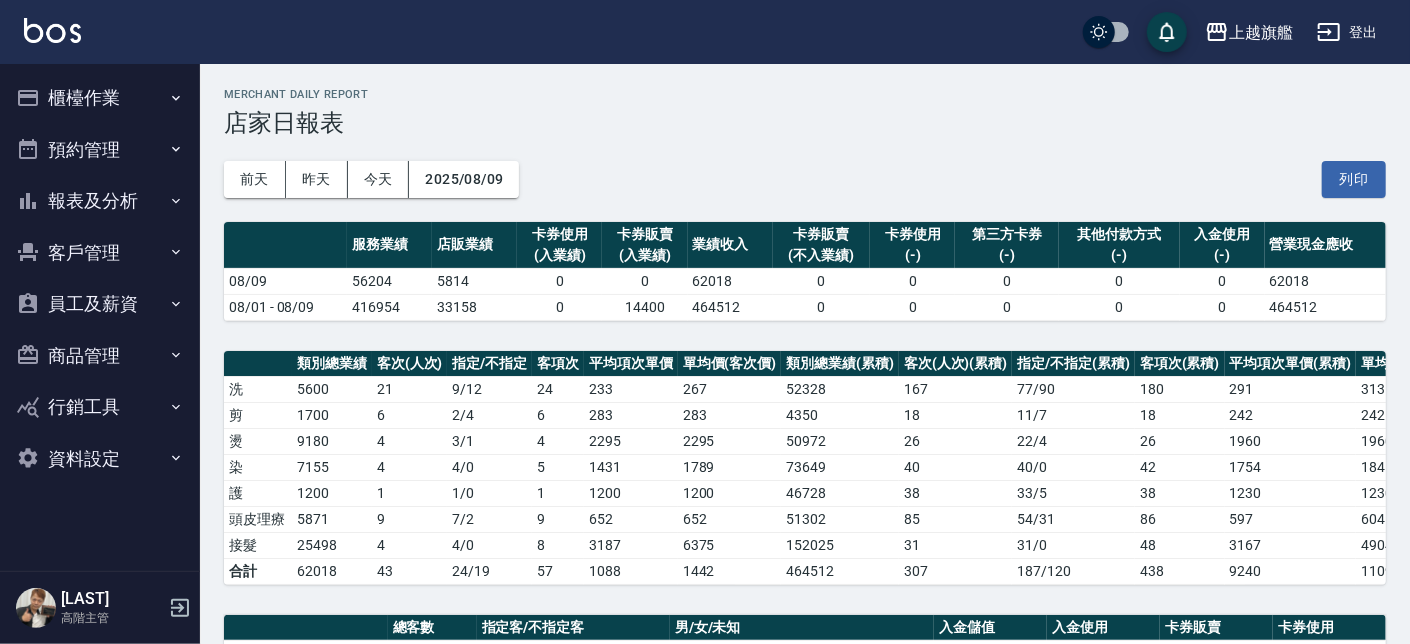 click on "櫃檯作業" at bounding box center (100, 98) 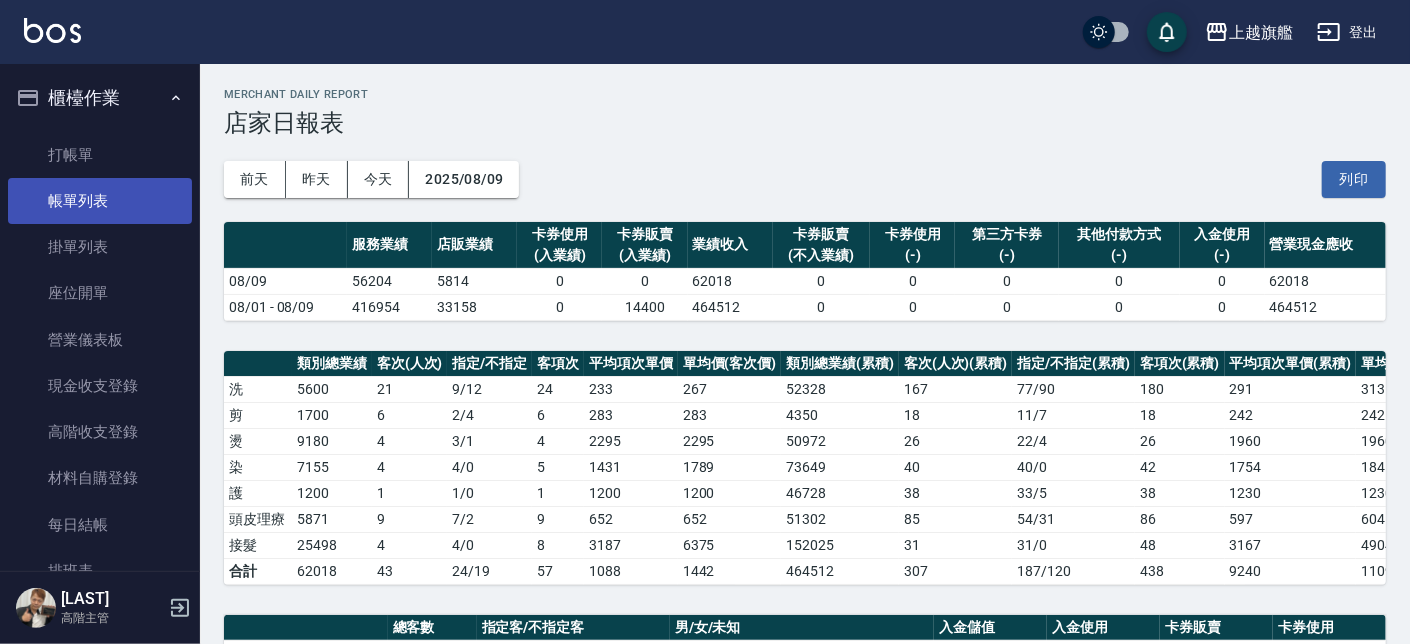 click on "帳單列表" at bounding box center [100, 201] 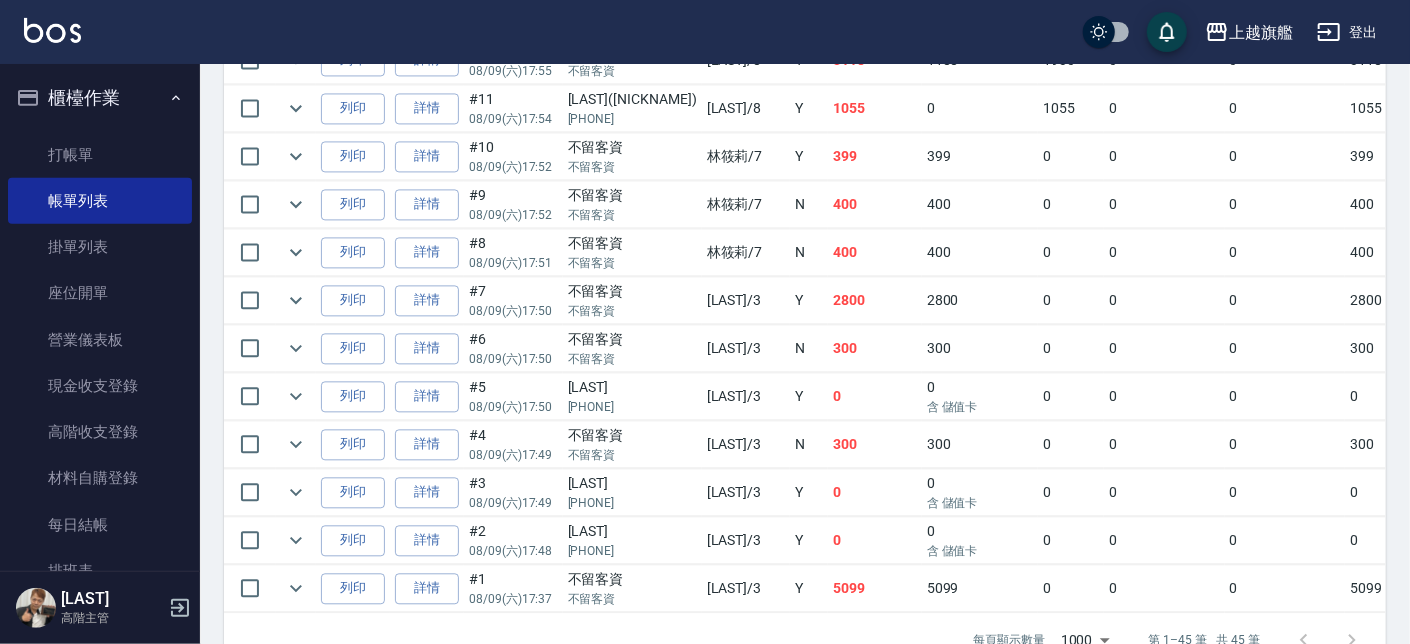 scroll, scrollTop: 2289, scrollLeft: 0, axis: vertical 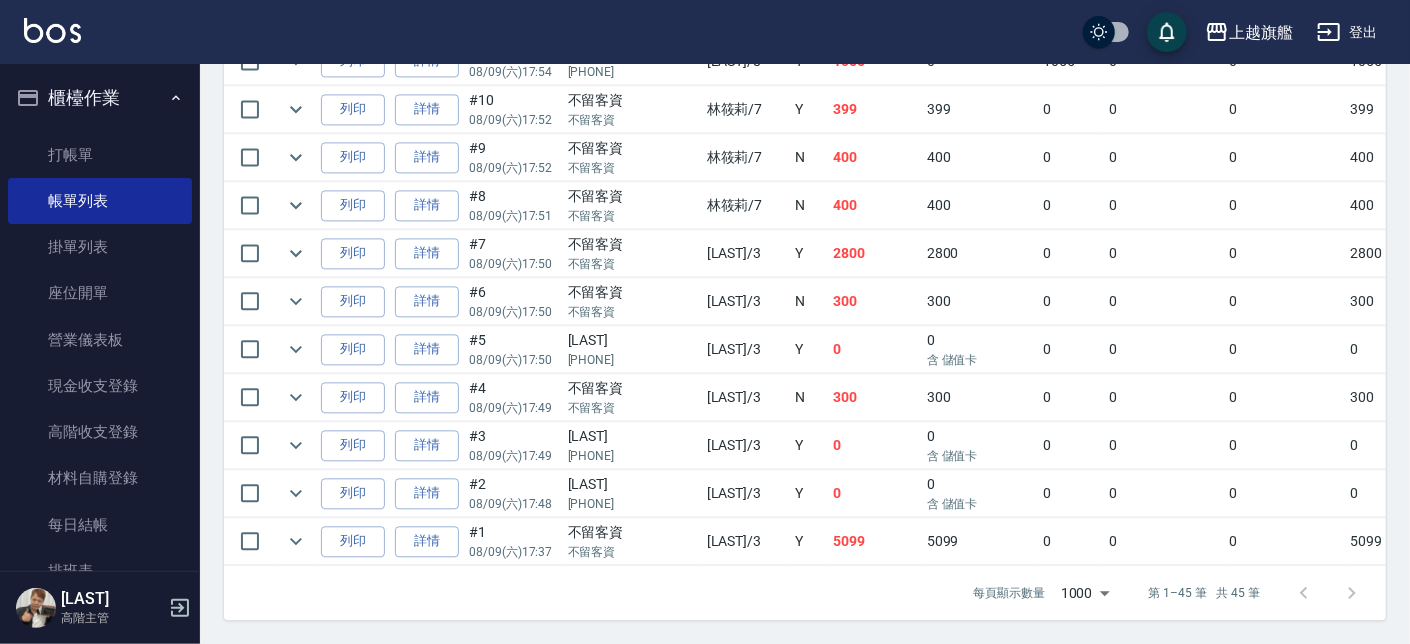 click on "N" at bounding box center (809, 205) 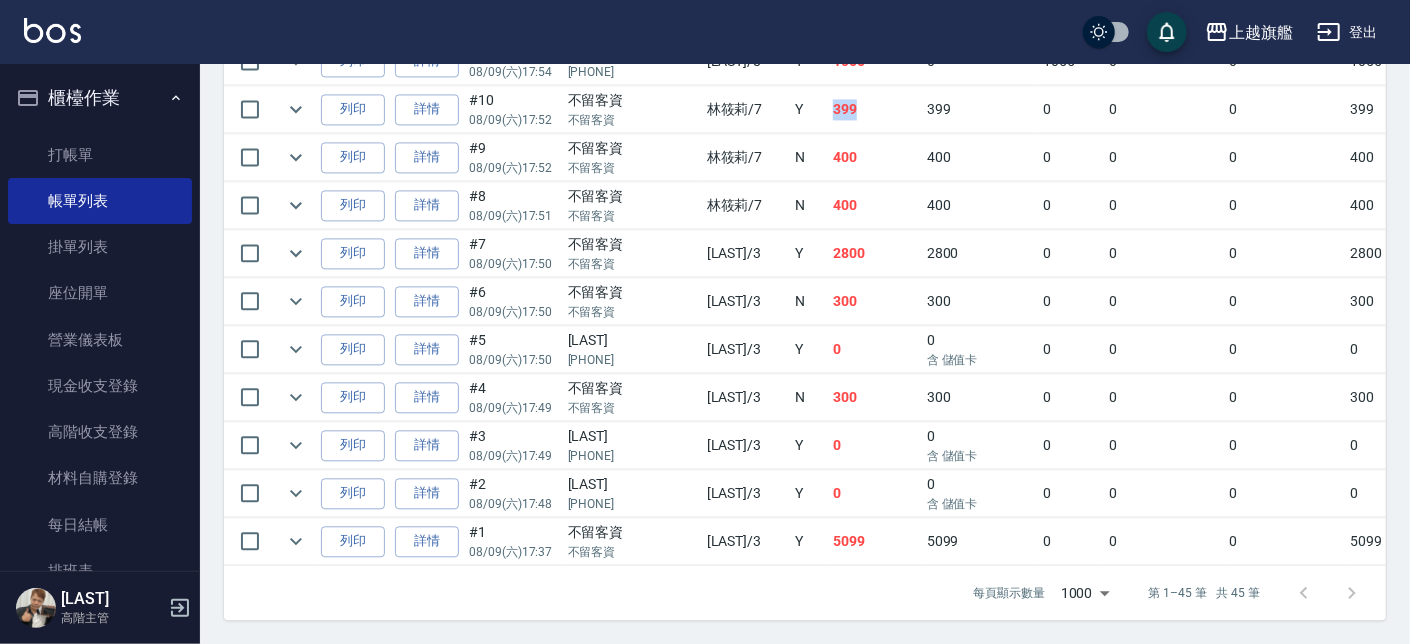 drag, startPoint x: 763, startPoint y: 76, endPoint x: 833, endPoint y: 93, distance: 72.03471 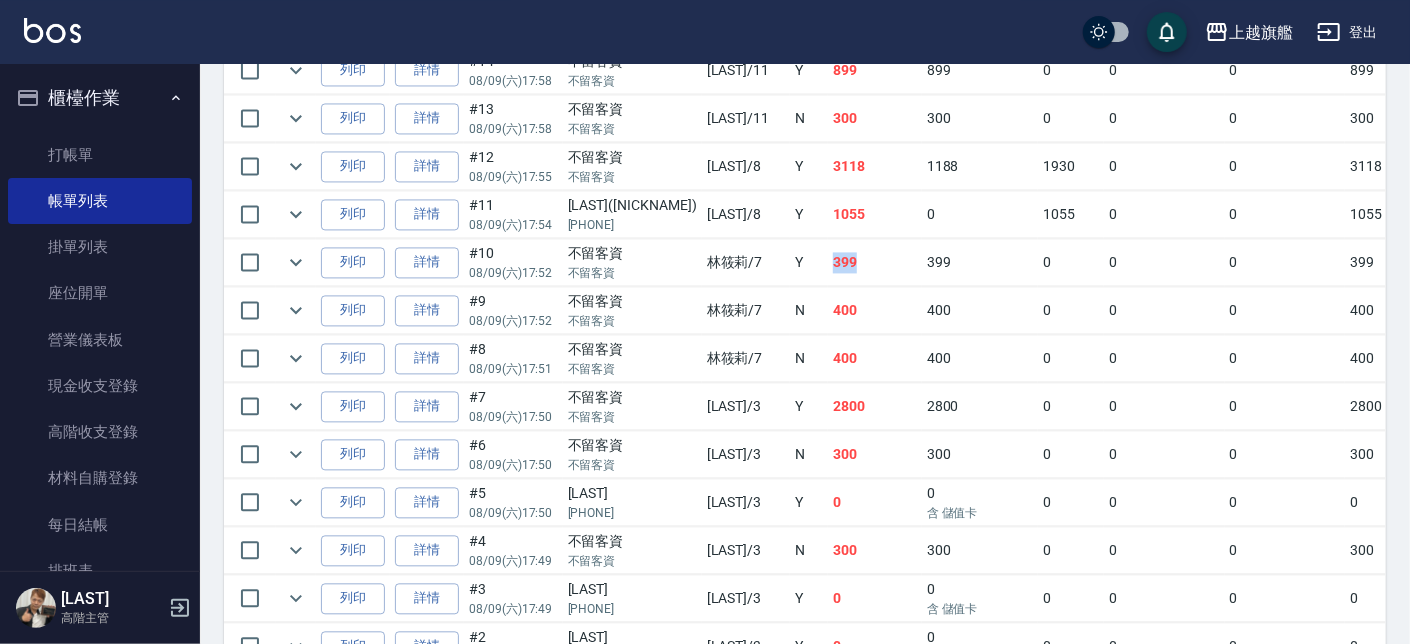 scroll, scrollTop: 2061, scrollLeft: 0, axis: vertical 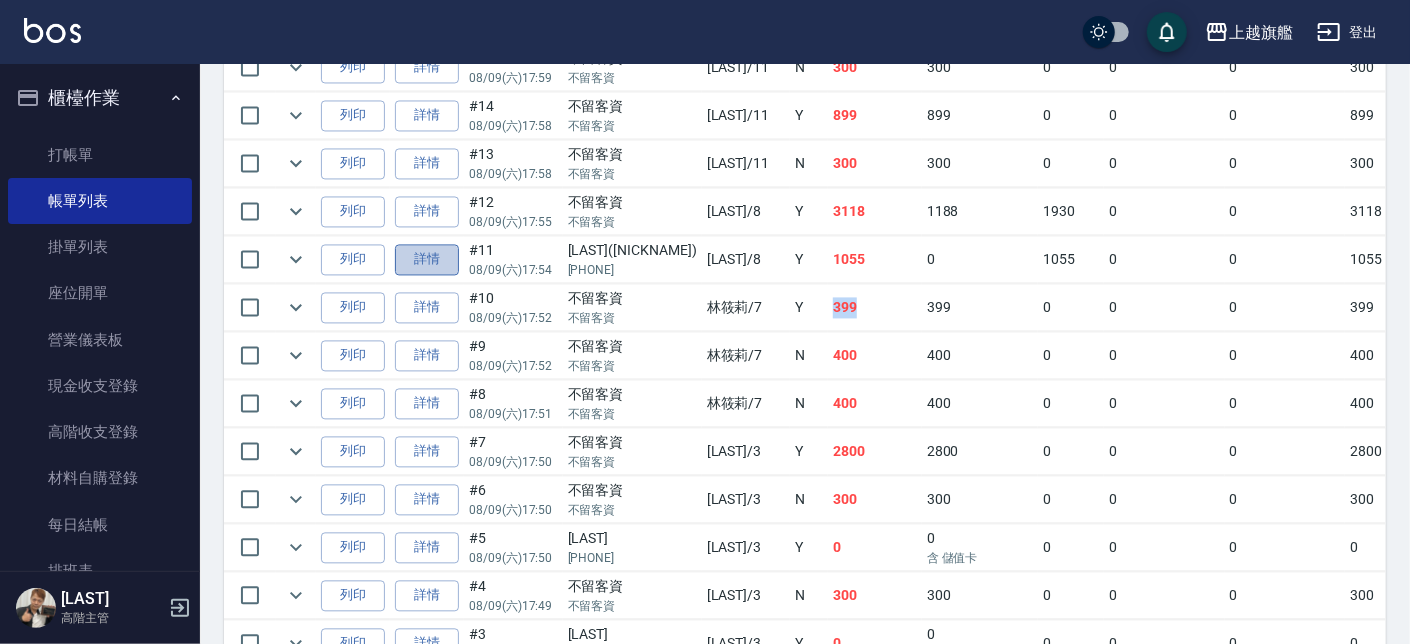 click on "詳情" at bounding box center [427, 259] 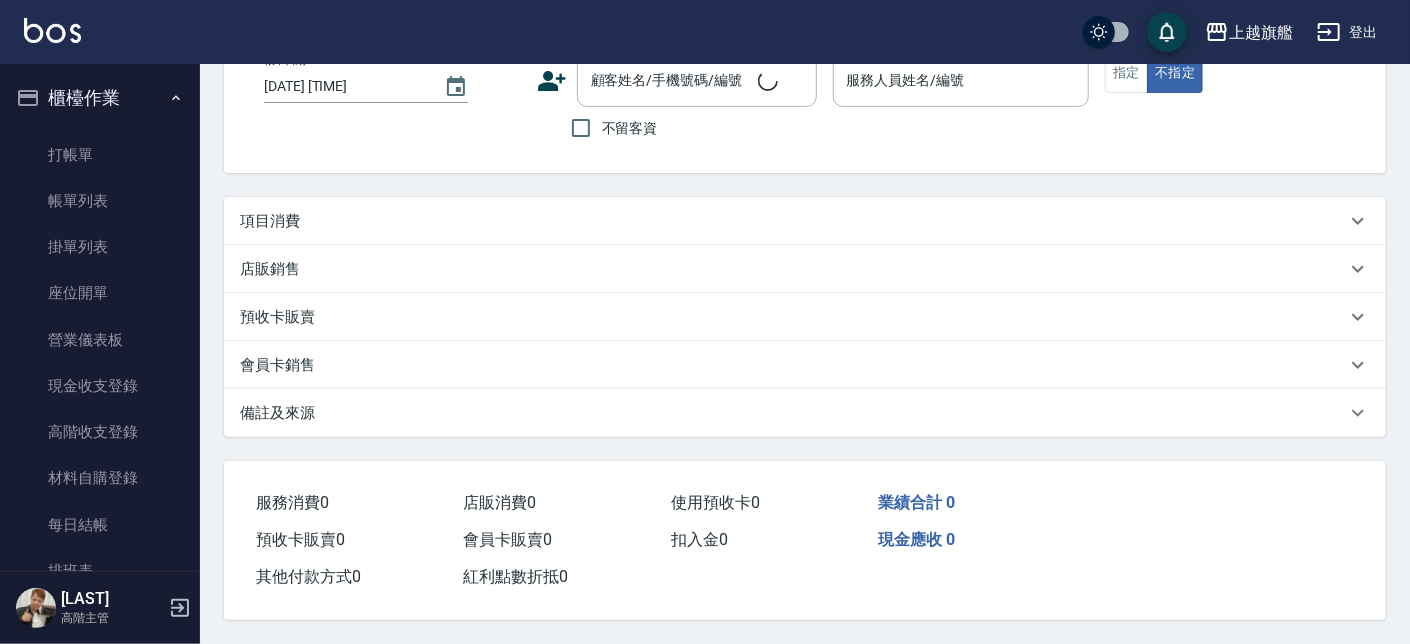 scroll, scrollTop: 0, scrollLeft: 0, axis: both 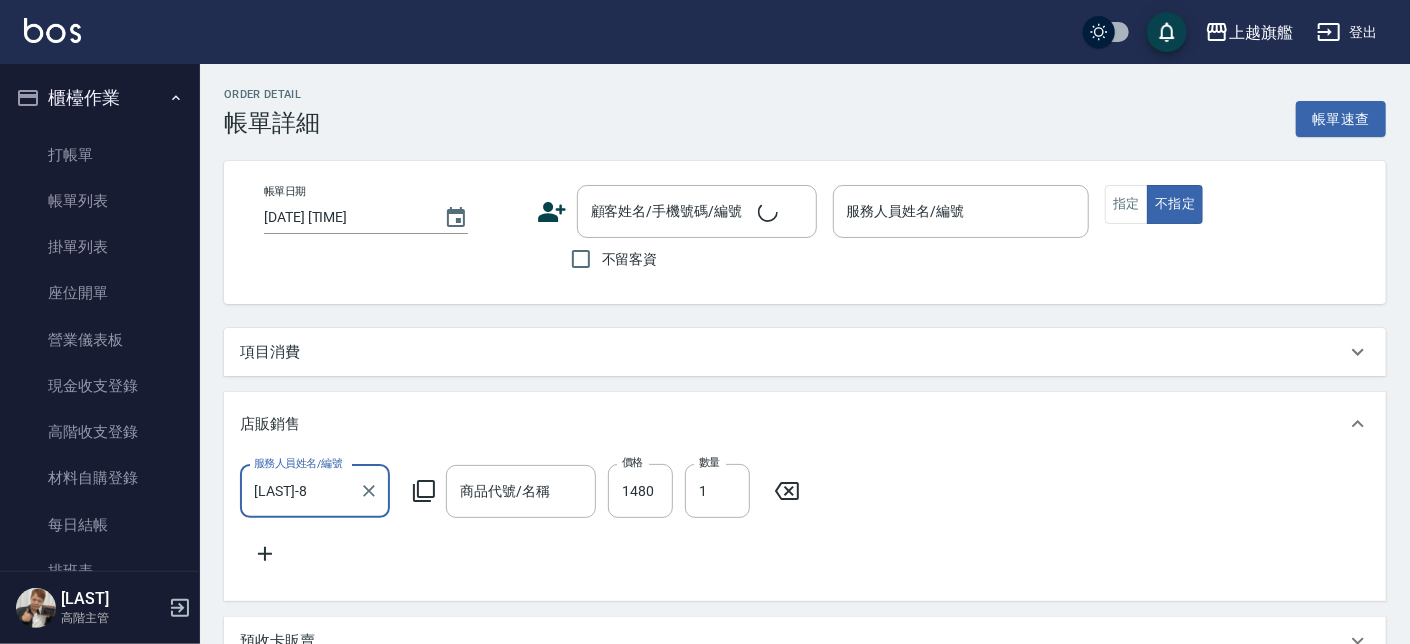 type on "2025/08/09 17:54" 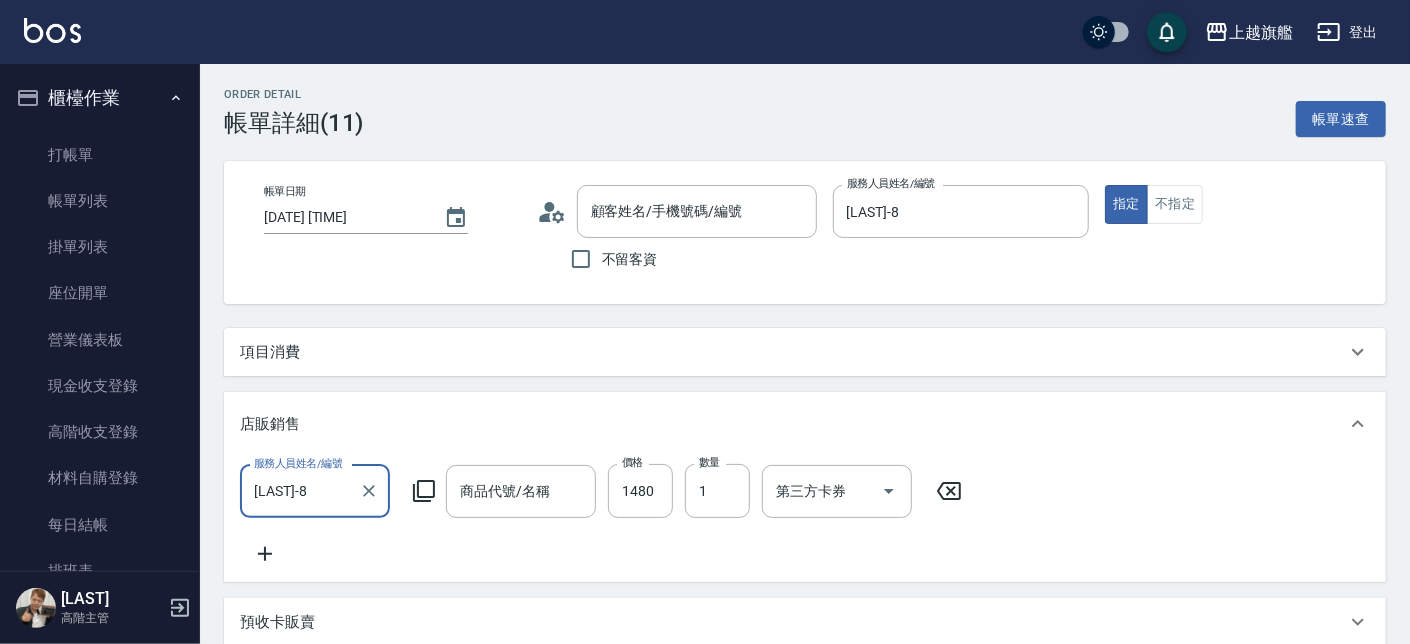scroll, scrollTop: 341, scrollLeft: 0, axis: vertical 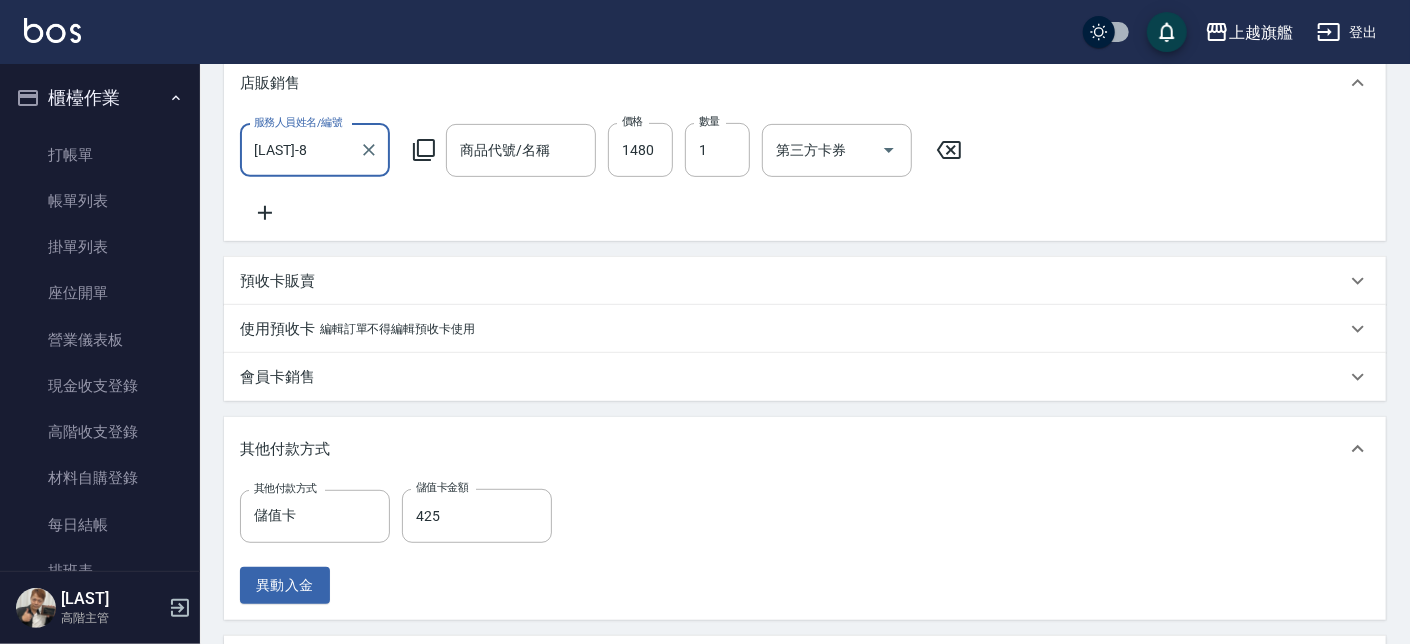 type on "林宜靜(雞爪)/0926999797/null" 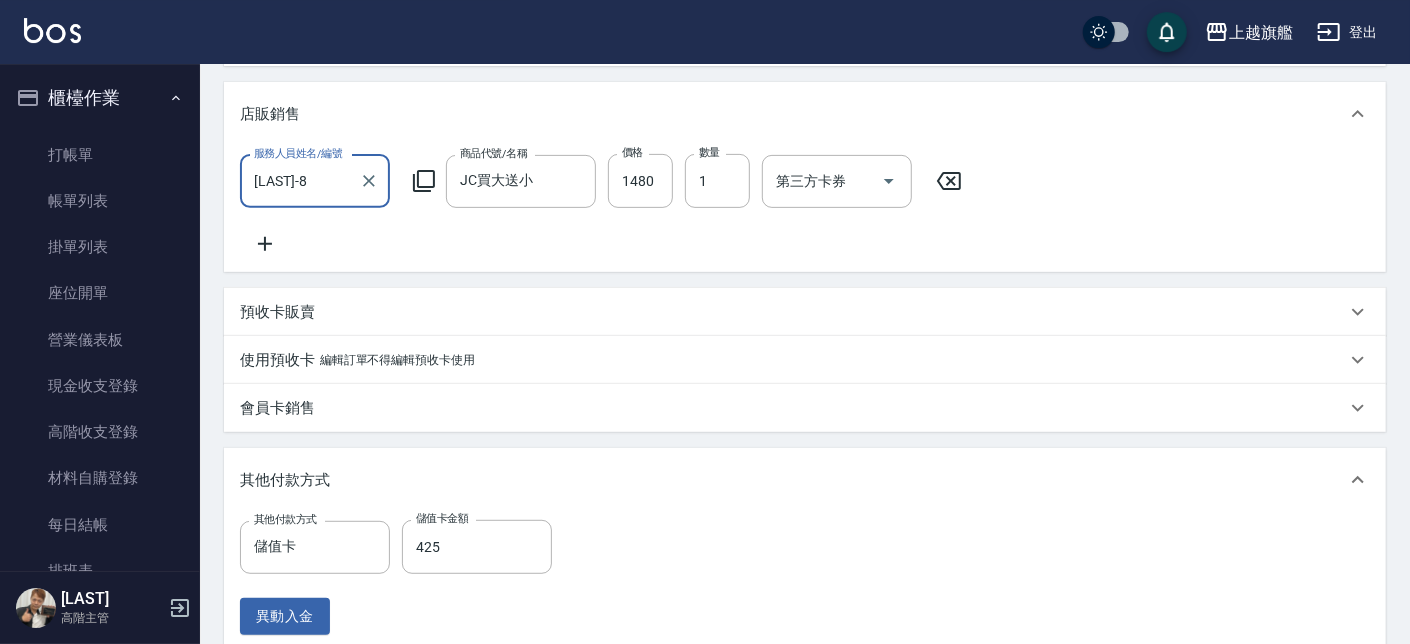 scroll, scrollTop: 272, scrollLeft: 0, axis: vertical 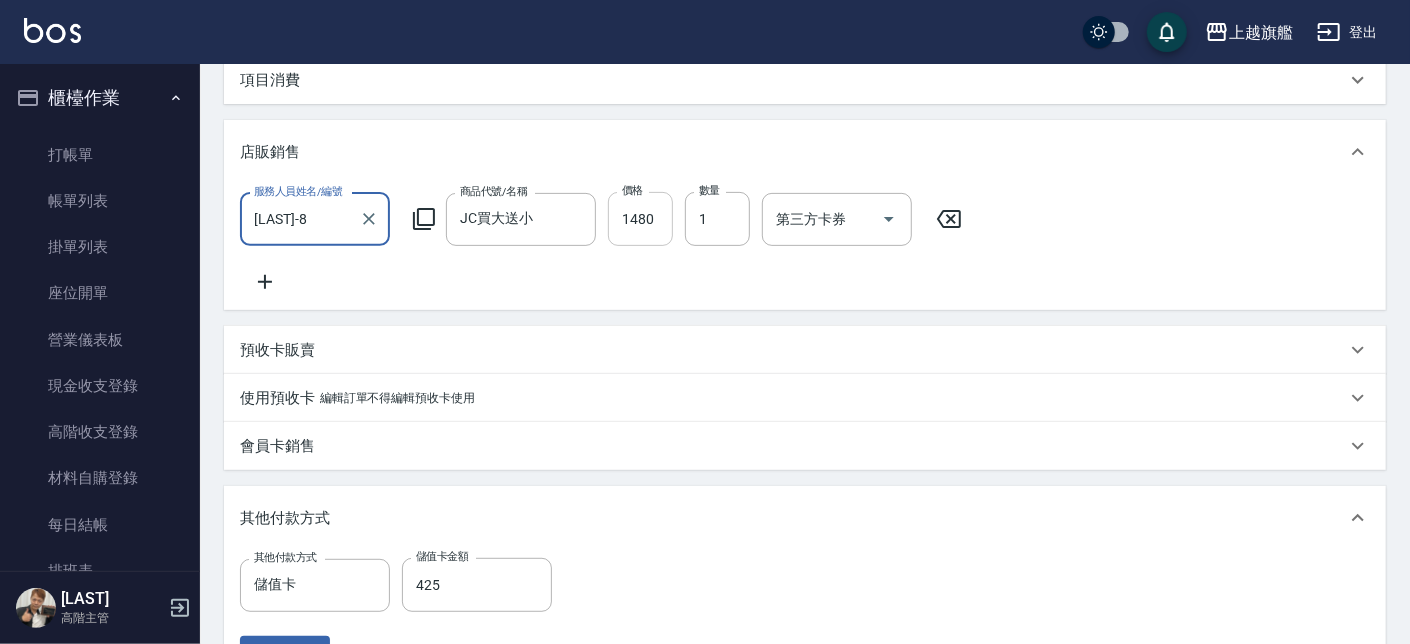click on "1480" at bounding box center (640, 219) 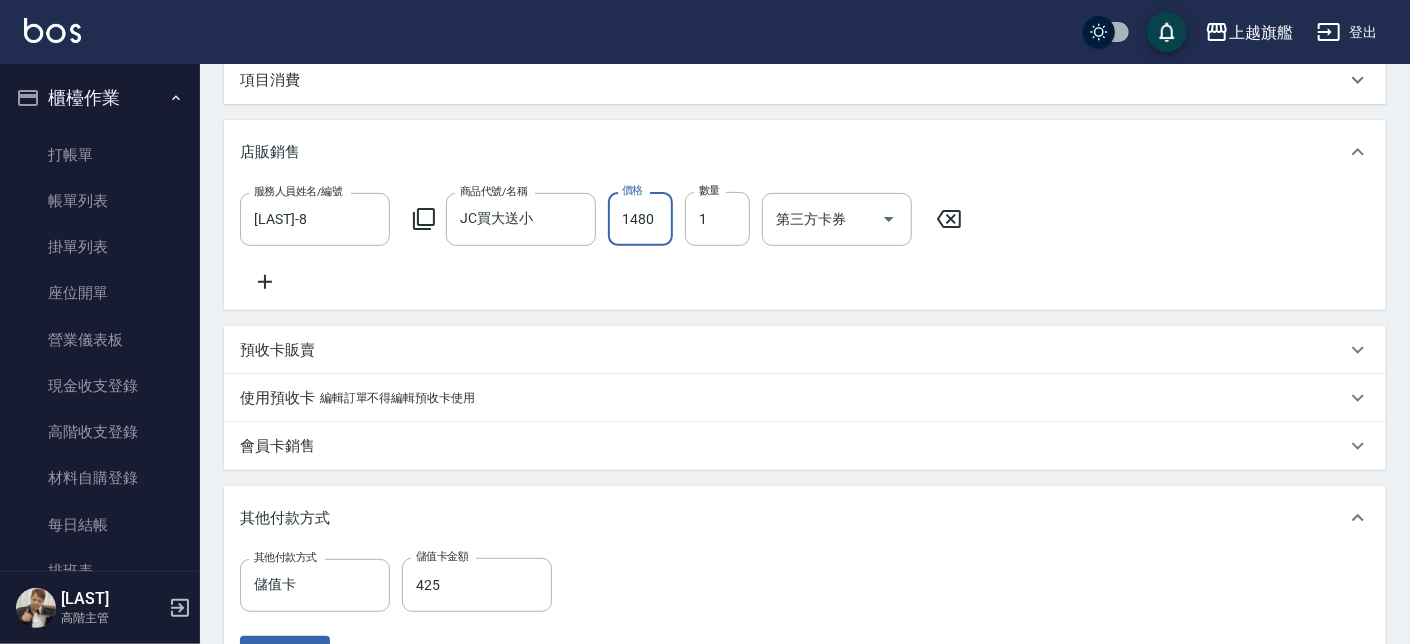 type on "10" 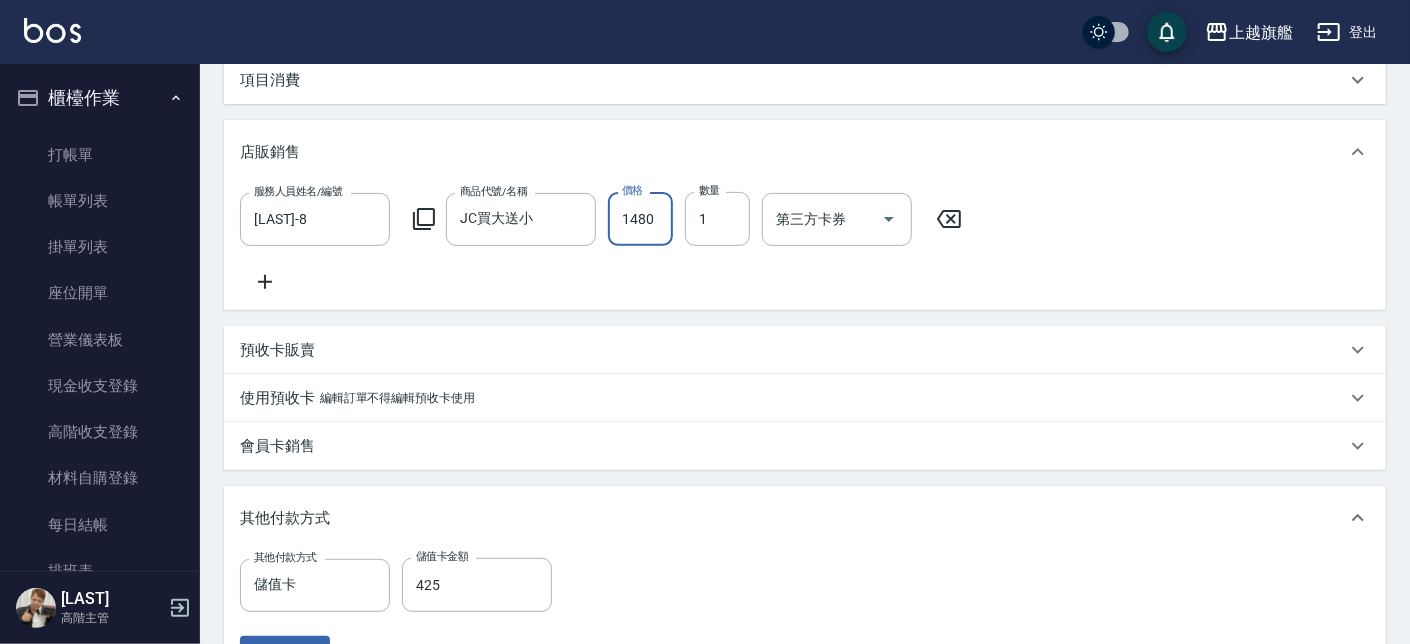 type on "0" 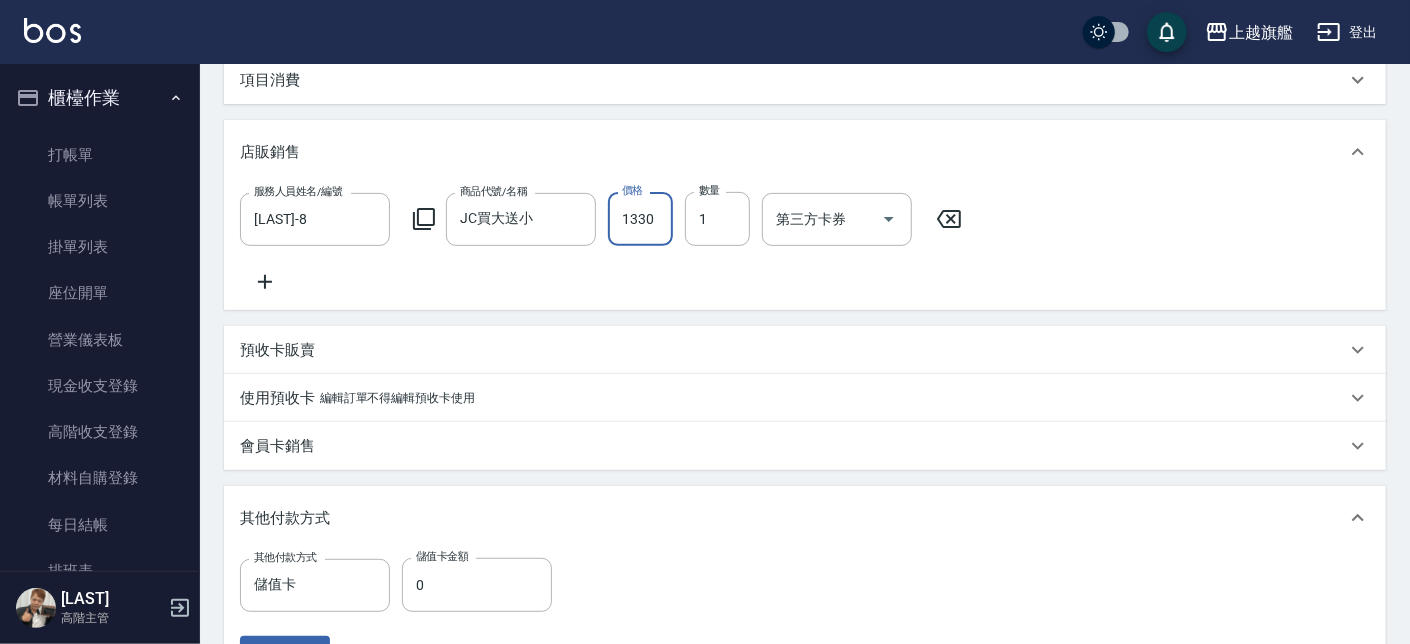 scroll, scrollTop: 0, scrollLeft: 0, axis: both 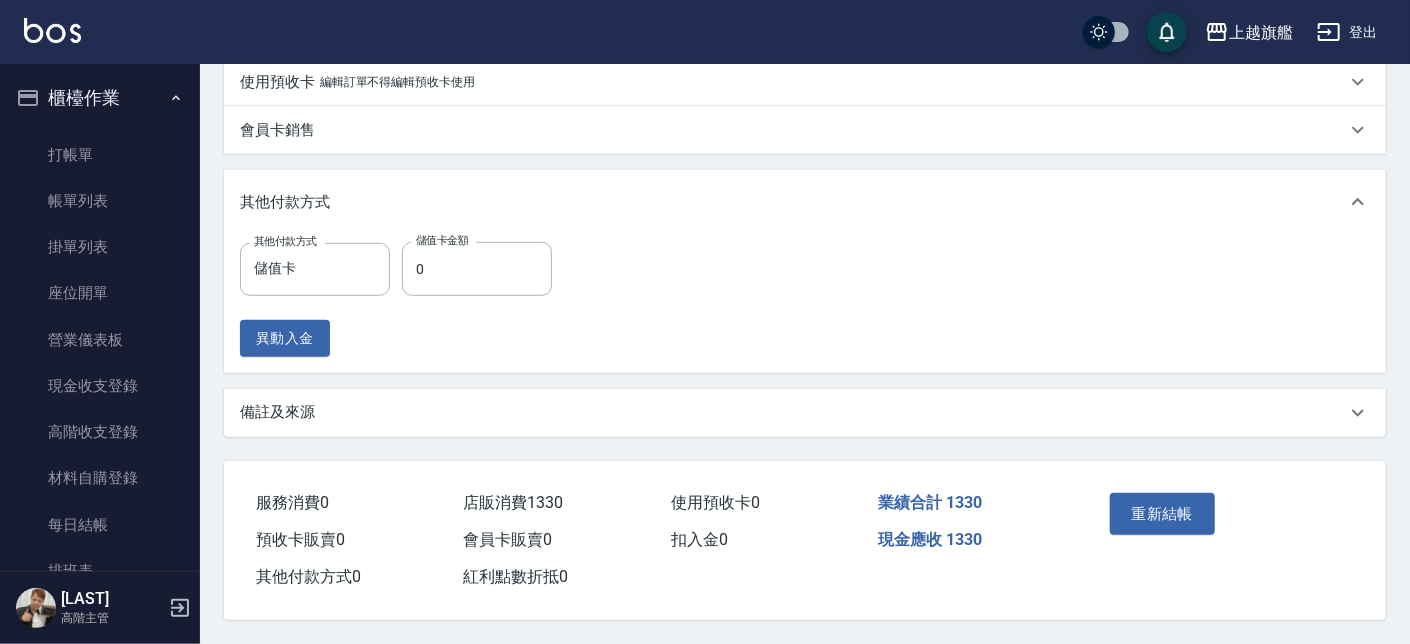 type on "1330" 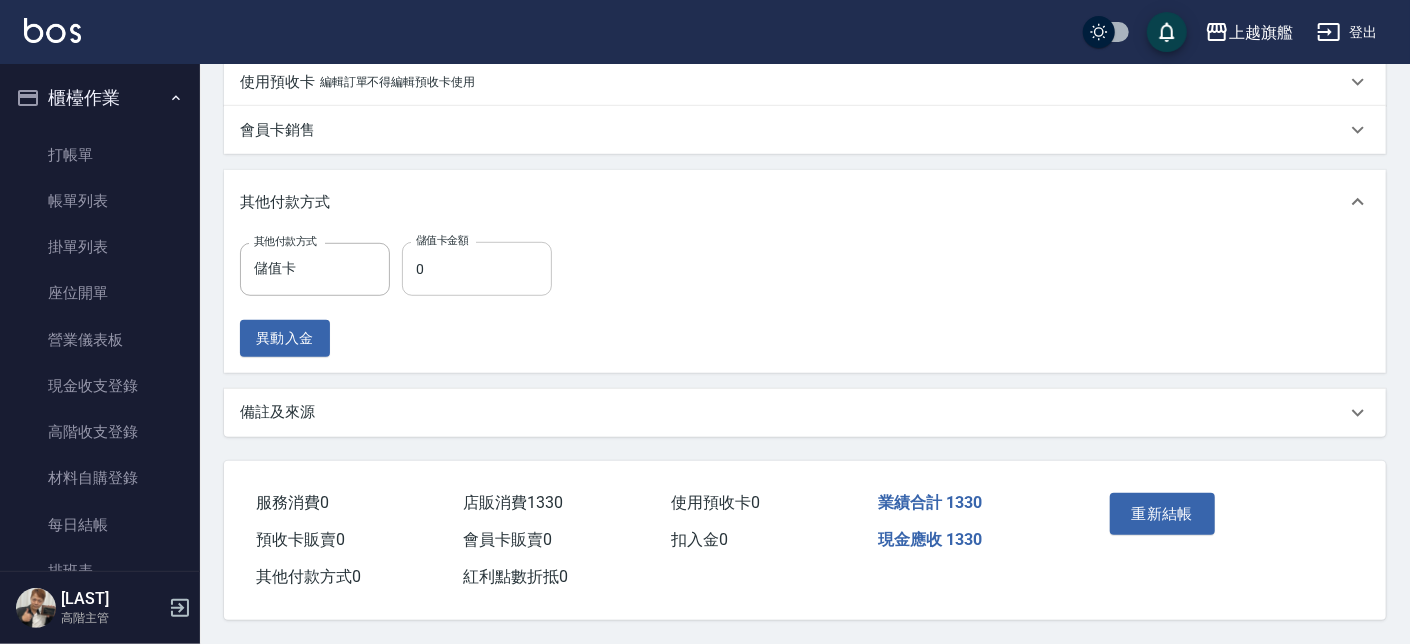 click on "0" at bounding box center [477, 269] 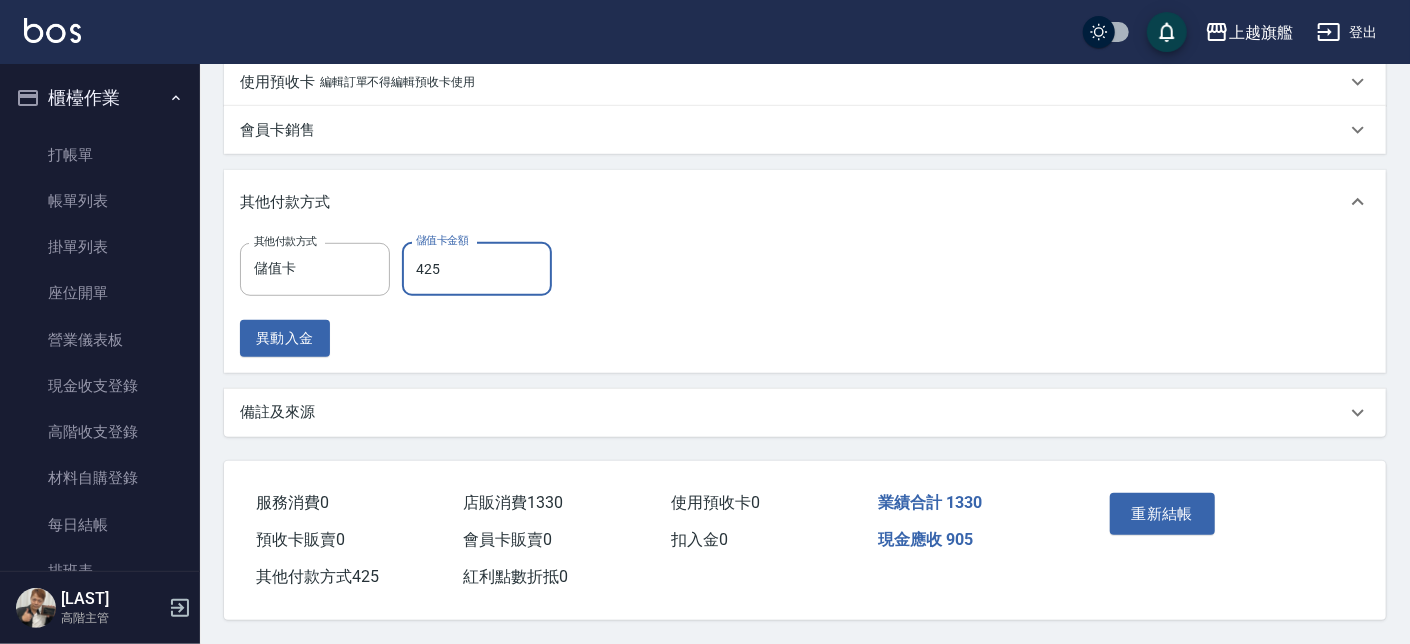 type on "425" 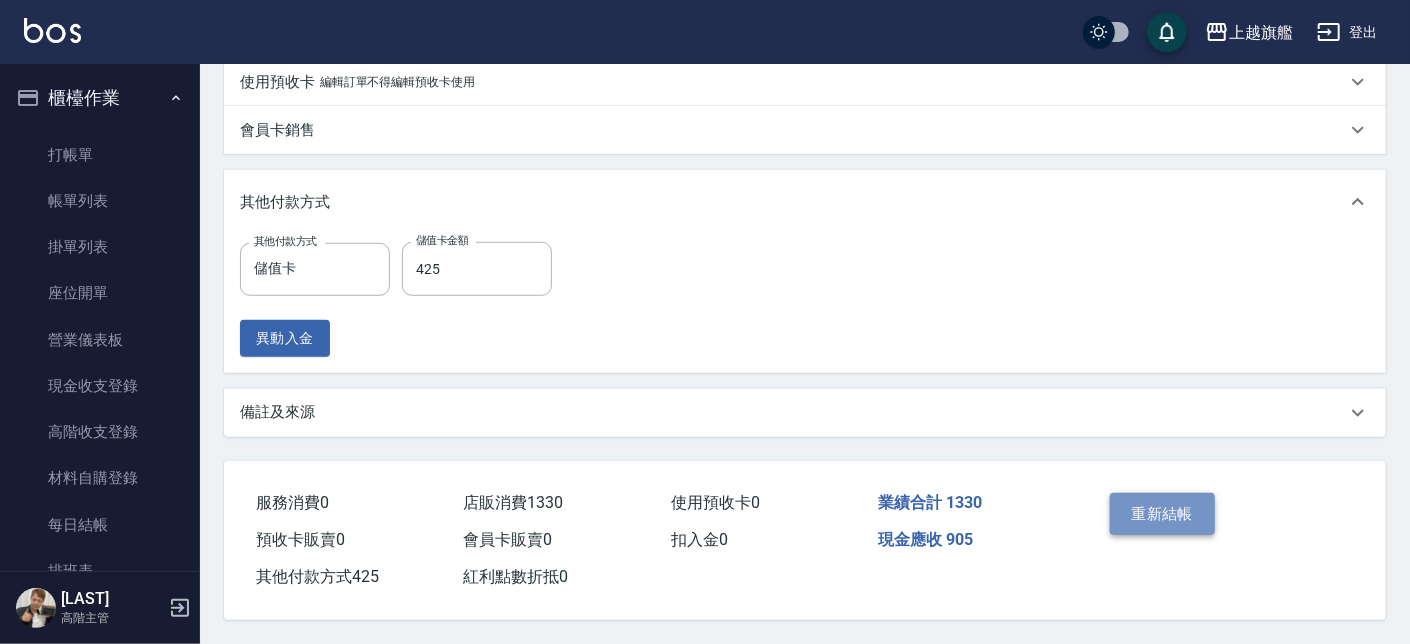 click on "重新結帳" at bounding box center [1163, 514] 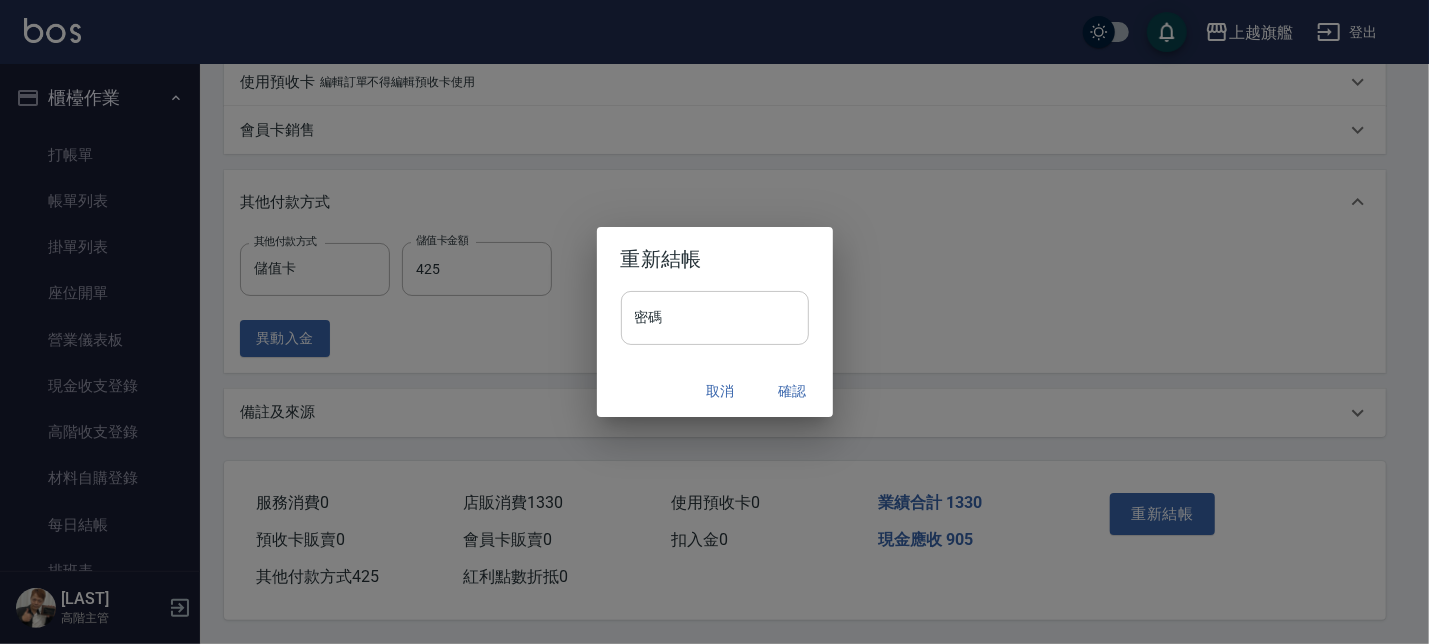 click on "密碼" at bounding box center (715, 318) 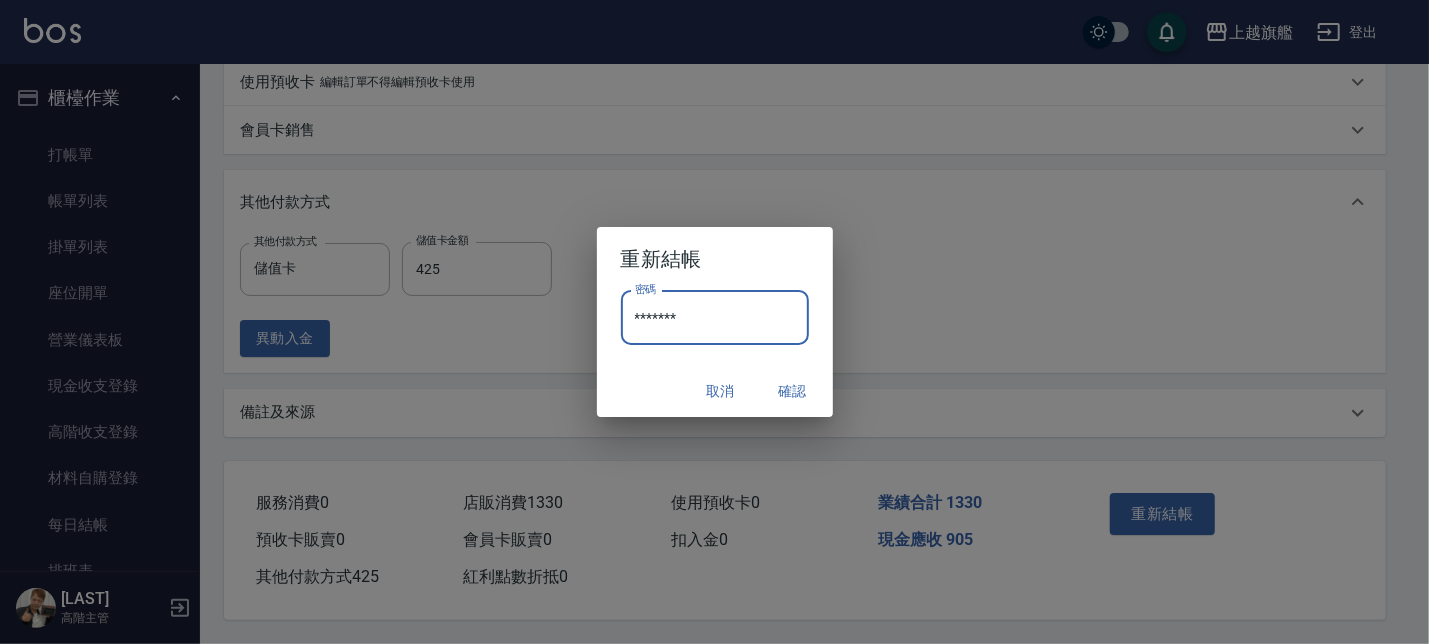 type on "*******" 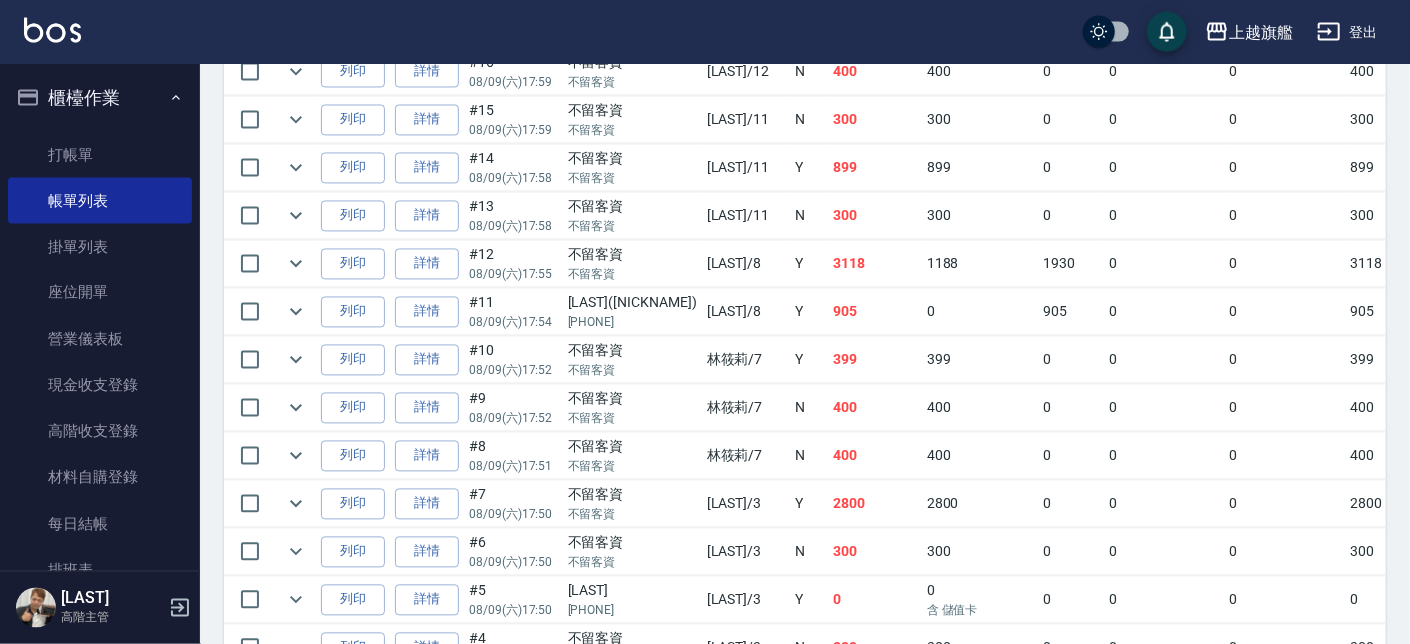 scroll, scrollTop: 1719, scrollLeft: 0, axis: vertical 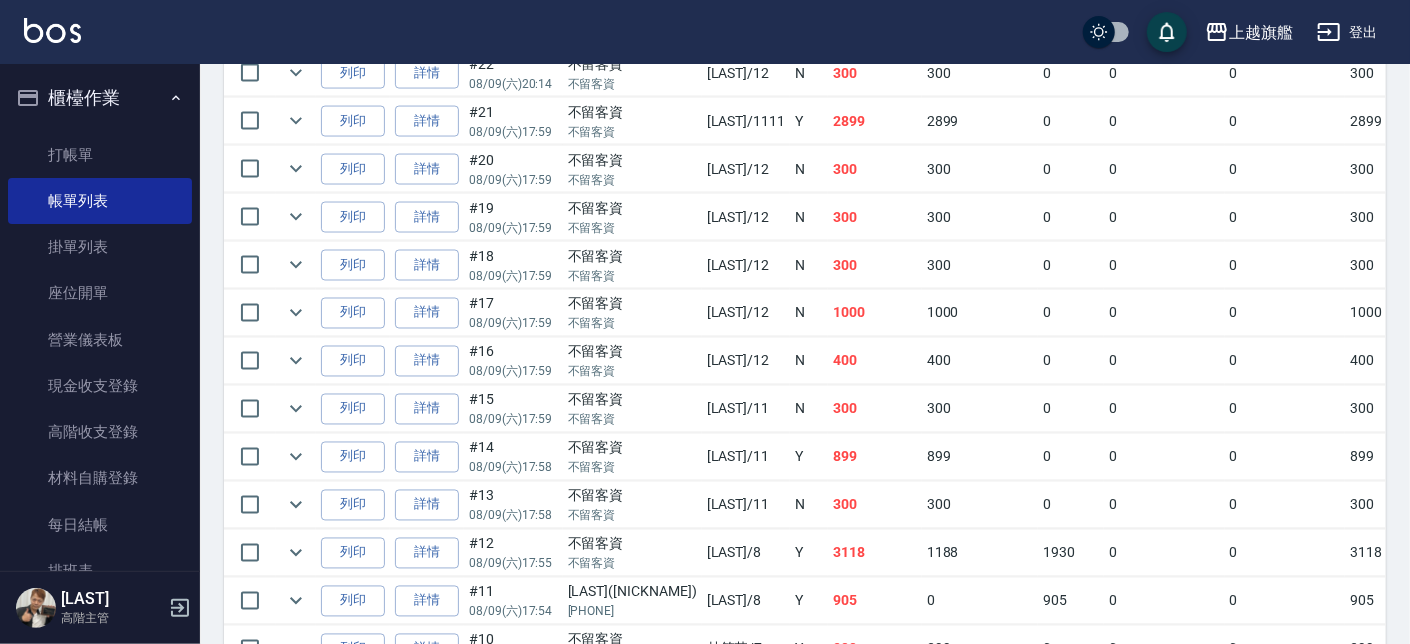 click on "林宜靜(雞爪) 0926999797" at bounding box center (632, 601) 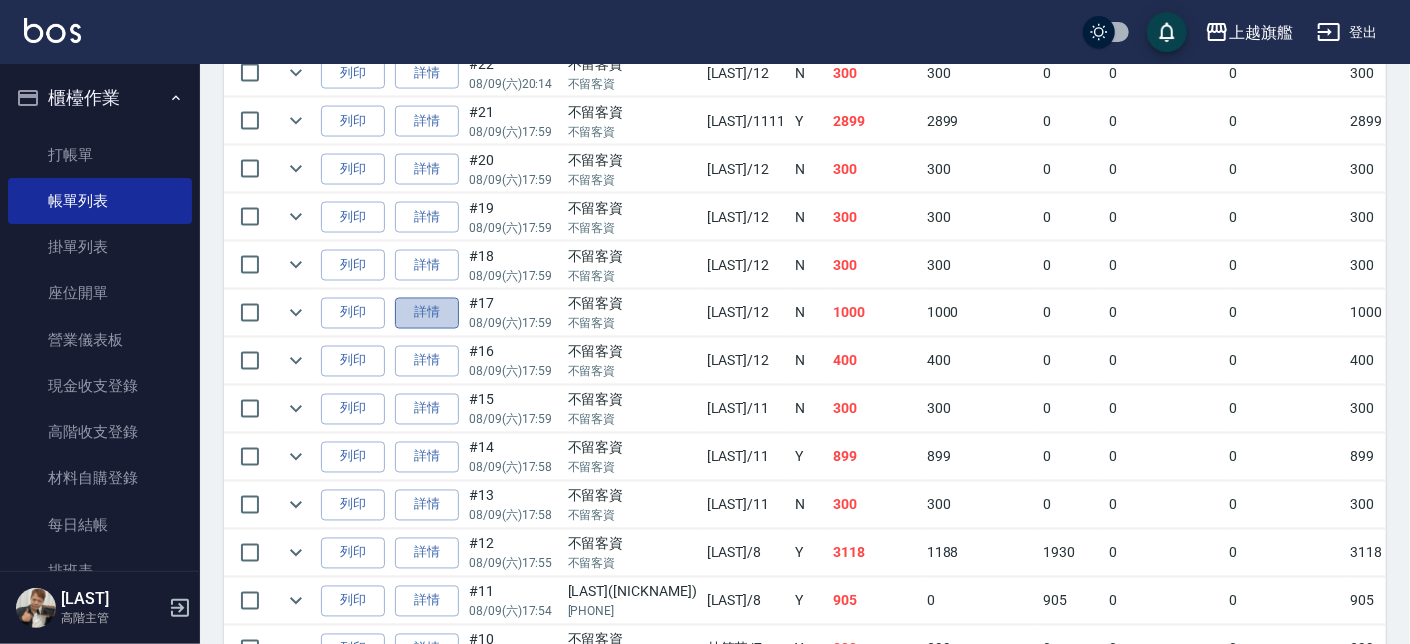 click on "詳情" at bounding box center (427, 313) 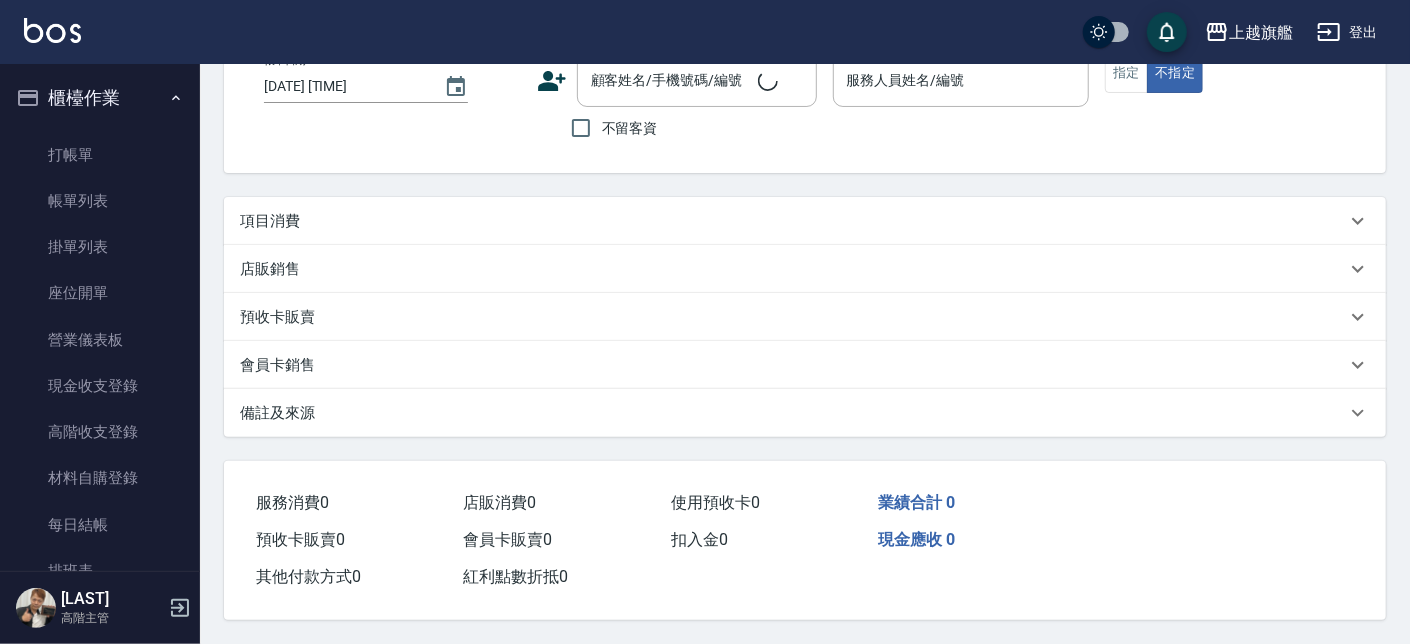 scroll, scrollTop: 0, scrollLeft: 0, axis: both 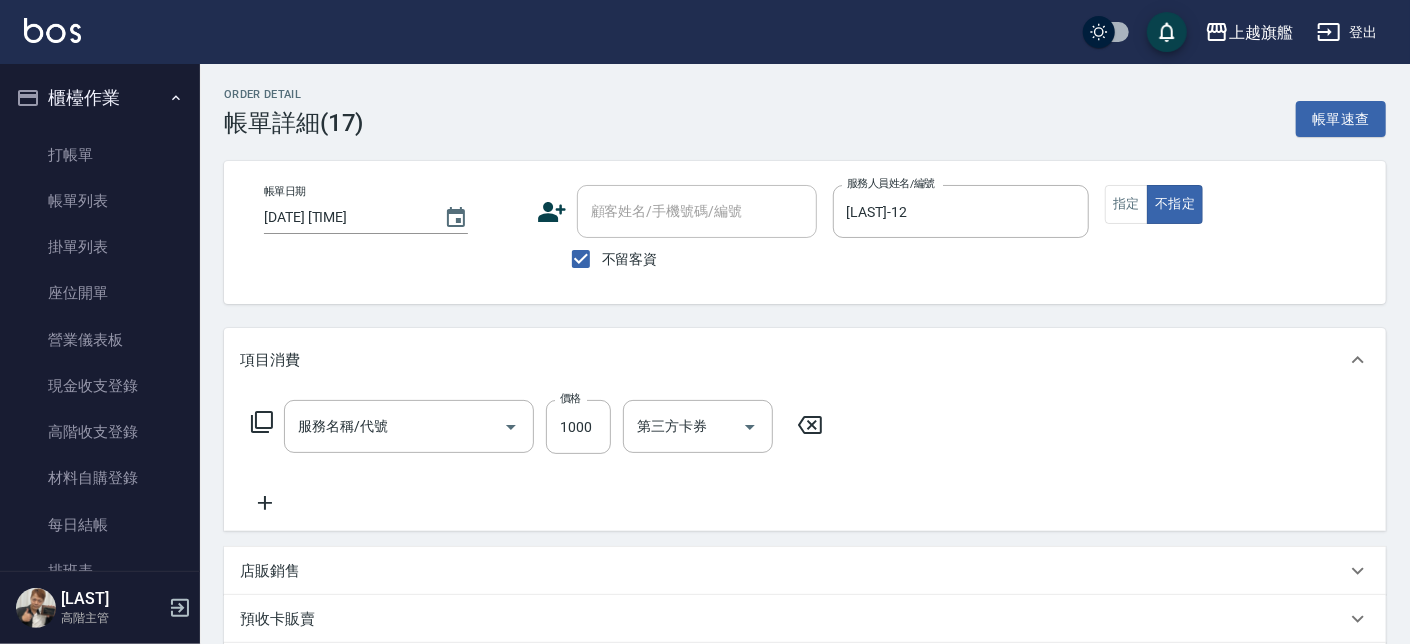 type on "2025/08/09 17:59" 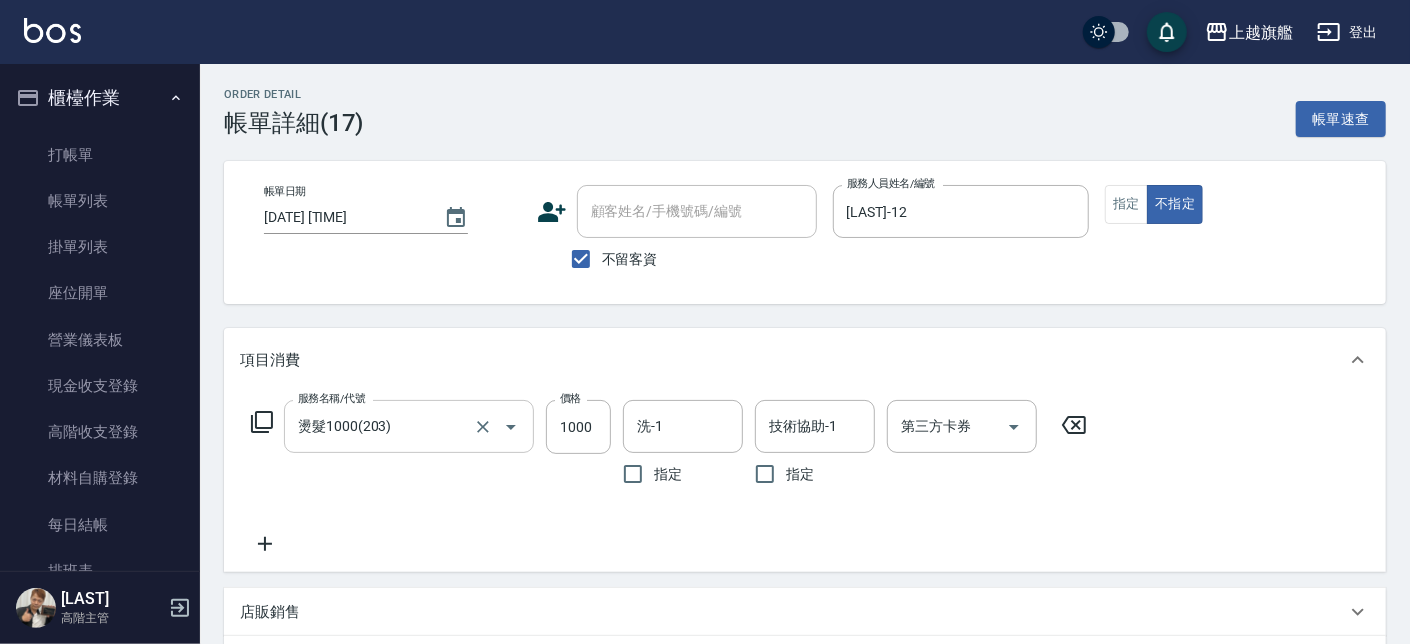 click on "燙髮1000(203)" at bounding box center [381, 426] 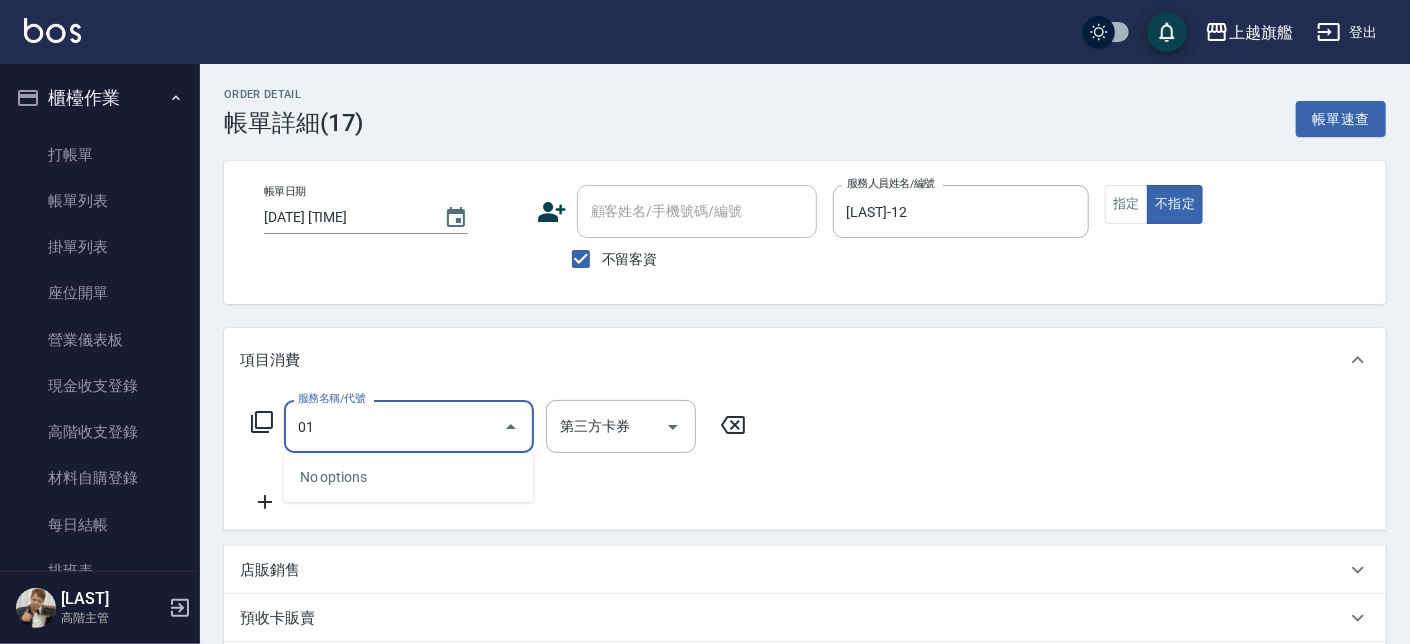type on "0" 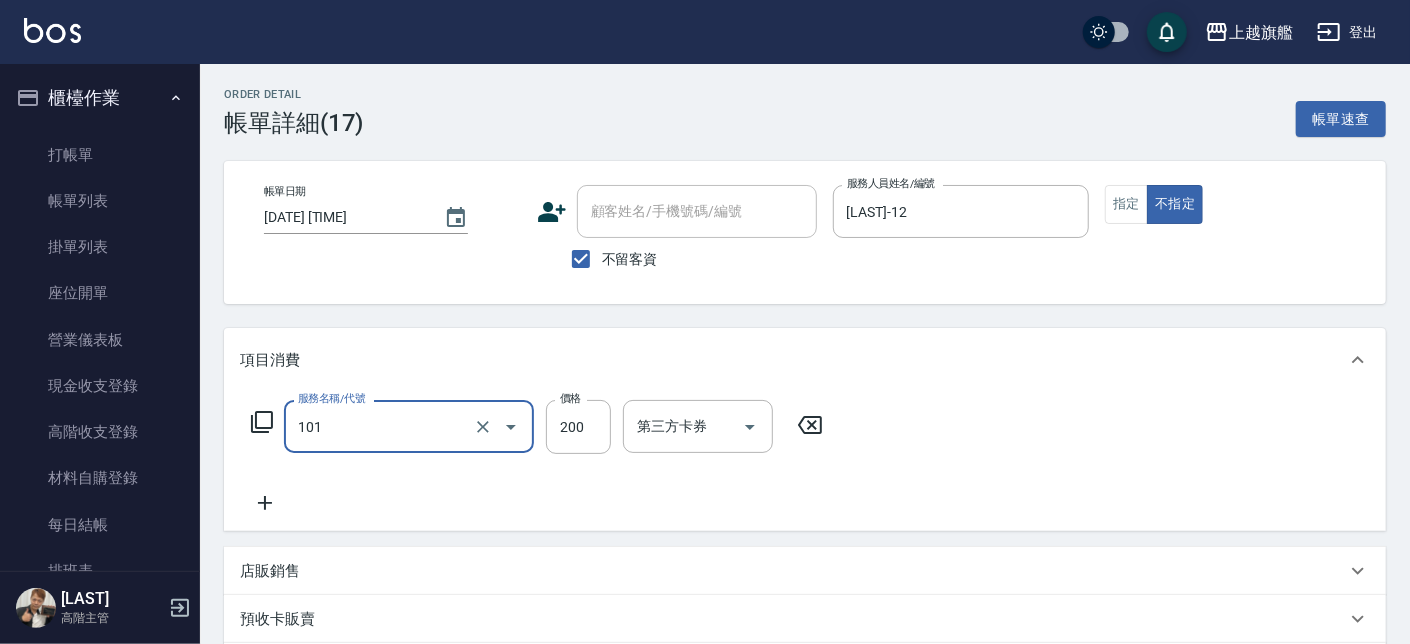 type on "一般洗(101)" 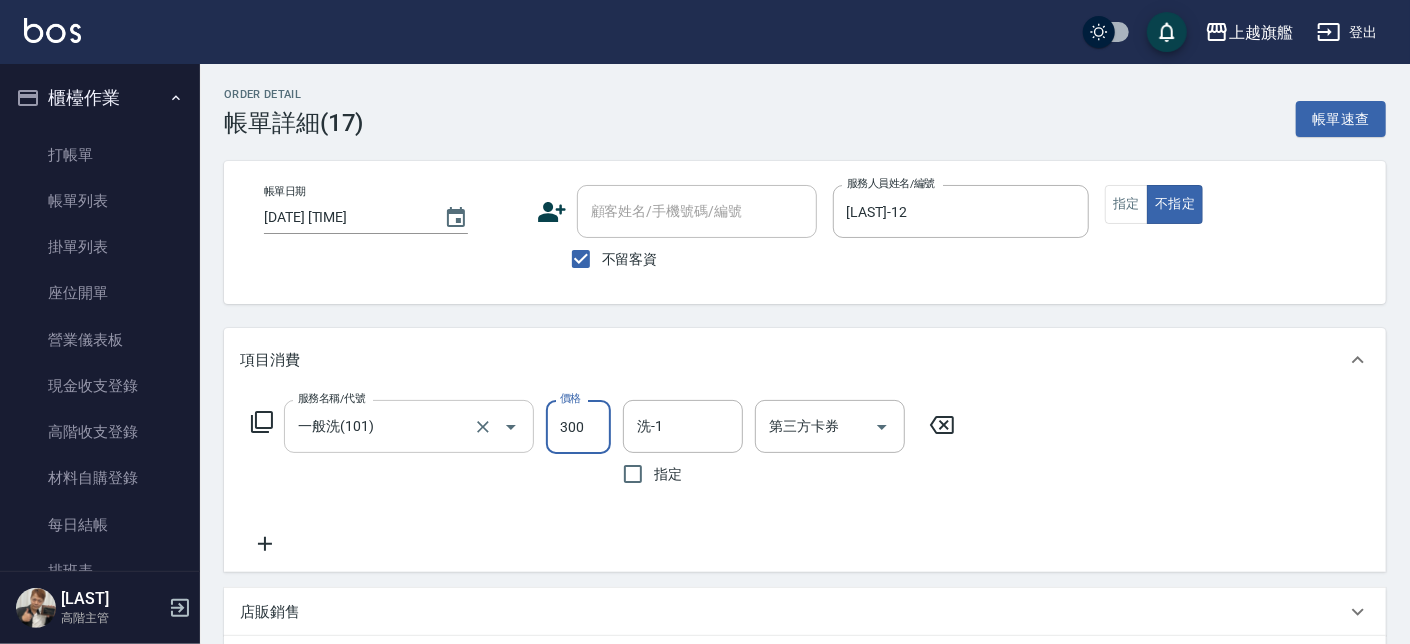 type on "300" 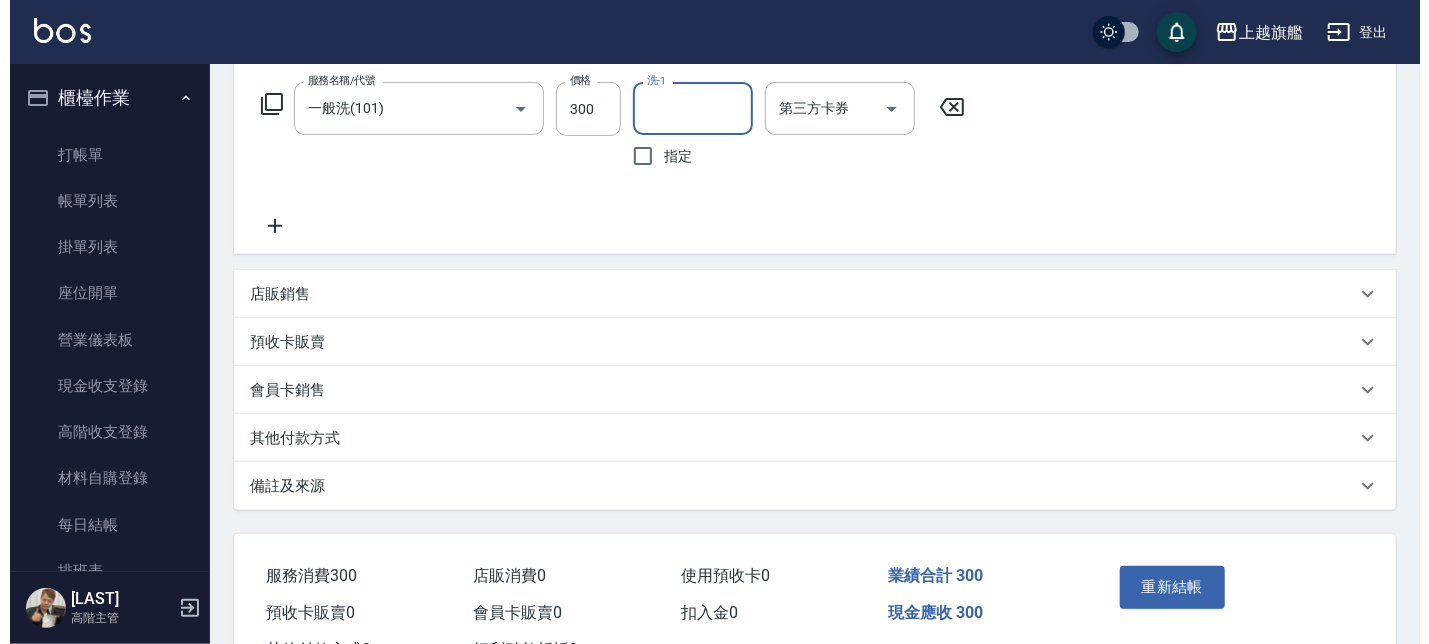 scroll, scrollTop: 341, scrollLeft: 0, axis: vertical 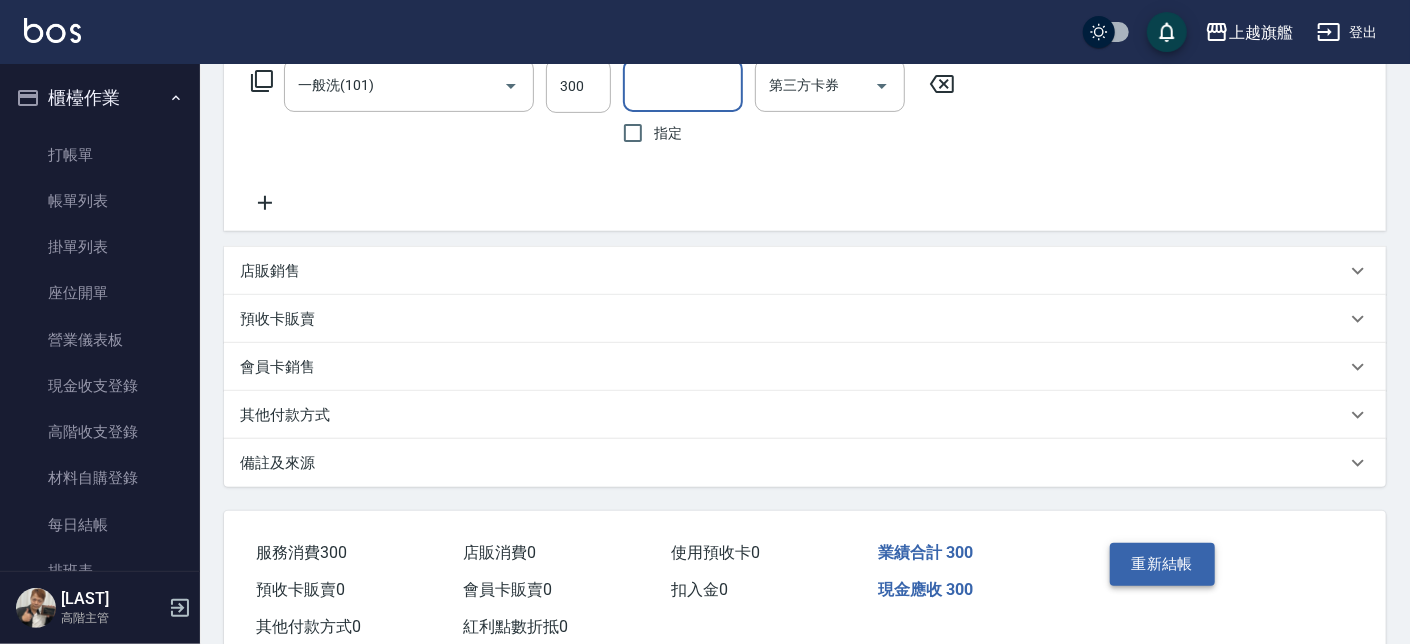 click on "重新結帳" at bounding box center [1163, 564] 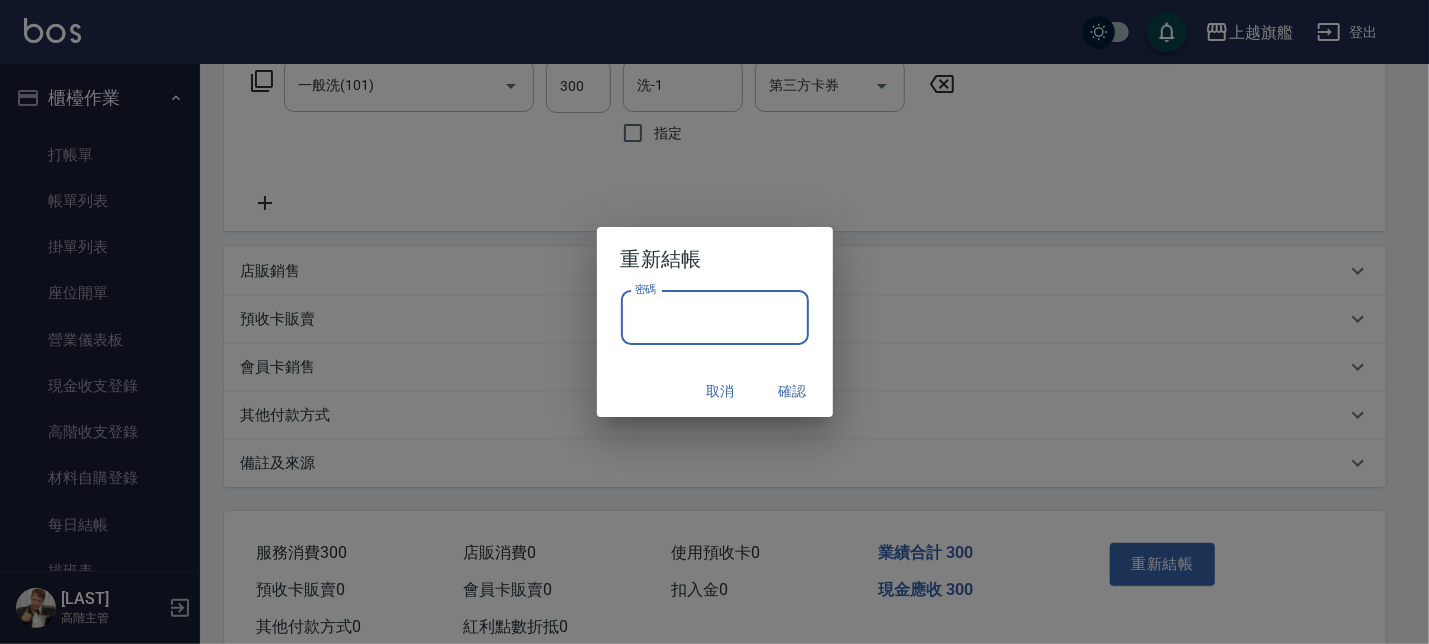 click on "密碼" at bounding box center [715, 318] 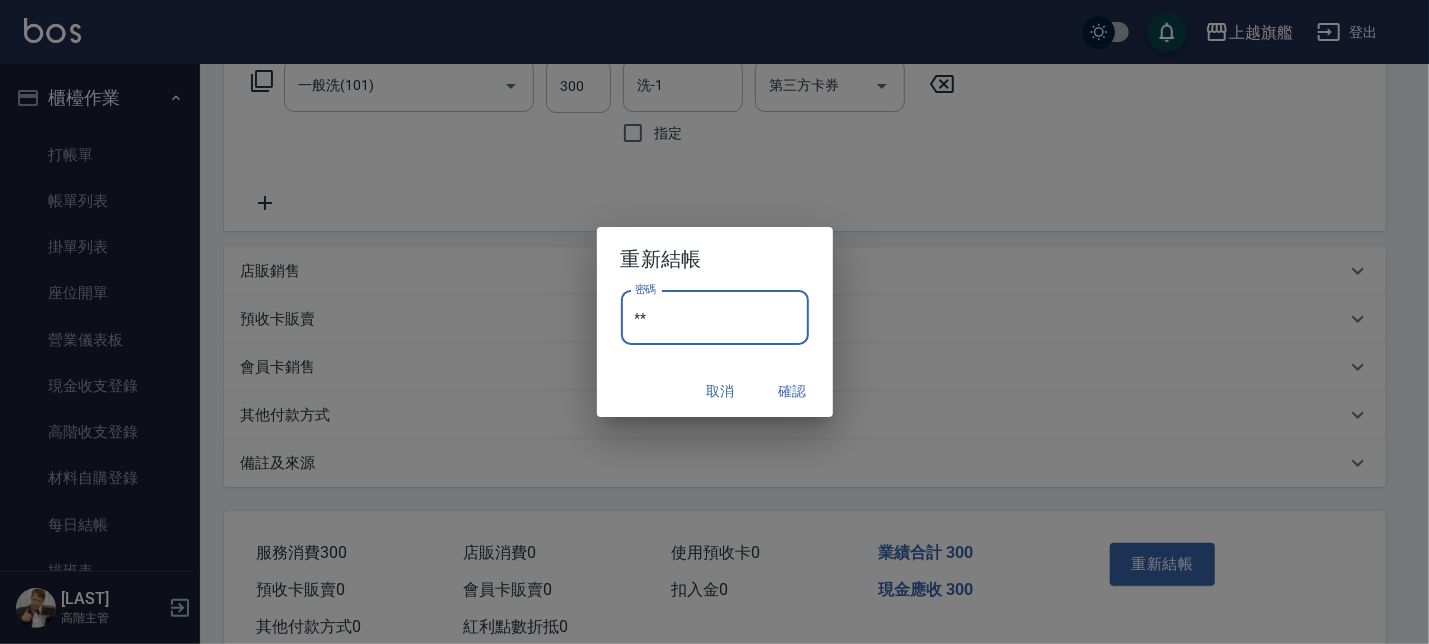 type on "*" 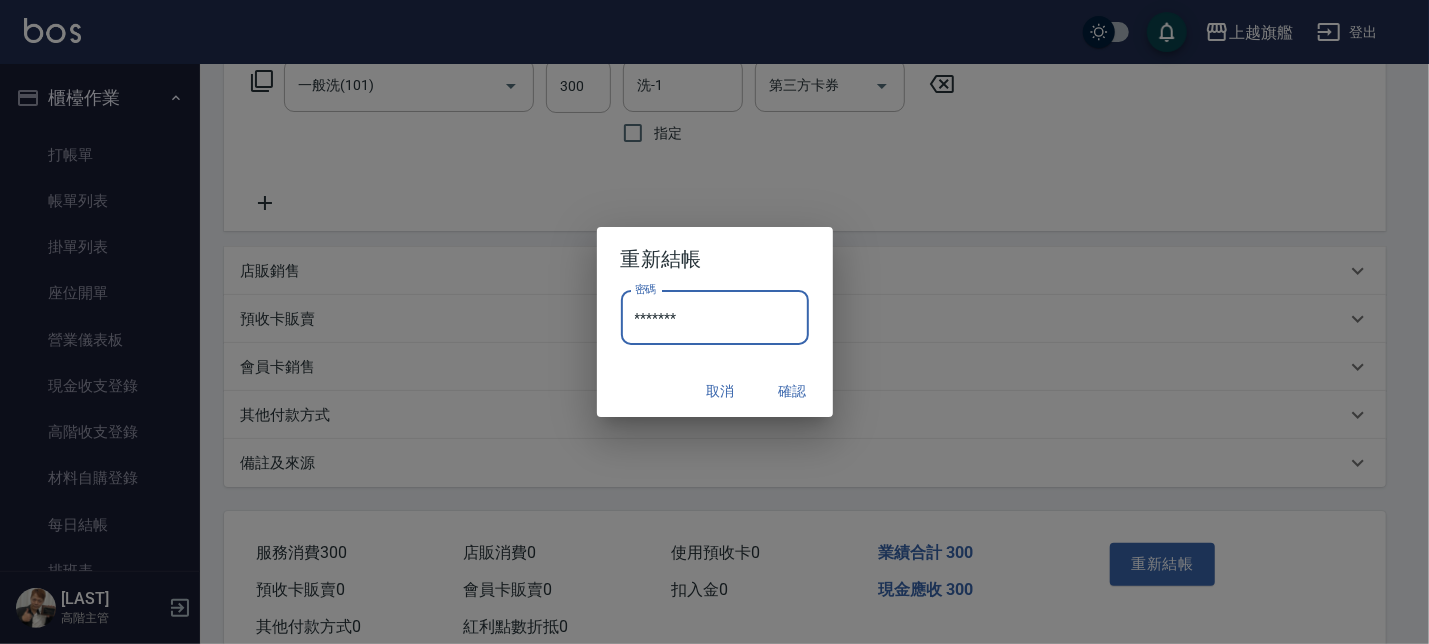 type on "*******" 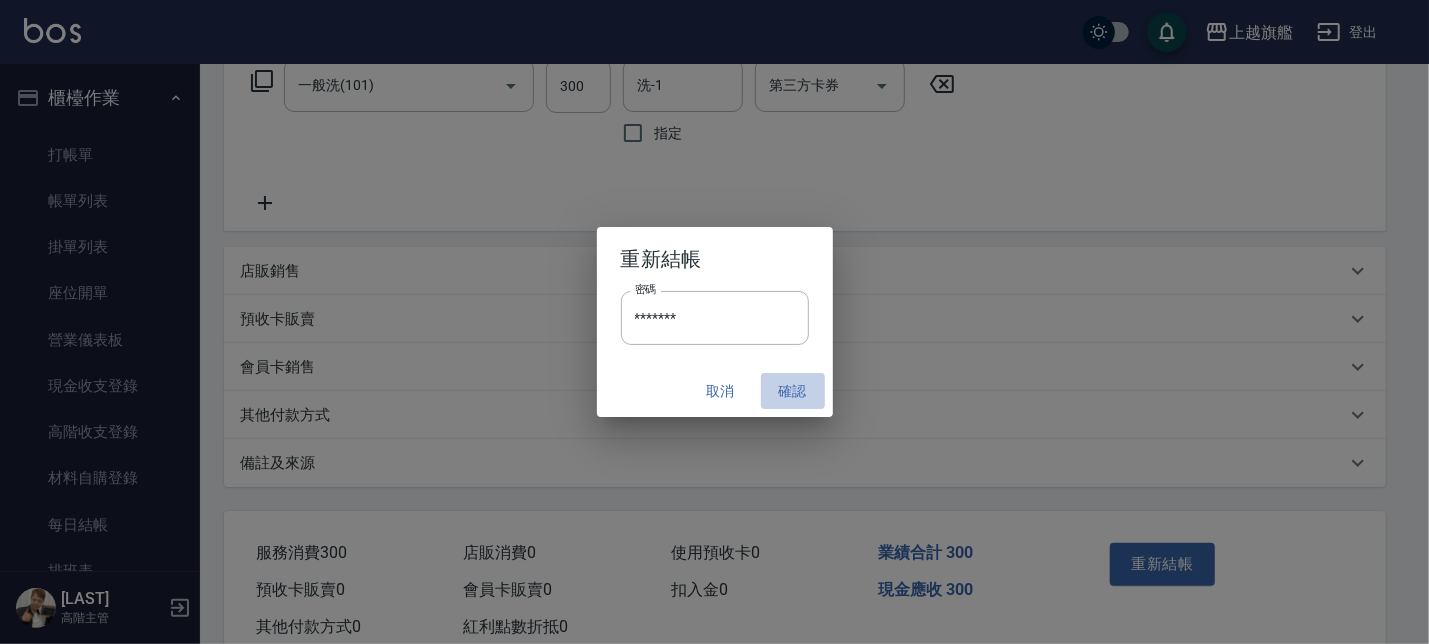 click on "確認" at bounding box center [793, 391] 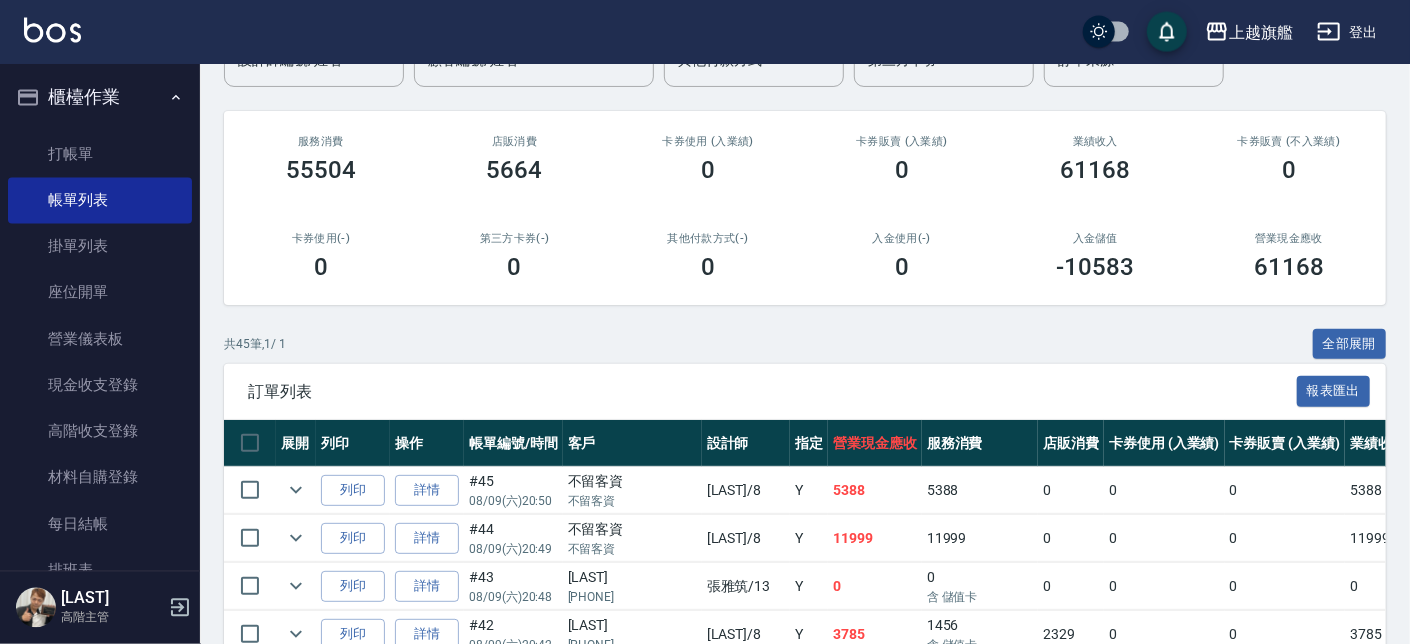 scroll, scrollTop: 455, scrollLeft: 0, axis: vertical 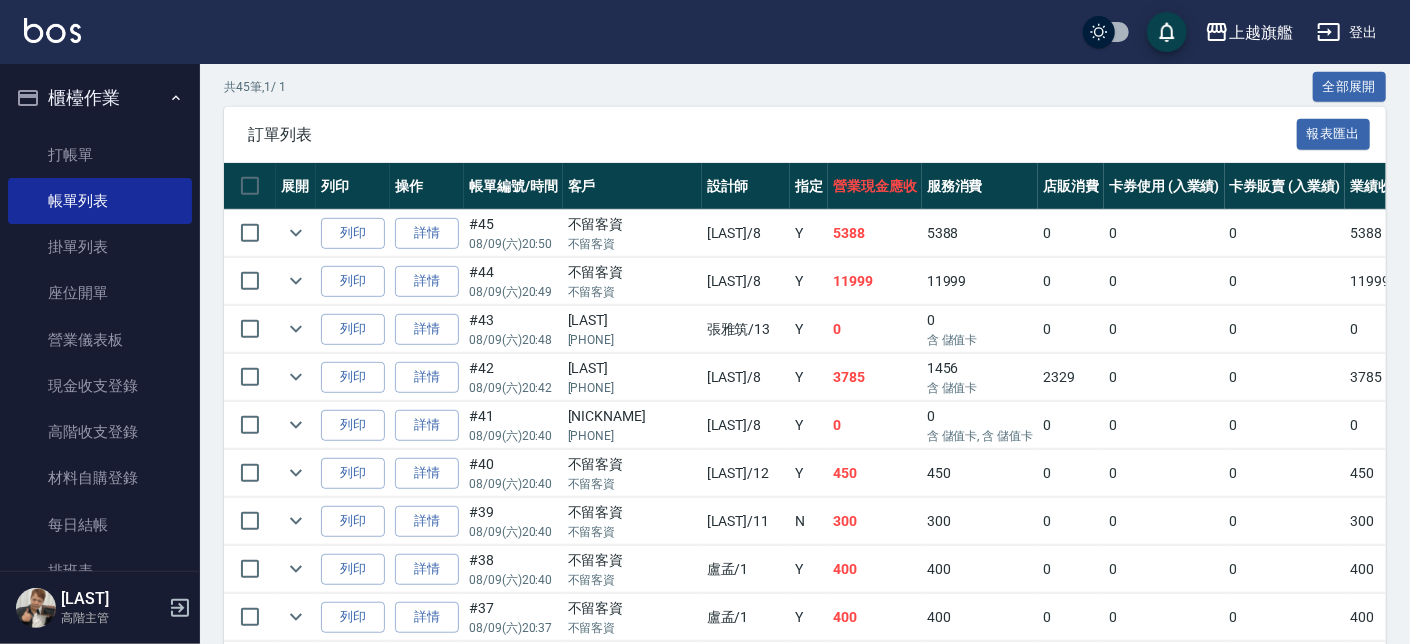 click on "櫃檯作業" at bounding box center (100, 98) 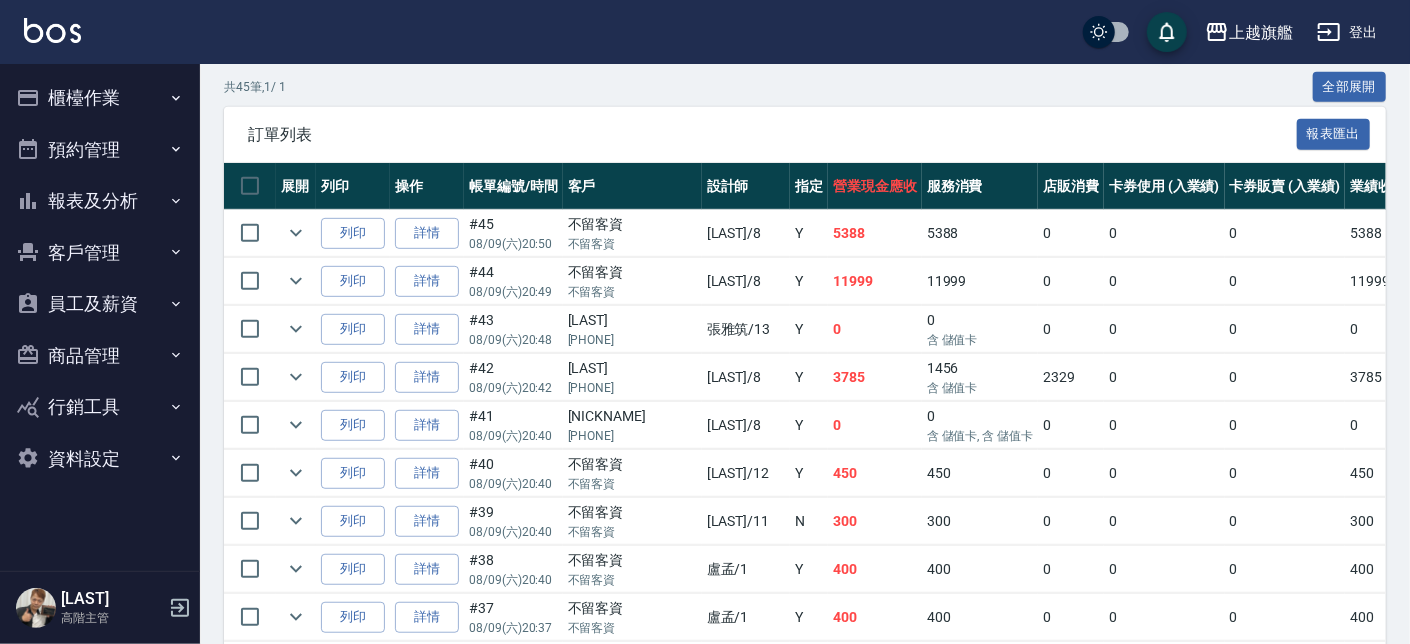 drag, startPoint x: 153, startPoint y: 197, endPoint x: 153, endPoint y: 210, distance: 13 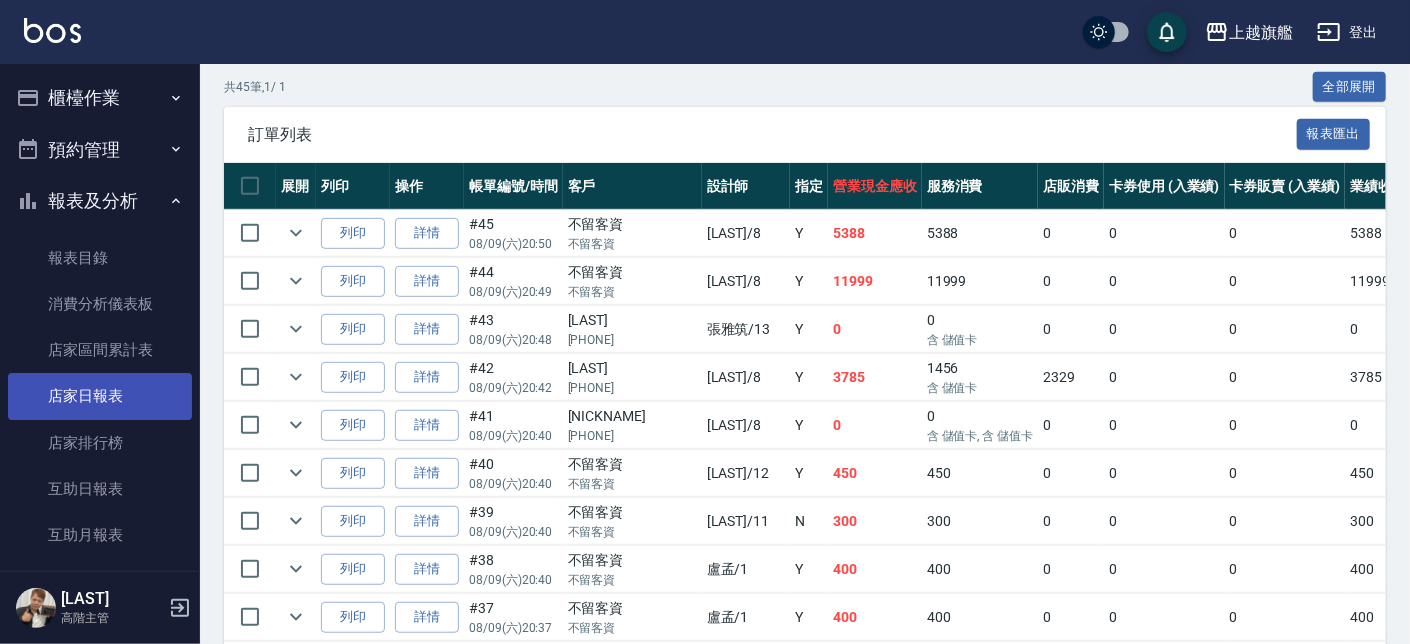 click on "店家日報表" at bounding box center (100, 396) 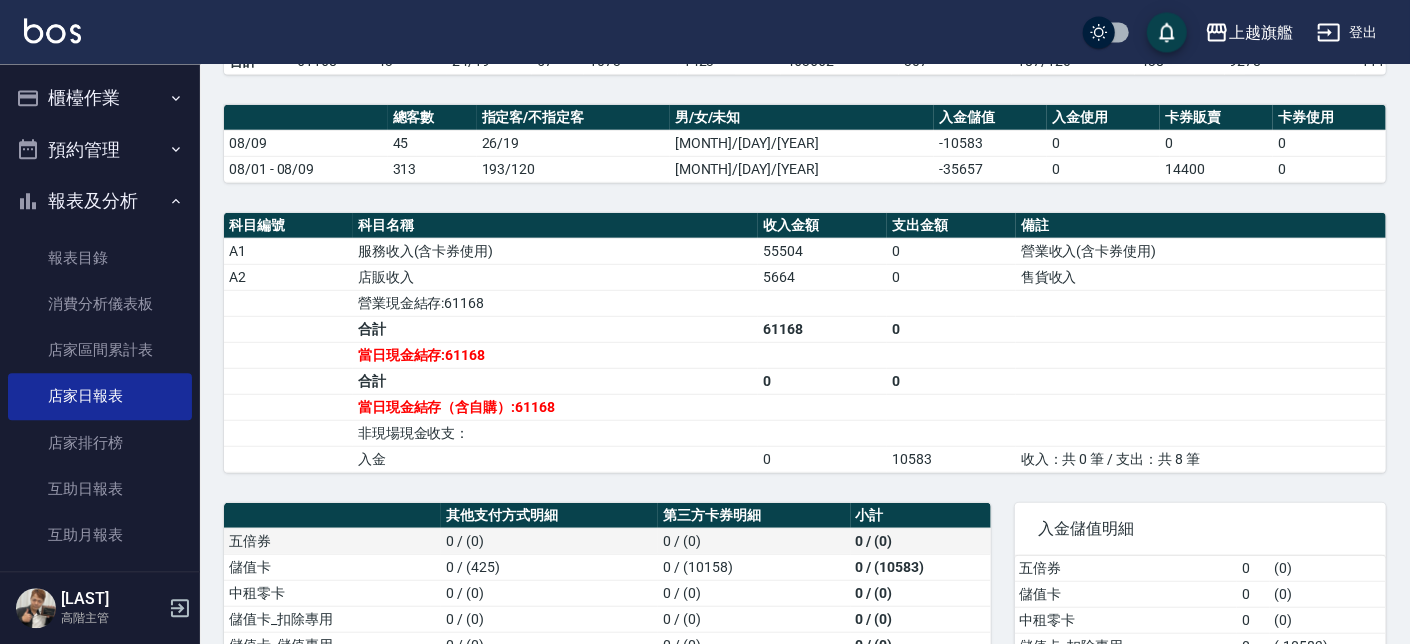 scroll, scrollTop: 797, scrollLeft: 0, axis: vertical 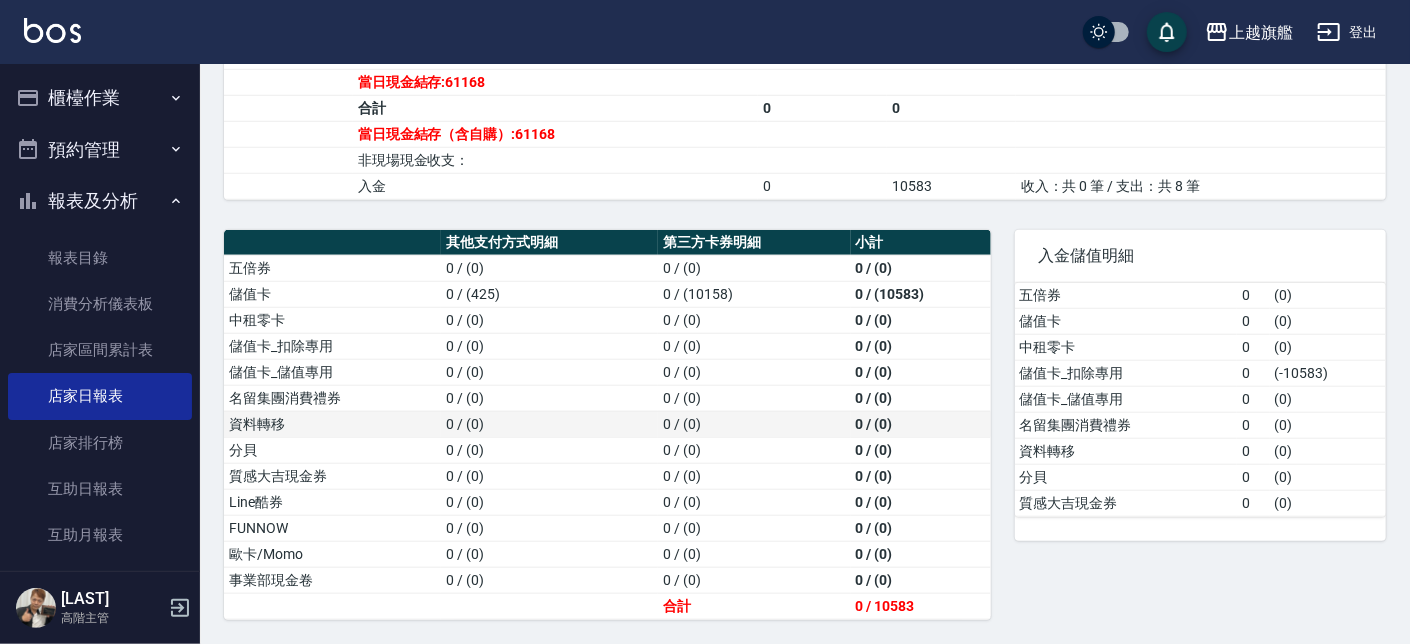 click on "0 / (0)" at bounding box center [549, 424] 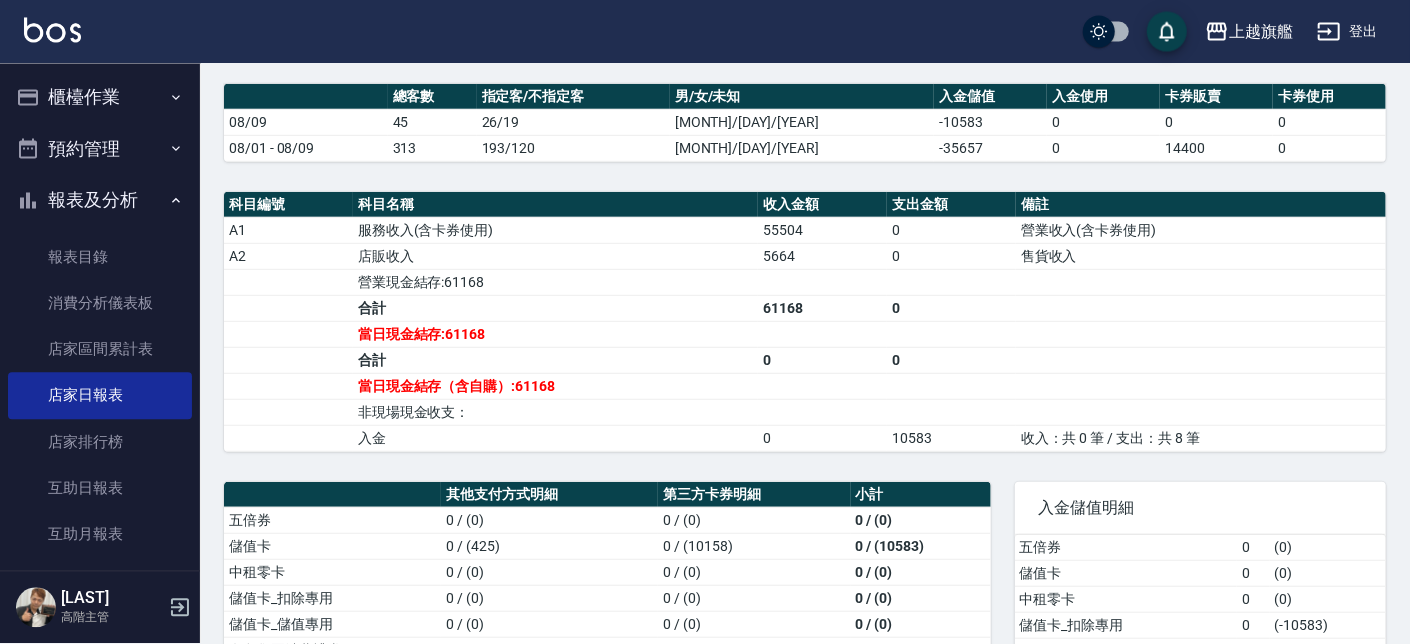 scroll, scrollTop: 797, scrollLeft: 0, axis: vertical 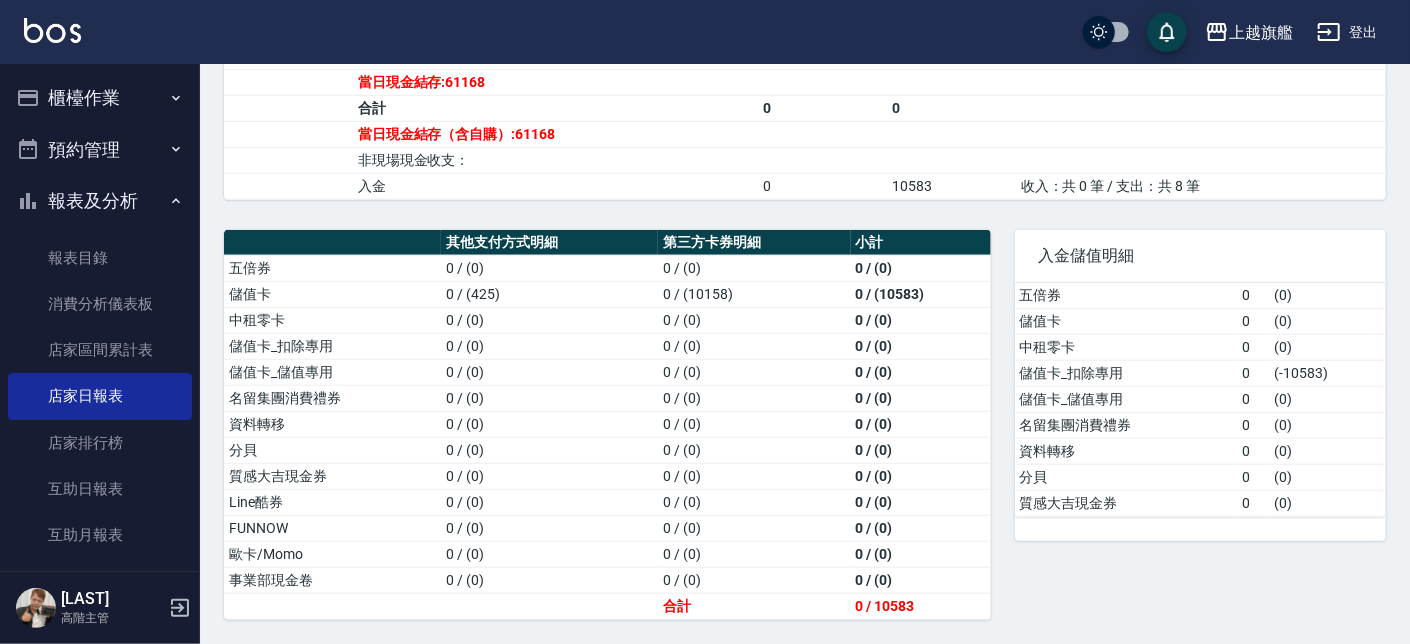 click on "上越旗艦   2025-08-09   店家日報表 列印時間： 2025-08-09-21:12 Merchant Daily Report 店家日報表 前天 昨天 今天 2025/08/09 列印 服務業績 店販業績 卡券使用 (入業績) 卡券販賣 (入業績) 業績收入 卡券販賣 (不入業績) 卡券使用 (-) 第三方卡券 (-) 其他付款方式 (-) 入金使用 (-) 營業現金應收 08/09 55504 5664 0 0 61168 0 0 0 0 0 61168 08/01 - 08/09 416254 33008 0 14400 463662 0 0 0 0 0 463662 類別總業績 客次(人次) 指定/不指定 客項次 平均項次單價 單均價(客次價) 類別總業績(累積) 客次(人次)(累積) 指定/不指定(累積) 客項次(累積) 平均項次單價(累積) 單均價(客次價)(累積) 洗 5900 22 9 / 13 25 236 268 52628 168 77 / 91 181 291 313 剪 1700 6 2 / 4 6 283 283 4350 18 11 / 7 18 242 242 燙 8180 3 3 / 0 3 2727 2727 49972 25 22 / 3 25 1999 1999 染 7155 4 4 / 0 5 1431 1789 73649 40 40 / 0 42 1754 1841 護 1200 1 1 / 0 1 1200 1200 46728 38 33 / 5 38 1230 1230 頭皮理療 5871 9 7 /" at bounding box center (805, -38) 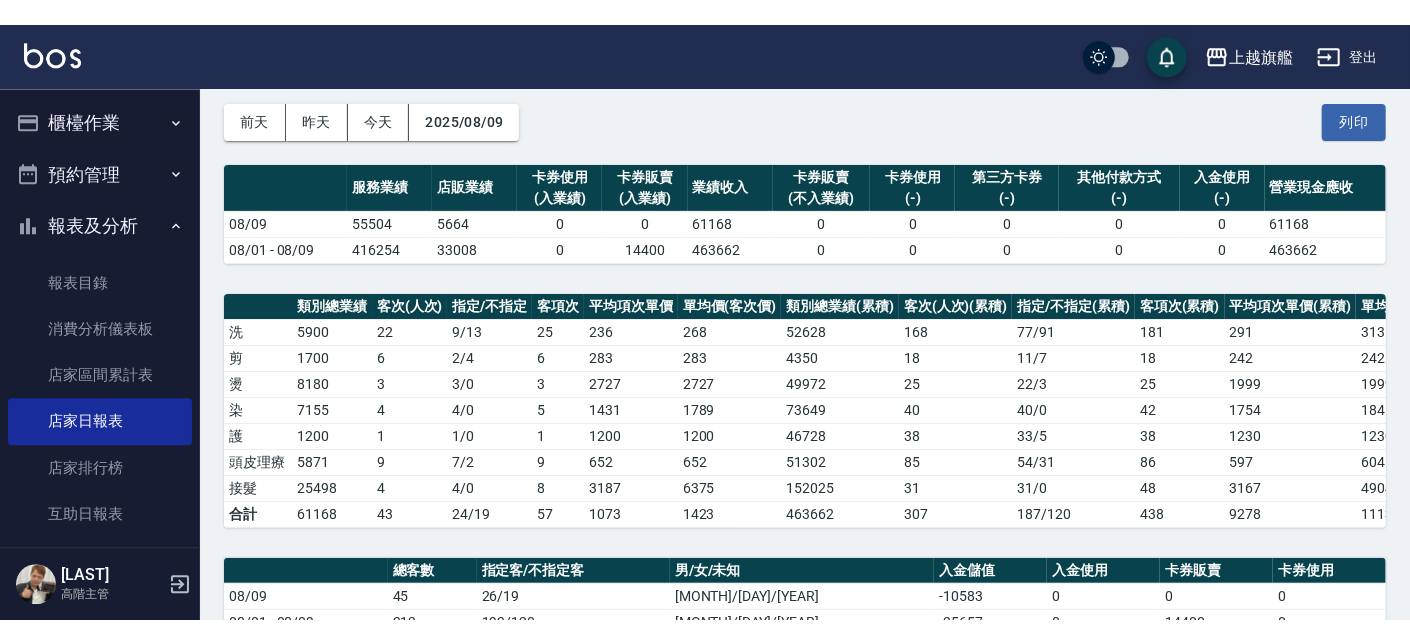 scroll, scrollTop: 113, scrollLeft: 0, axis: vertical 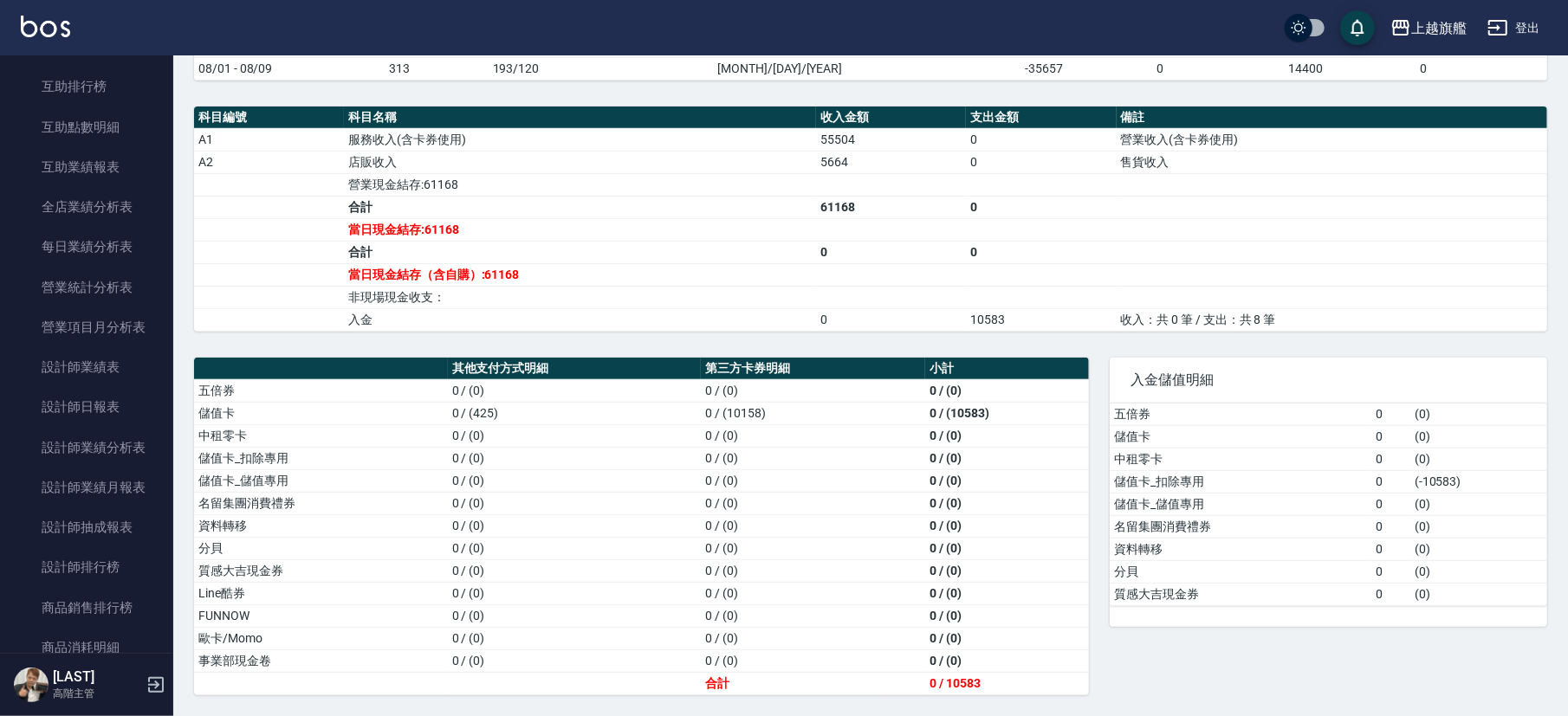 drag, startPoint x: 326, startPoint y: 12, endPoint x: 508, endPoint y: -80, distance: 203.93136 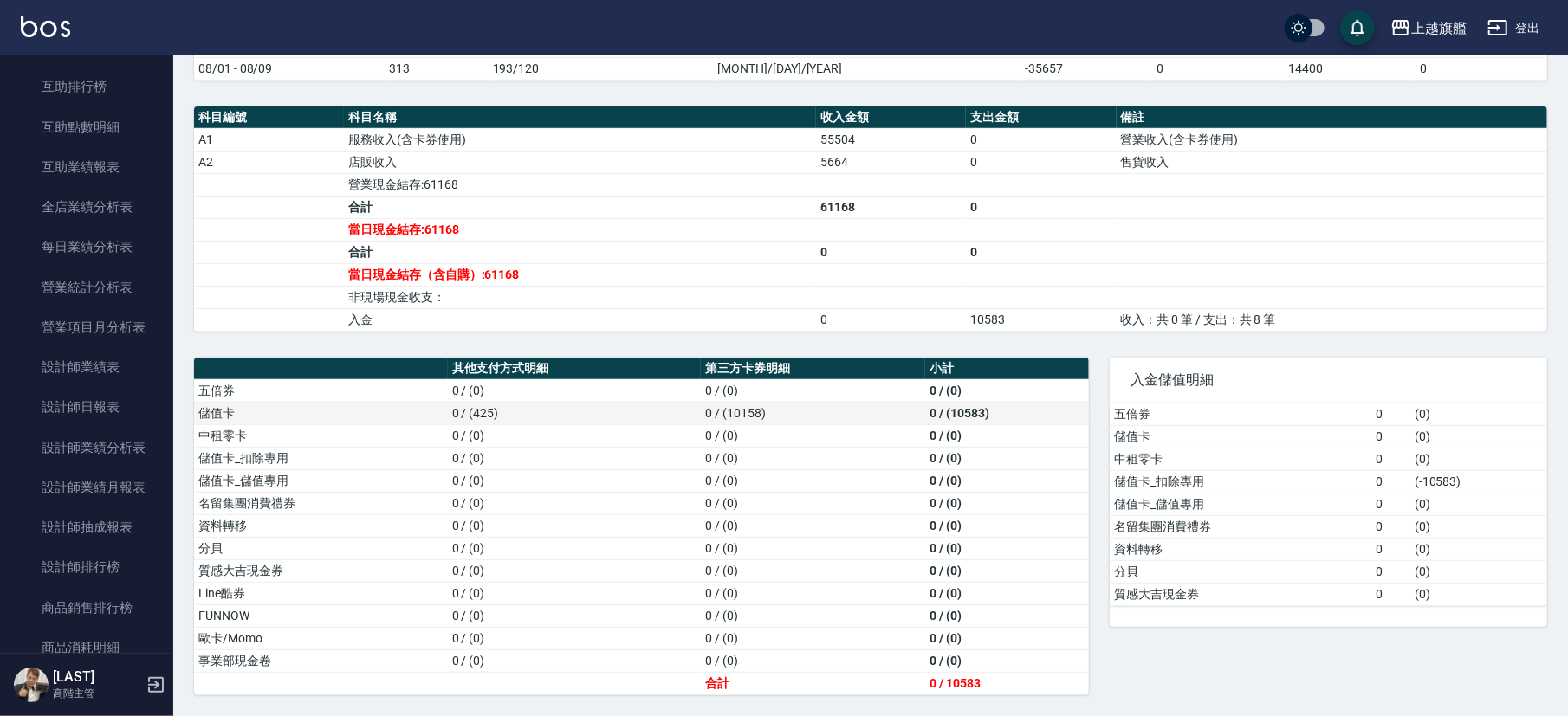 click on "0 / (10158)" at bounding box center (813, 413) 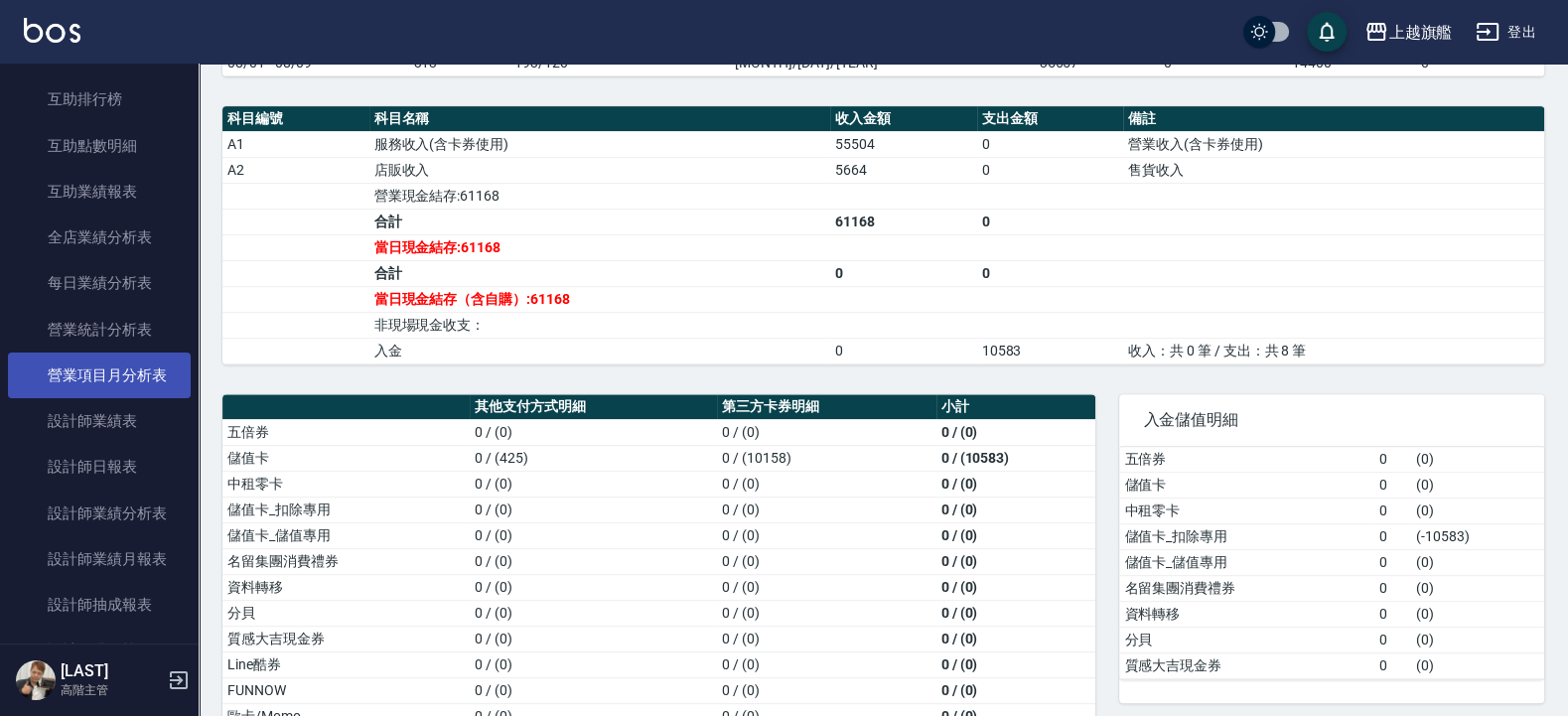 scroll, scrollTop: 716, scrollLeft: 0, axis: vertical 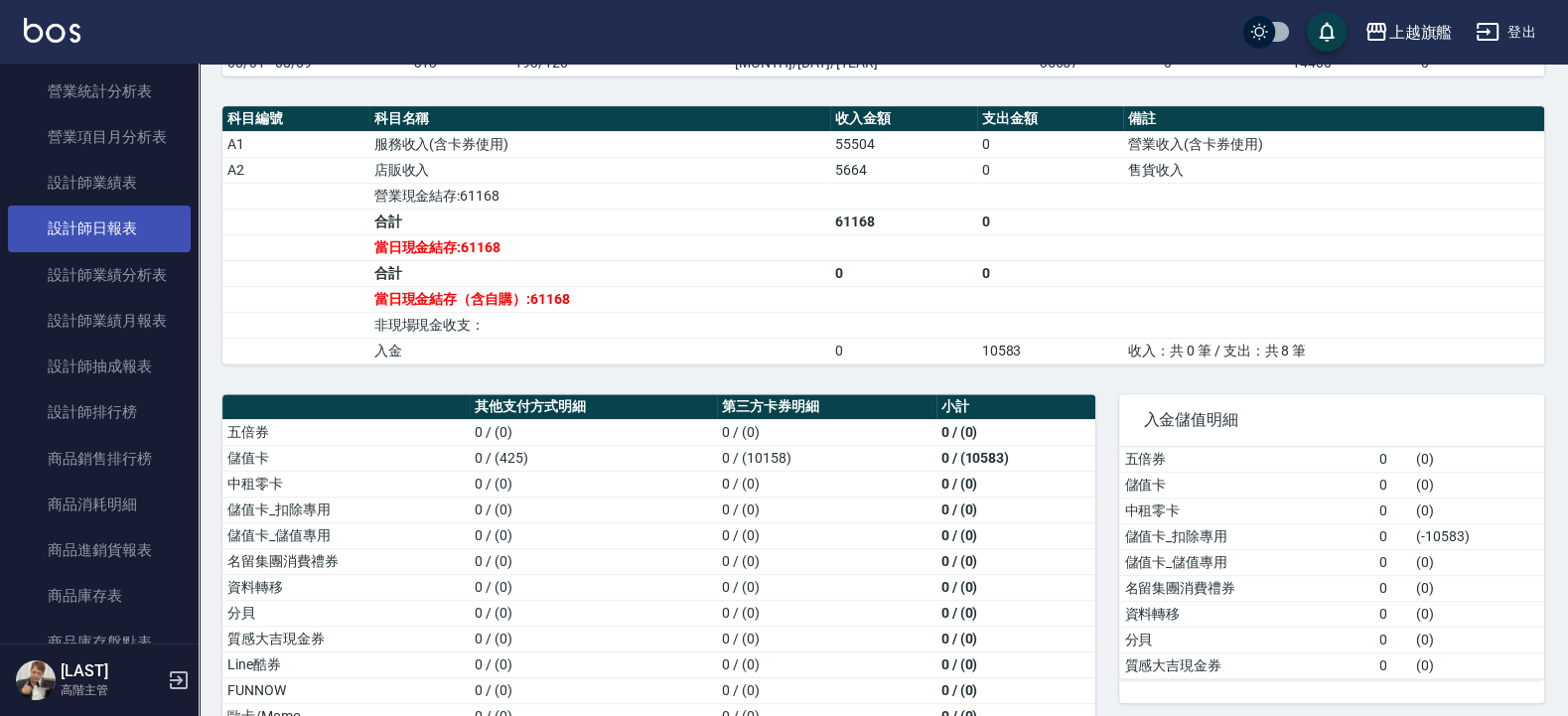 click on "設計師日報表" at bounding box center (99, 228) 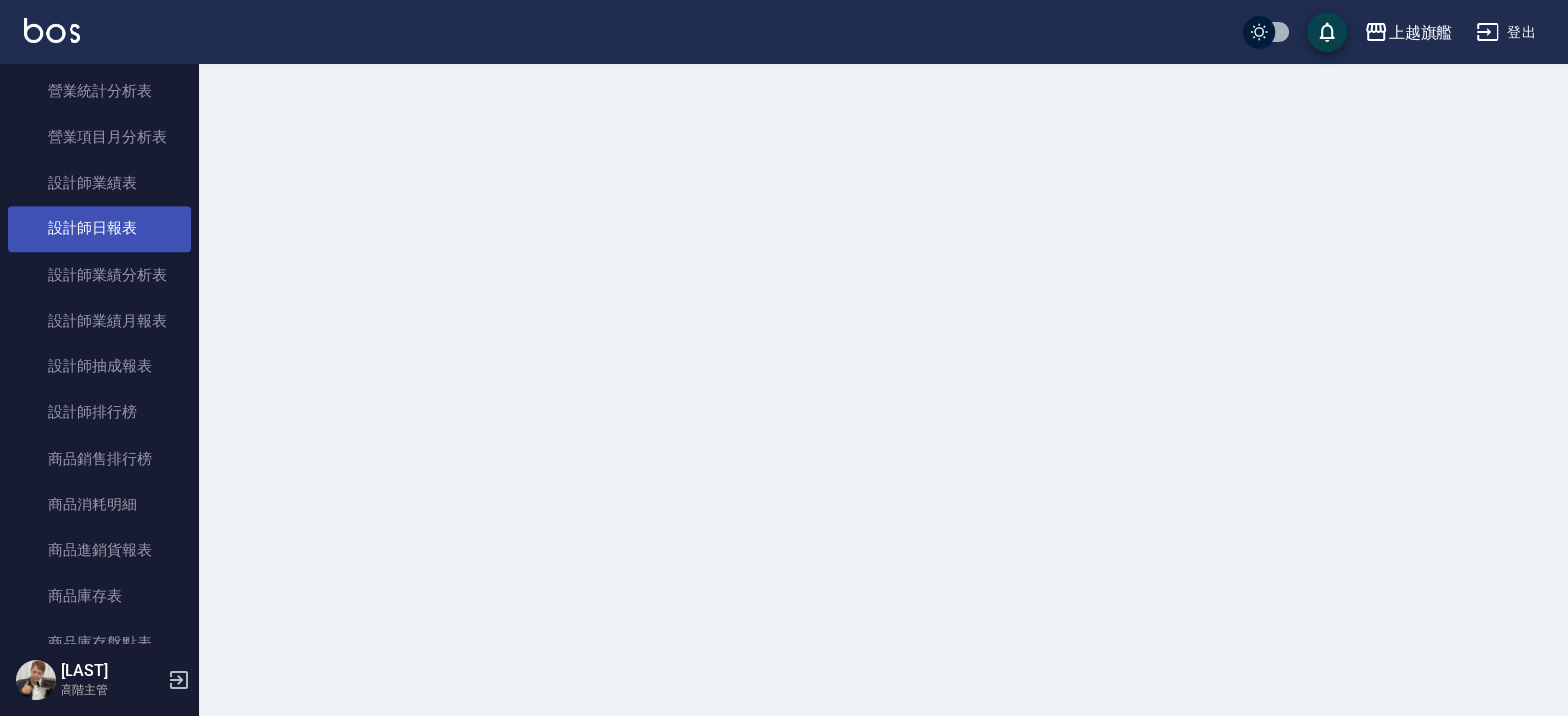 scroll, scrollTop: 0, scrollLeft: 0, axis: both 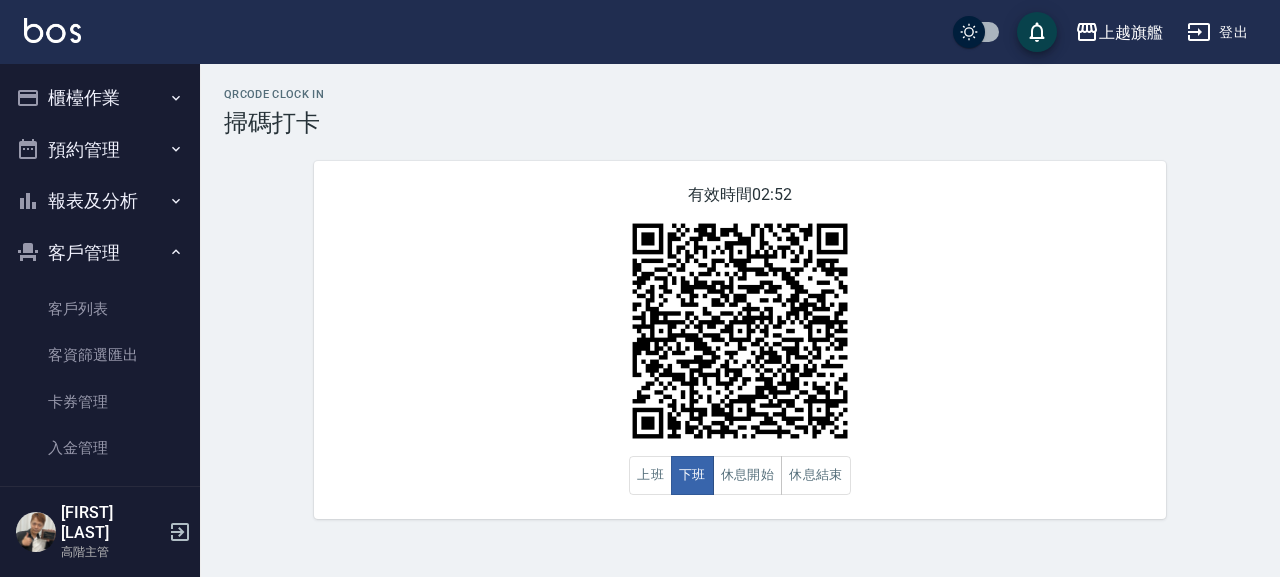 click on "QRcode Clock In 掃碼打卡 有效時間 02:52 上班 下班 休息開始 休息結束" at bounding box center (740, 303) 